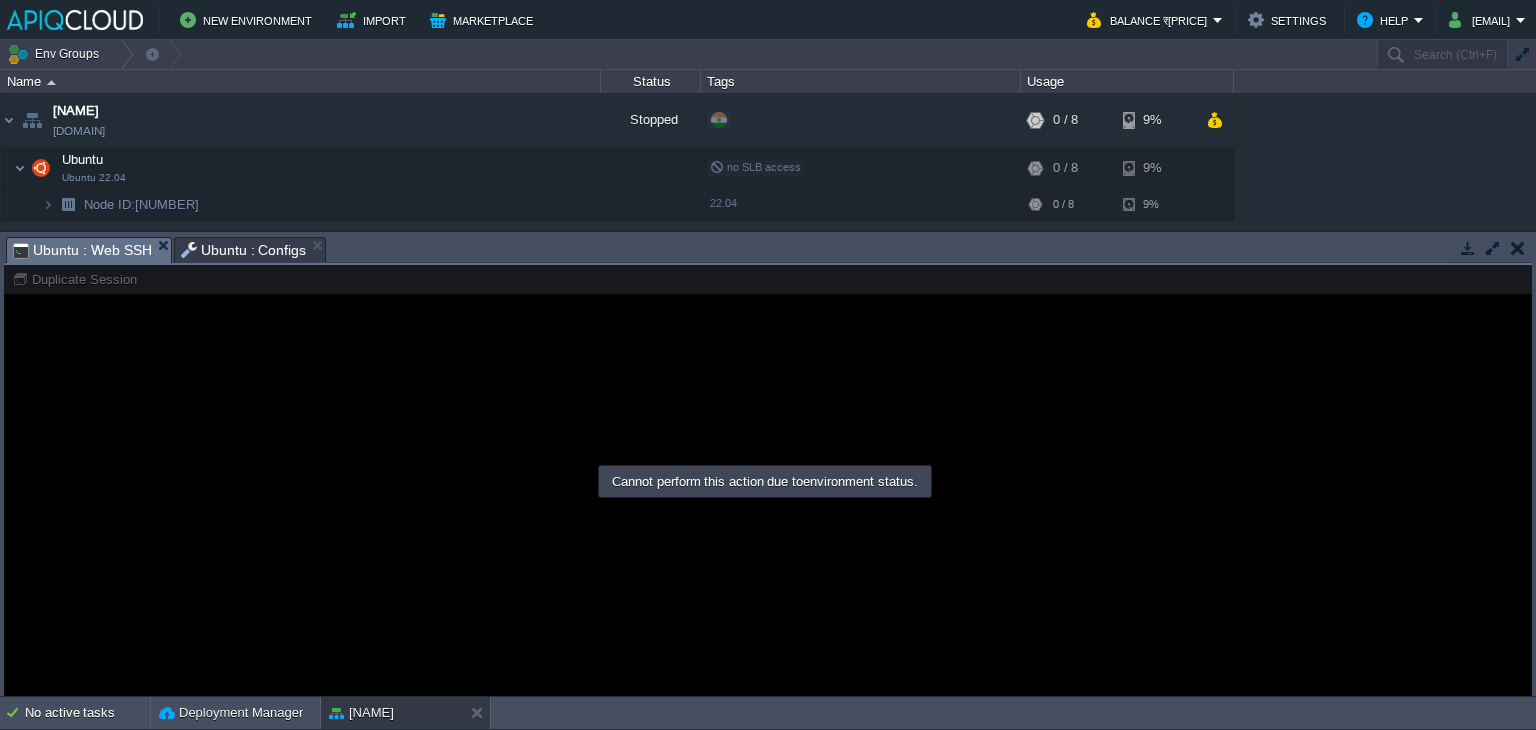 scroll, scrollTop: 0, scrollLeft: 0, axis: both 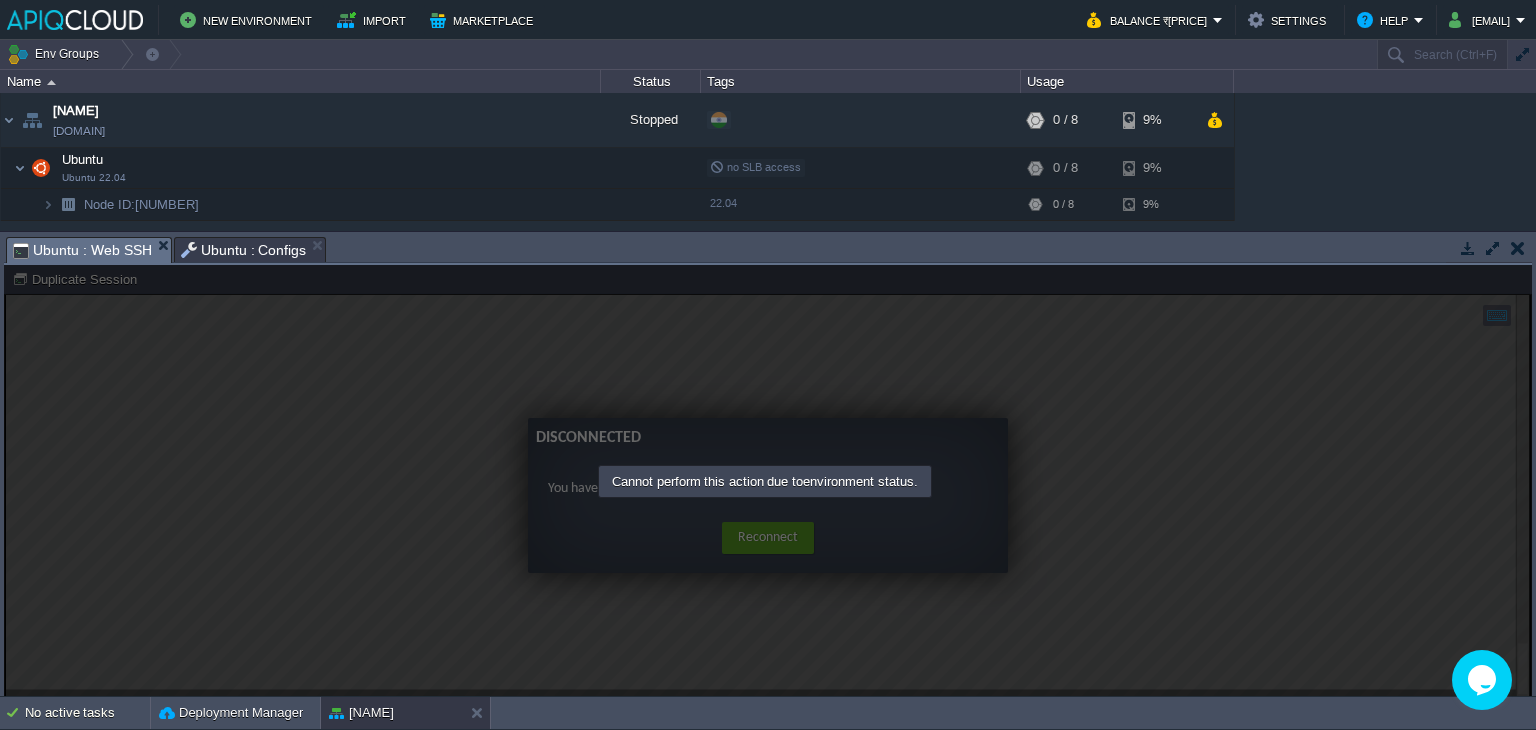 click on "Name" at bounding box center [301, 81] 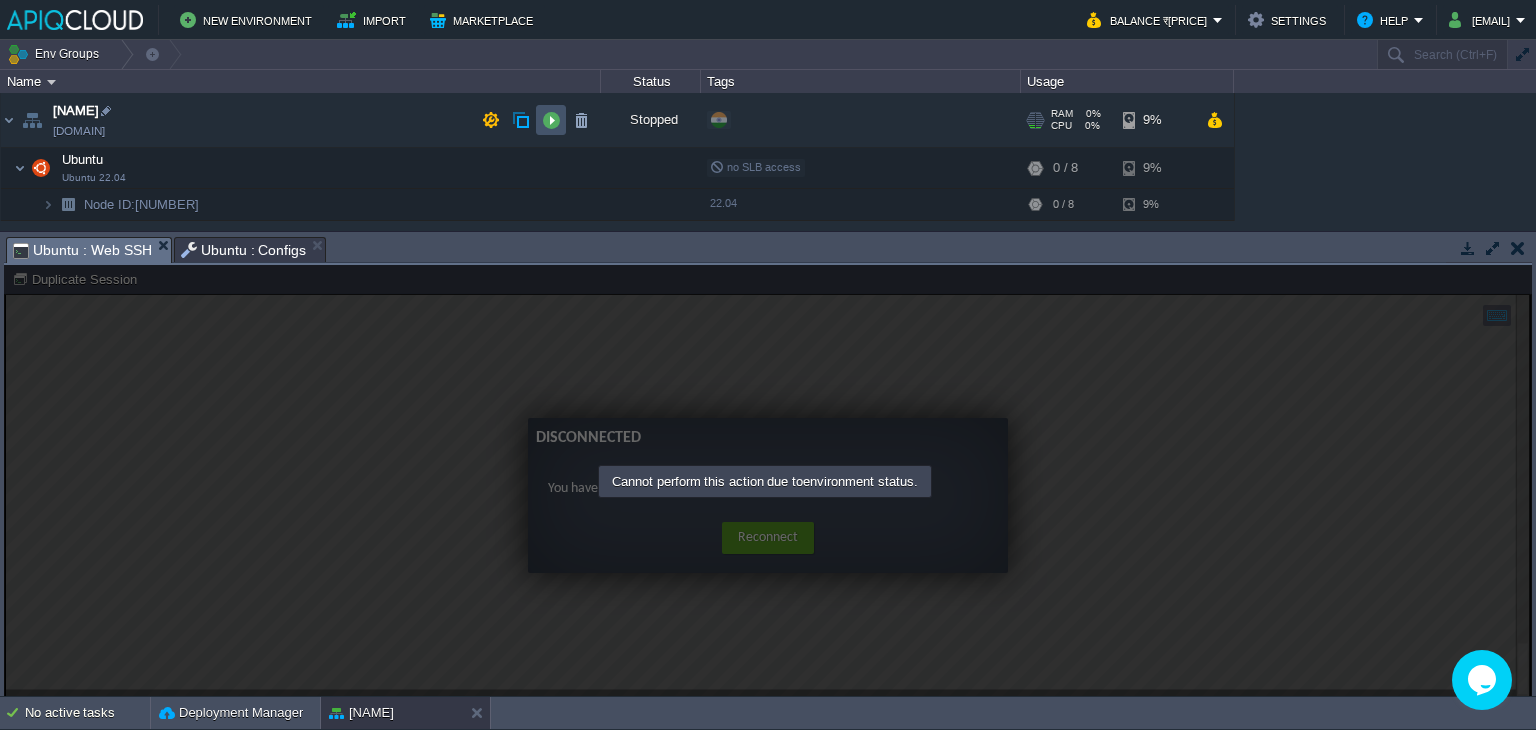 click at bounding box center (551, 120) 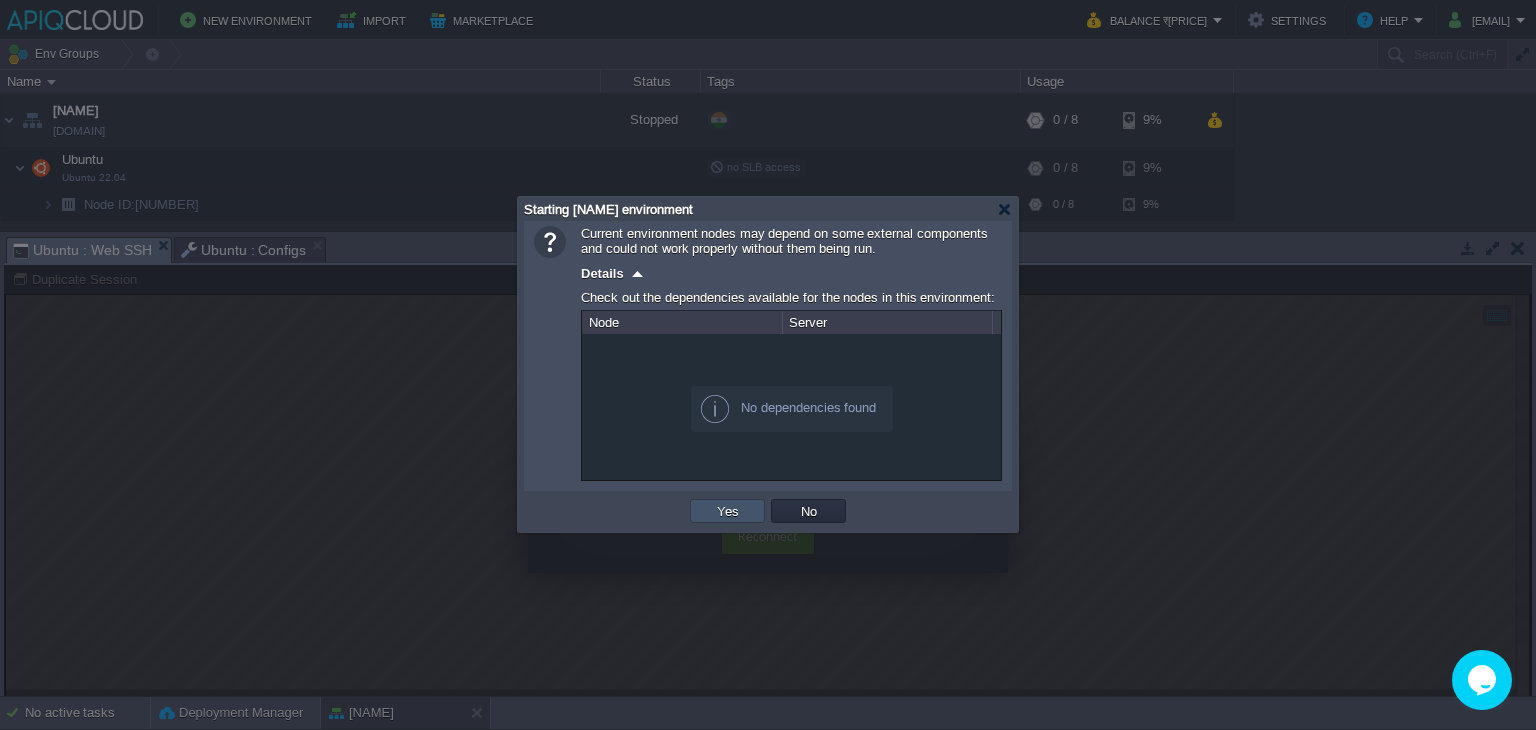 click on "Yes" at bounding box center (728, 511) 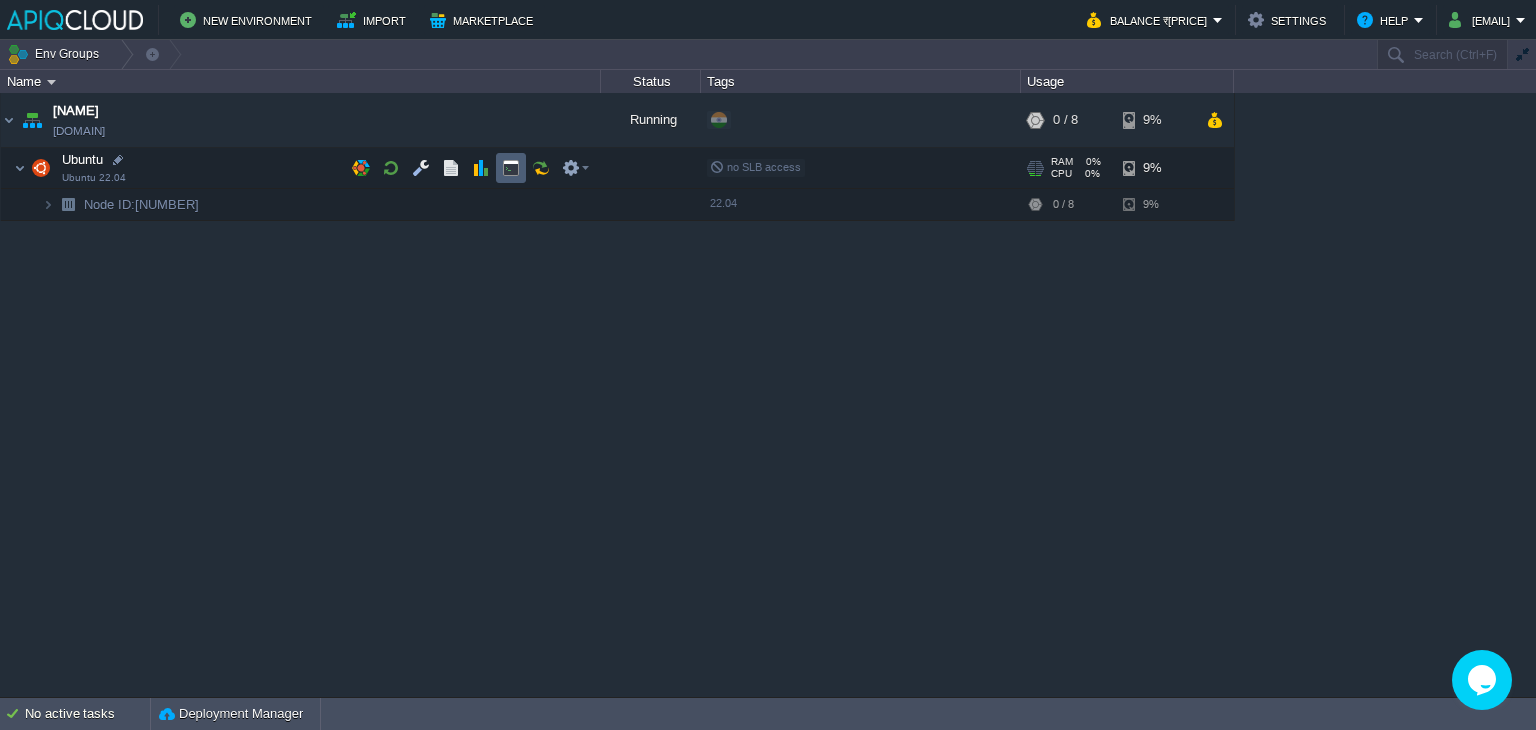click at bounding box center [511, 168] 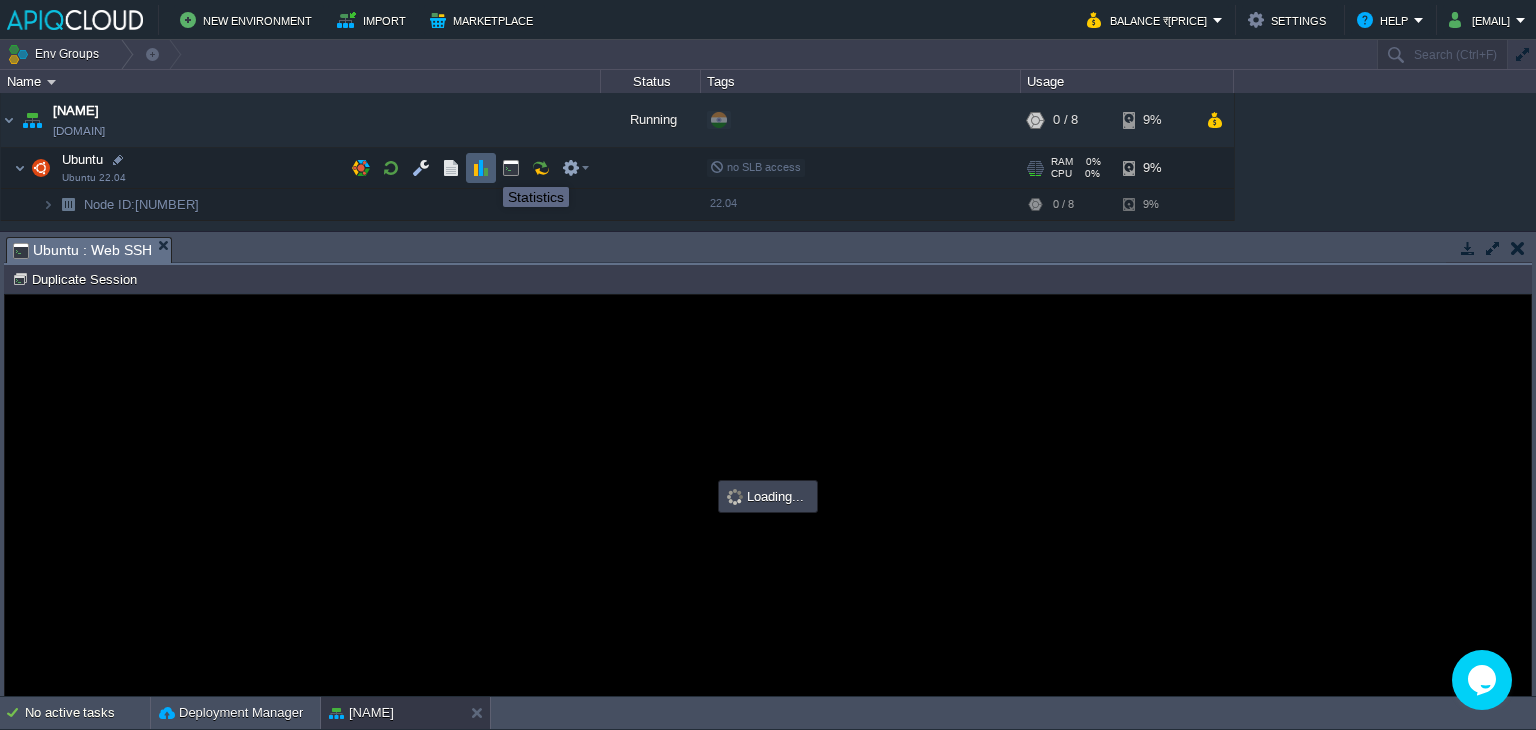 scroll, scrollTop: 0, scrollLeft: 0, axis: both 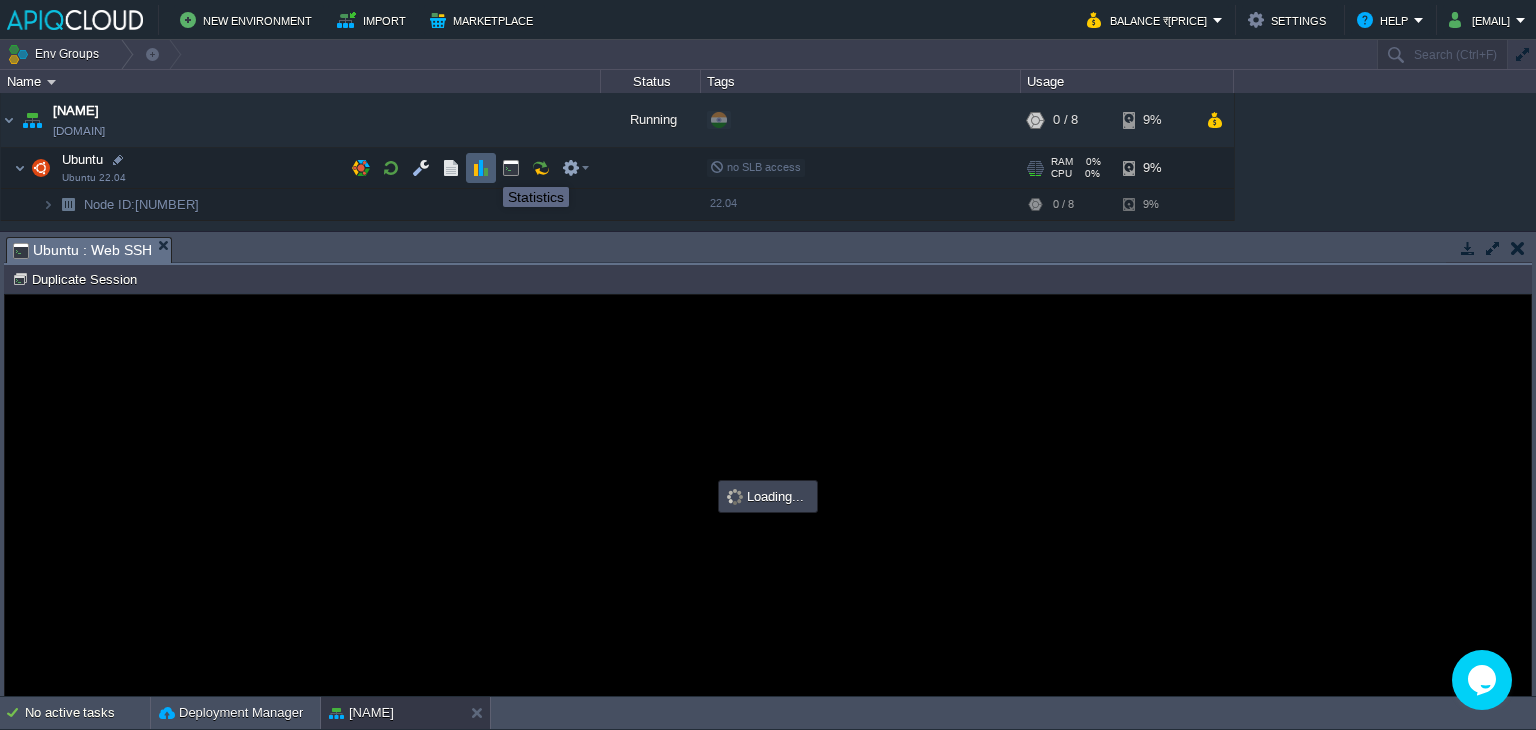 type on "#000000" 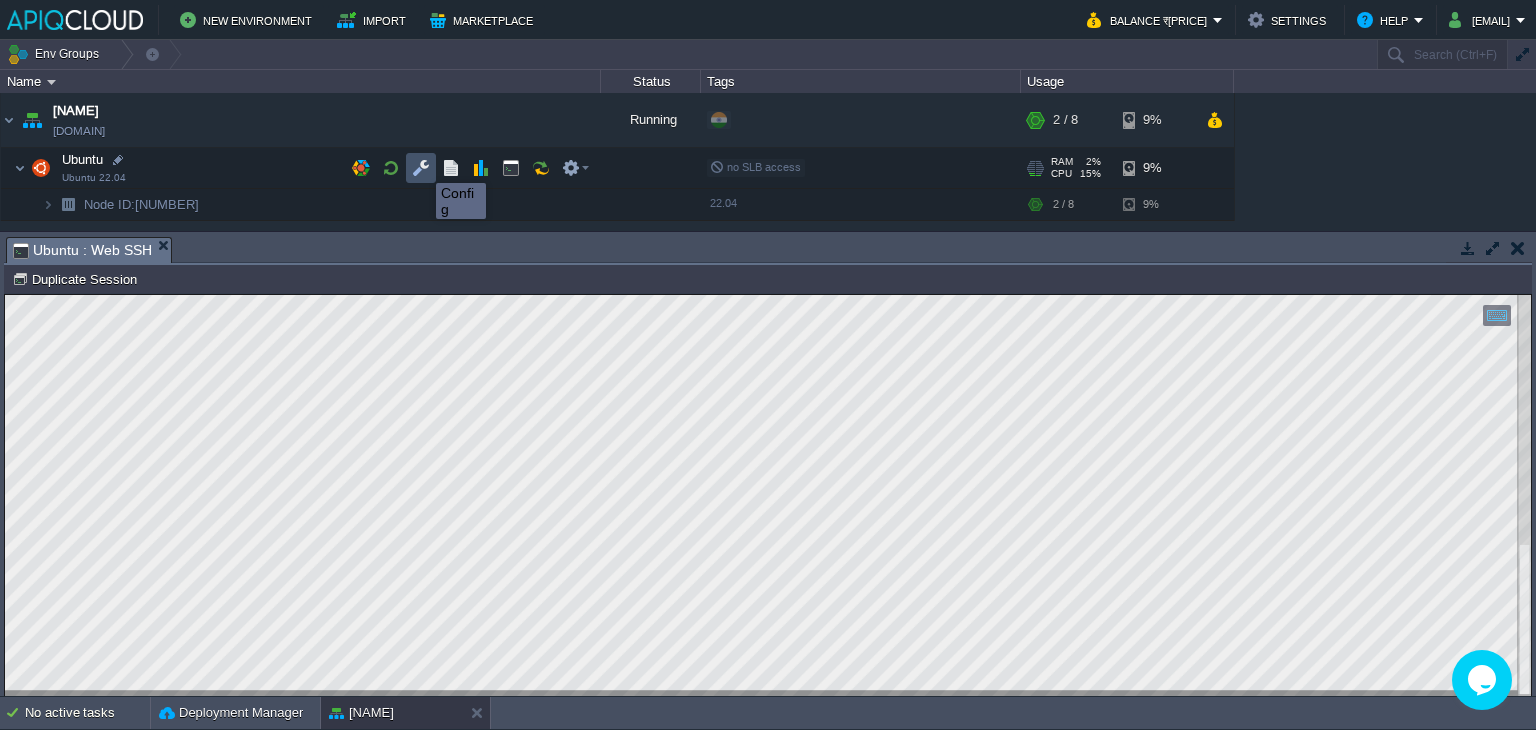 click at bounding box center [421, 168] 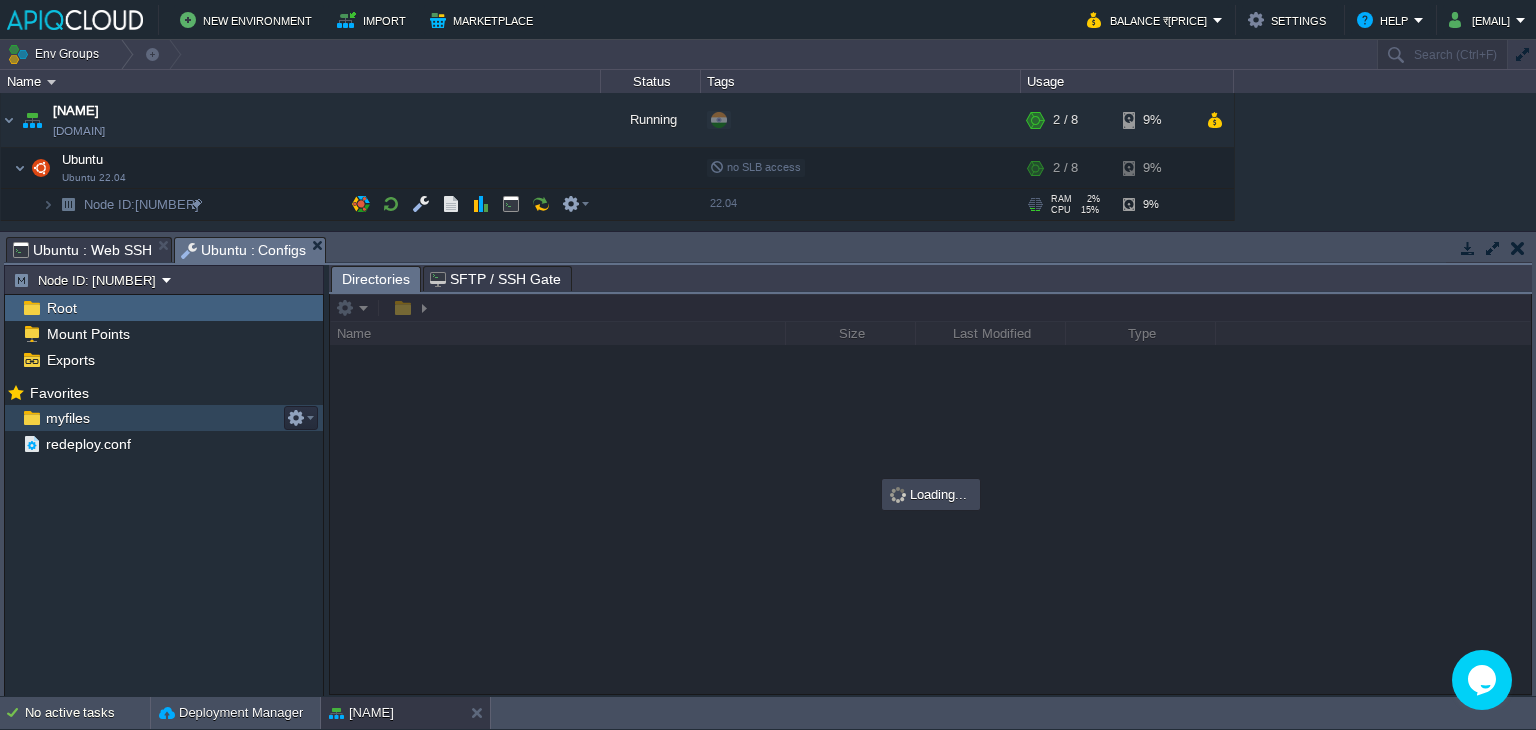 click on "myfiles" at bounding box center (67, 418) 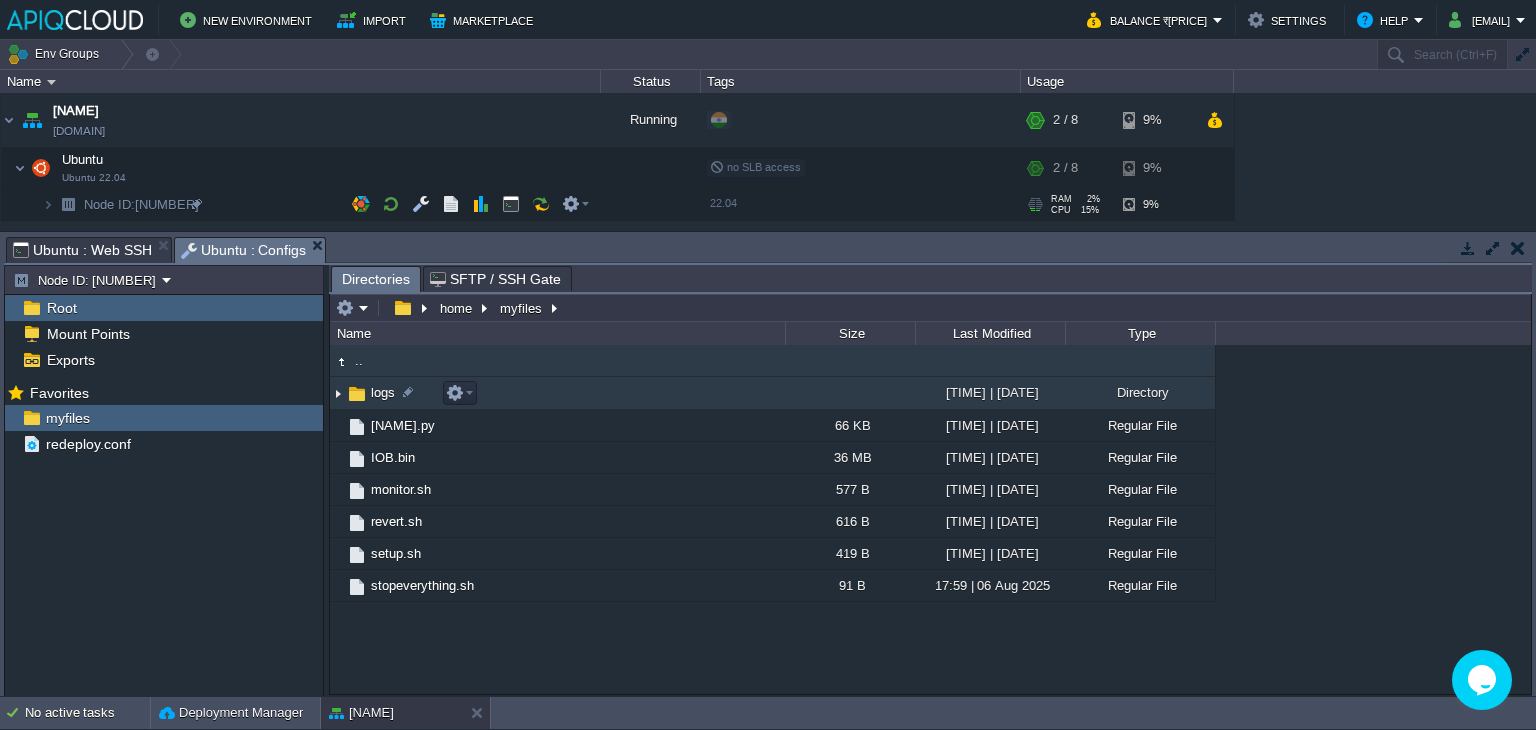 click at bounding box center (338, 393) 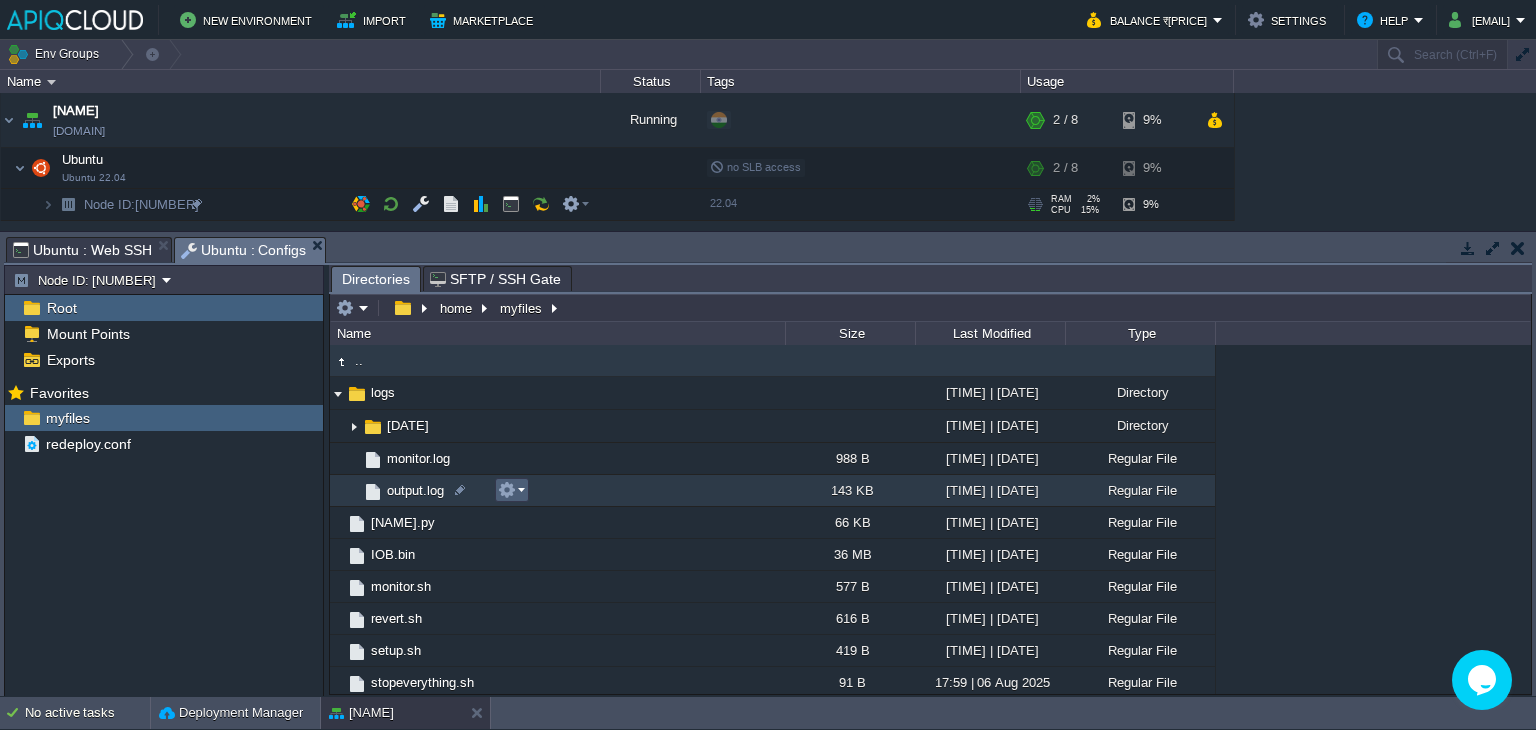 click at bounding box center (511, 490) 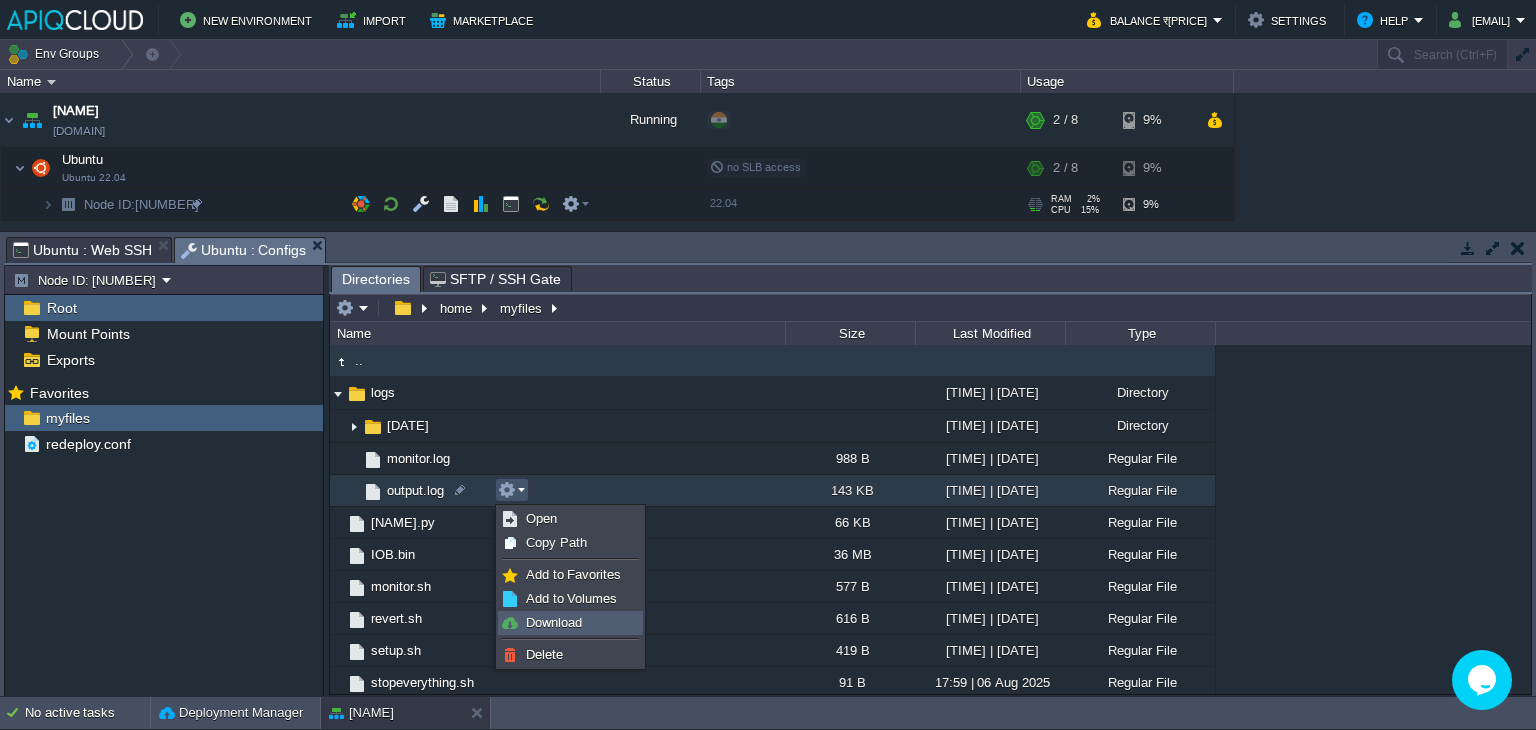 click on "Download" at bounding box center (554, 622) 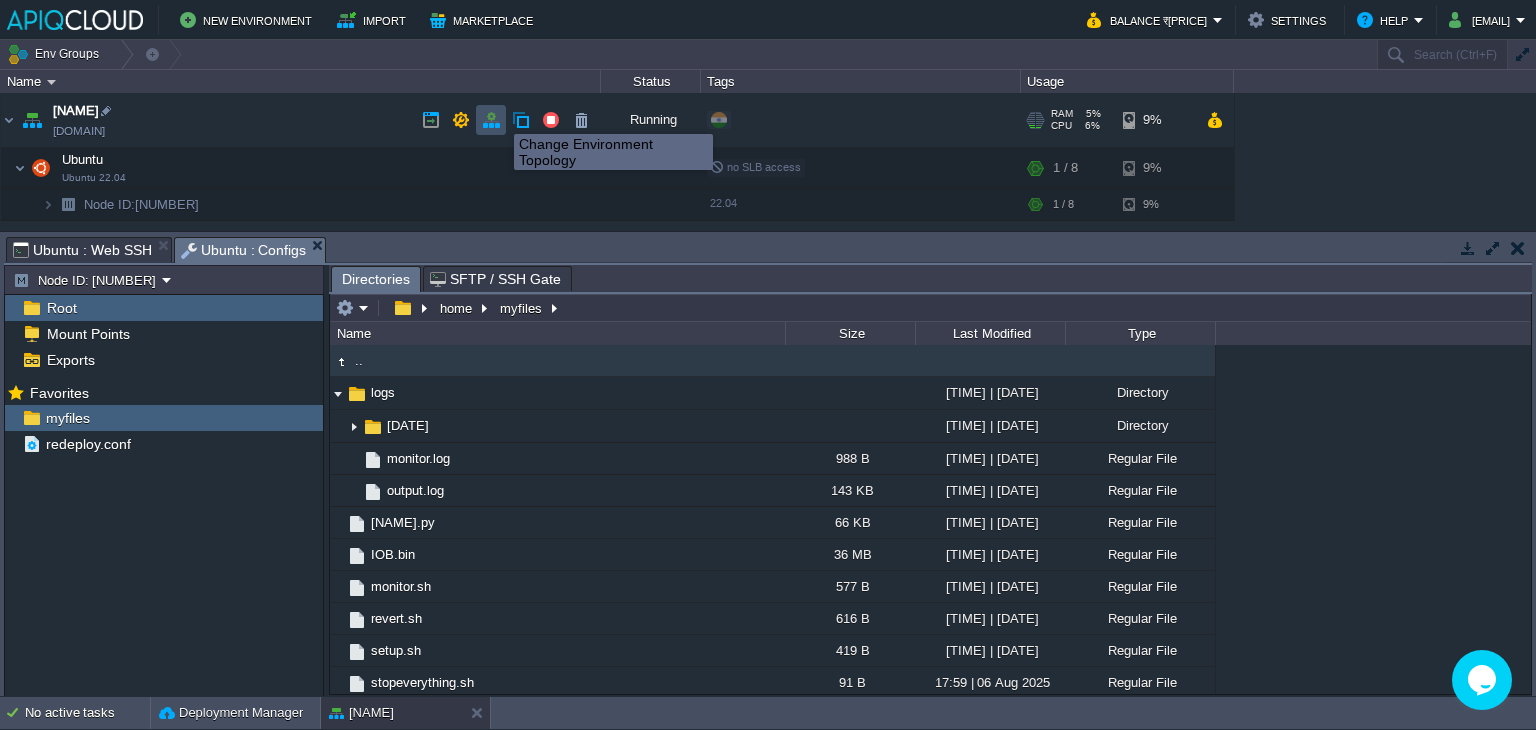 click at bounding box center [491, 120] 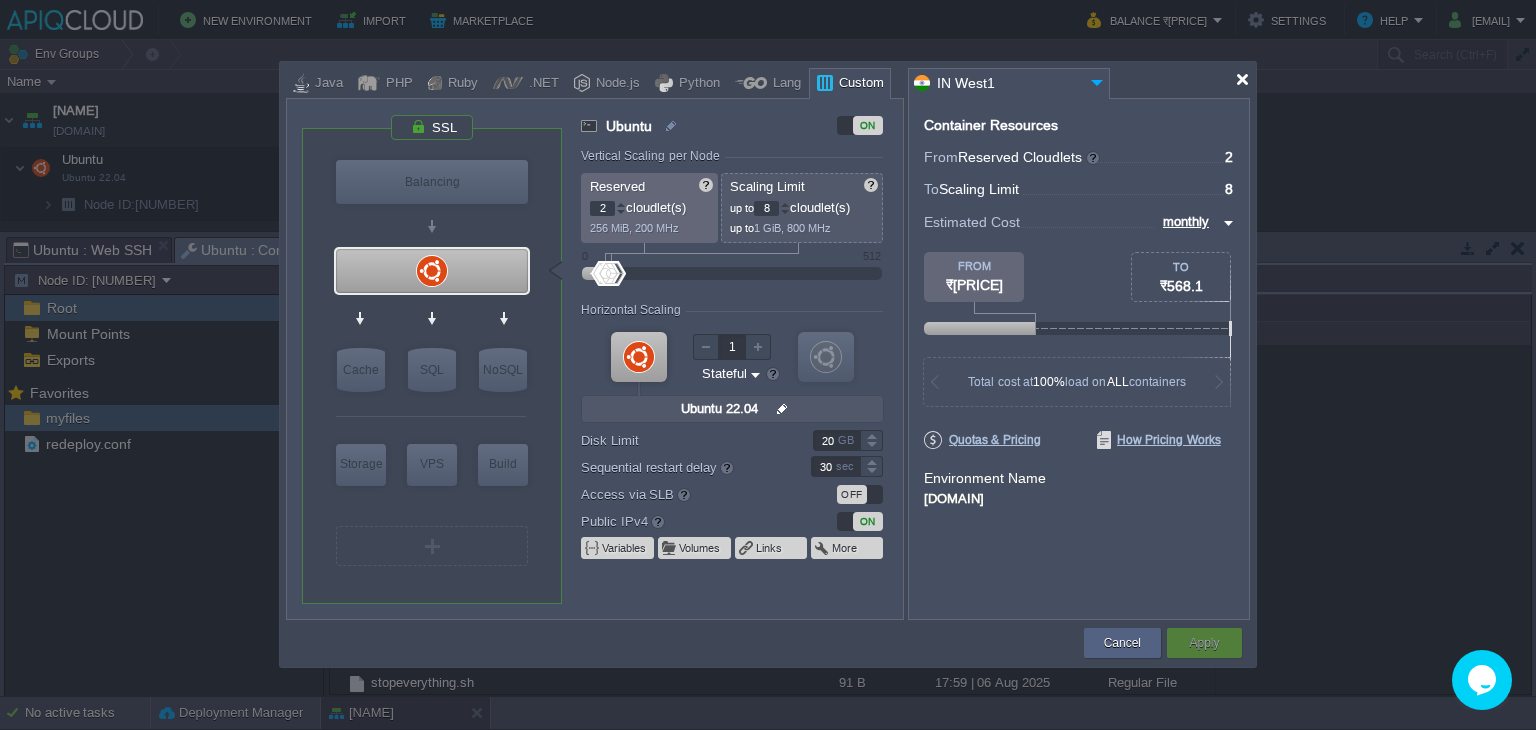 click at bounding box center [1242, 79] 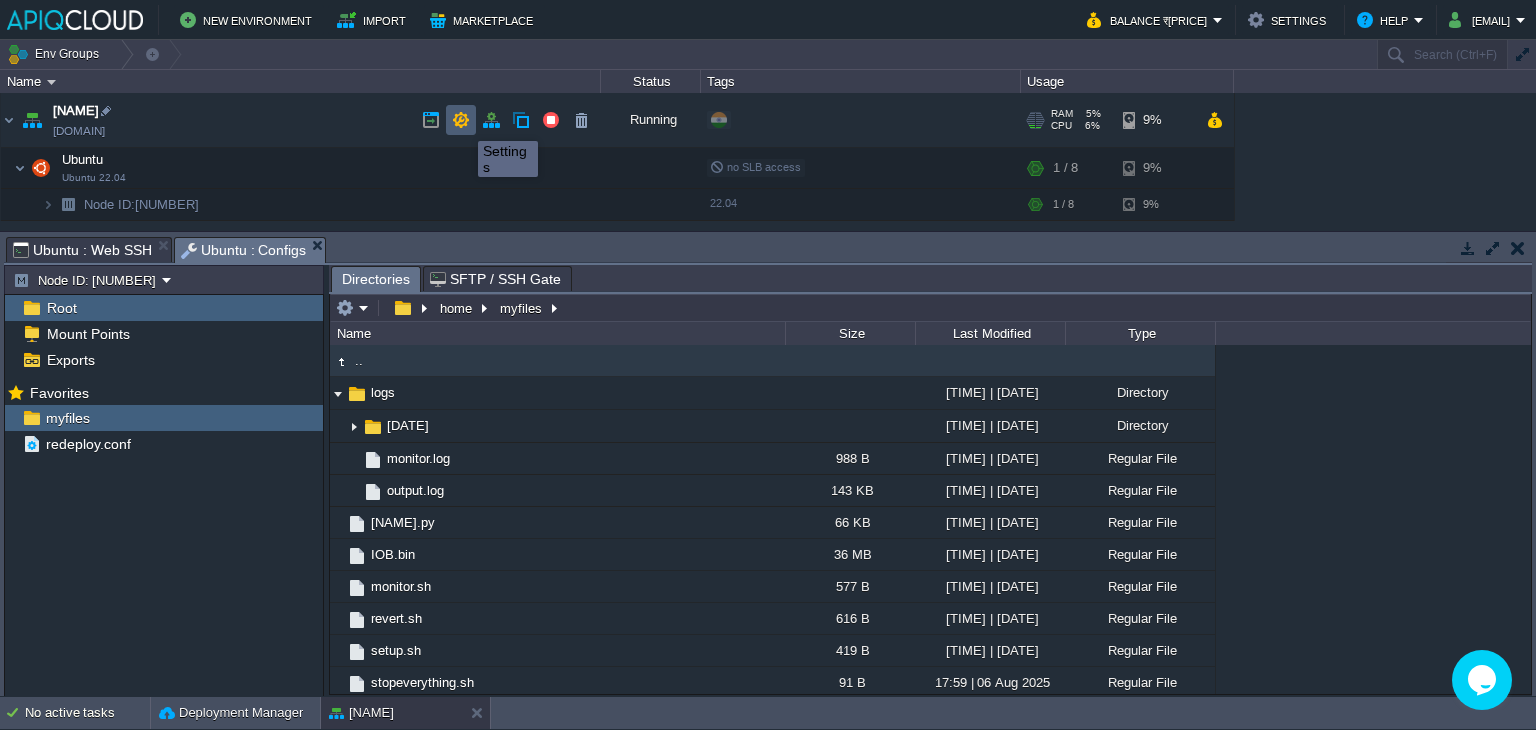 click at bounding box center (461, 120) 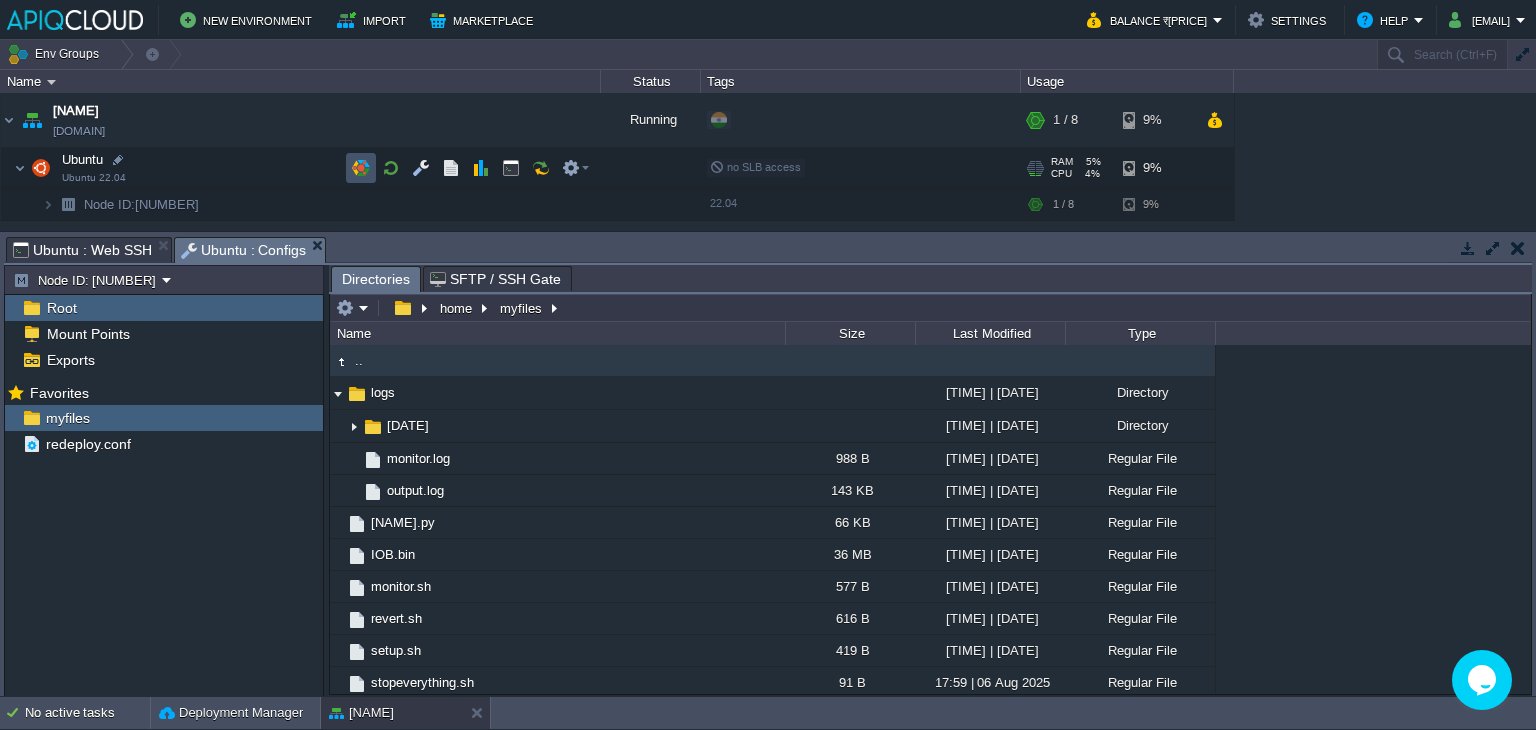 click at bounding box center (361, 168) 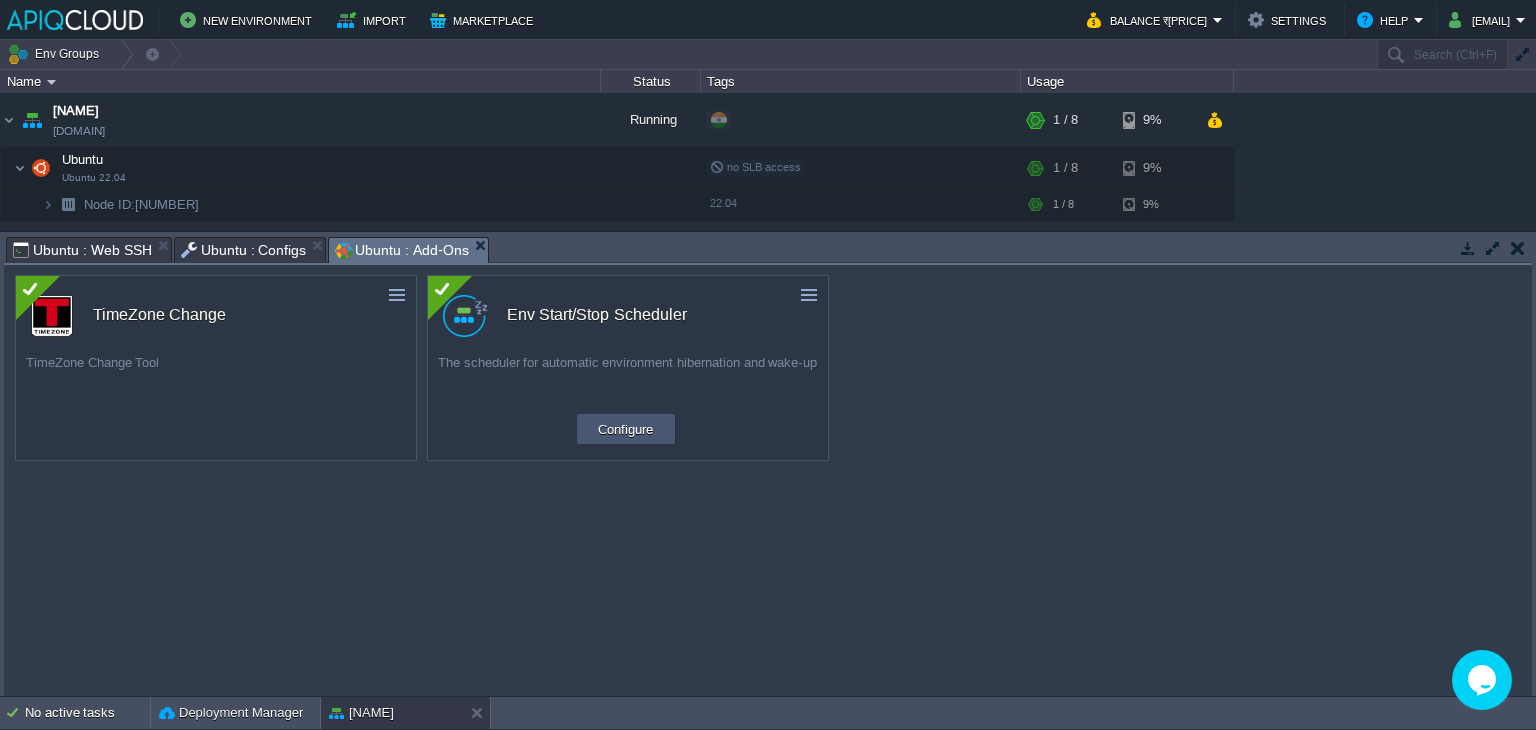 click on "Configure" at bounding box center (625, 429) 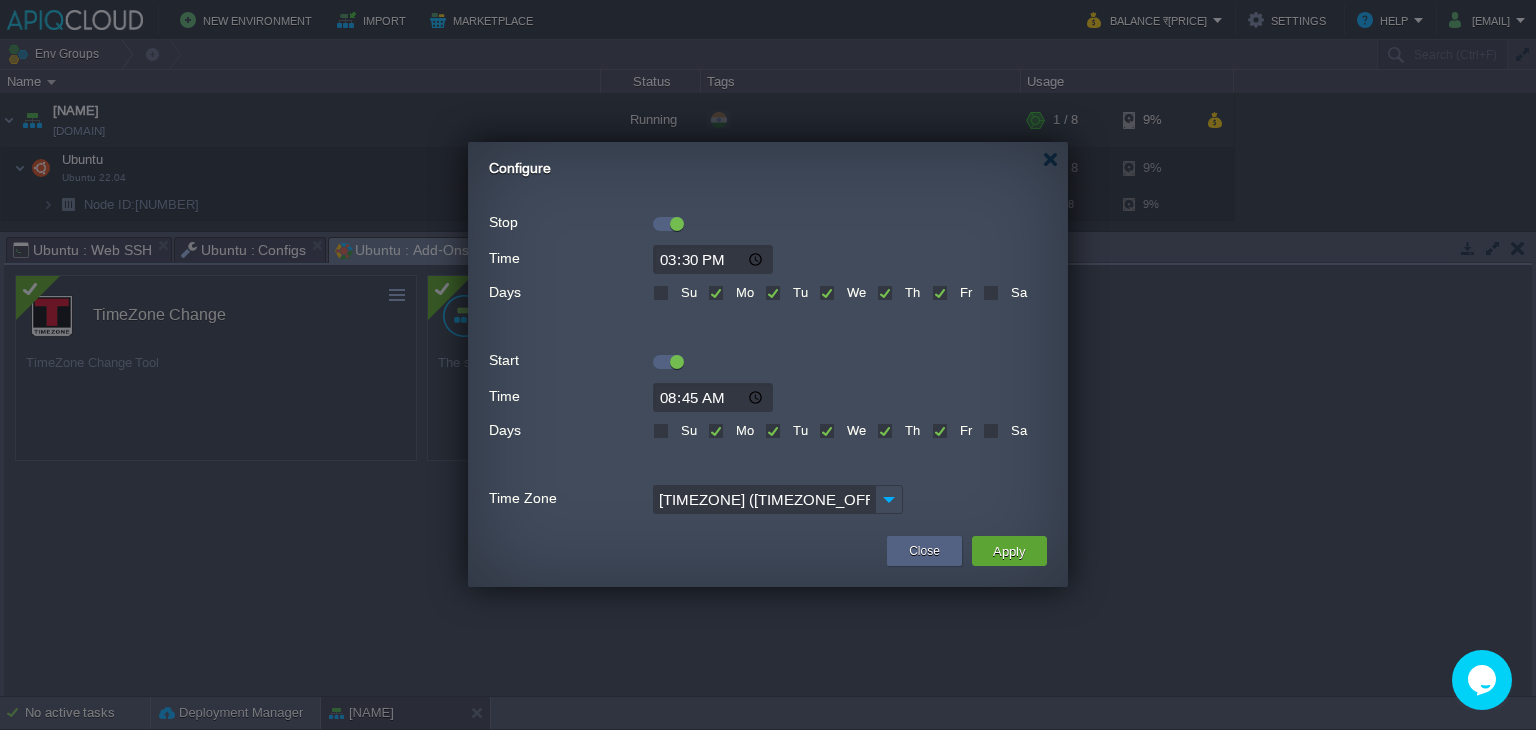 click on "15:30" at bounding box center (713, 259) 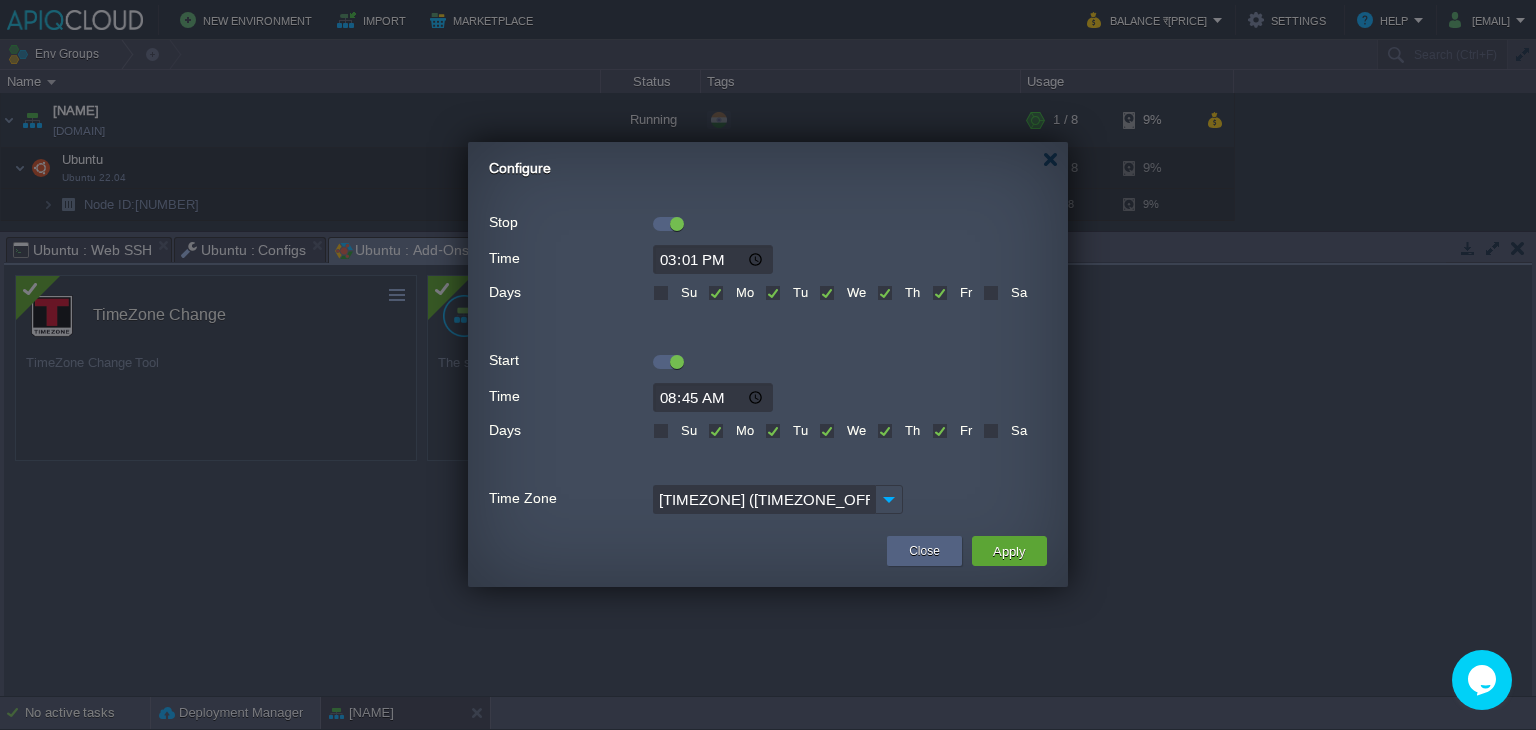 type on "15:15" 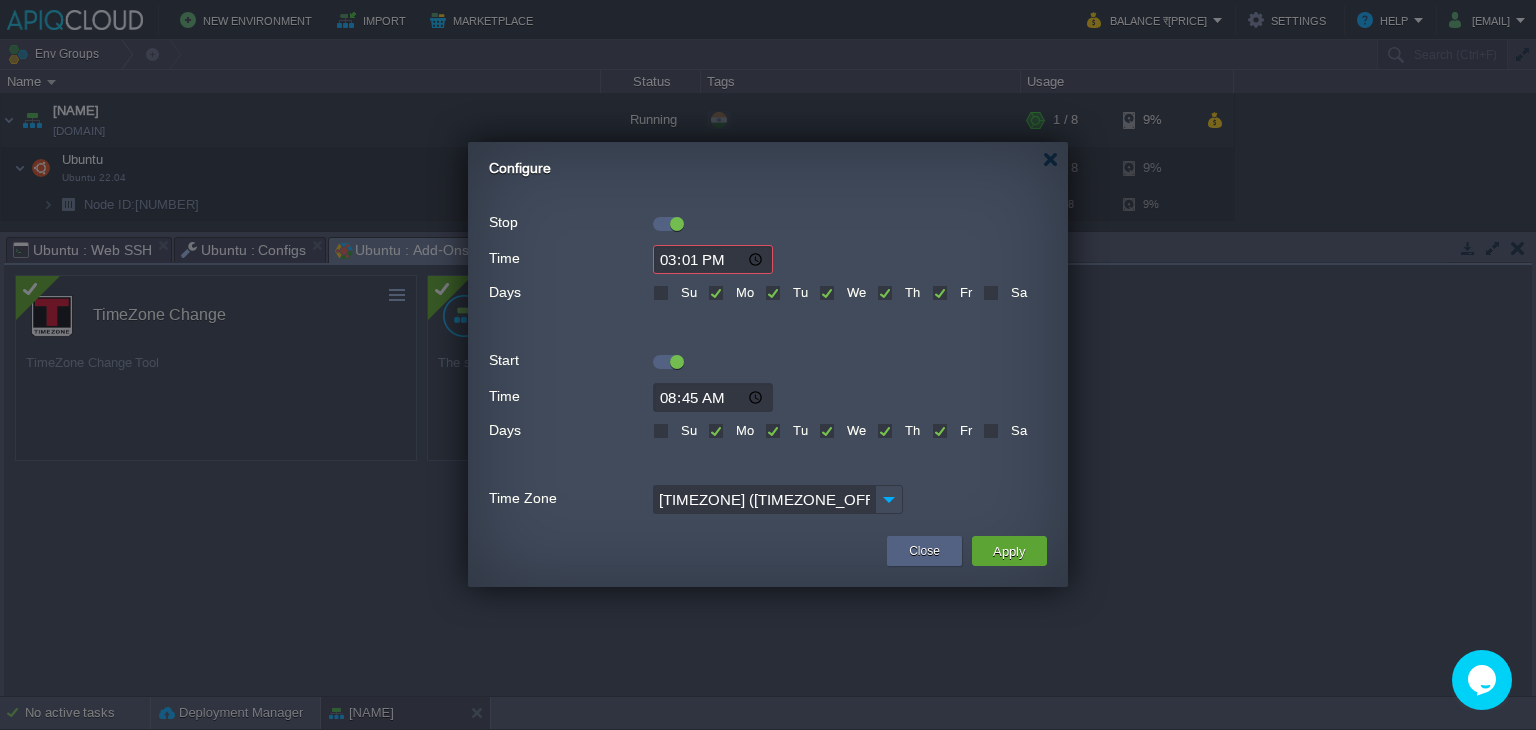 type on "15:16" 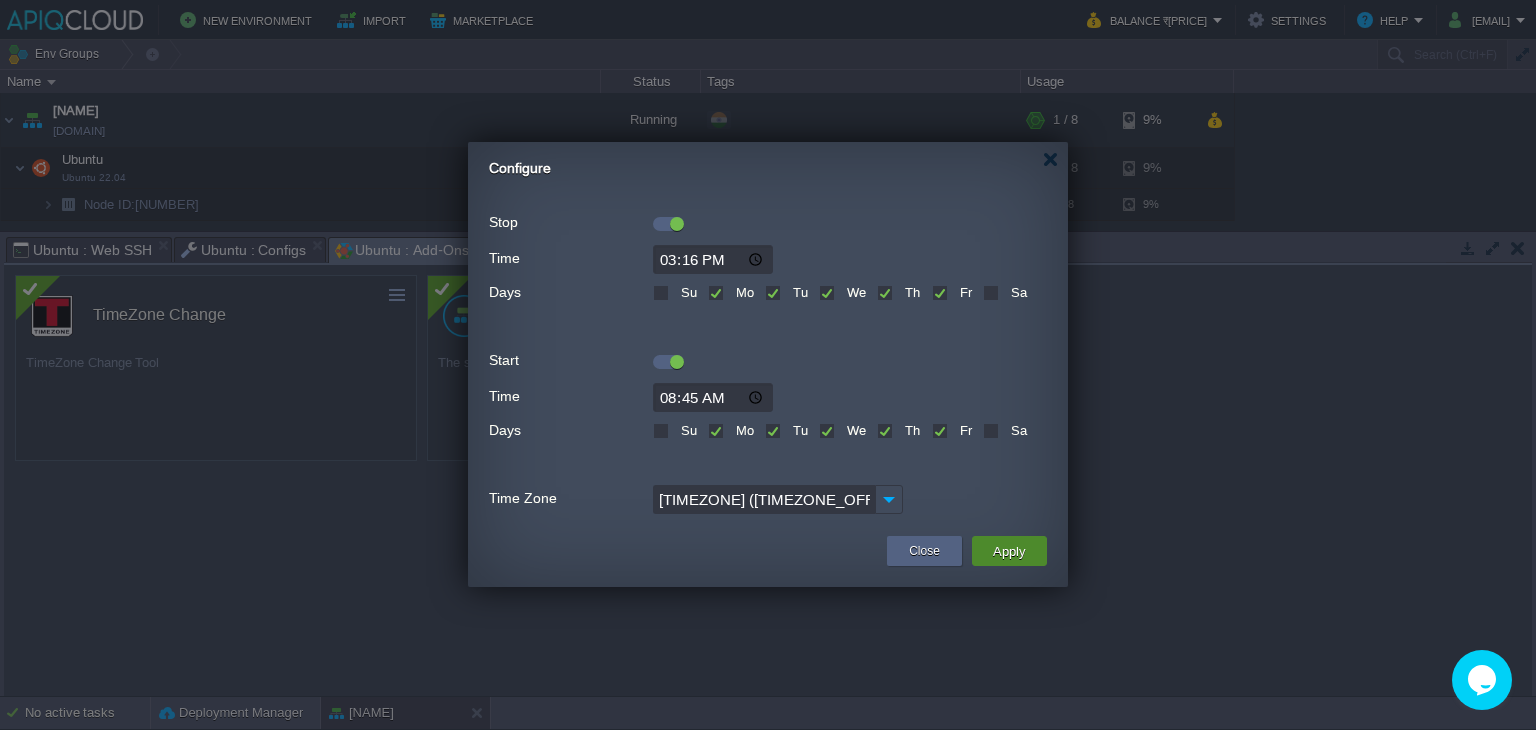 click on "Apply" at bounding box center (1009, 551) 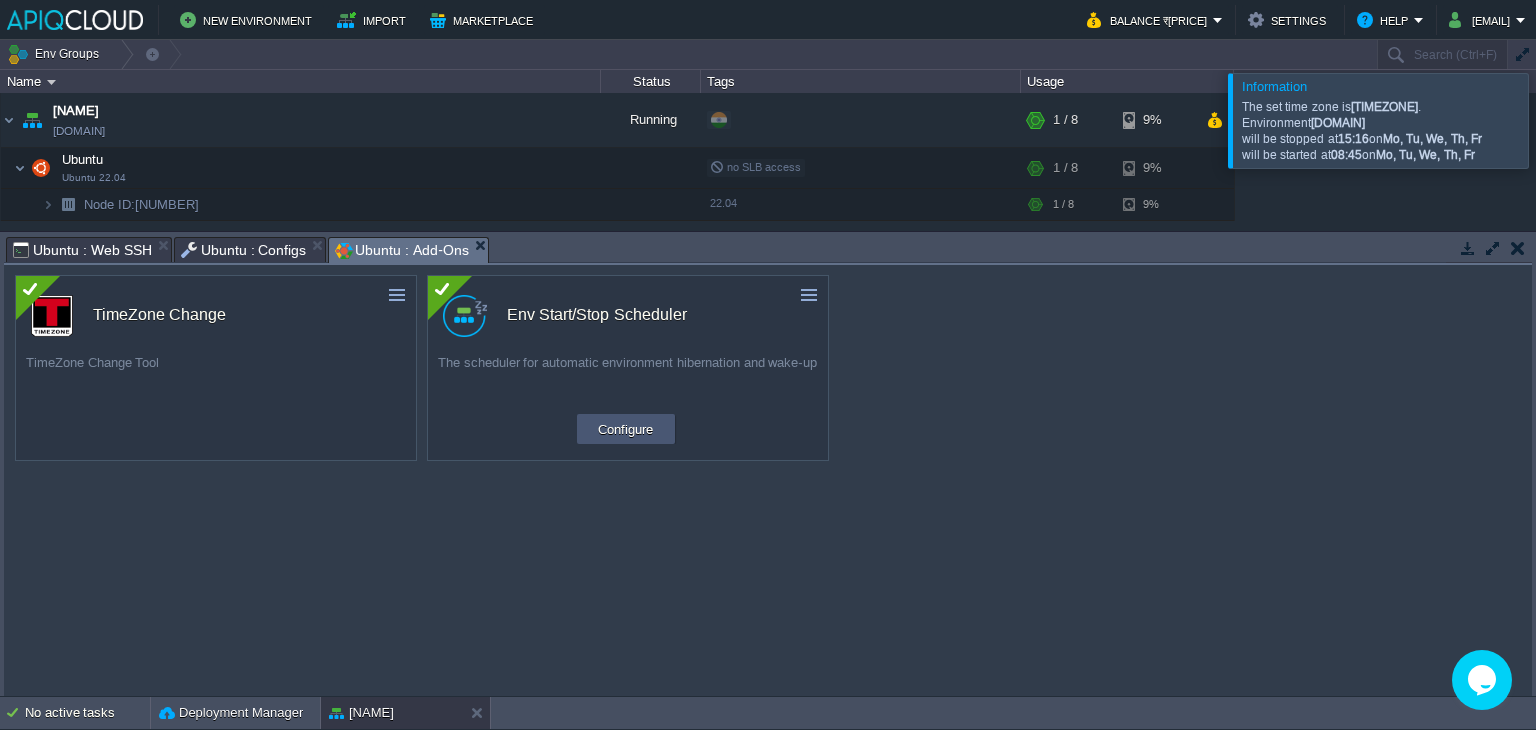 click on "Configure" at bounding box center (625, 429) 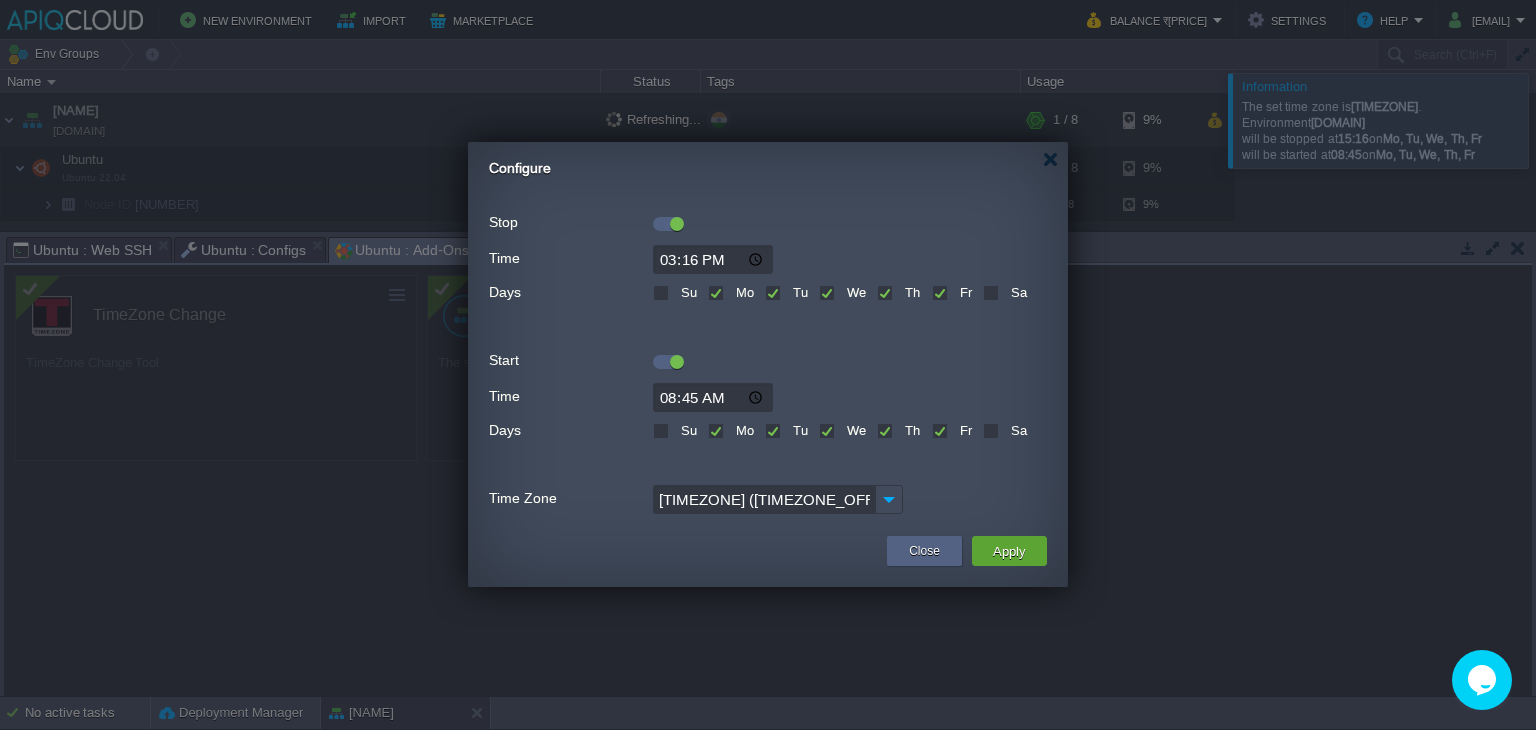 click on "08:45" at bounding box center (713, 397) 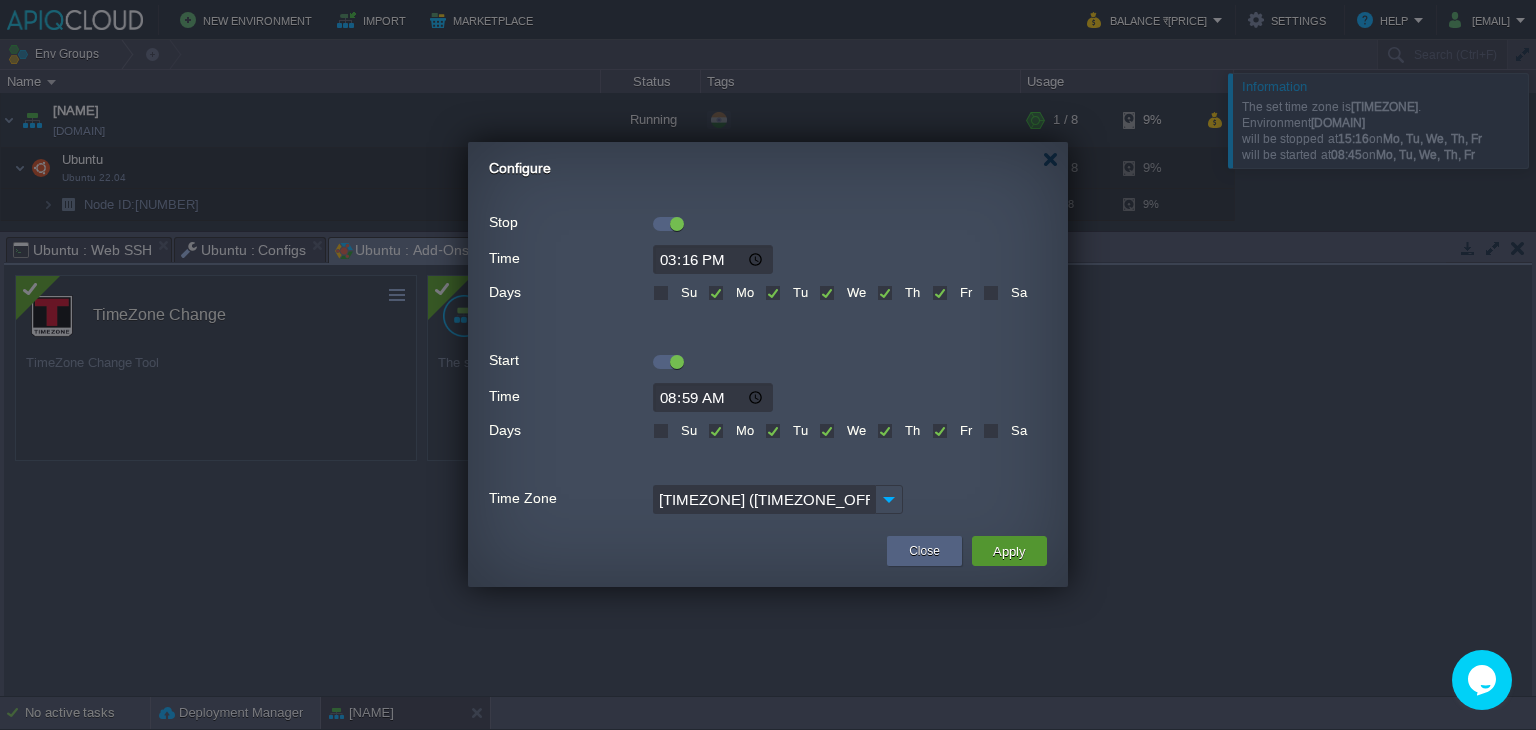type on "08:55" 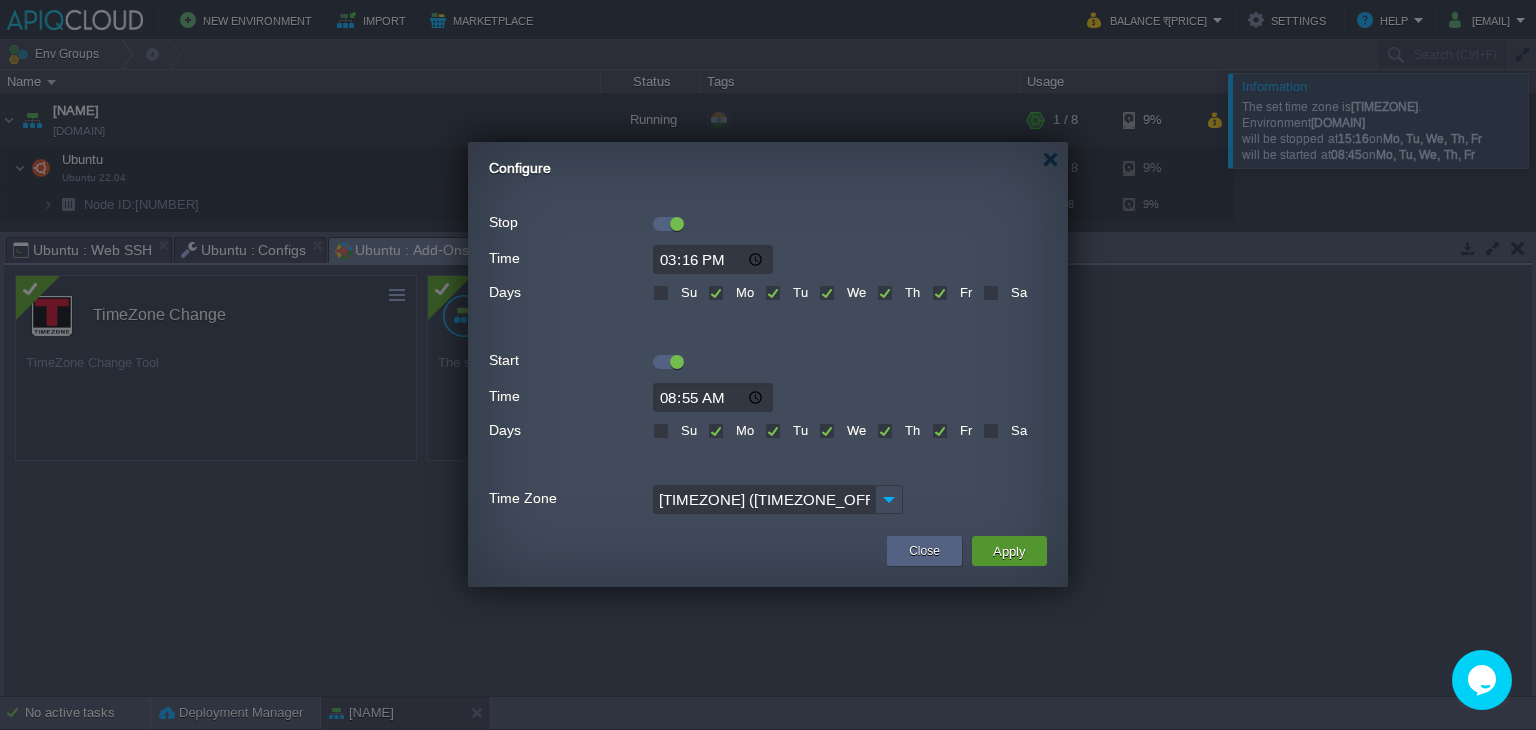 click on "Apply" at bounding box center (1009, 551) 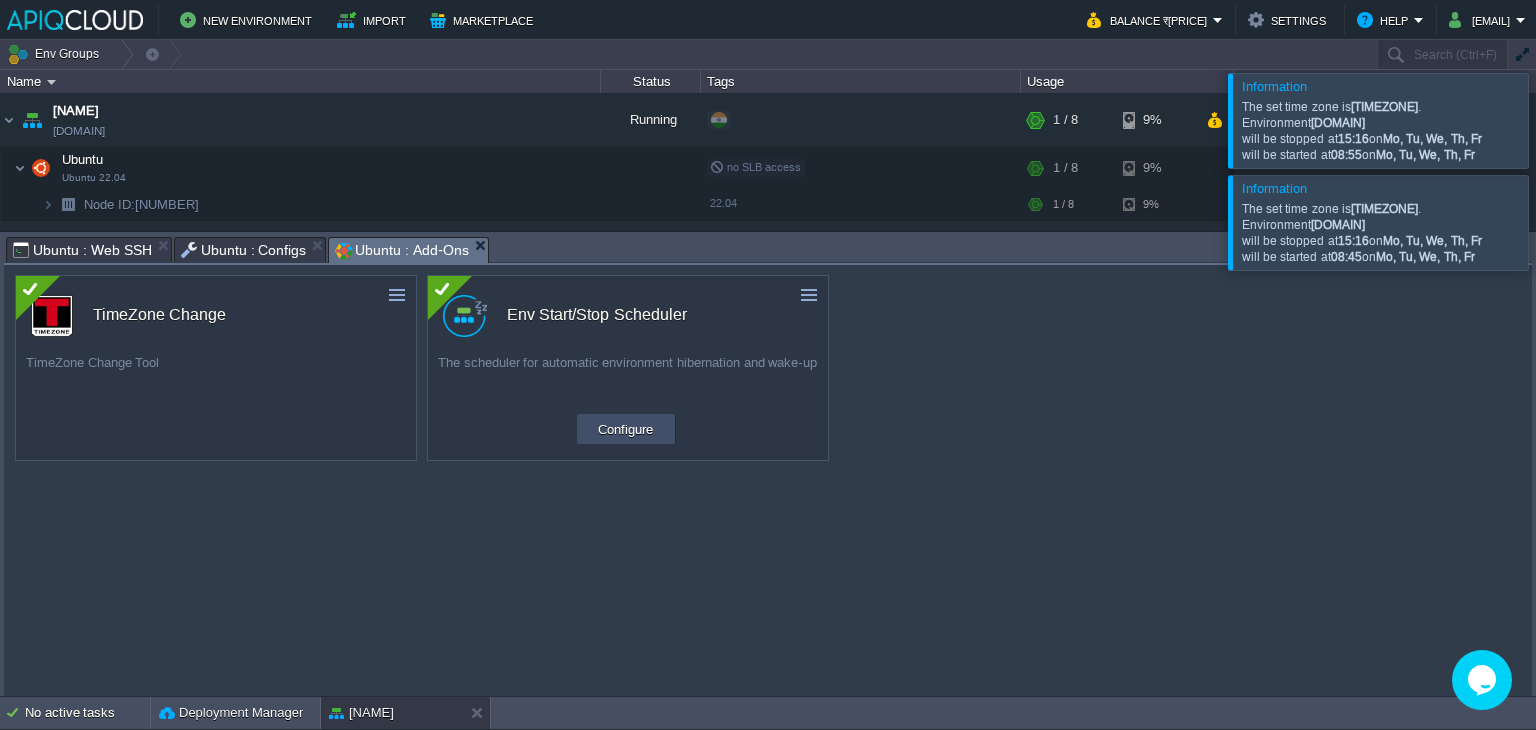 click on "Configure" at bounding box center (625, 429) 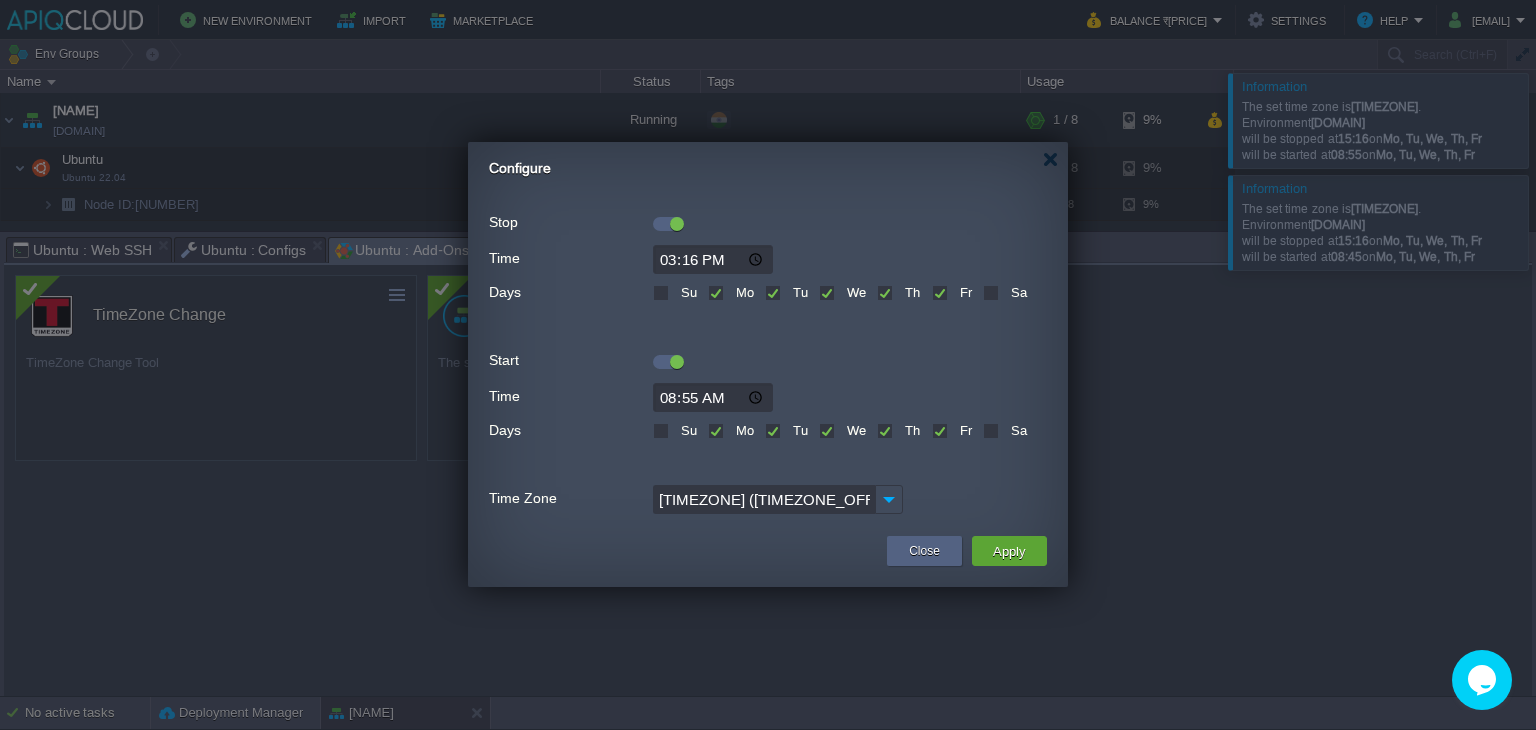 click on "08:55" at bounding box center (713, 397) 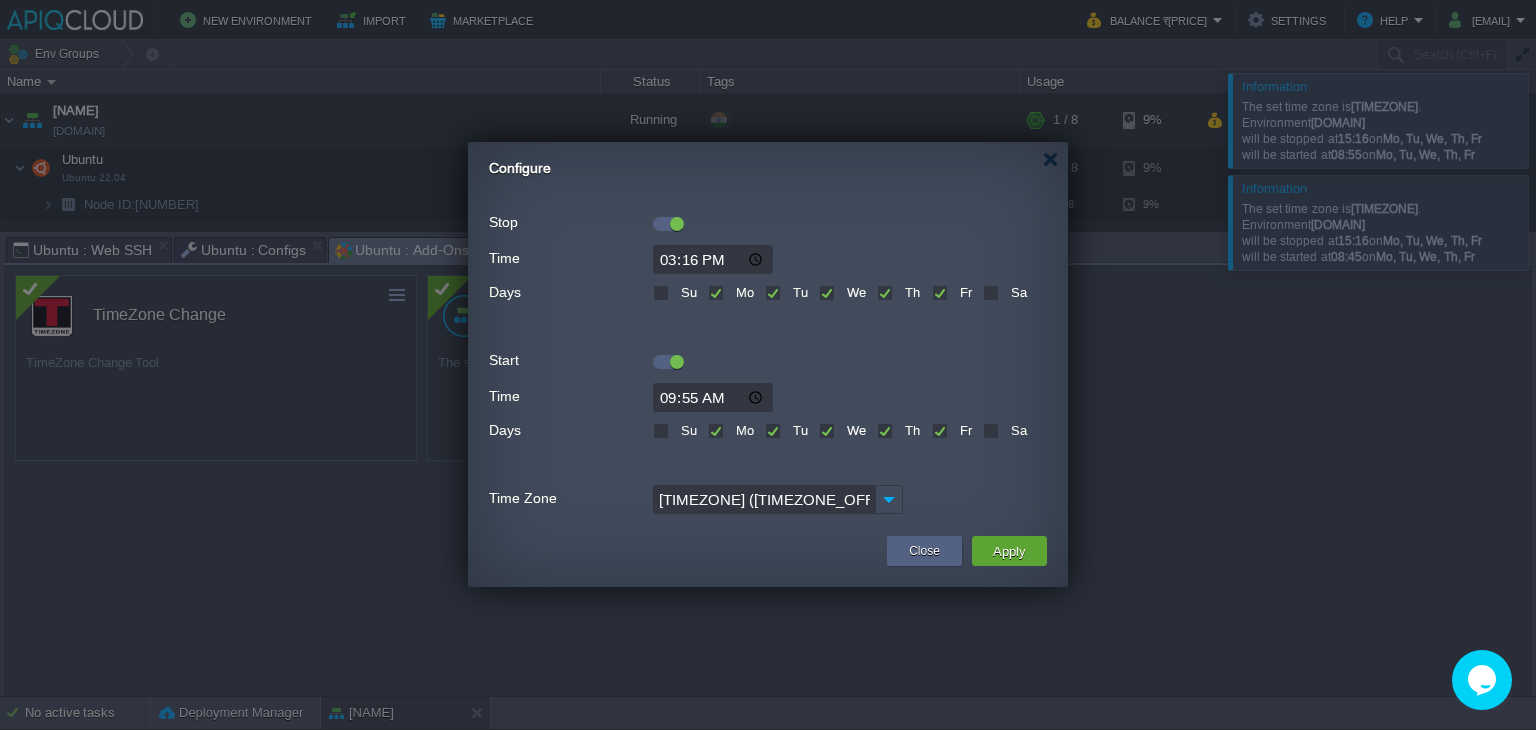 type on "09:00" 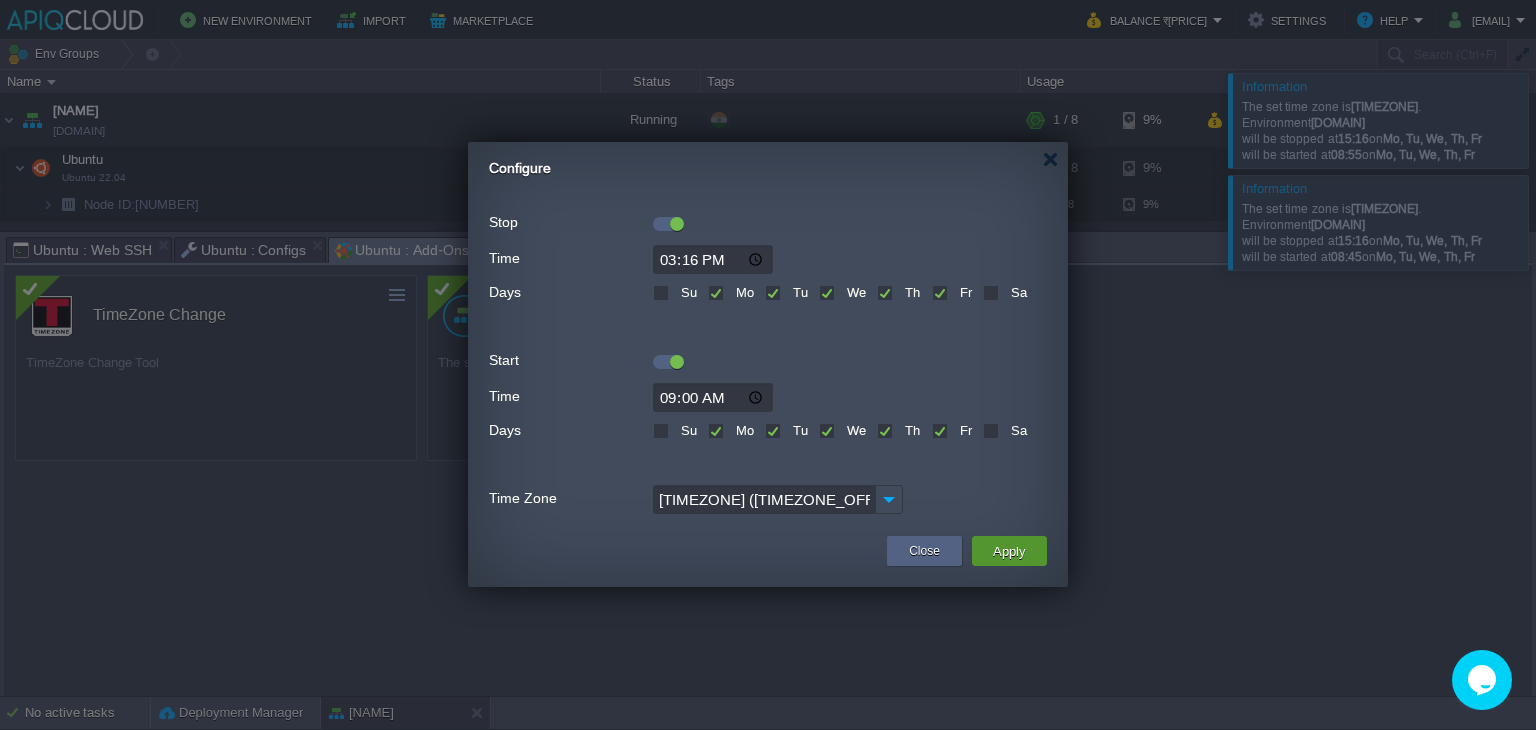 click on "Apply" at bounding box center [1009, 551] 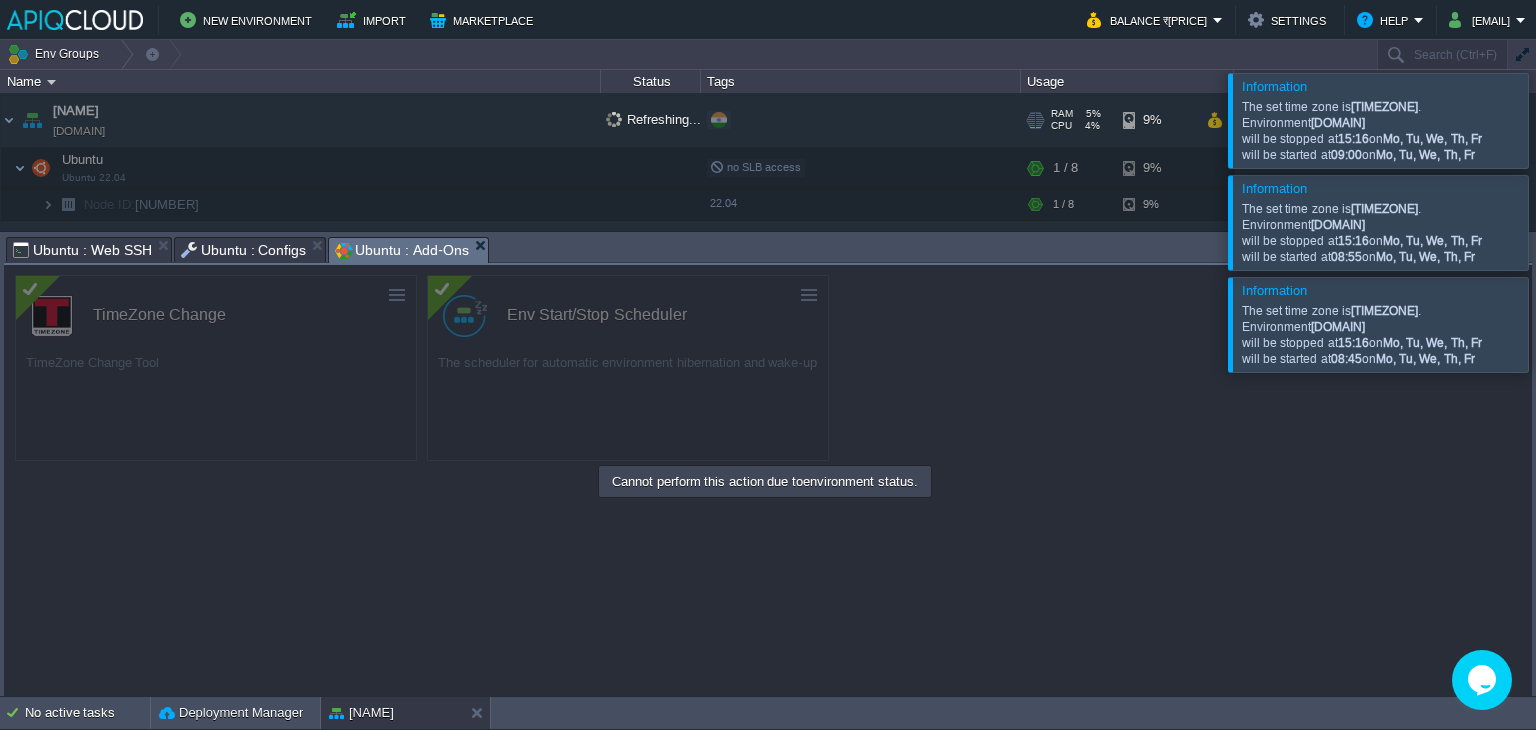 click on "Anand anand.in1.apiqcloud.com Refreshing...                                 + Add to Env Group                                                                                                                                                            RAM                 5%                                         CPU                 4%                             1 / 8                    9%       Ubuntu Ubuntu 22.04                                                         no SLB access                                                                                                                                                                                   RAM                 5%                                         CPU                 4%                             1 / 8                    9%     Node ID:  237185                                                22.04                                                                                                                                        RAM" at bounding box center (768, 162) 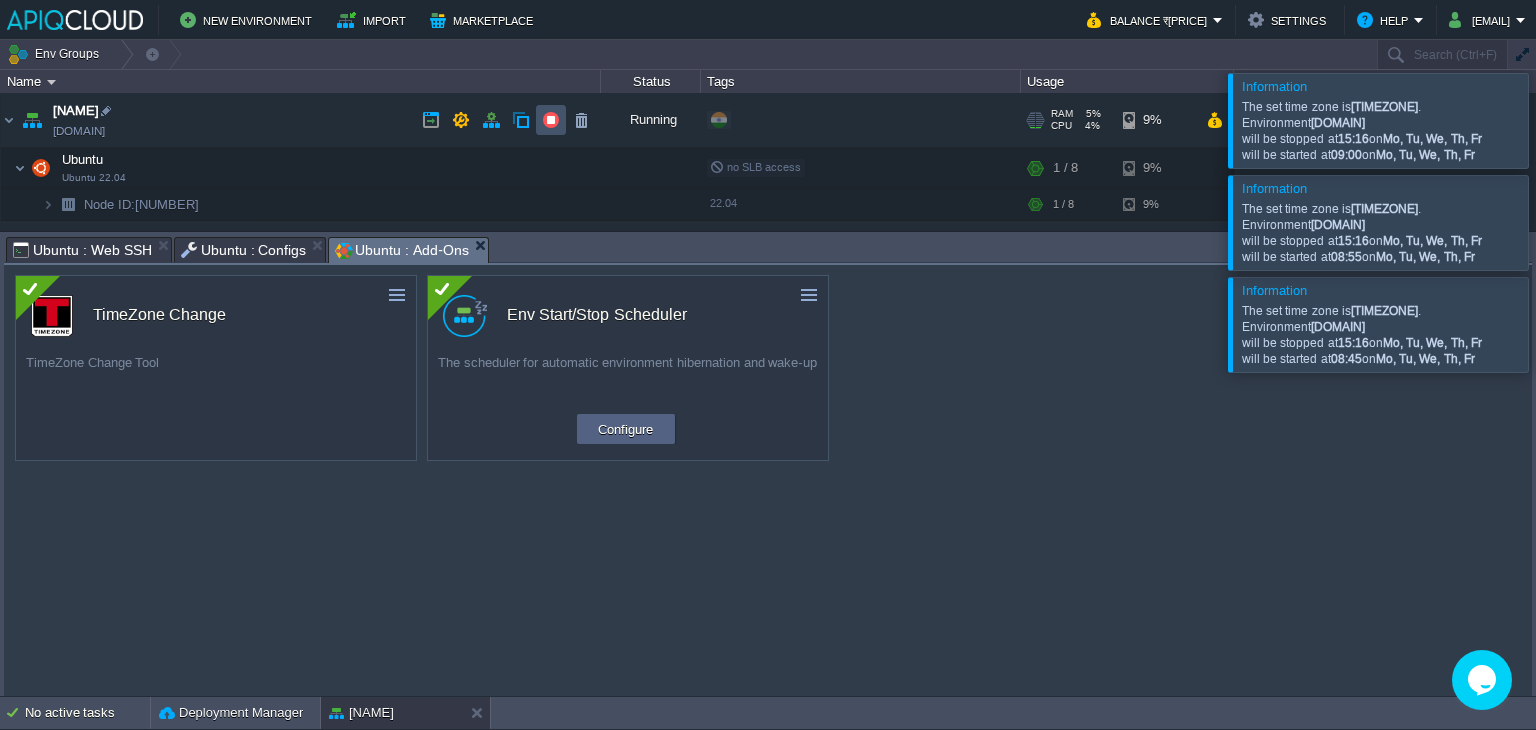 click at bounding box center [551, 120] 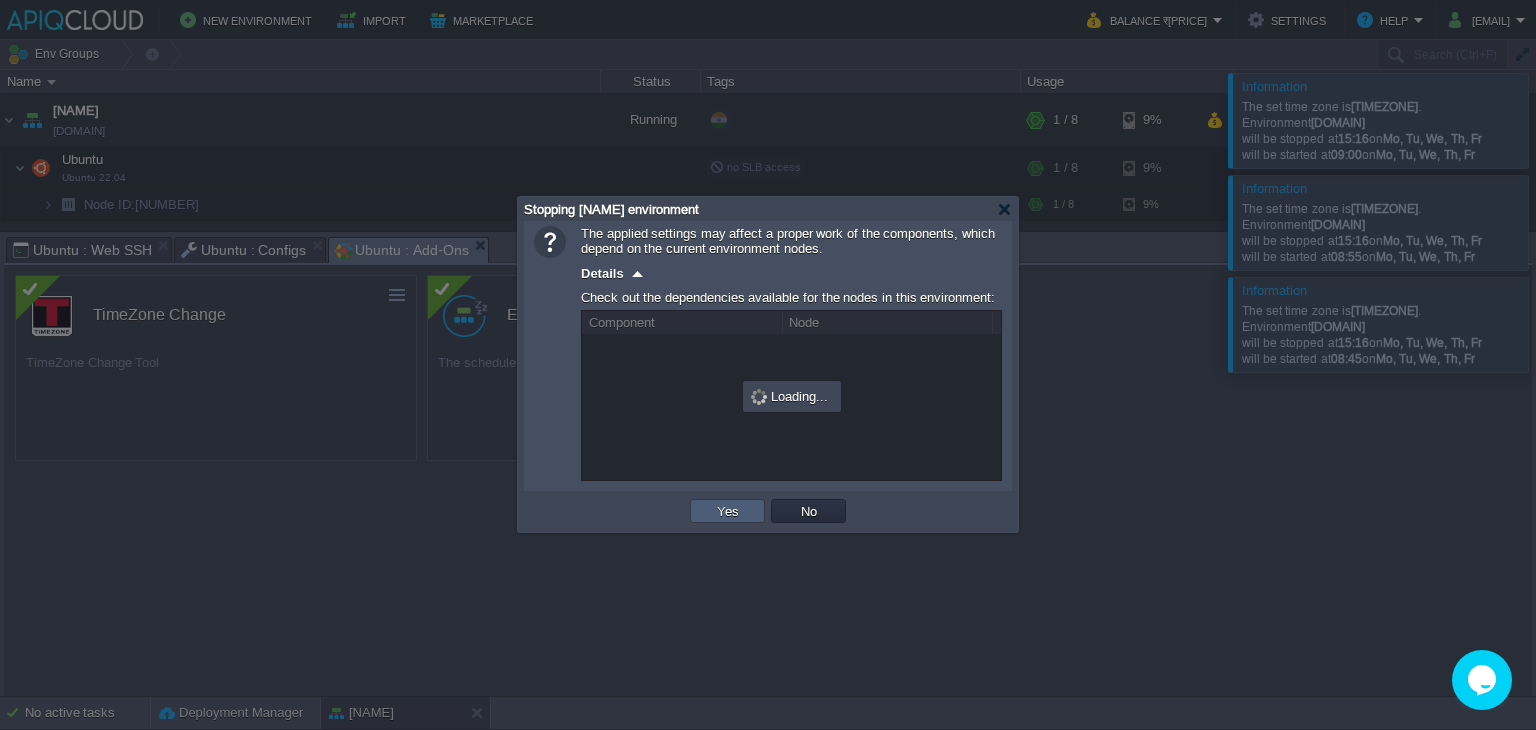 click on "Yes" at bounding box center (728, 511) 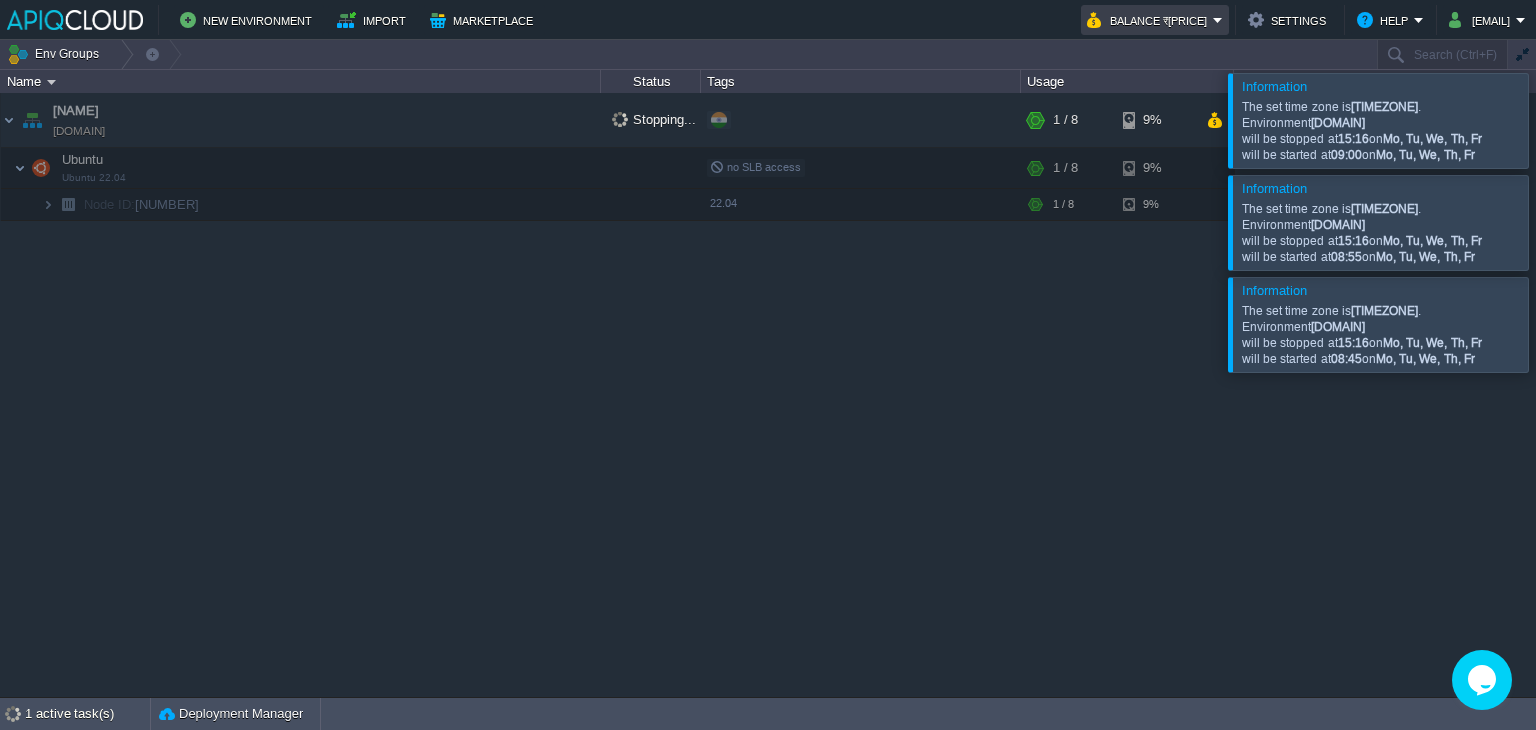 click on "Balance ₹1952.47" at bounding box center (1150, 20) 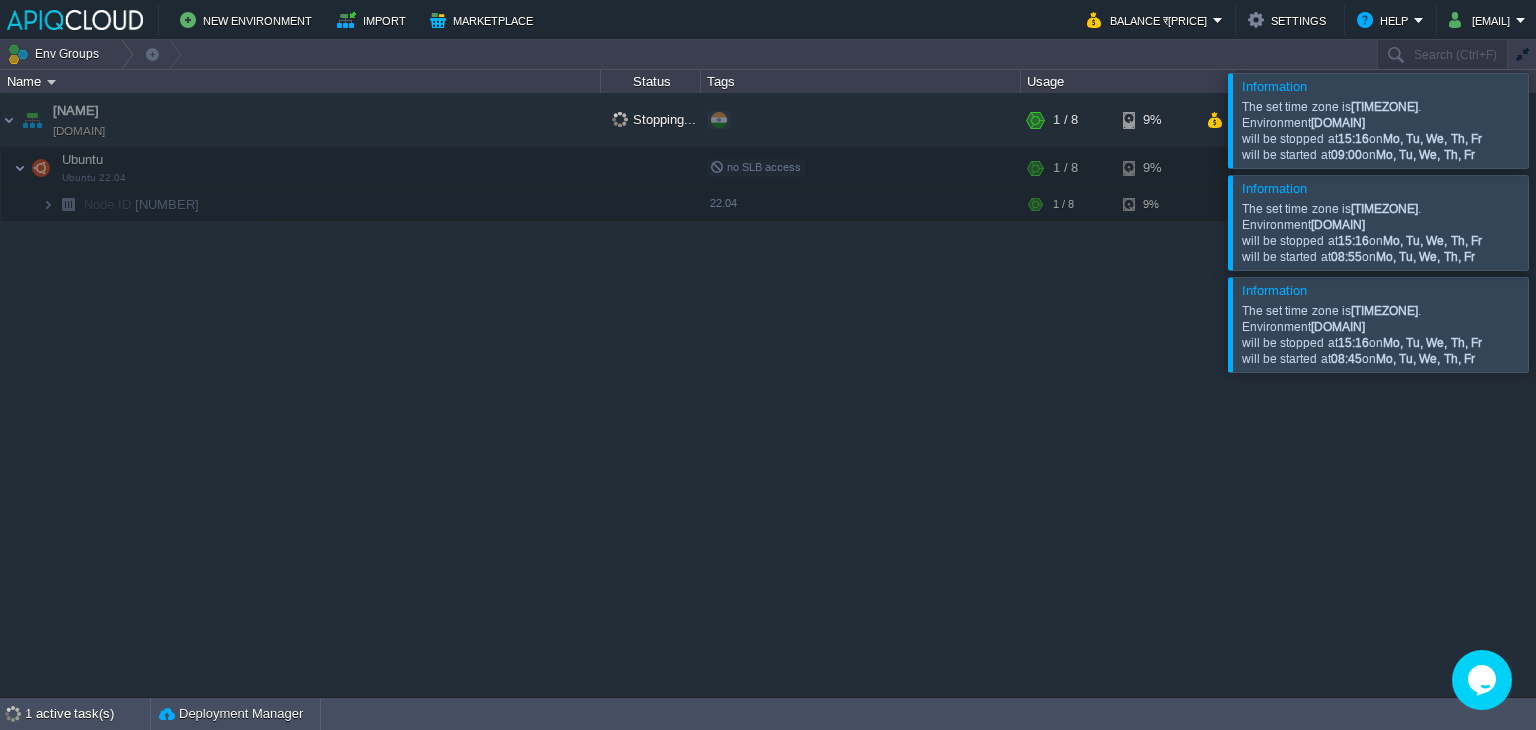 drag, startPoint x: 591, startPoint y: 343, endPoint x: 583, endPoint y: 329, distance: 16.124516 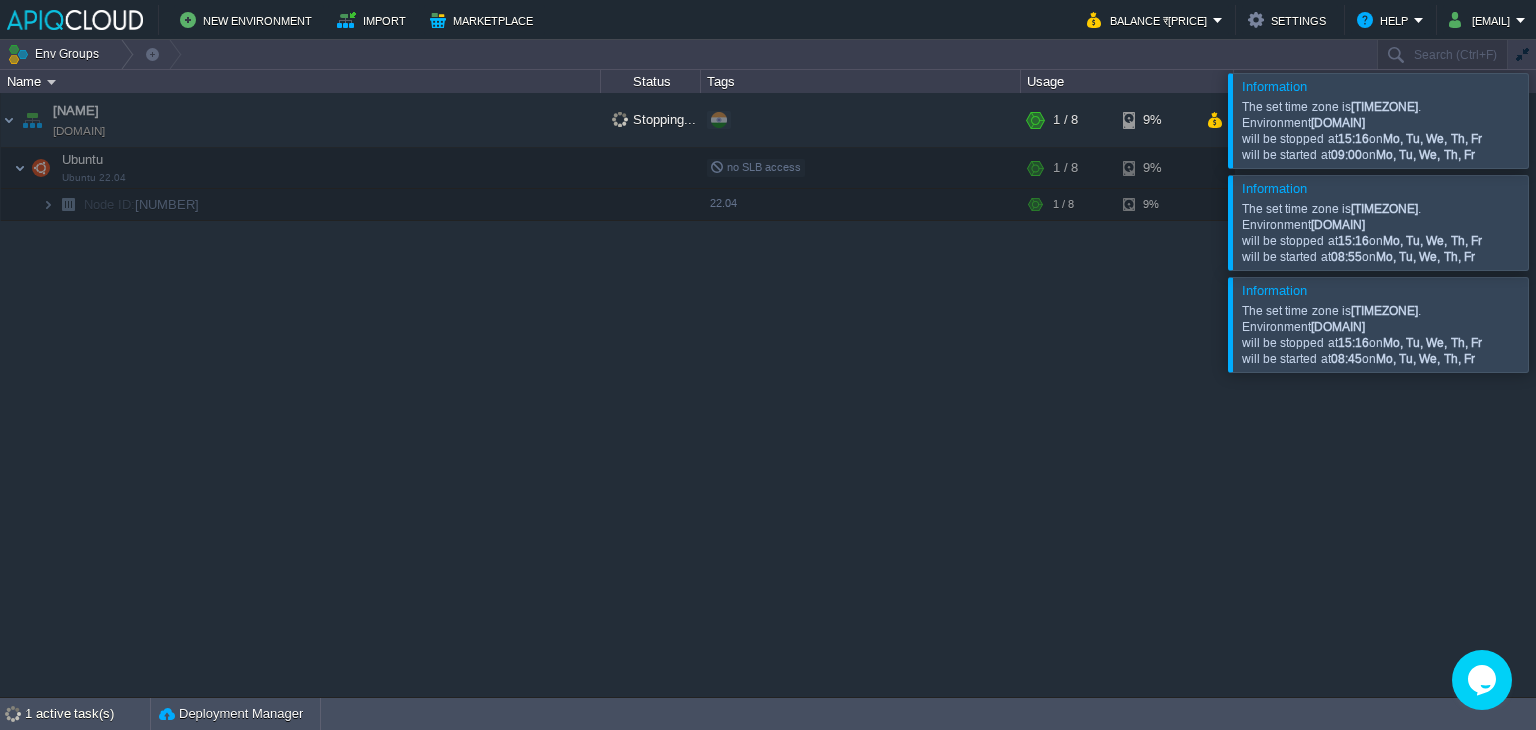 click on "Anand anand.in1.apiqcloud.com Stopping...                                 + Add to Env Group                                                                                                                                                            RAM                 5%                                         CPU                 4%                             1 / 8                    9%       Ubuntu Ubuntu 22.04                                                         no SLB access                                                                                                                                                                                   RAM                 5%                                         CPU                 4%                             1 / 8                    9%     Node ID:  237185                                                22.04                                                                                                                                        RAM" at bounding box center (768, 395) 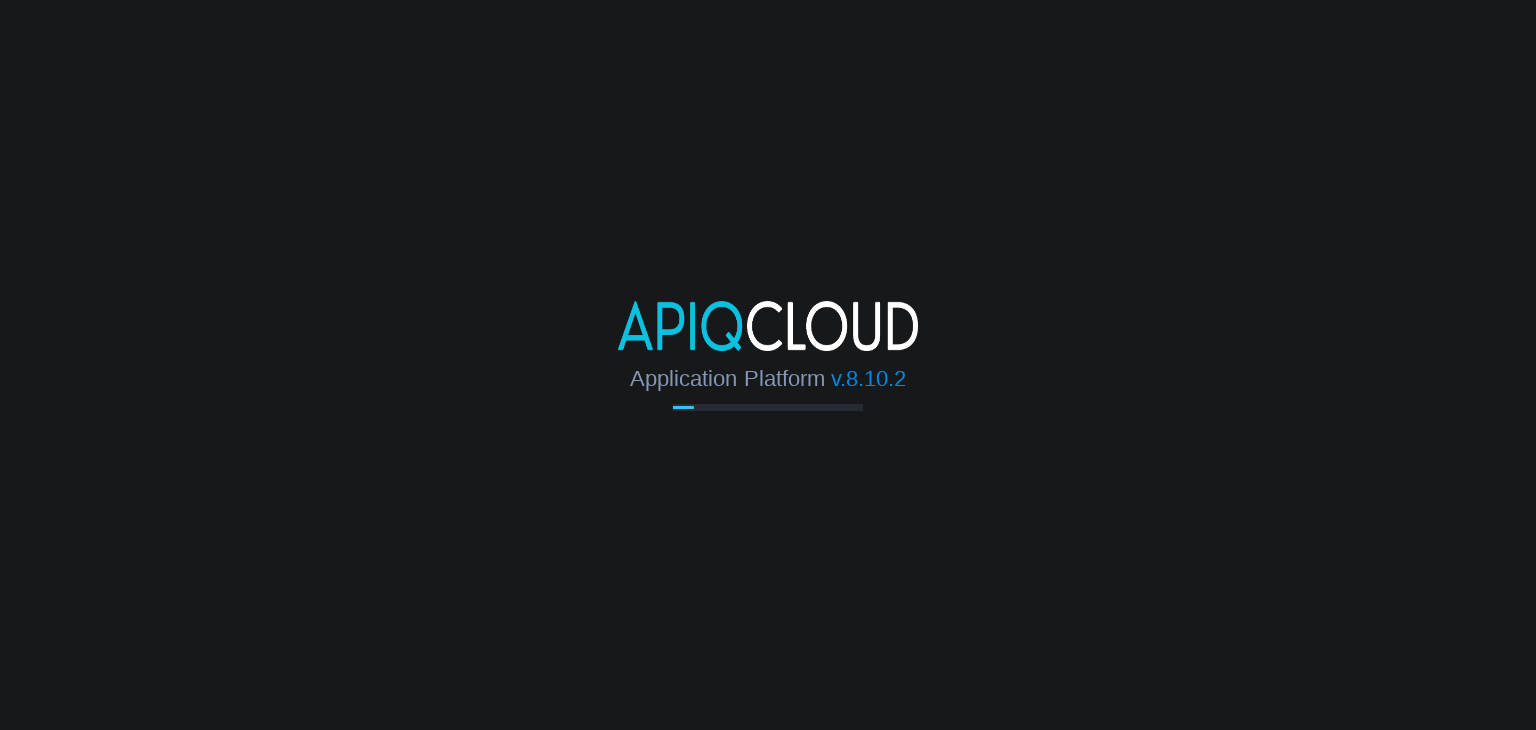 scroll, scrollTop: 0, scrollLeft: 0, axis: both 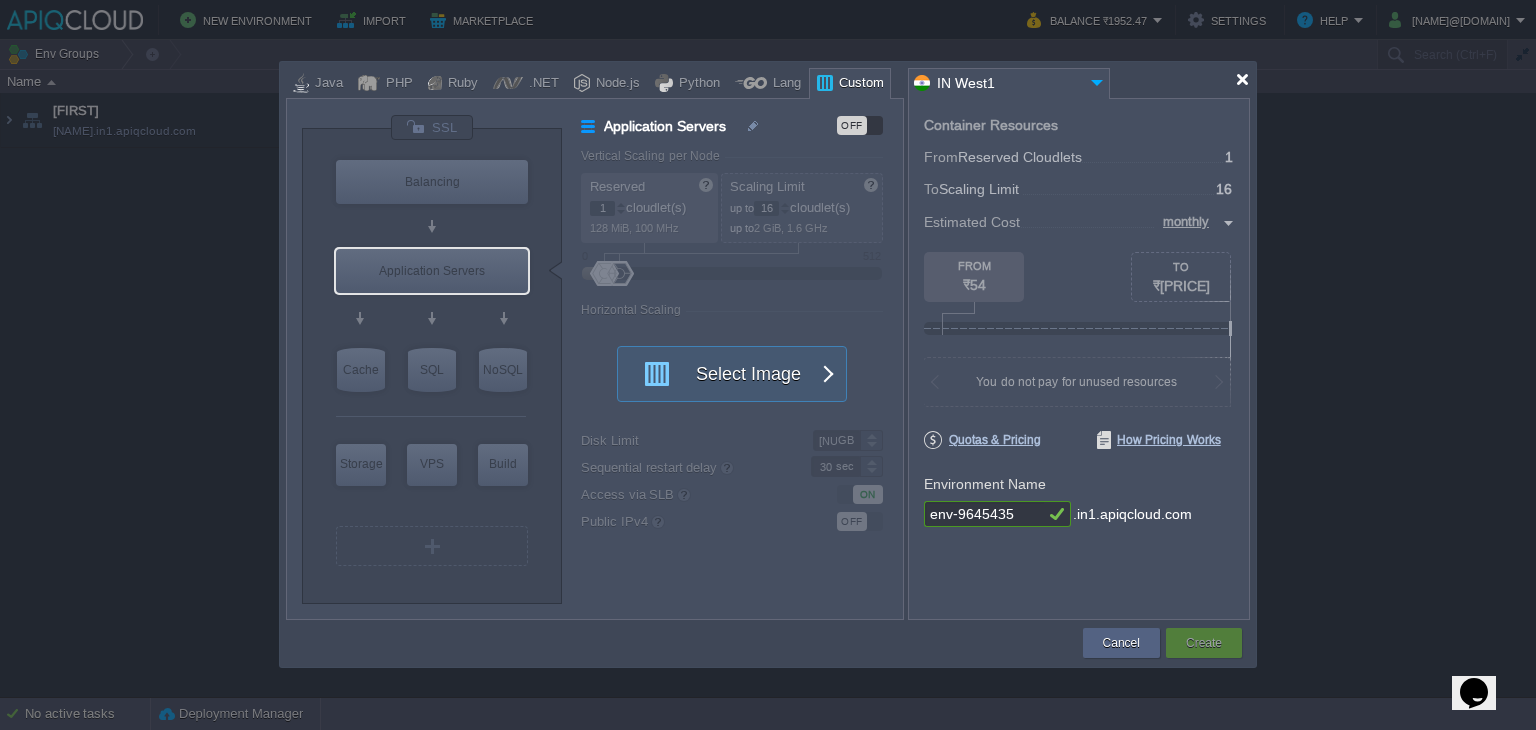 click at bounding box center [1242, 79] 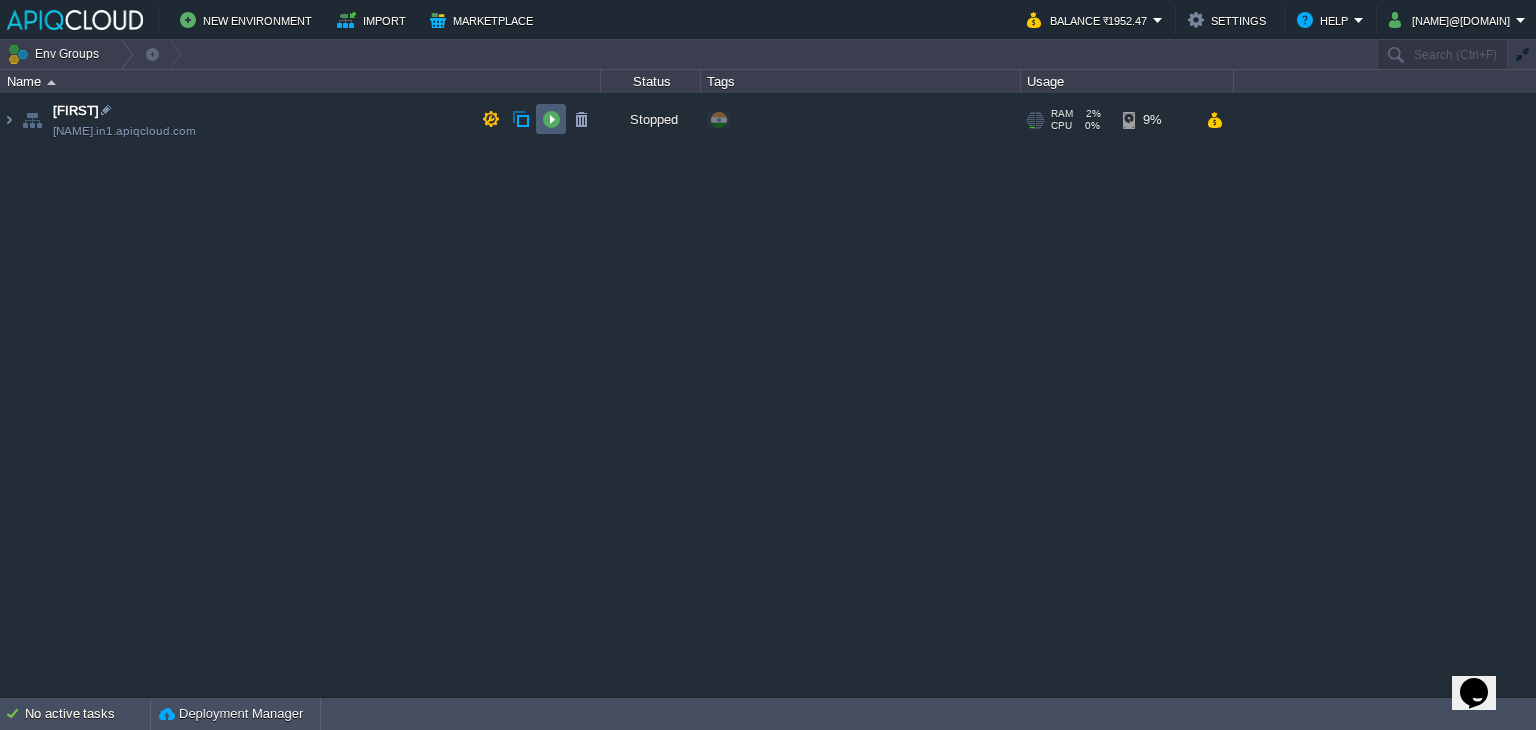click at bounding box center [551, 119] 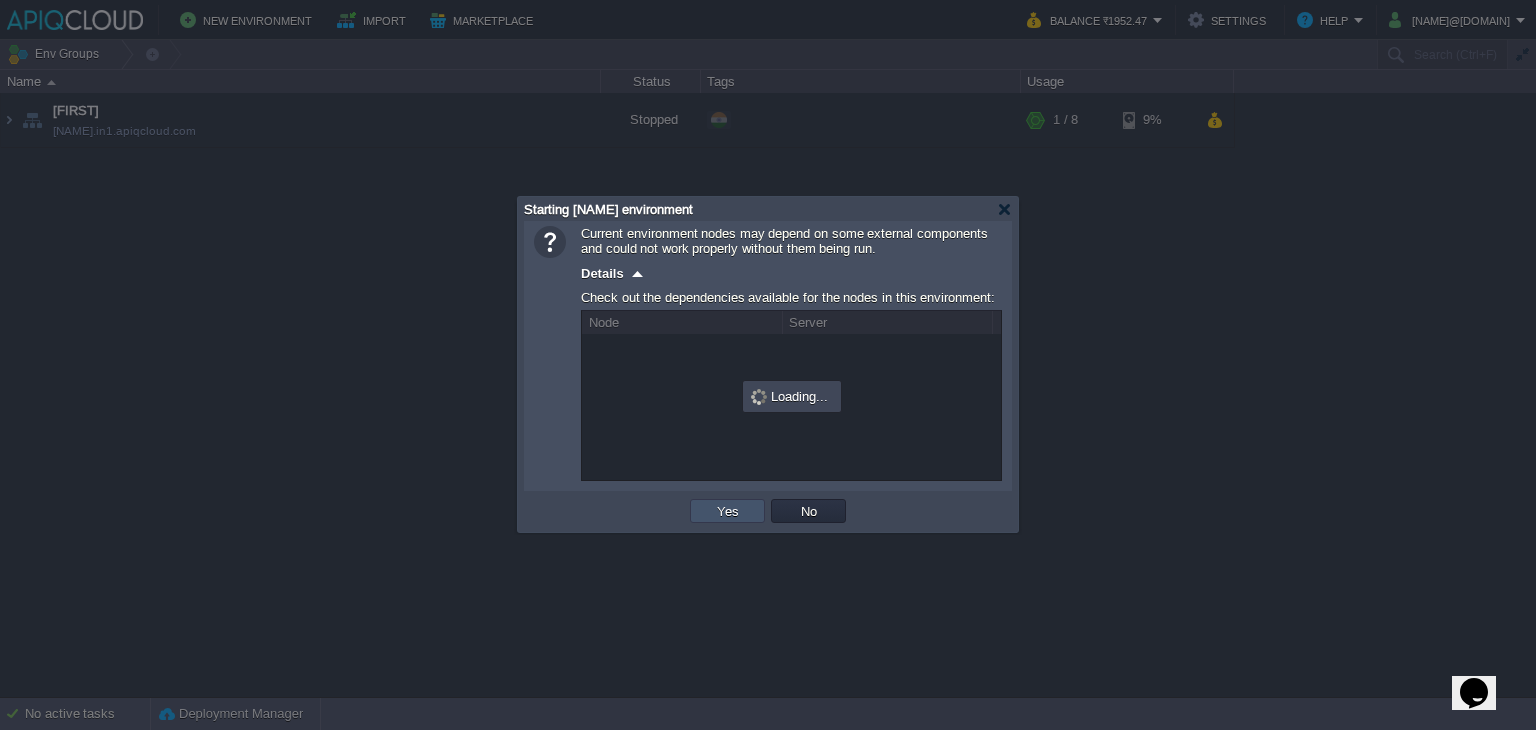click on "Yes" at bounding box center (728, 511) 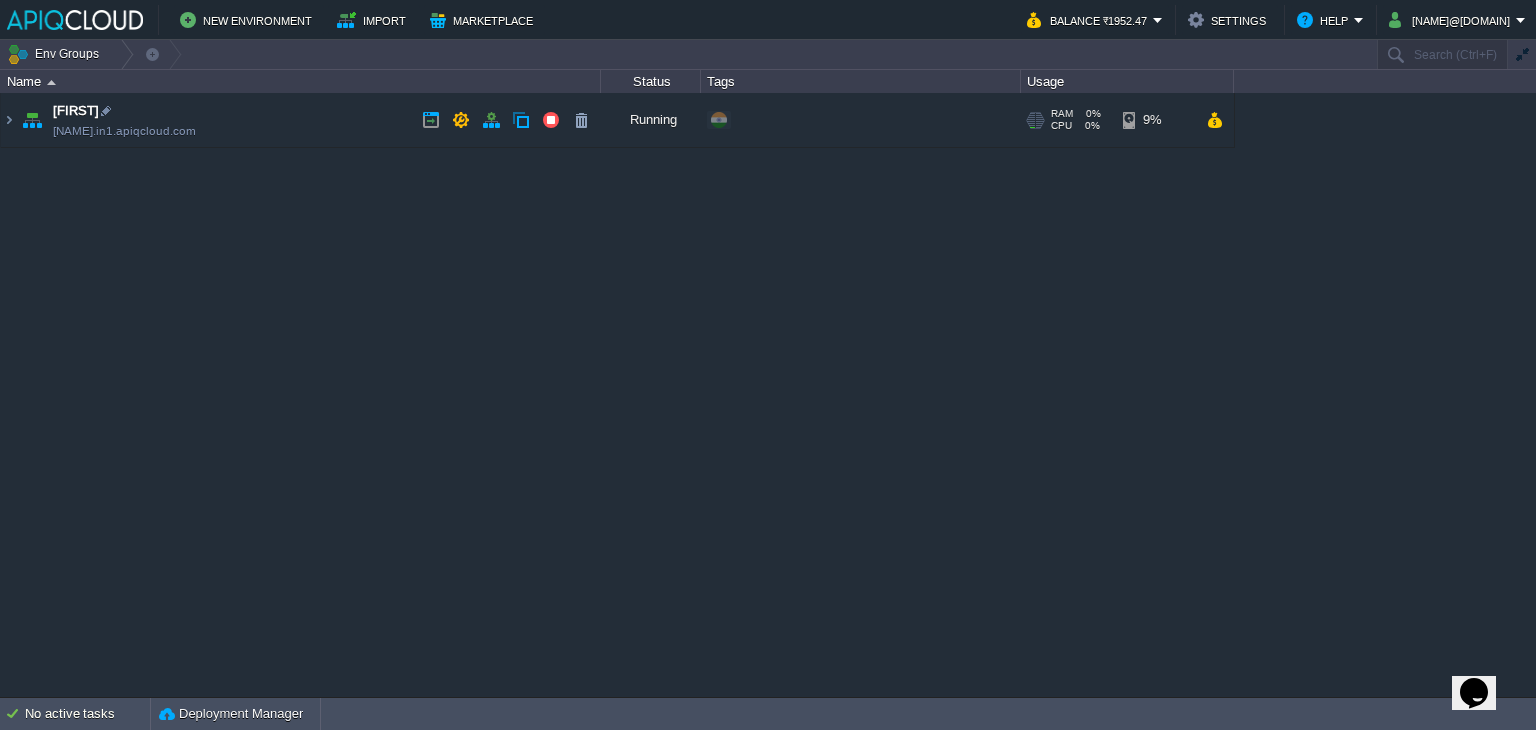 click on "[FIRST] [EMAIL]" at bounding box center (301, 120) 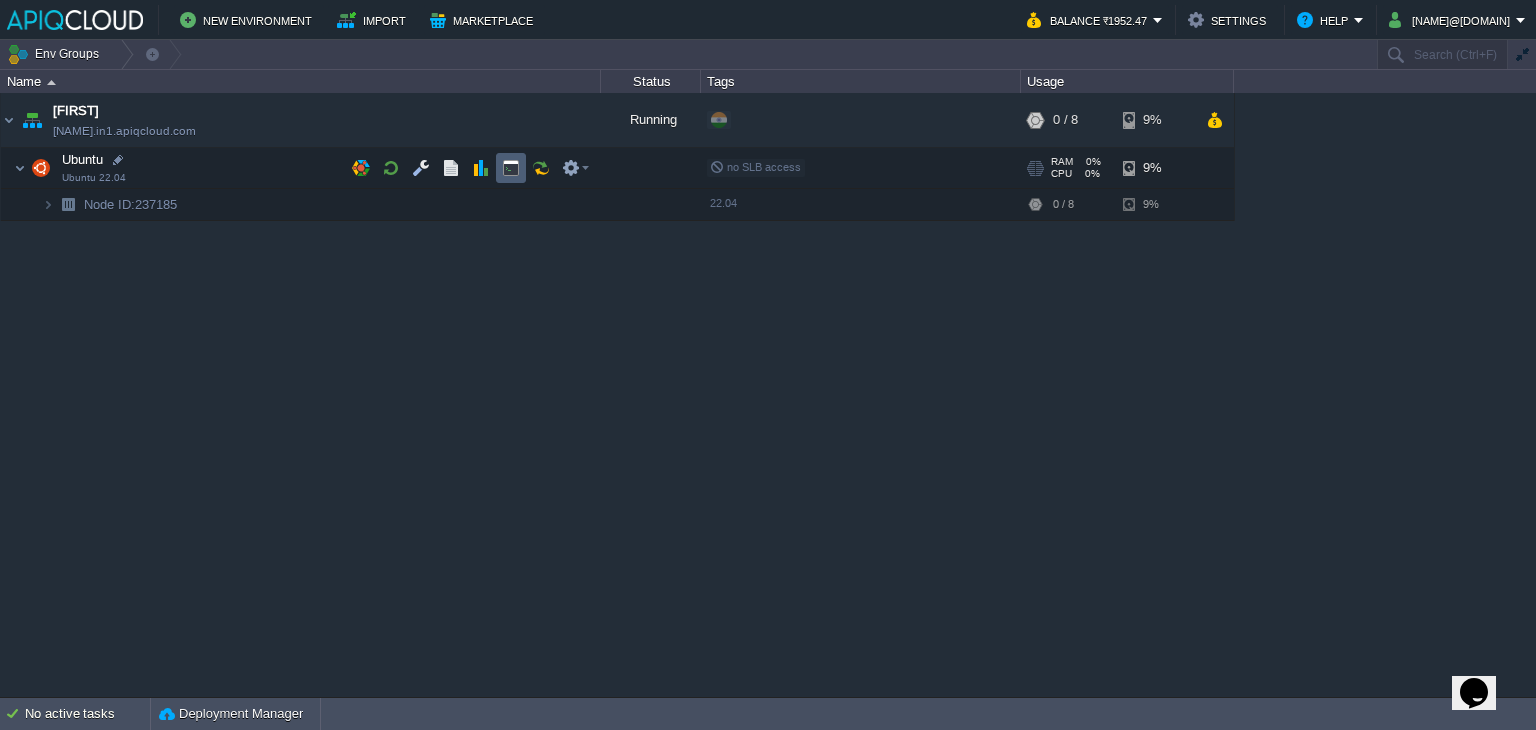 click at bounding box center [511, 168] 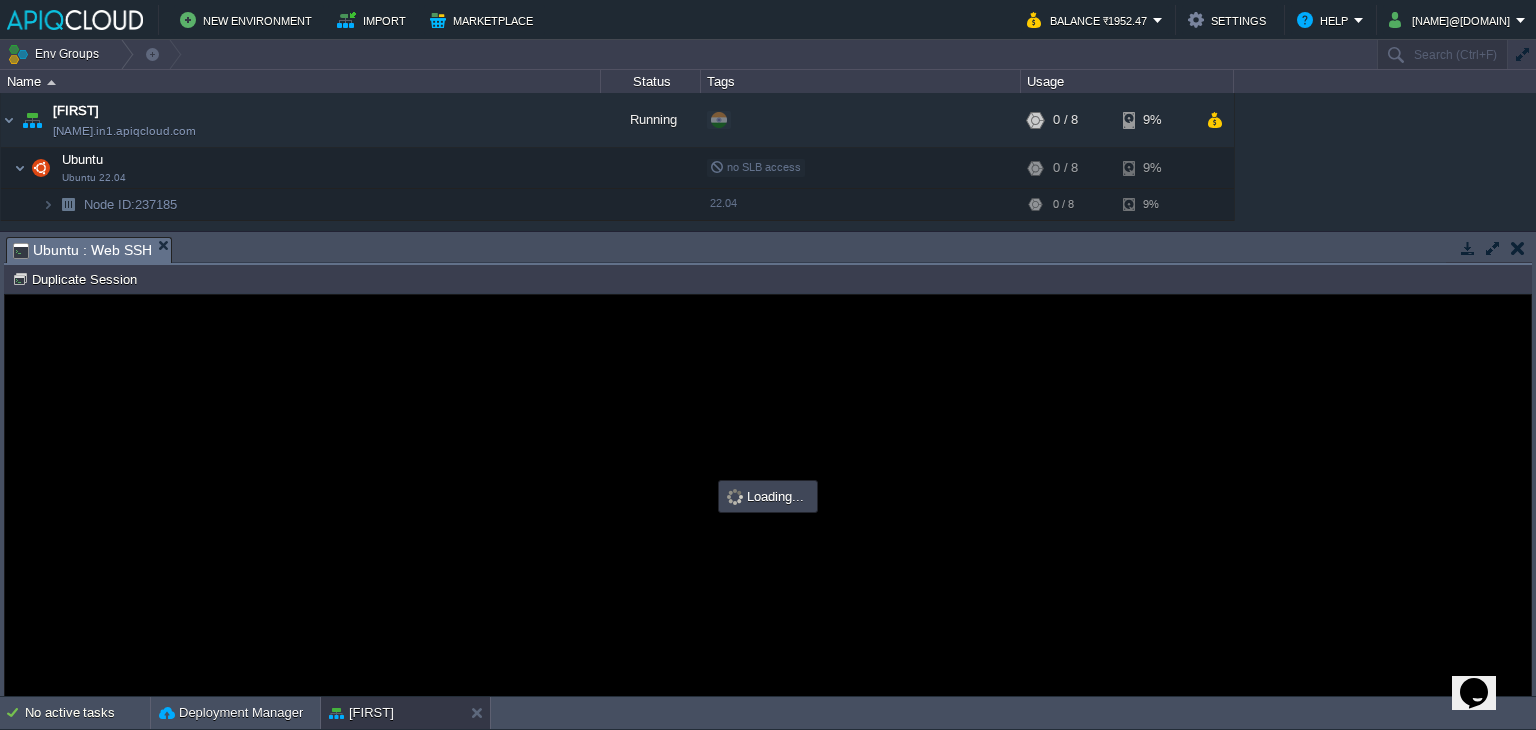scroll, scrollTop: 0, scrollLeft: 0, axis: both 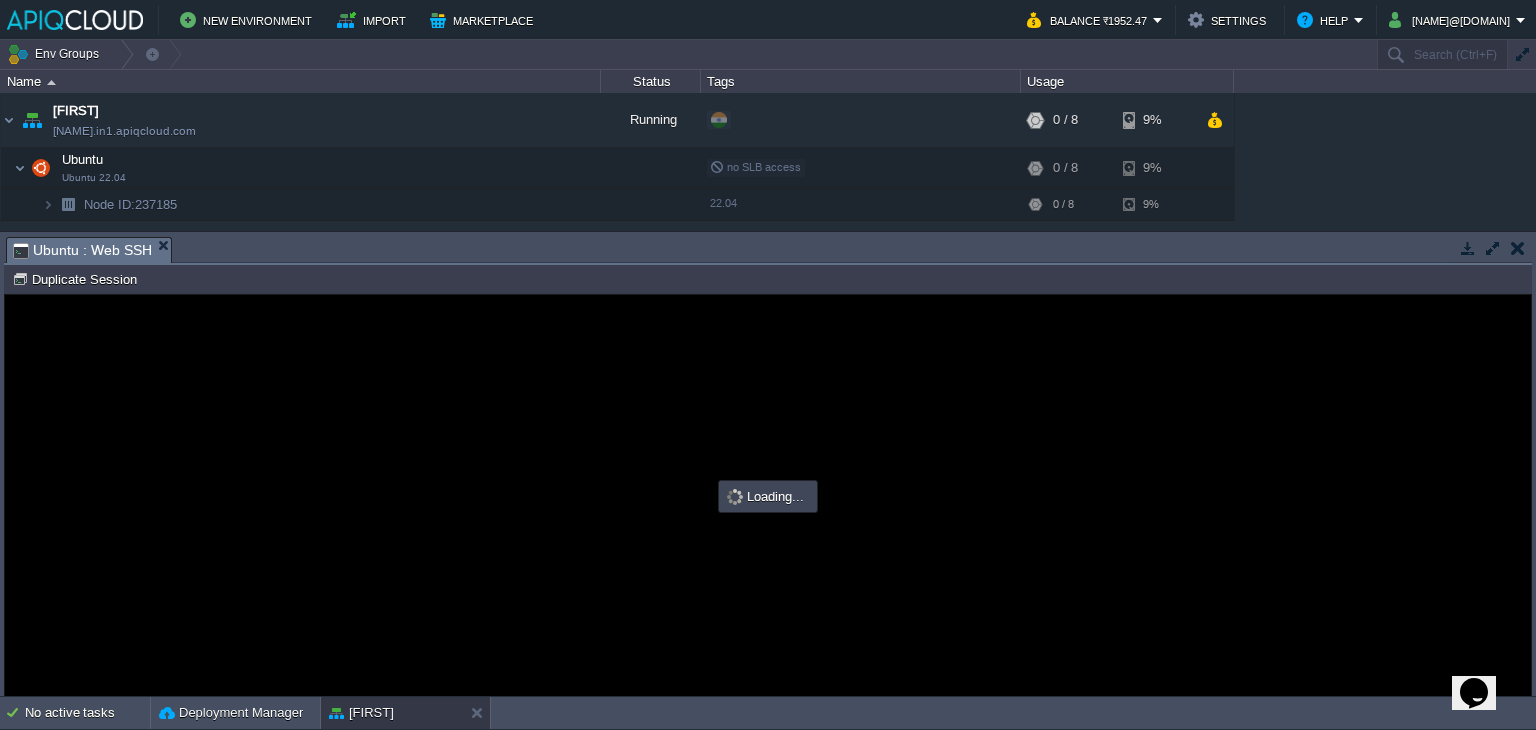 type on "#000000" 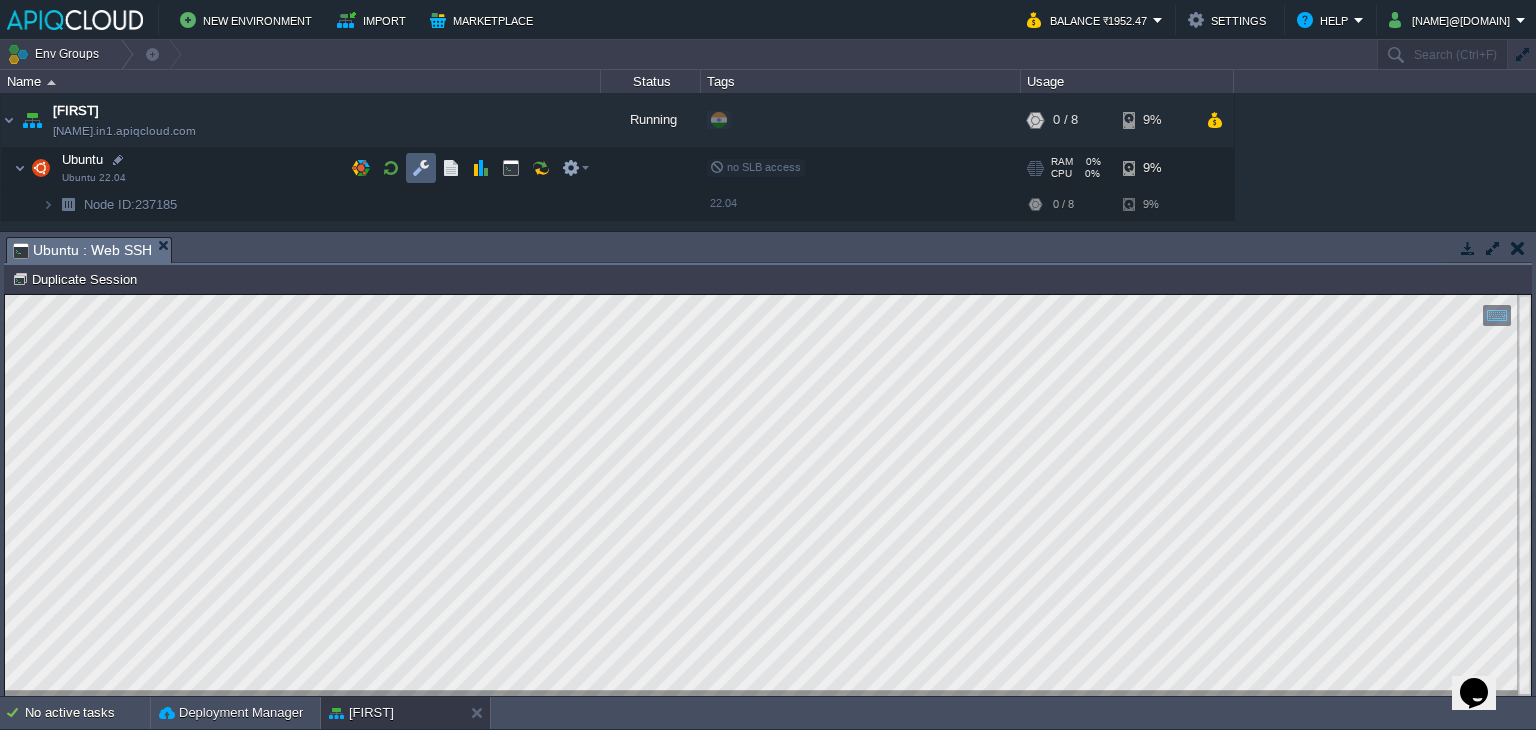 click at bounding box center [421, 168] 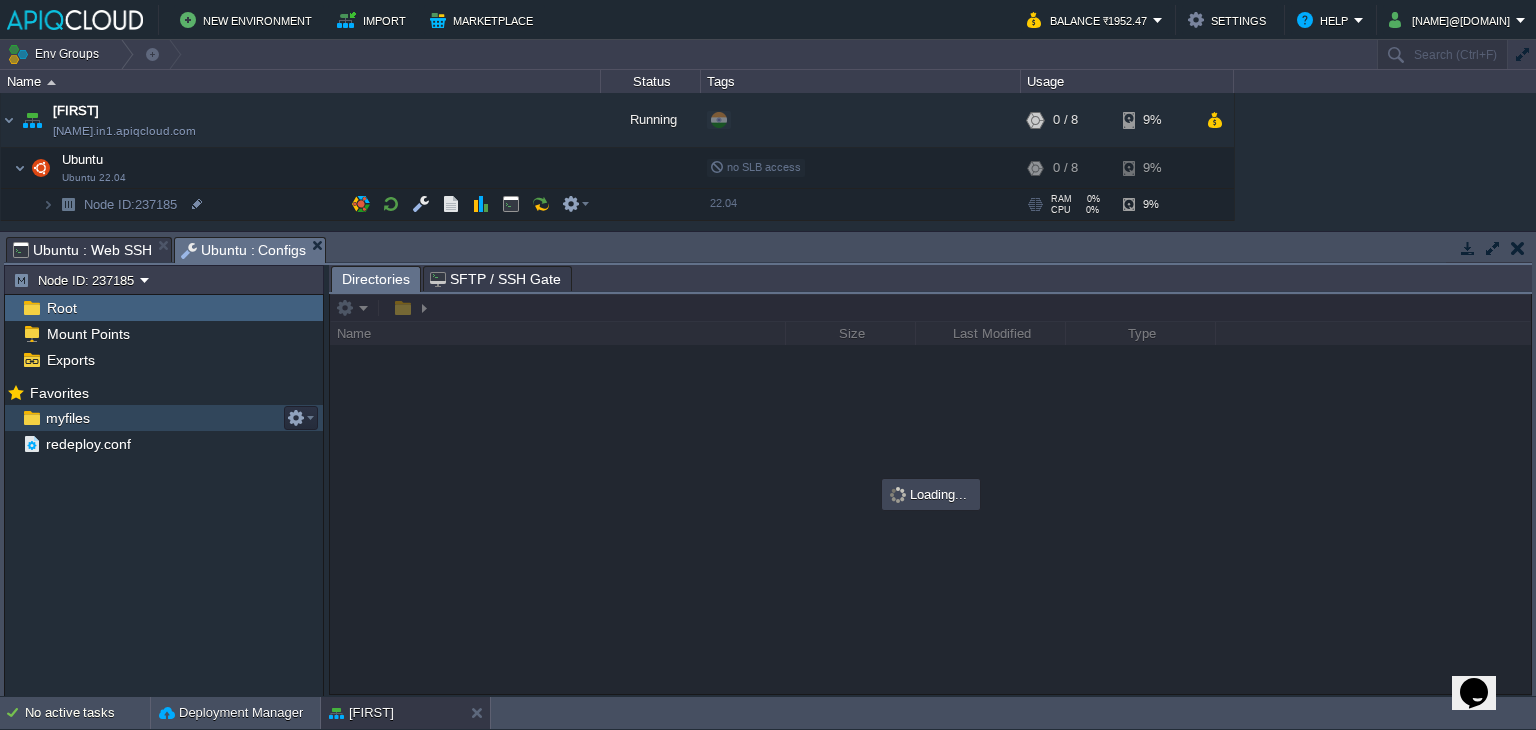 click on "myfiles" at bounding box center (67, 418) 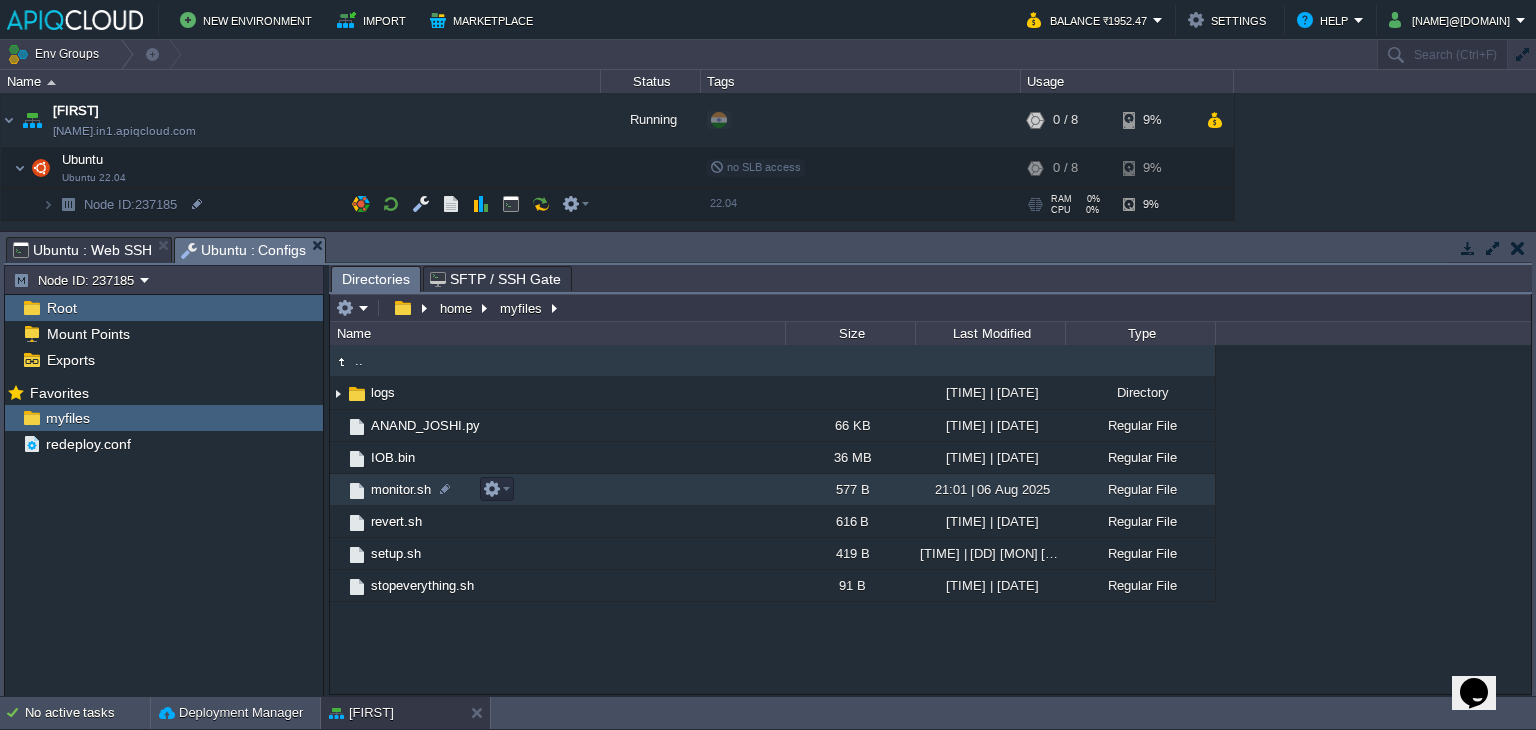 click on "monitor.sh" at bounding box center [401, 489] 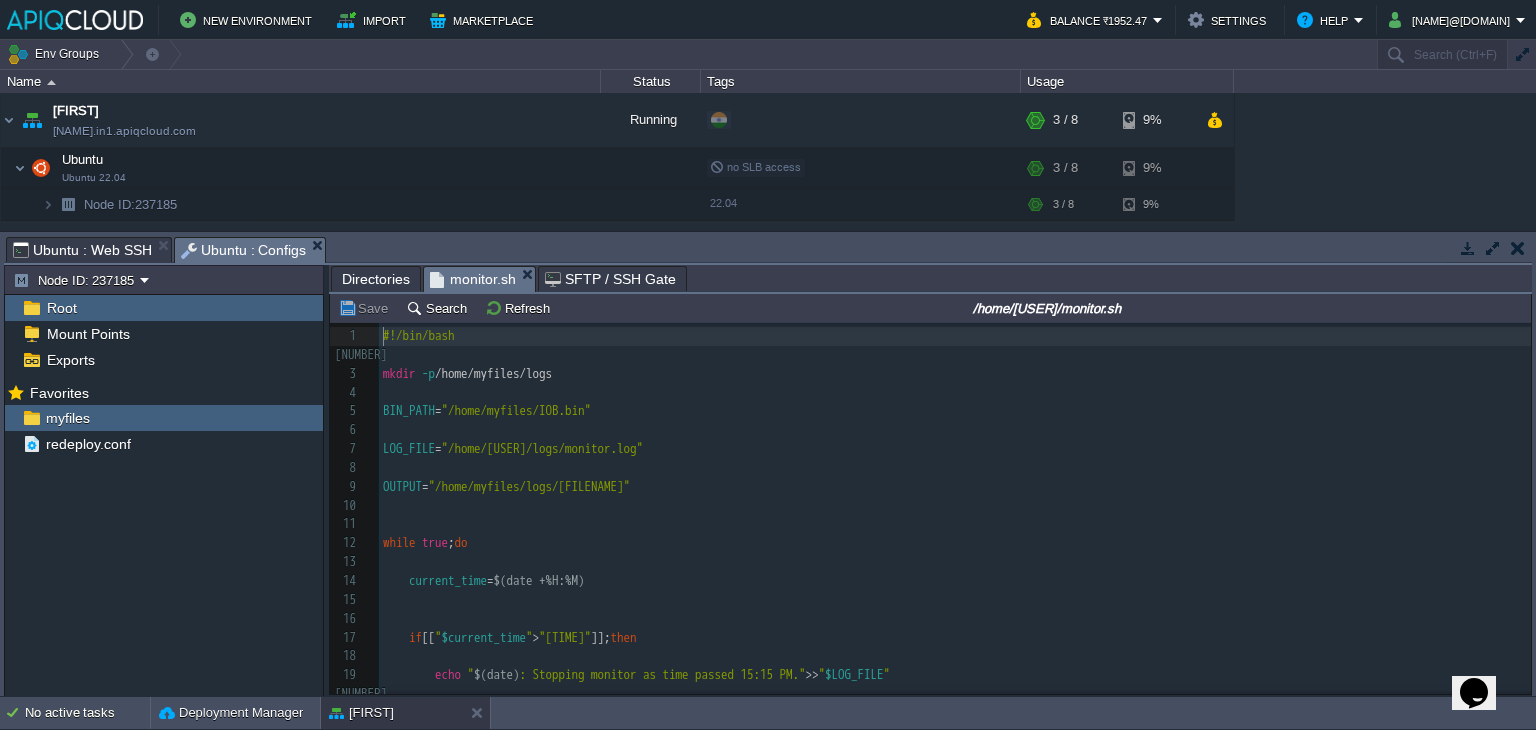 scroll, scrollTop: 6, scrollLeft: 0, axis: vertical 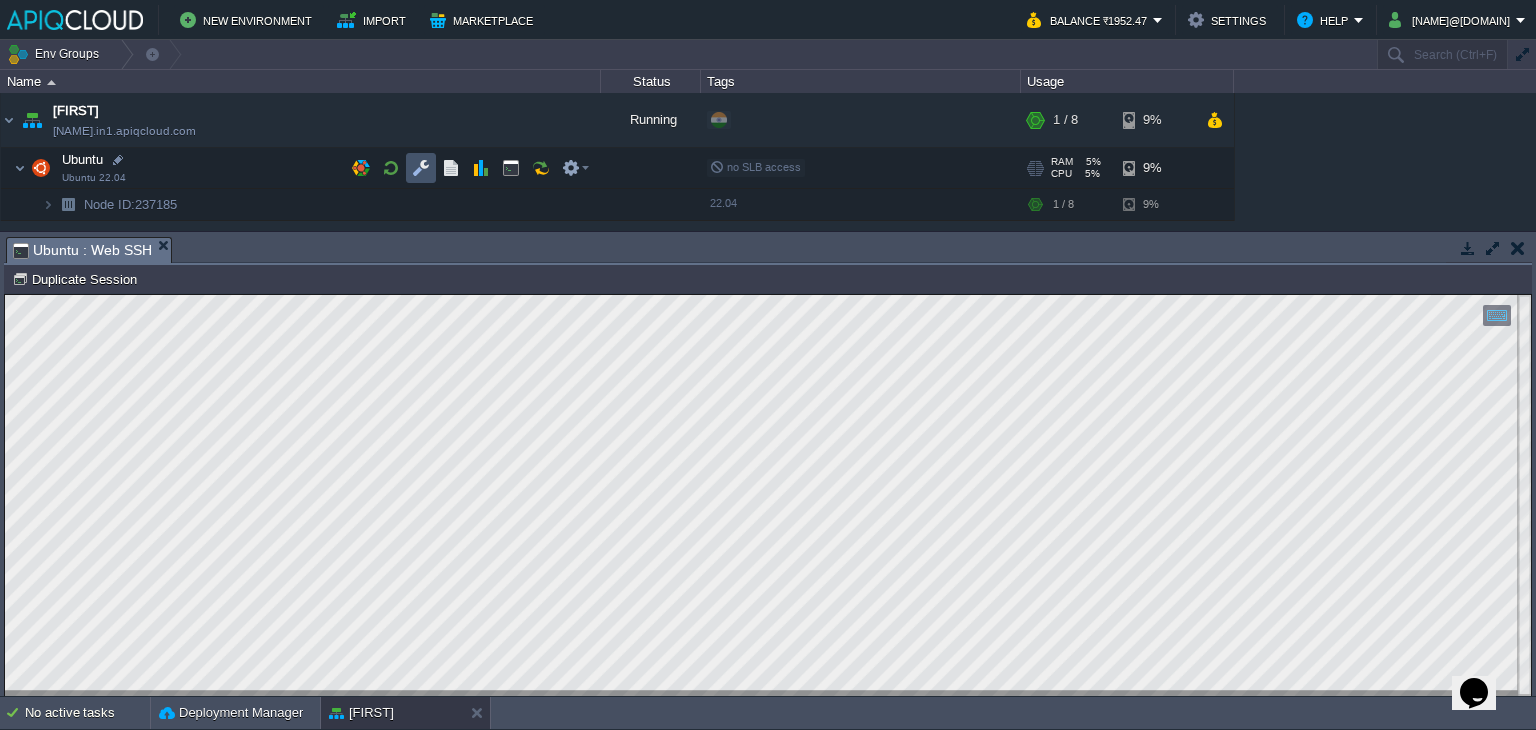 drag, startPoint x: 417, startPoint y: 167, endPoint x: 332, endPoint y: 13, distance: 175.90054 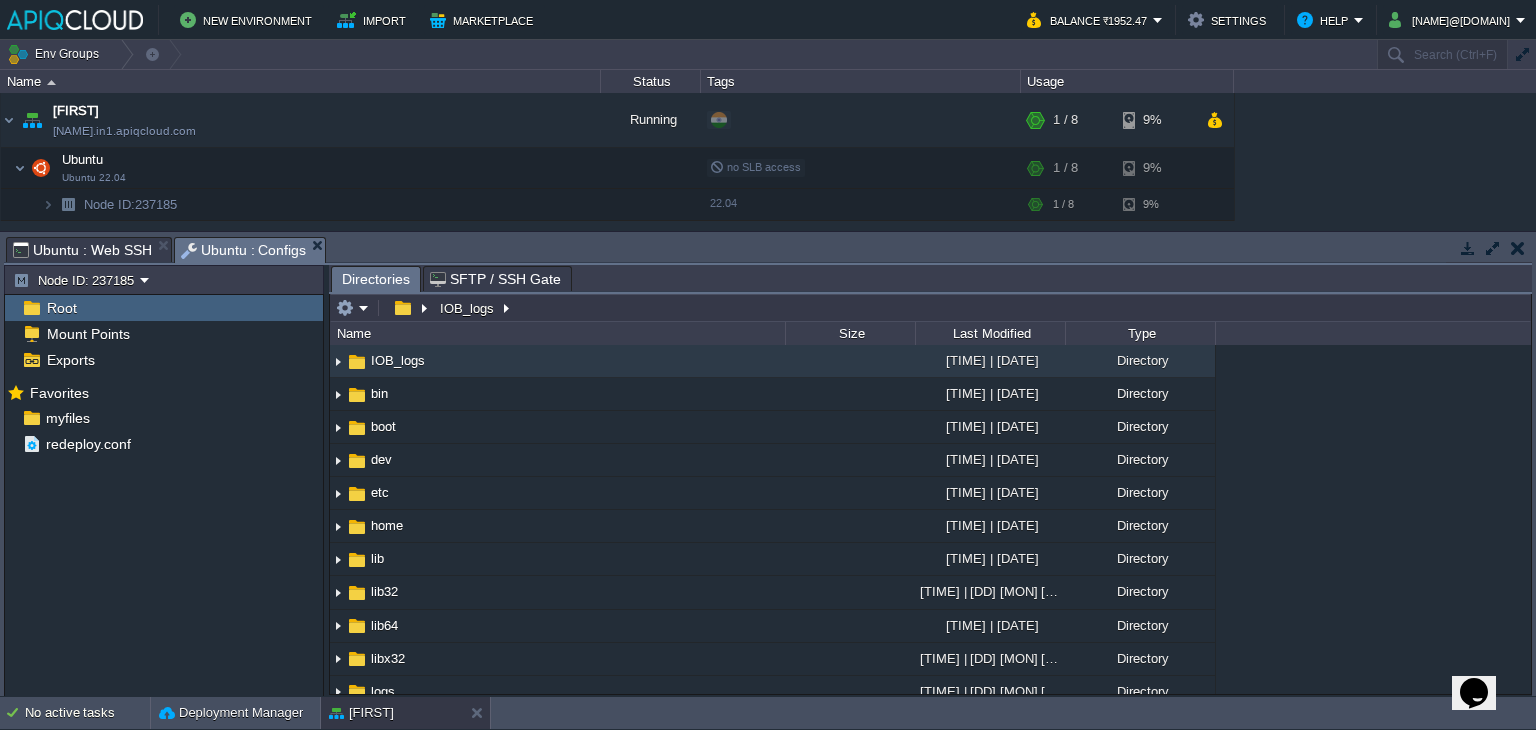 click on "Ubuntu : Web SSH" at bounding box center [82, 250] 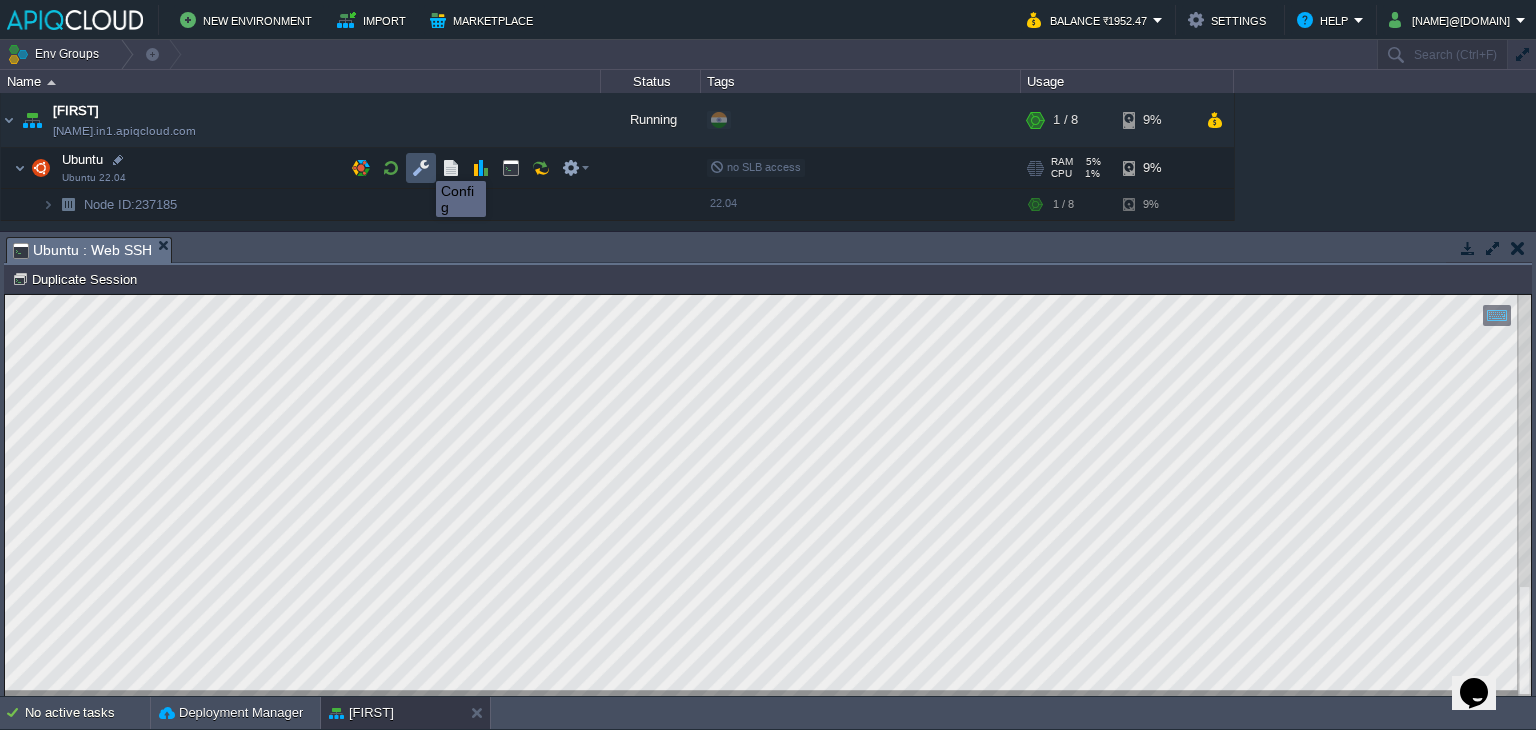 click at bounding box center (421, 168) 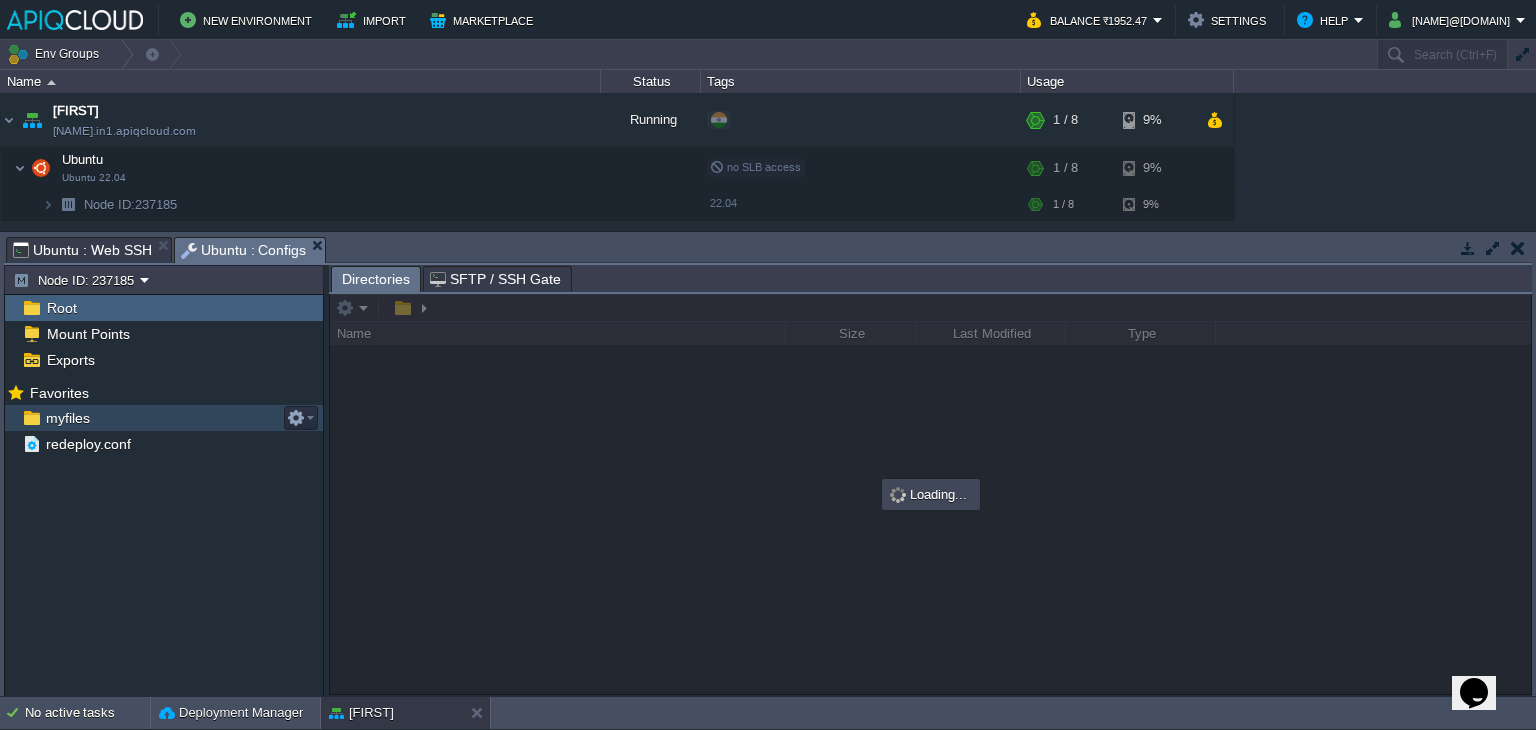 click on "myfiles" at bounding box center [67, 418] 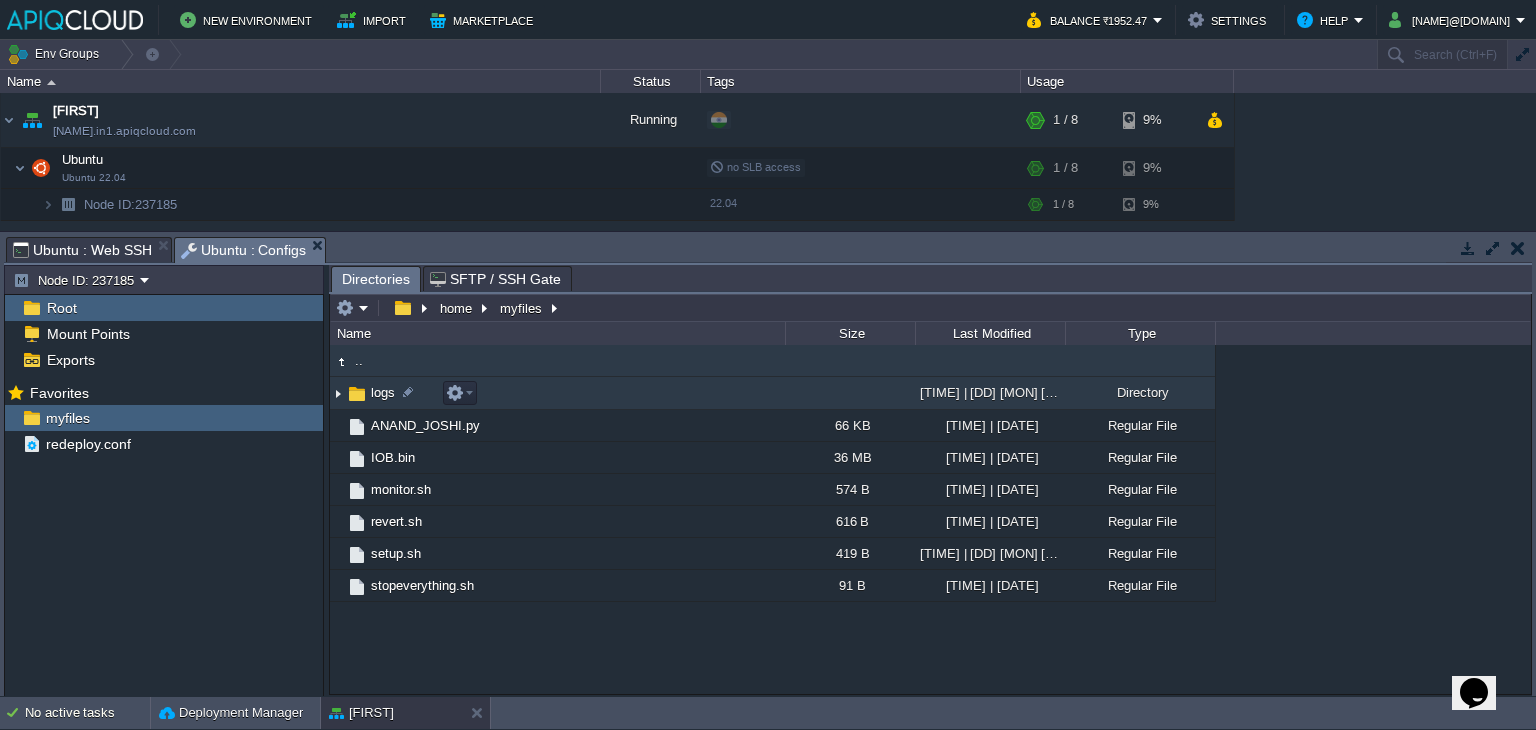 click at bounding box center (338, 393) 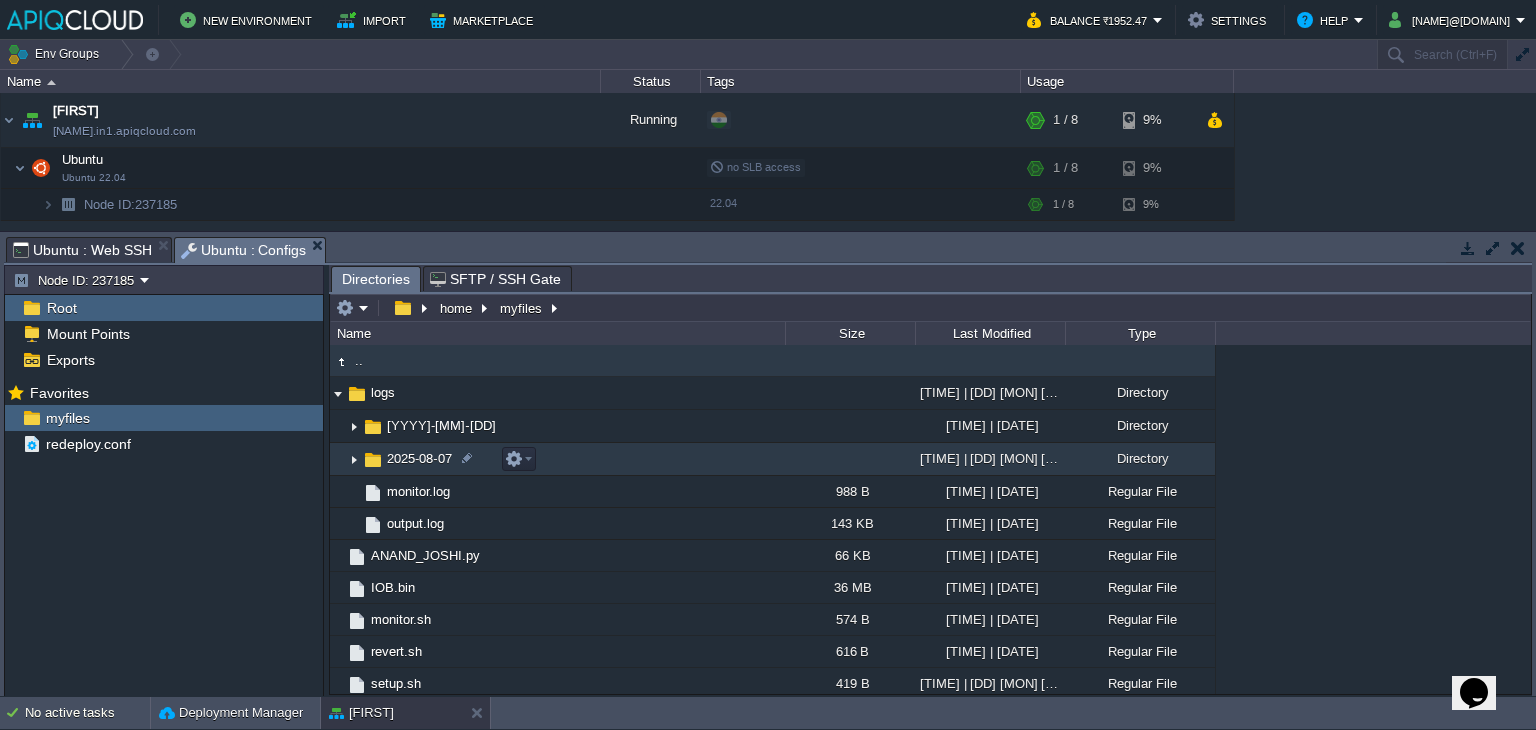 click at bounding box center (354, 459) 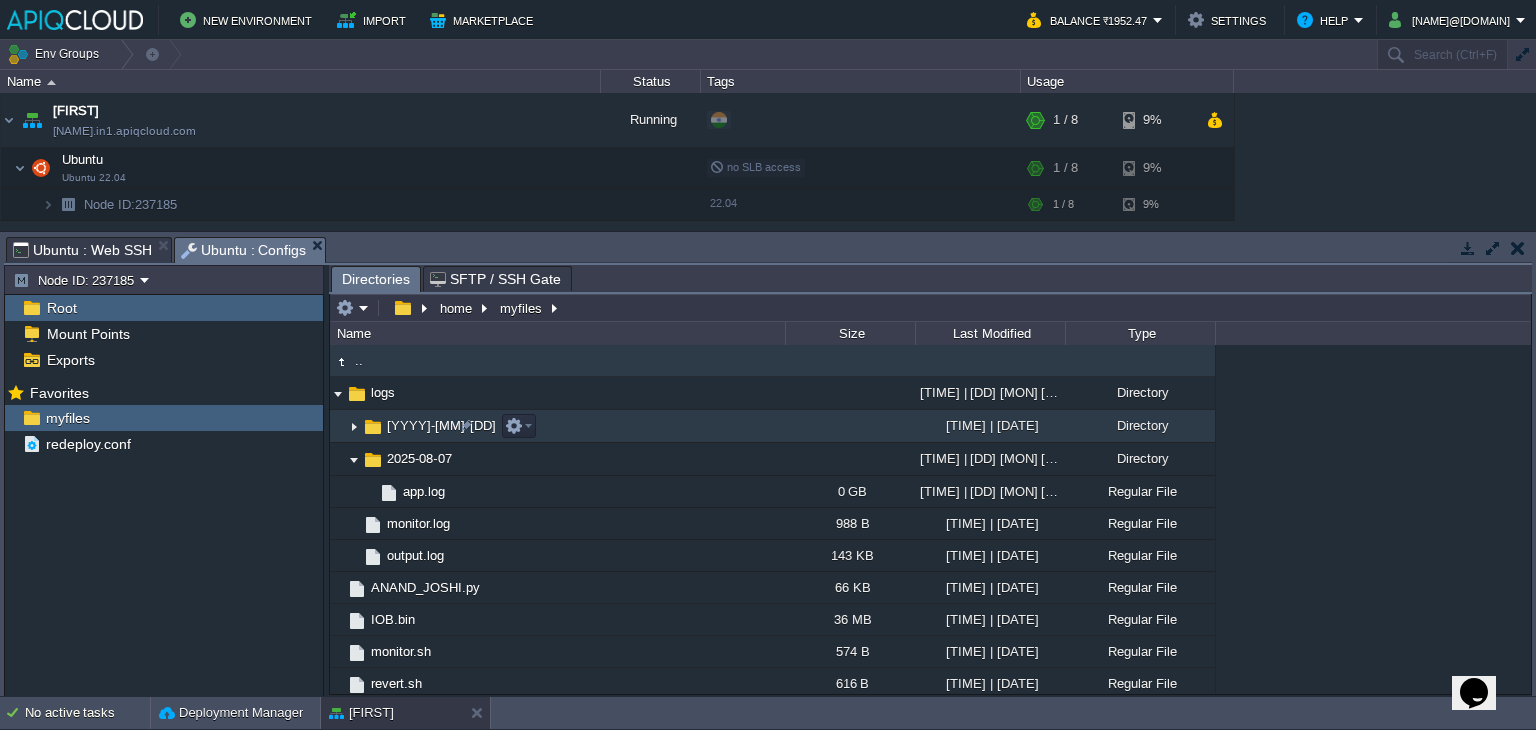 click at bounding box center [354, 426] 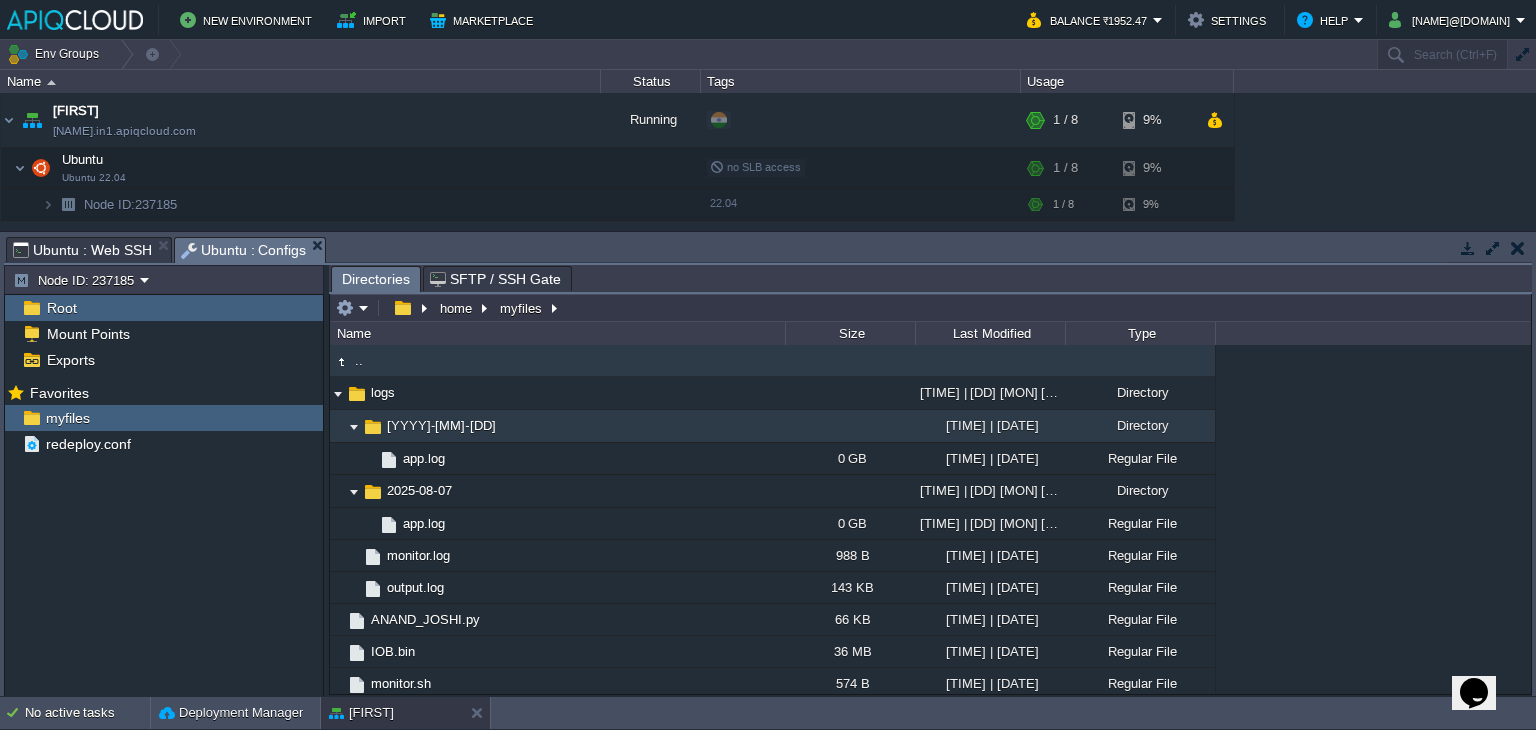 click at bounding box center (354, 426) 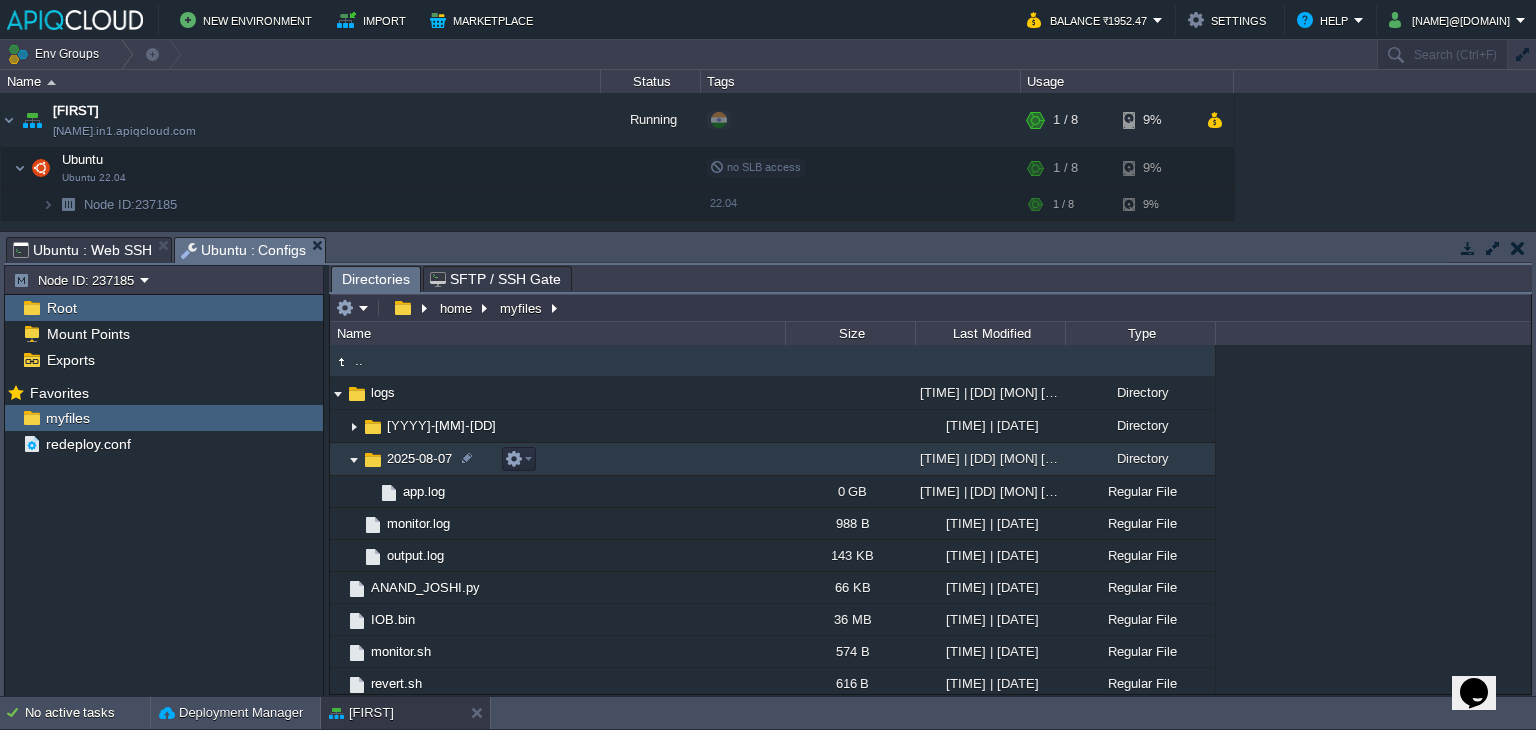 click at bounding box center (354, 459) 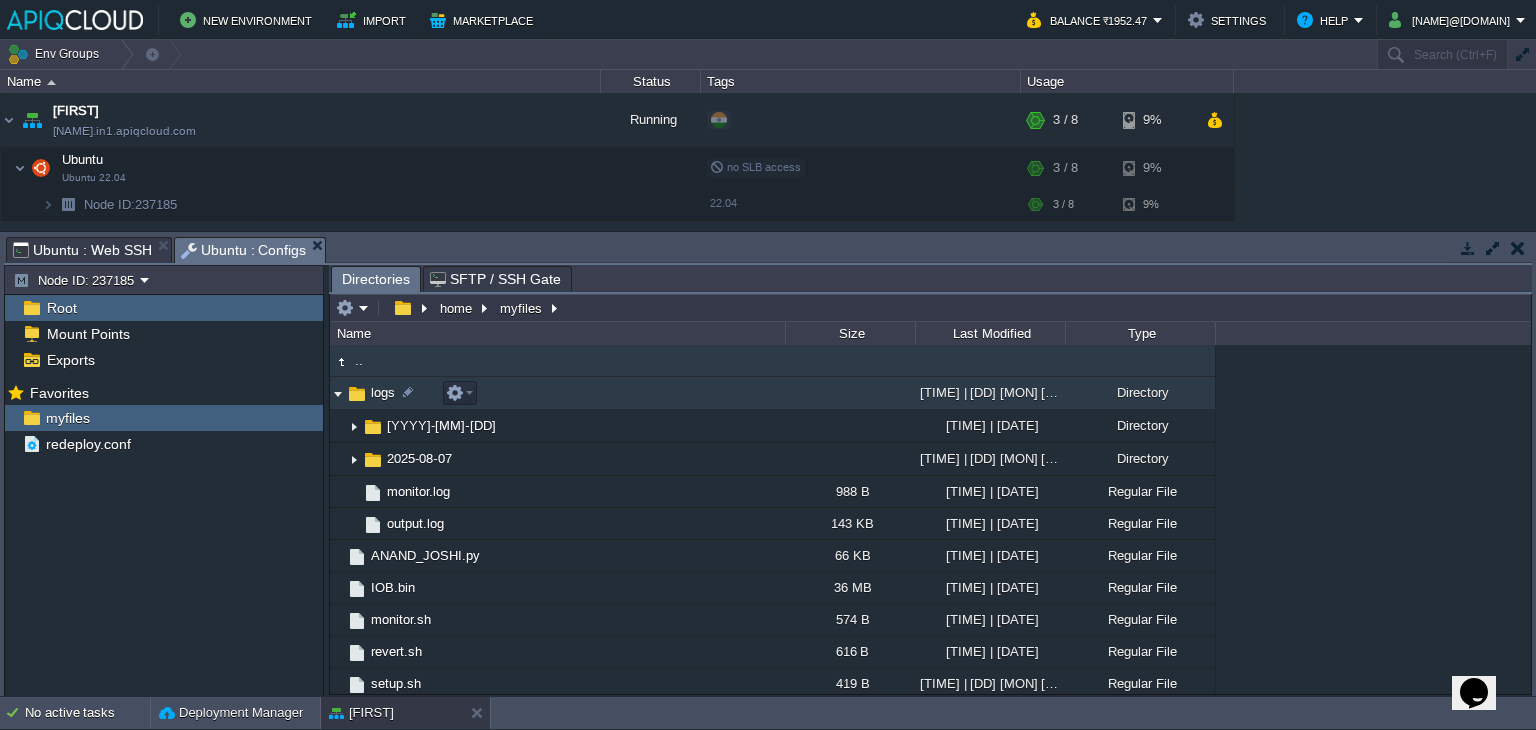 click at bounding box center (338, 393) 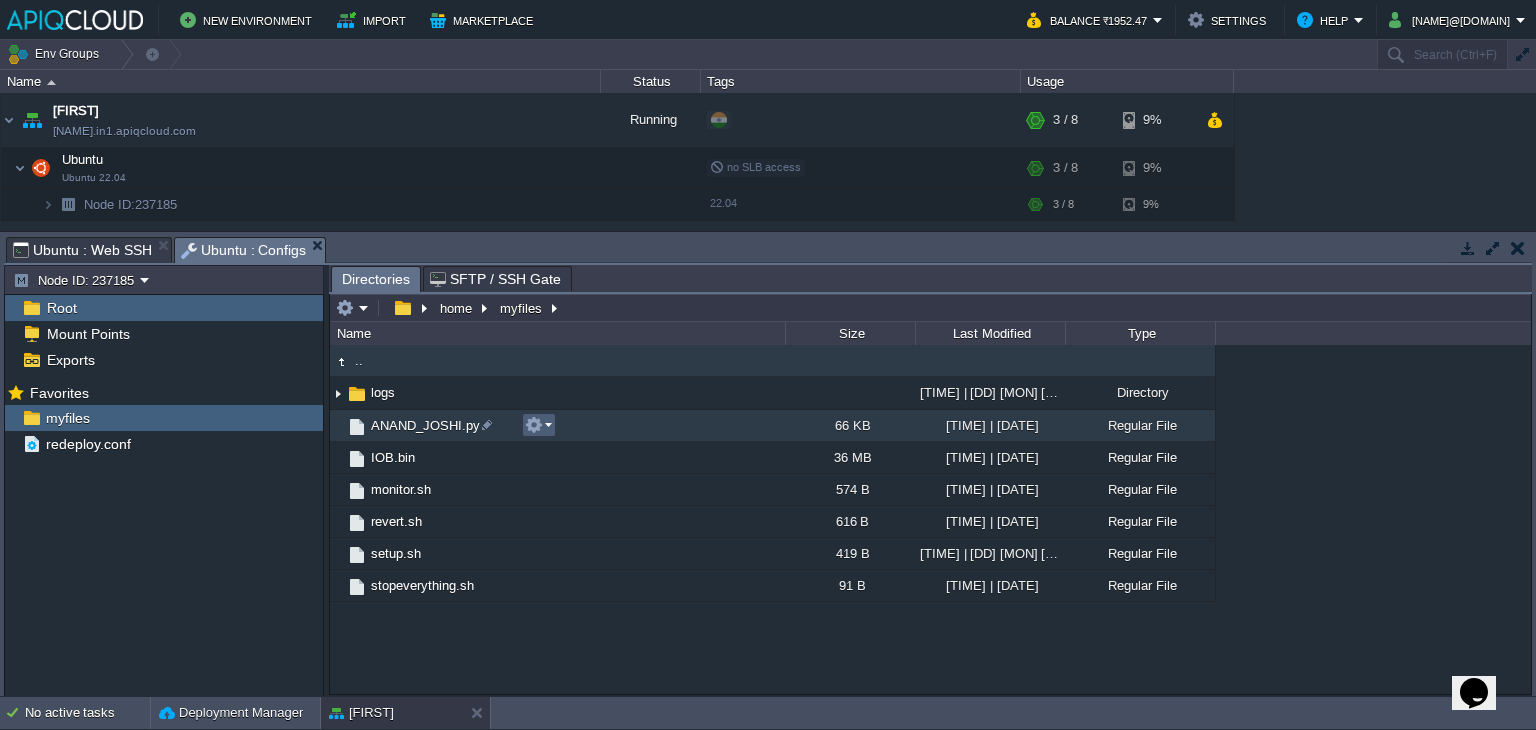 click at bounding box center (538, 425) 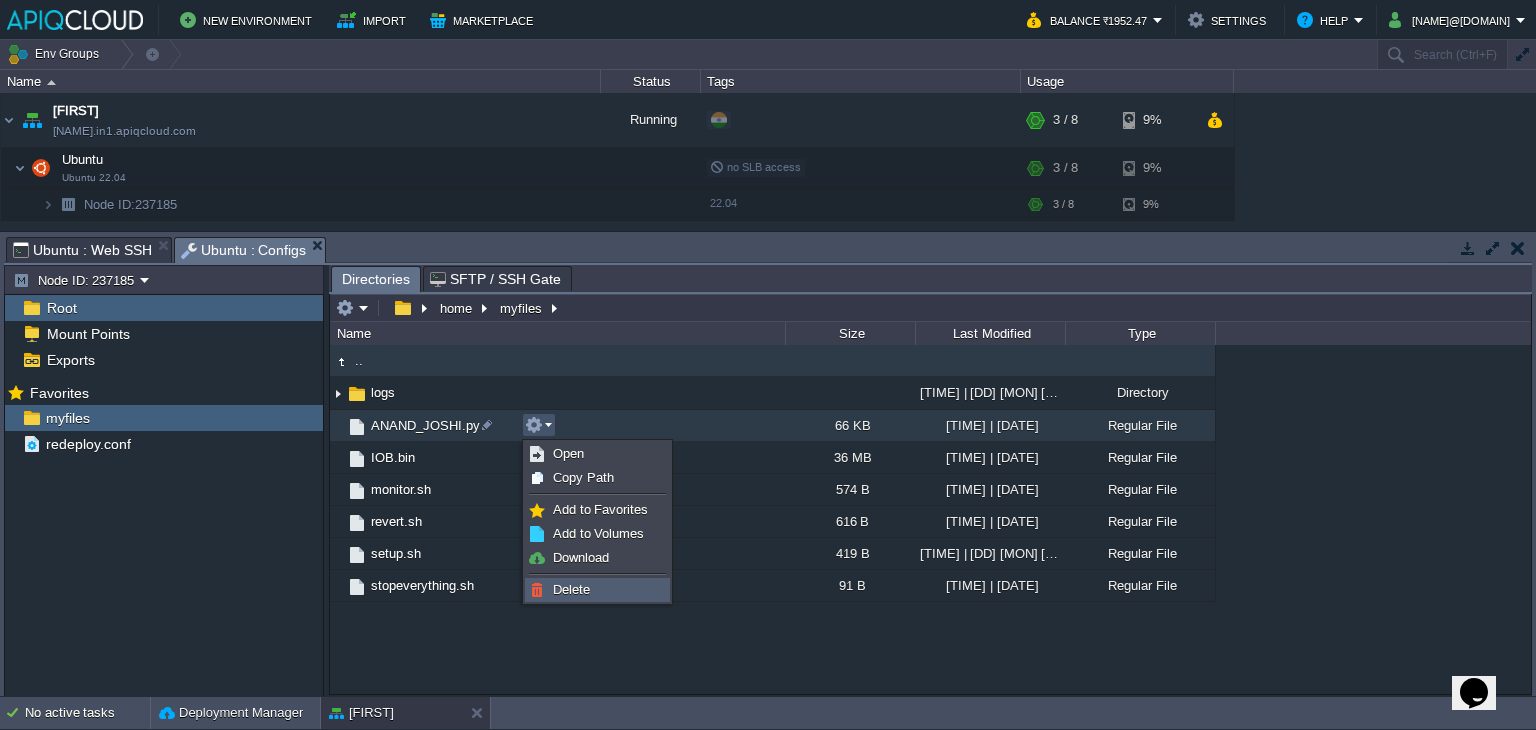click on "Delete" at bounding box center (571, 589) 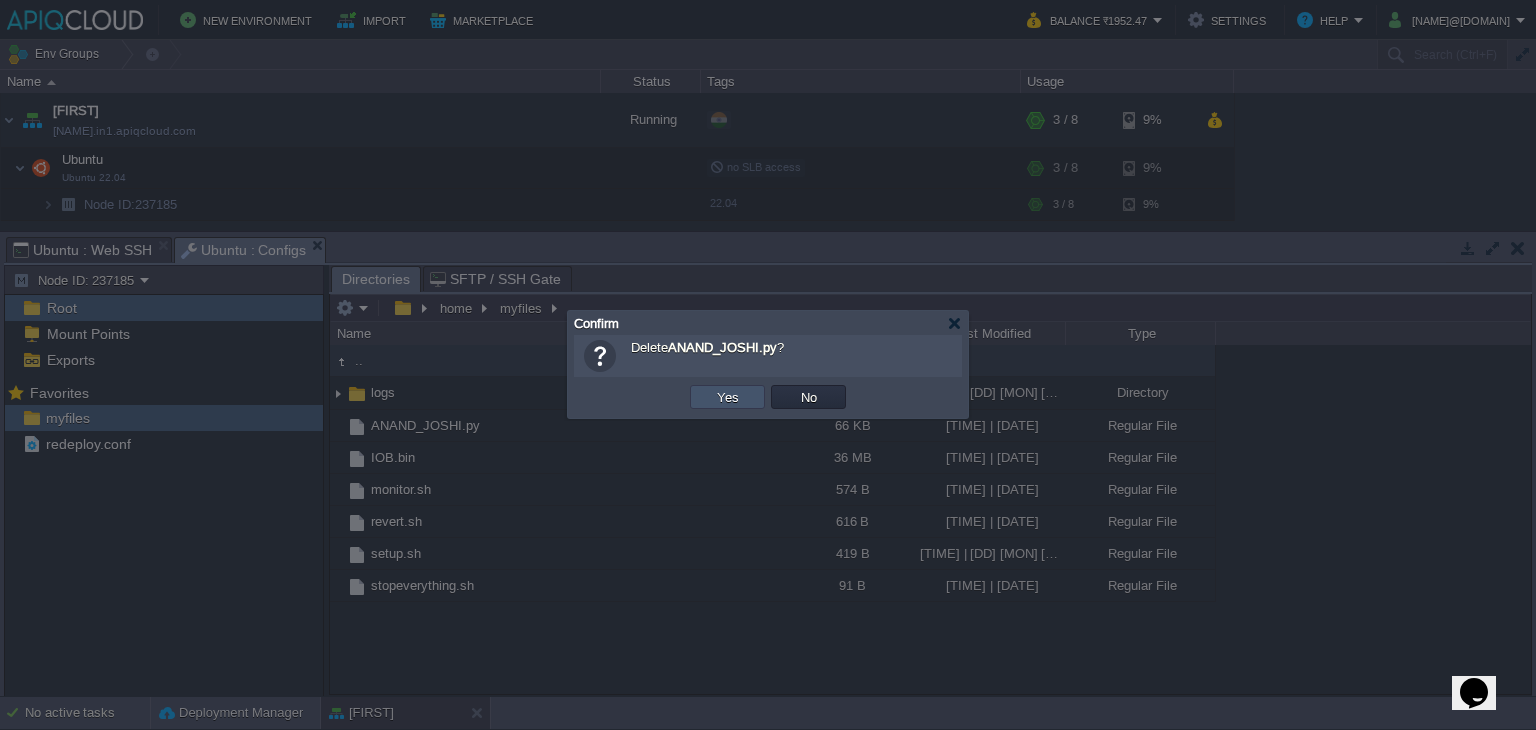 click on "Yes" at bounding box center (728, 397) 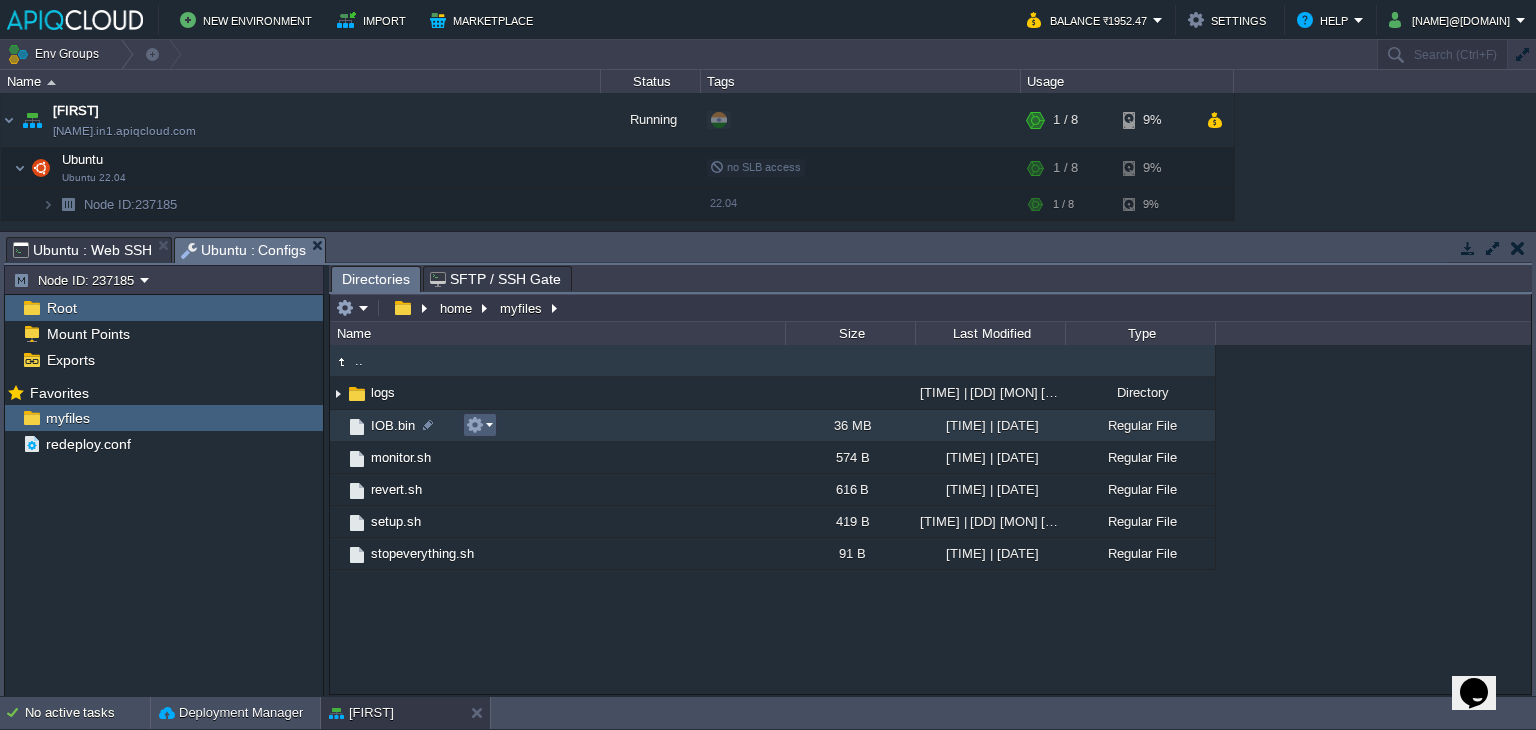 click at bounding box center (479, 425) 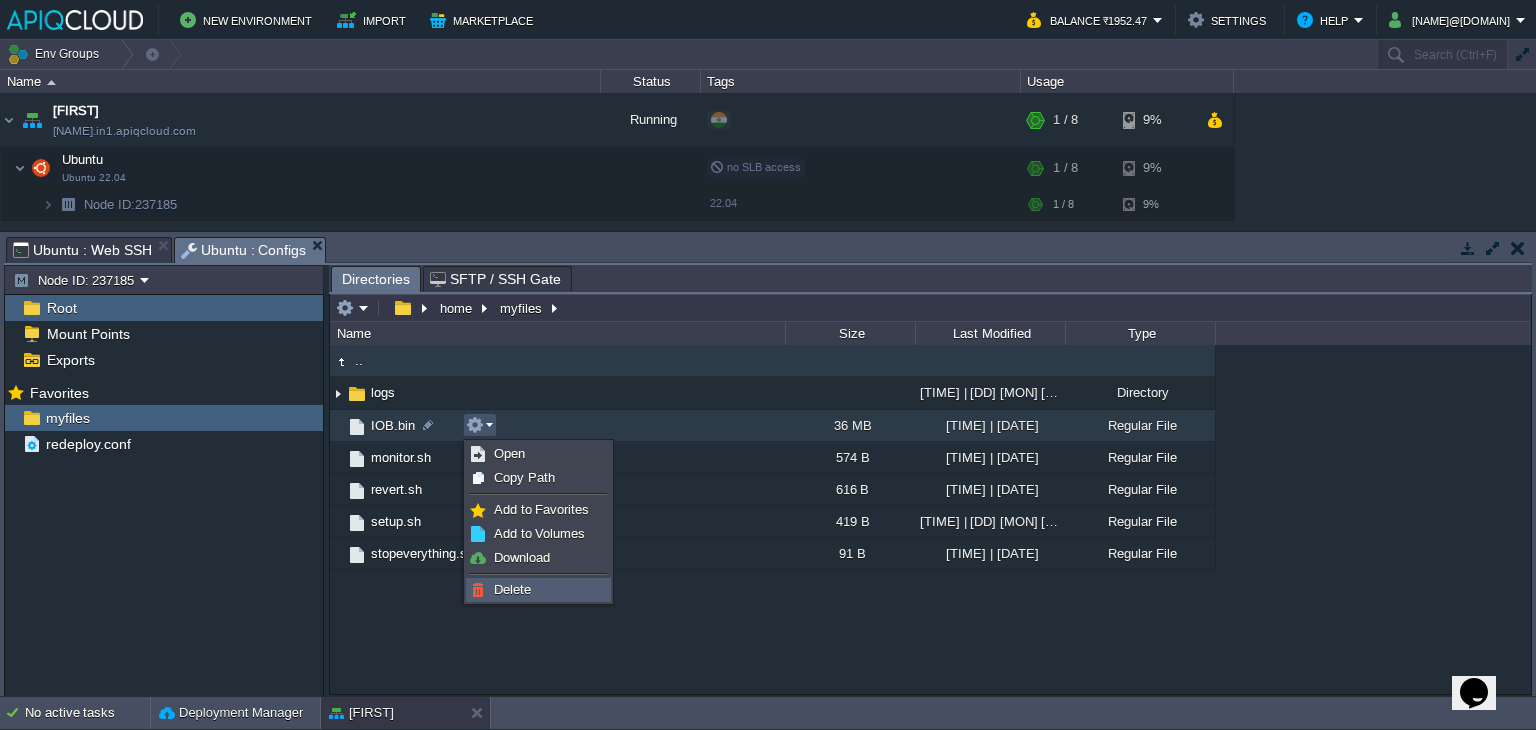 click on "Delete" at bounding box center (512, 589) 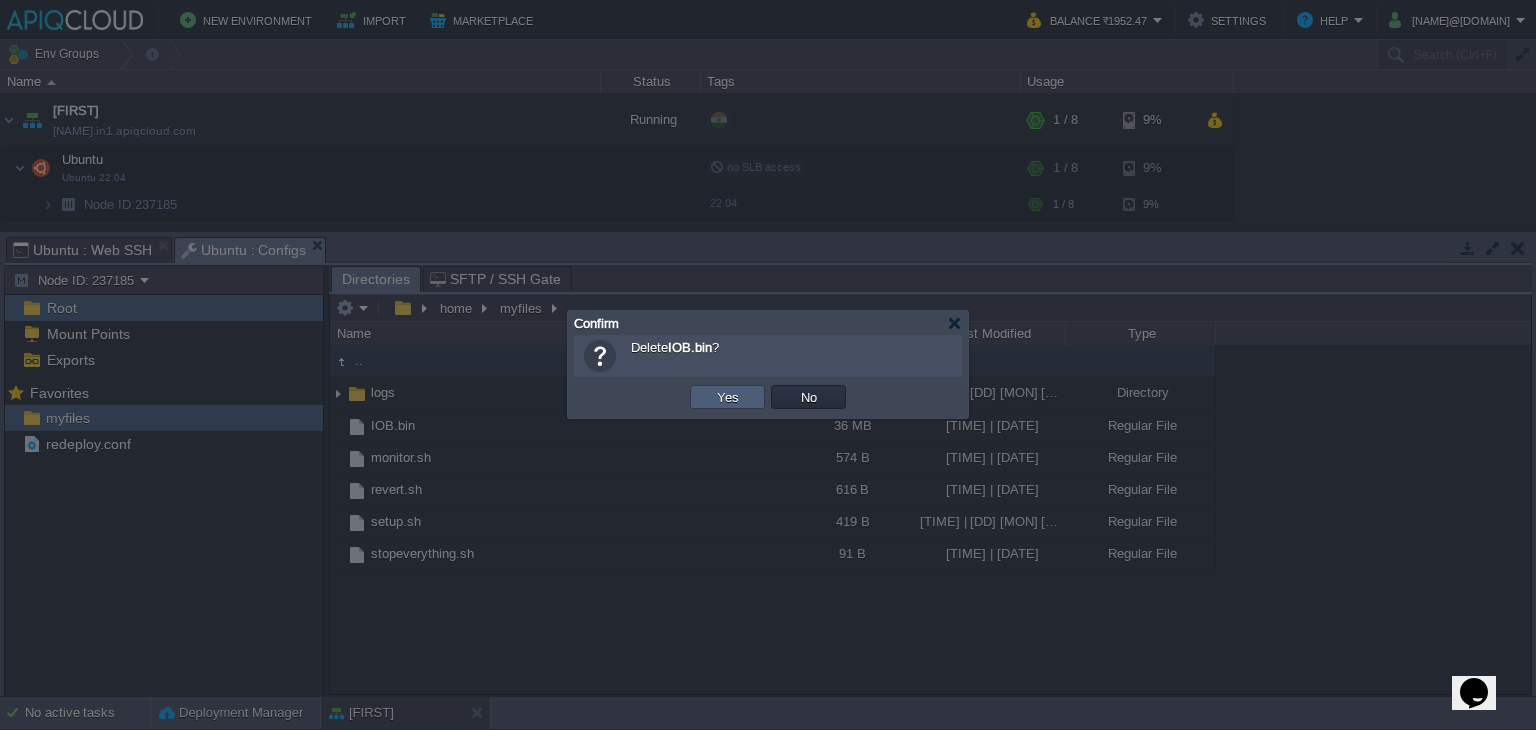 click on "Yes" at bounding box center (728, 397) 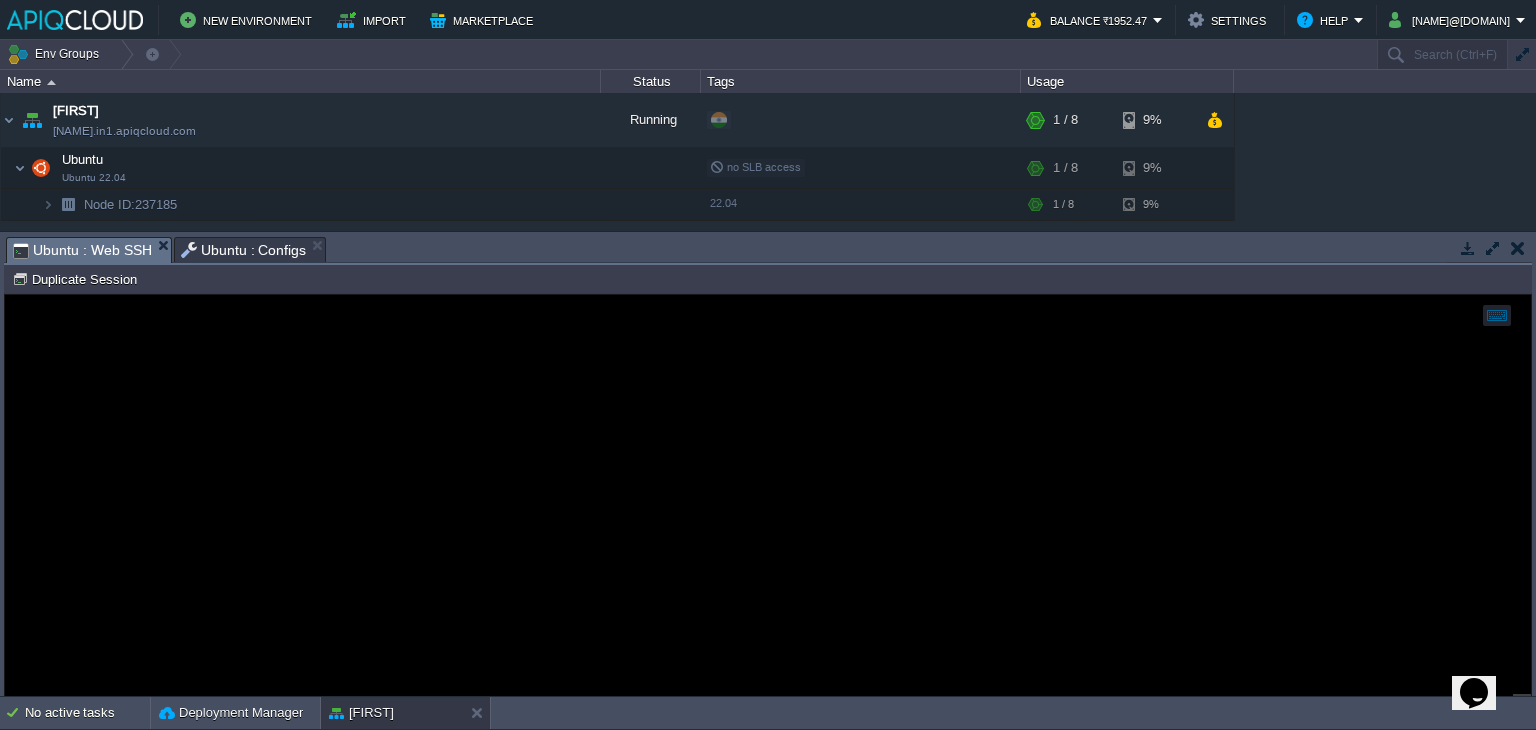 click on "Ubuntu : Web SSH" at bounding box center [82, 250] 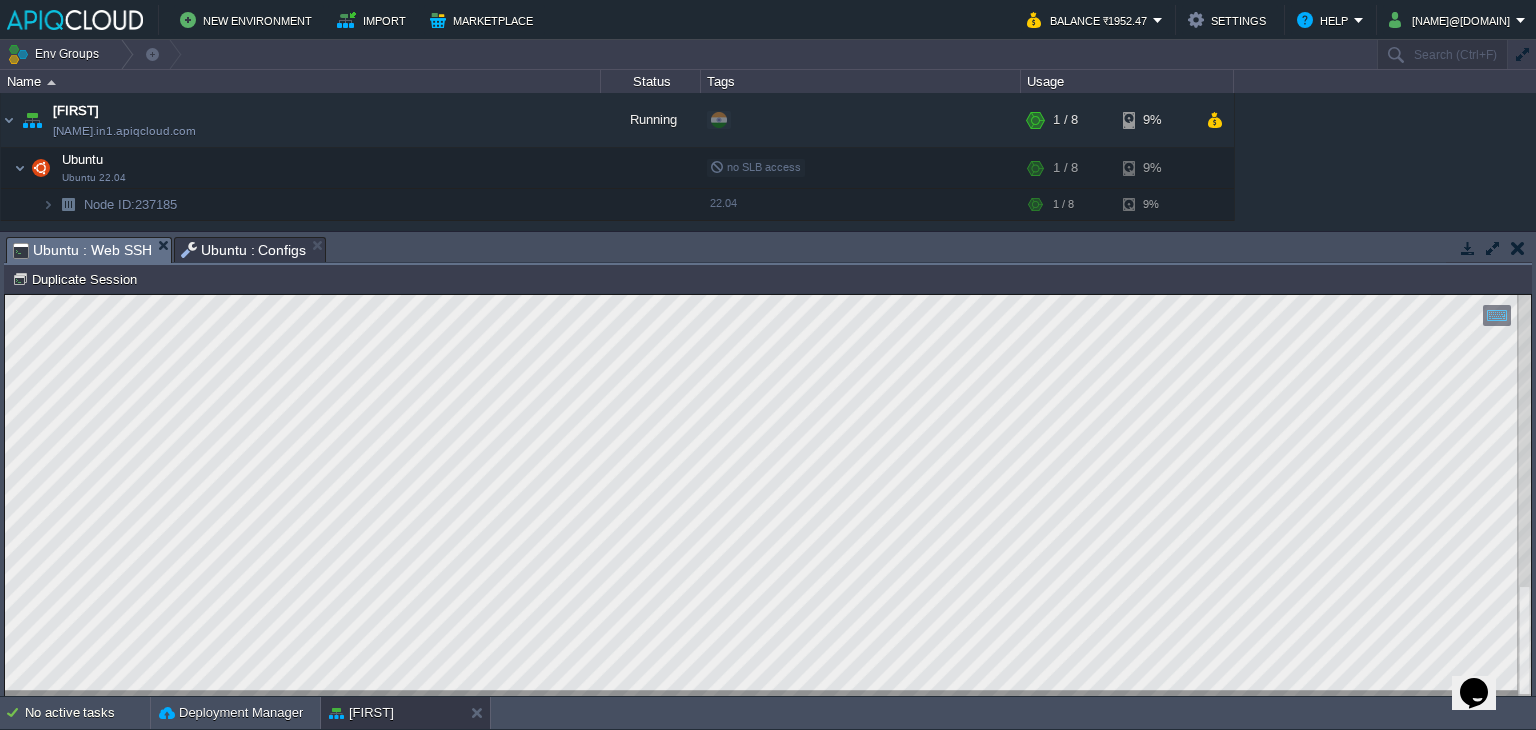 click on "Ubuntu : Configs" at bounding box center (244, 250) 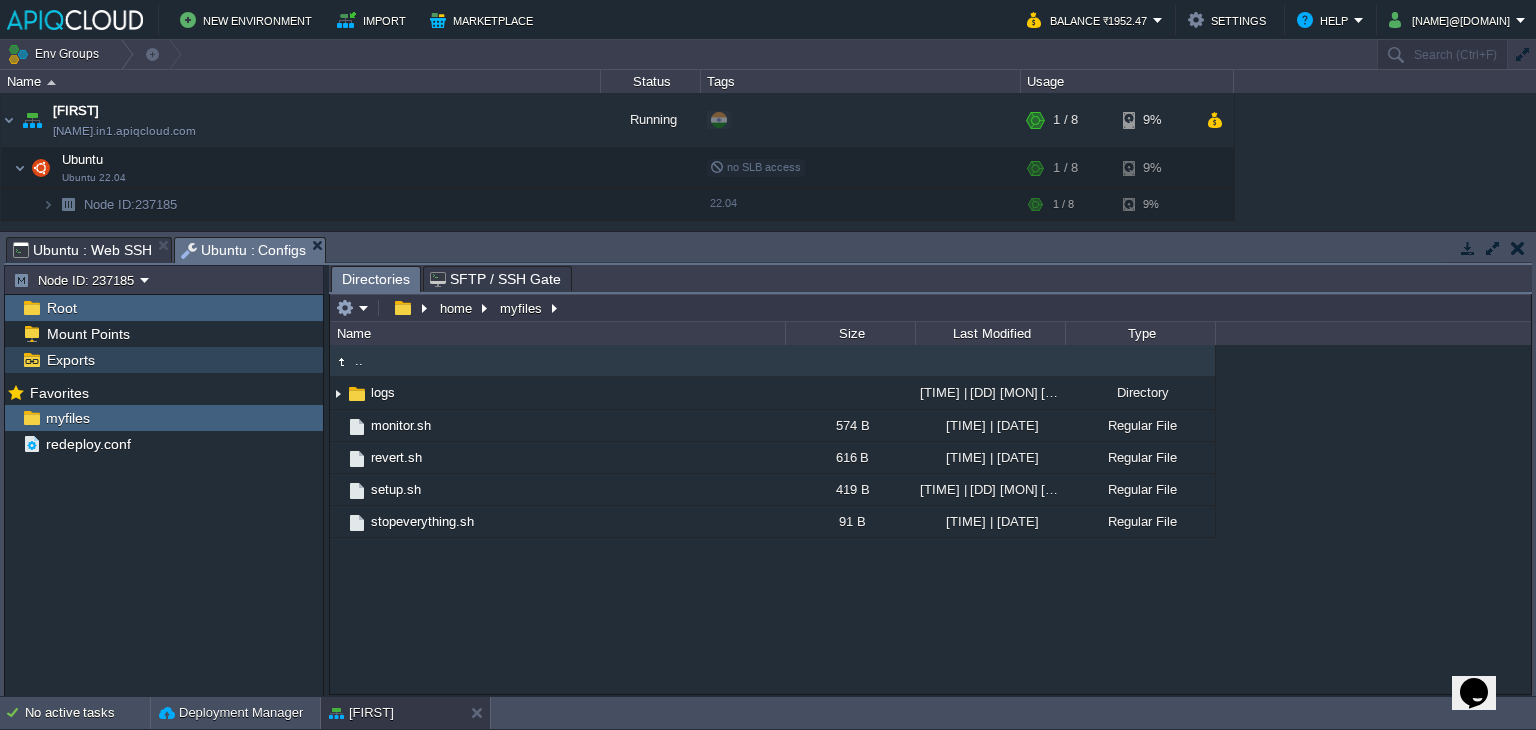 click on "Exports" at bounding box center [70, 360] 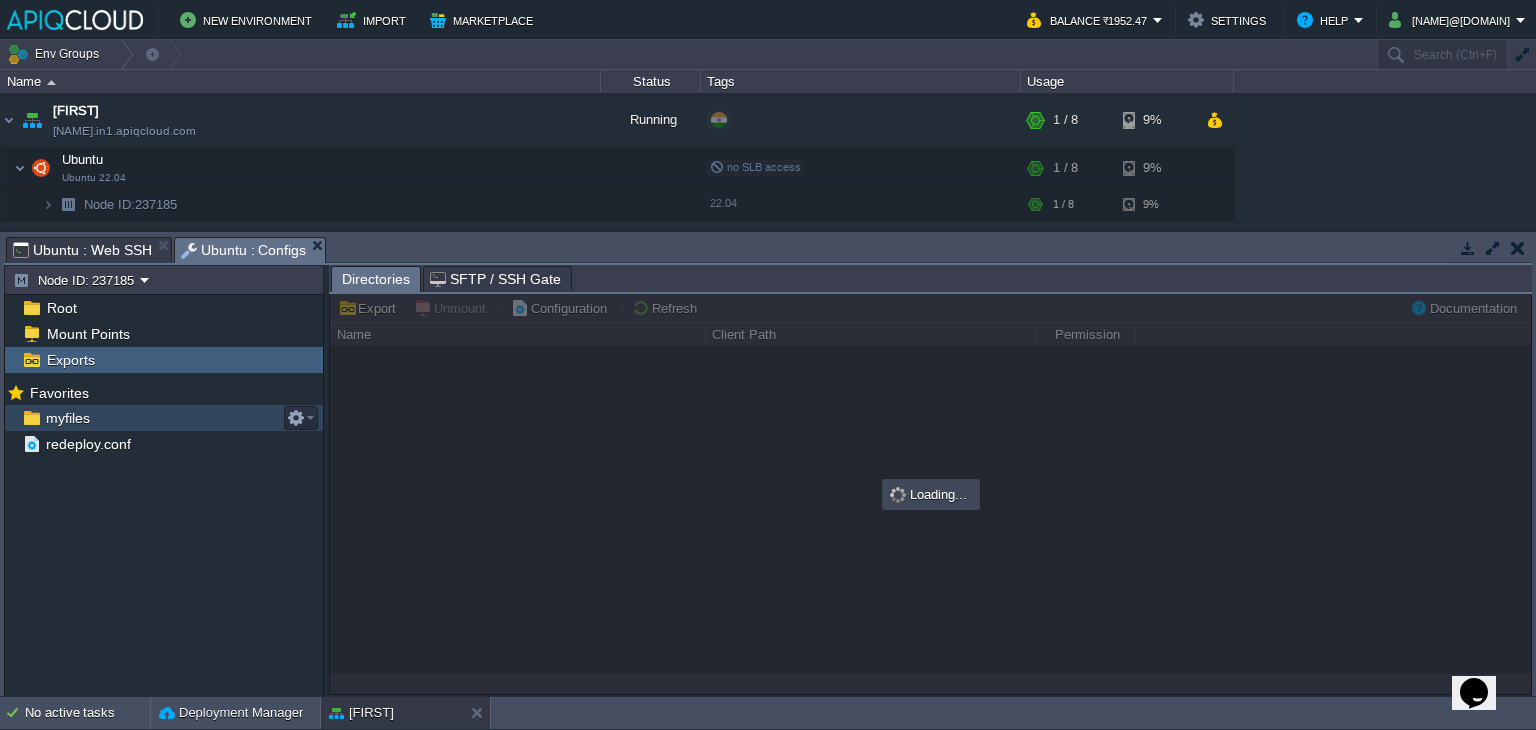 click on "myfiles" at bounding box center [67, 418] 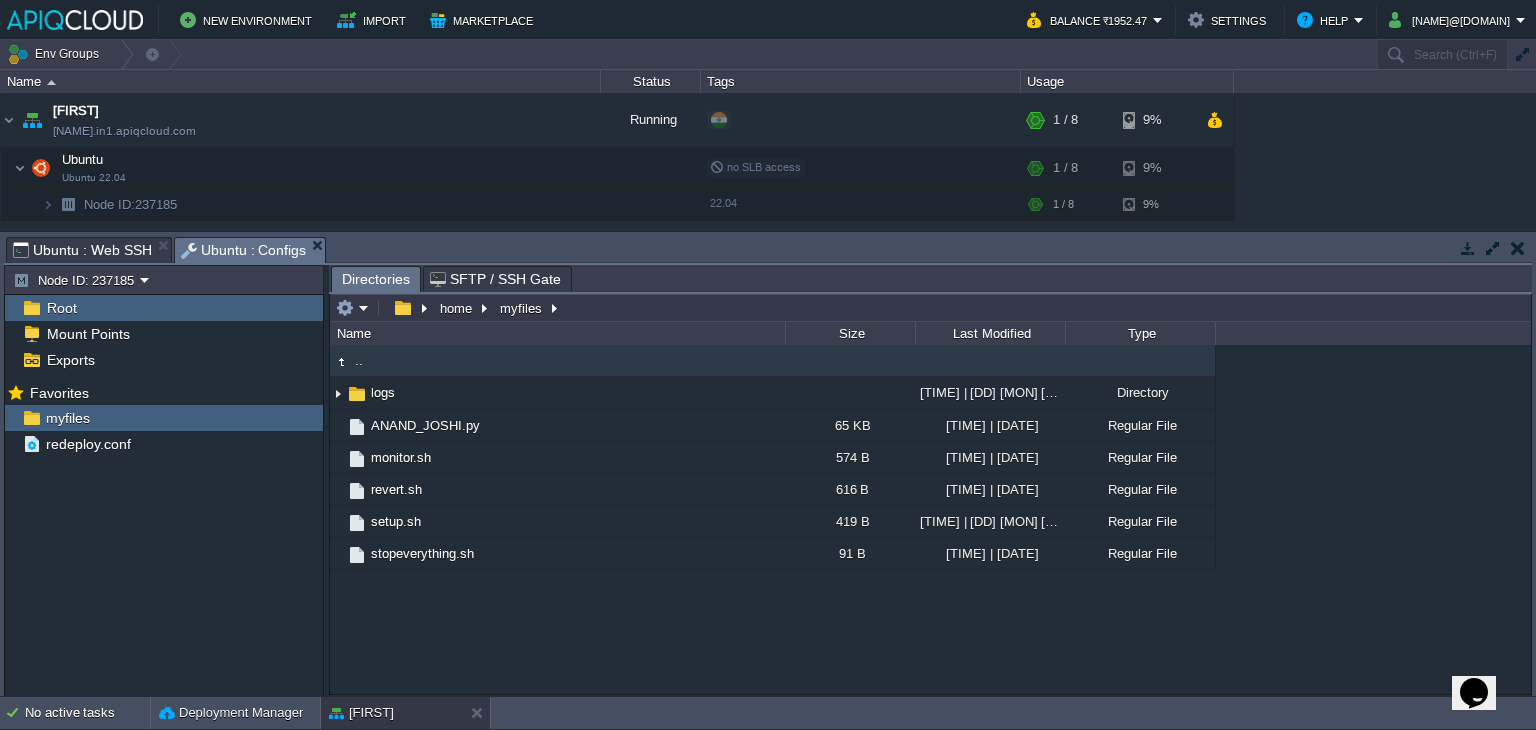 click on "Ubuntu : Web SSH" at bounding box center (82, 250) 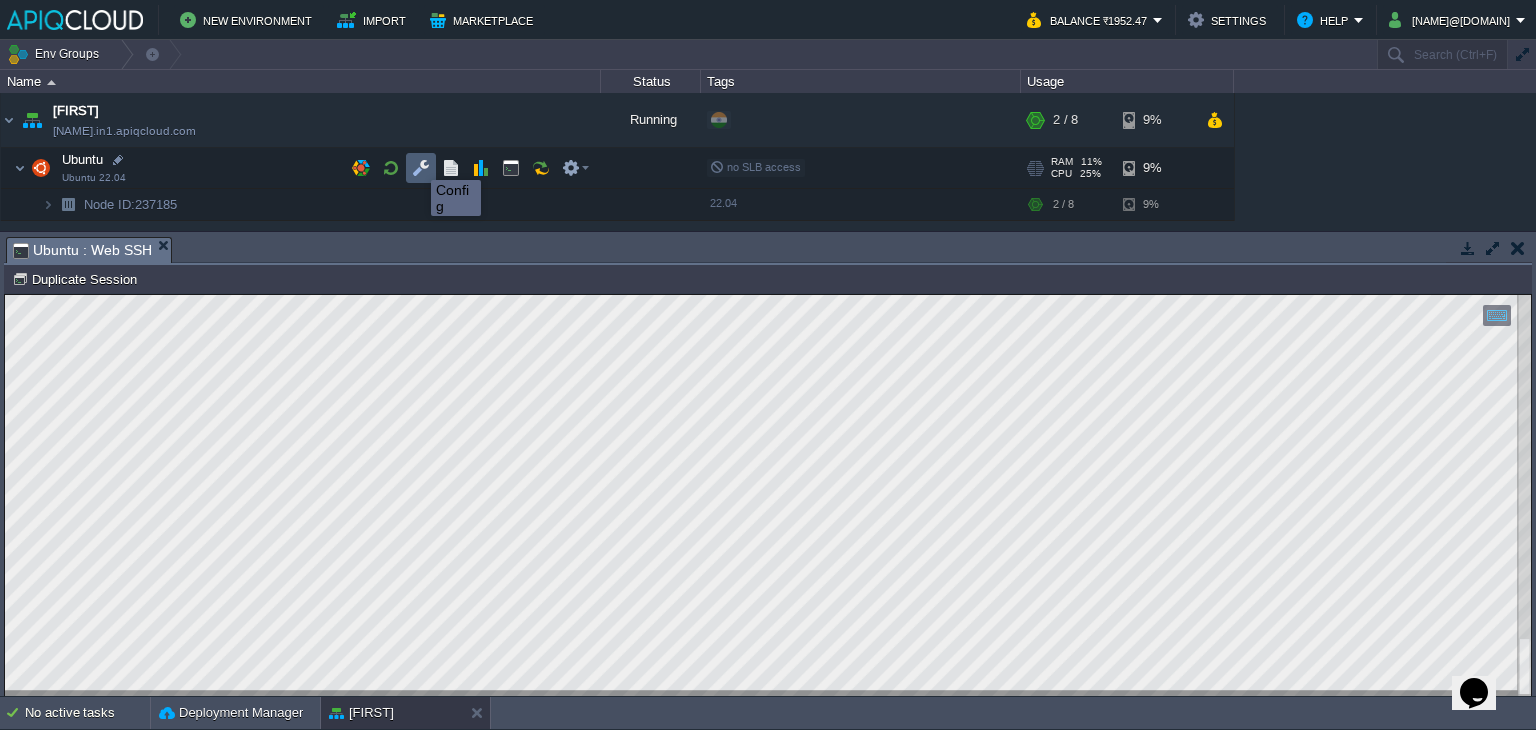 click at bounding box center [421, 168] 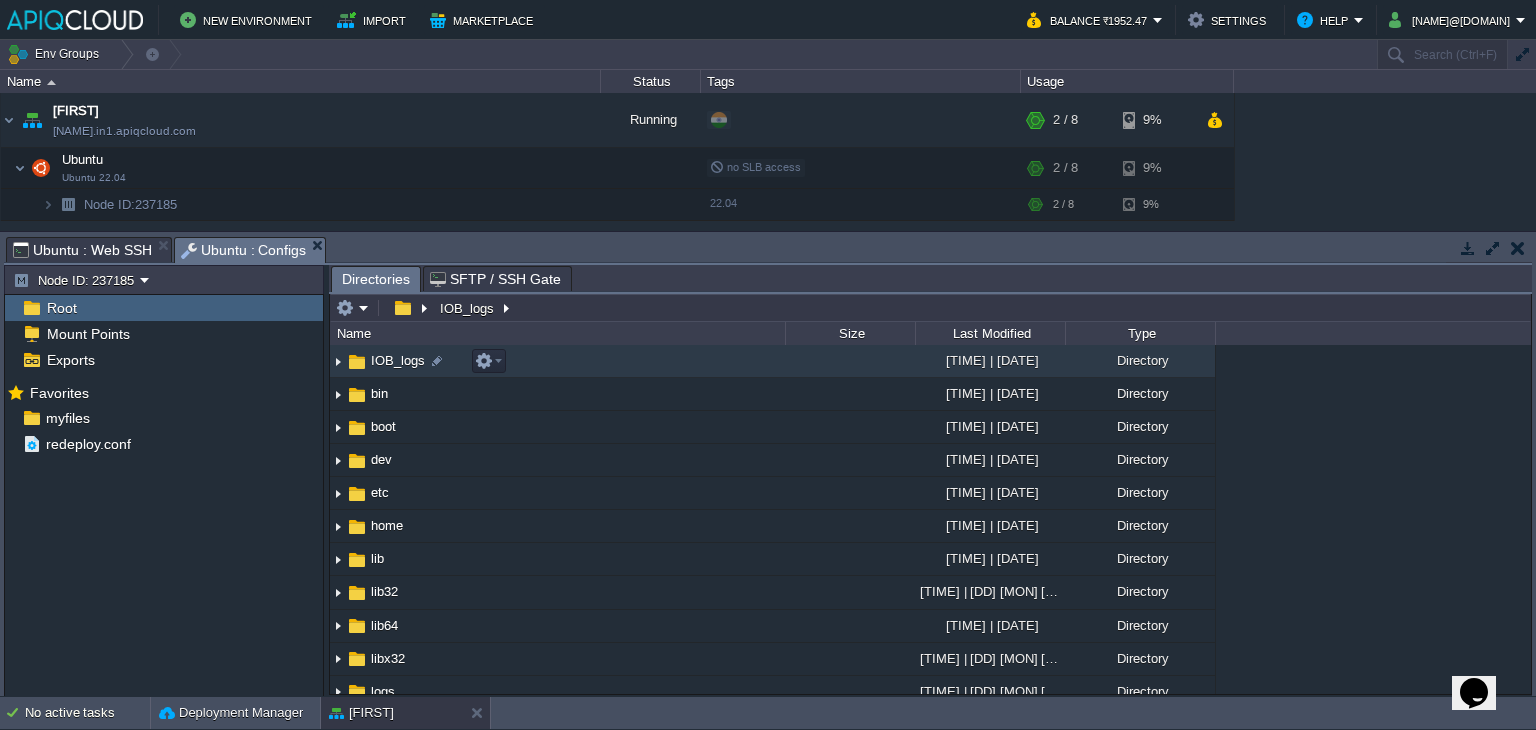 click at bounding box center [338, 361] 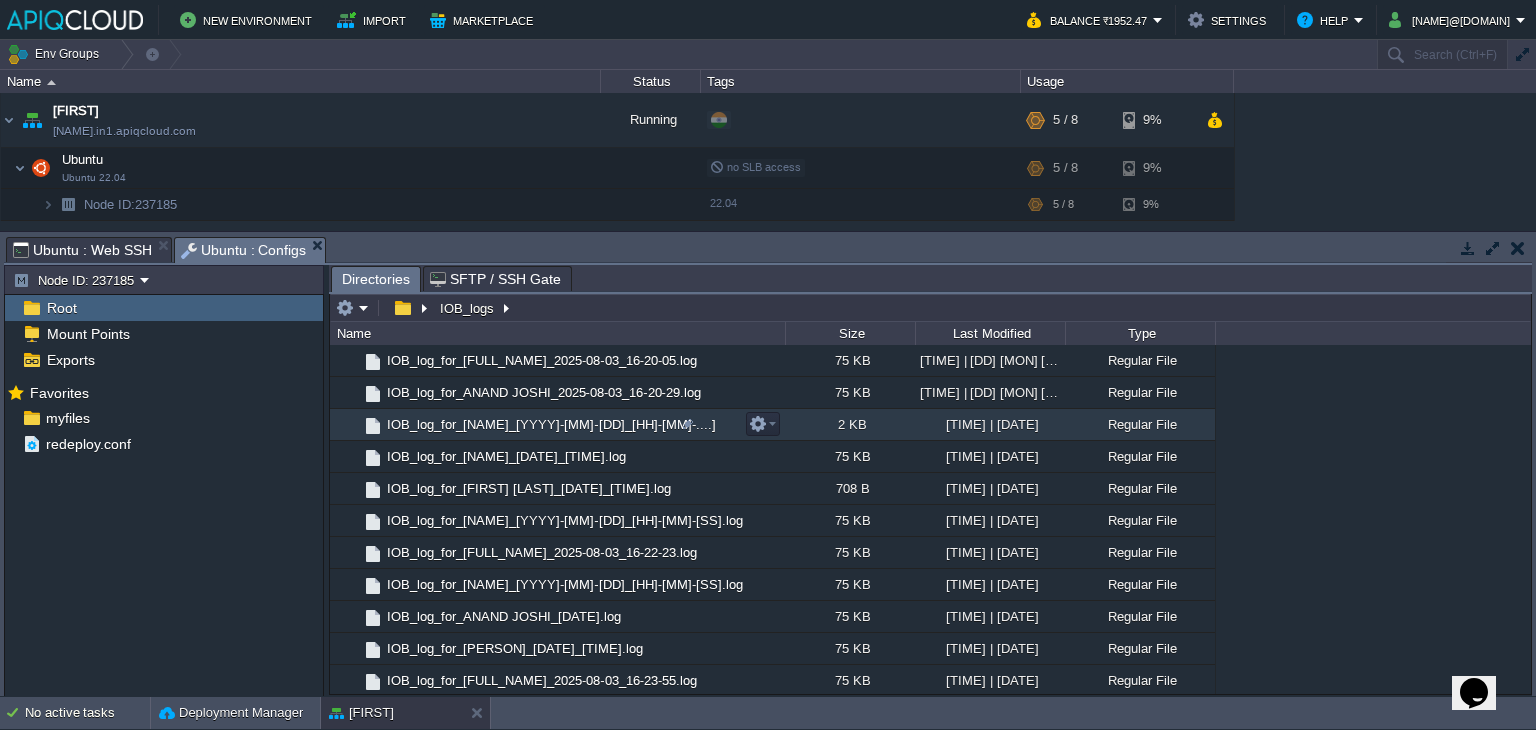 scroll, scrollTop: 0, scrollLeft: 0, axis: both 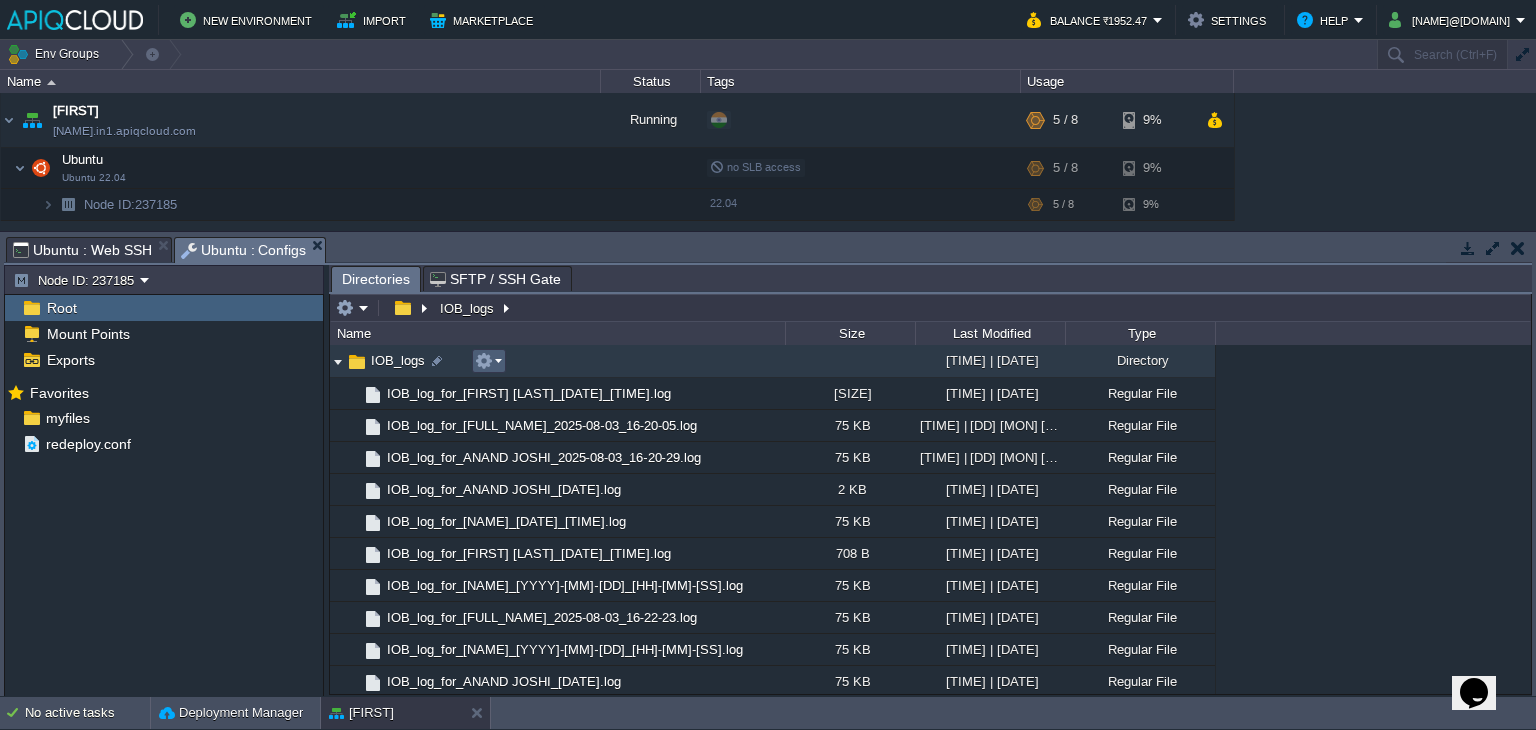 click at bounding box center [488, 361] 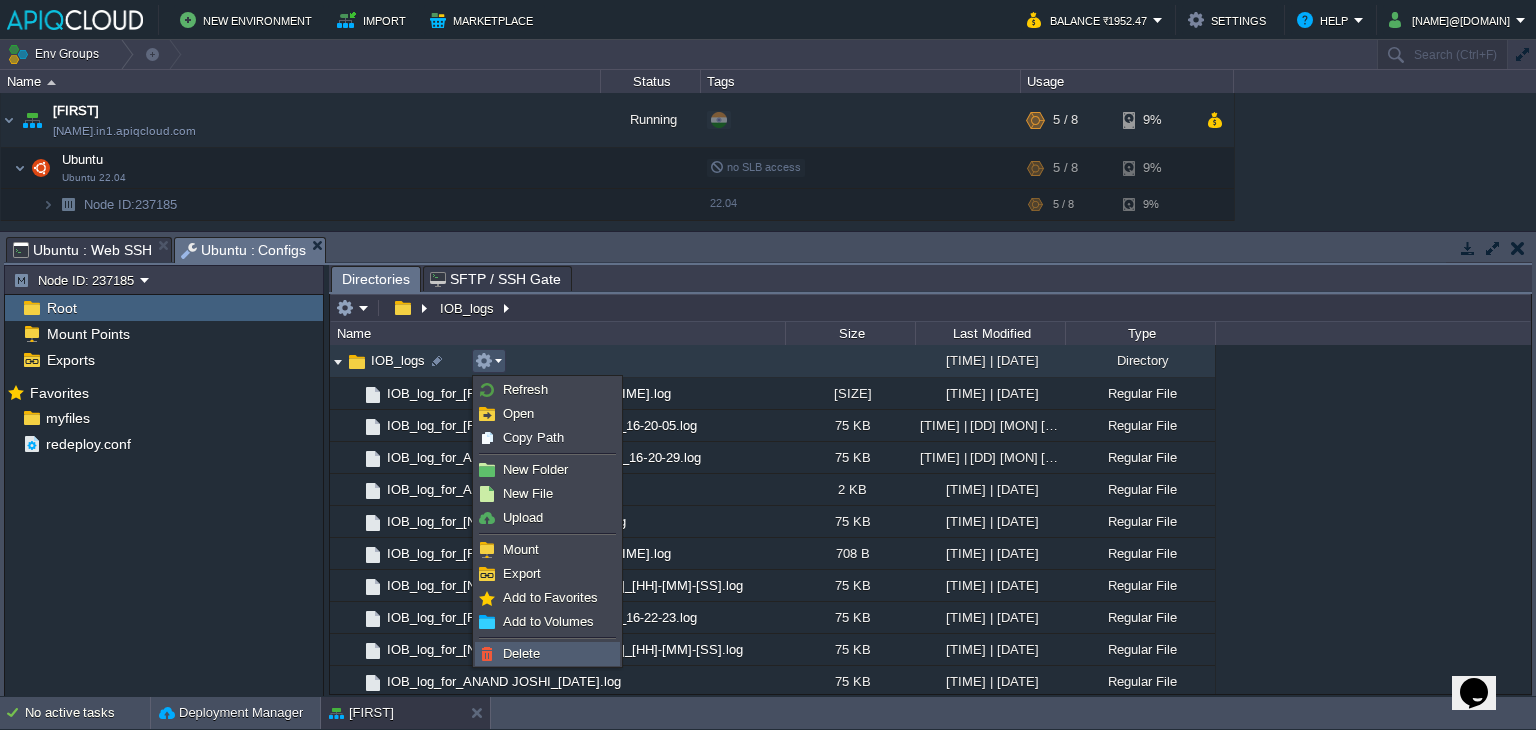 click on "Delete" at bounding box center (521, 653) 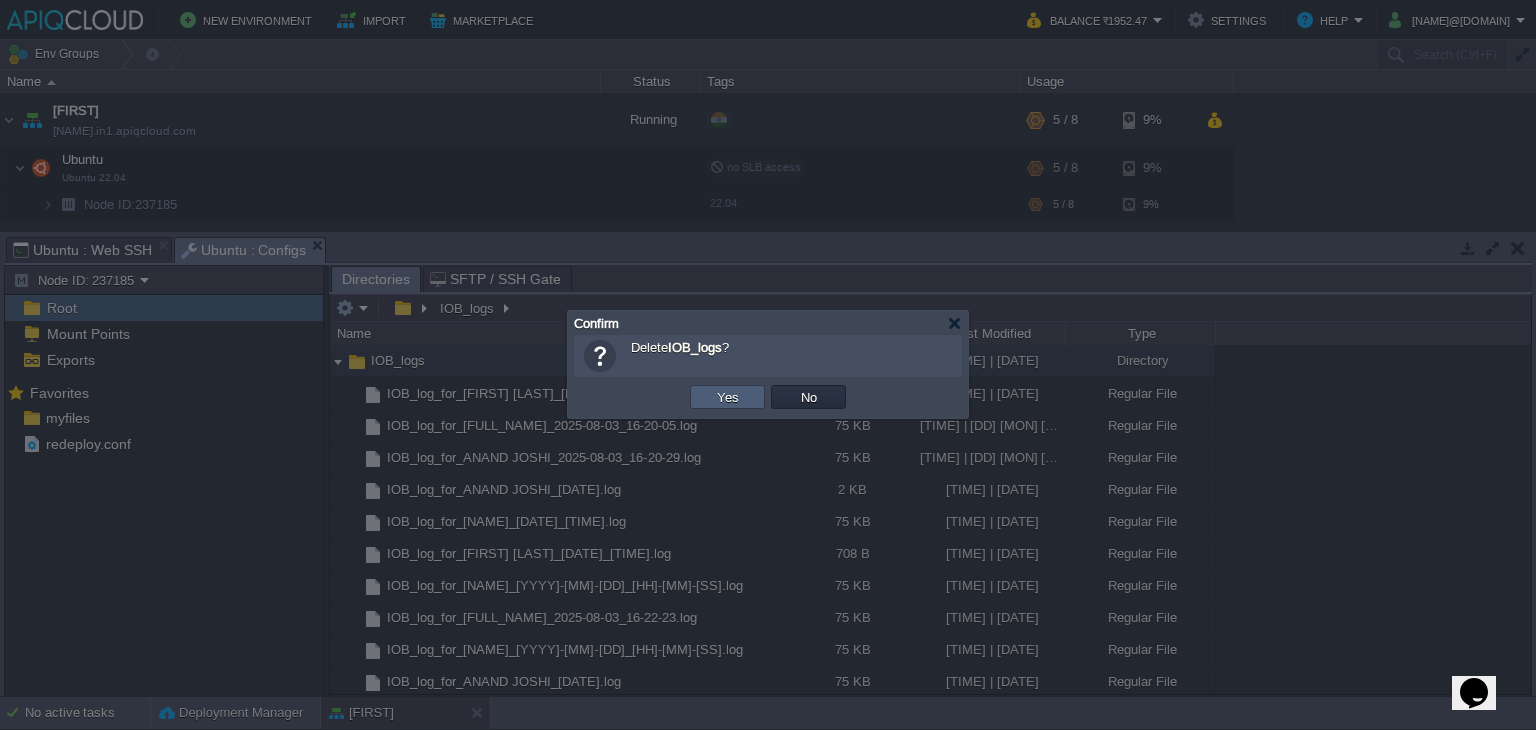 click on "Yes" at bounding box center (728, 397) 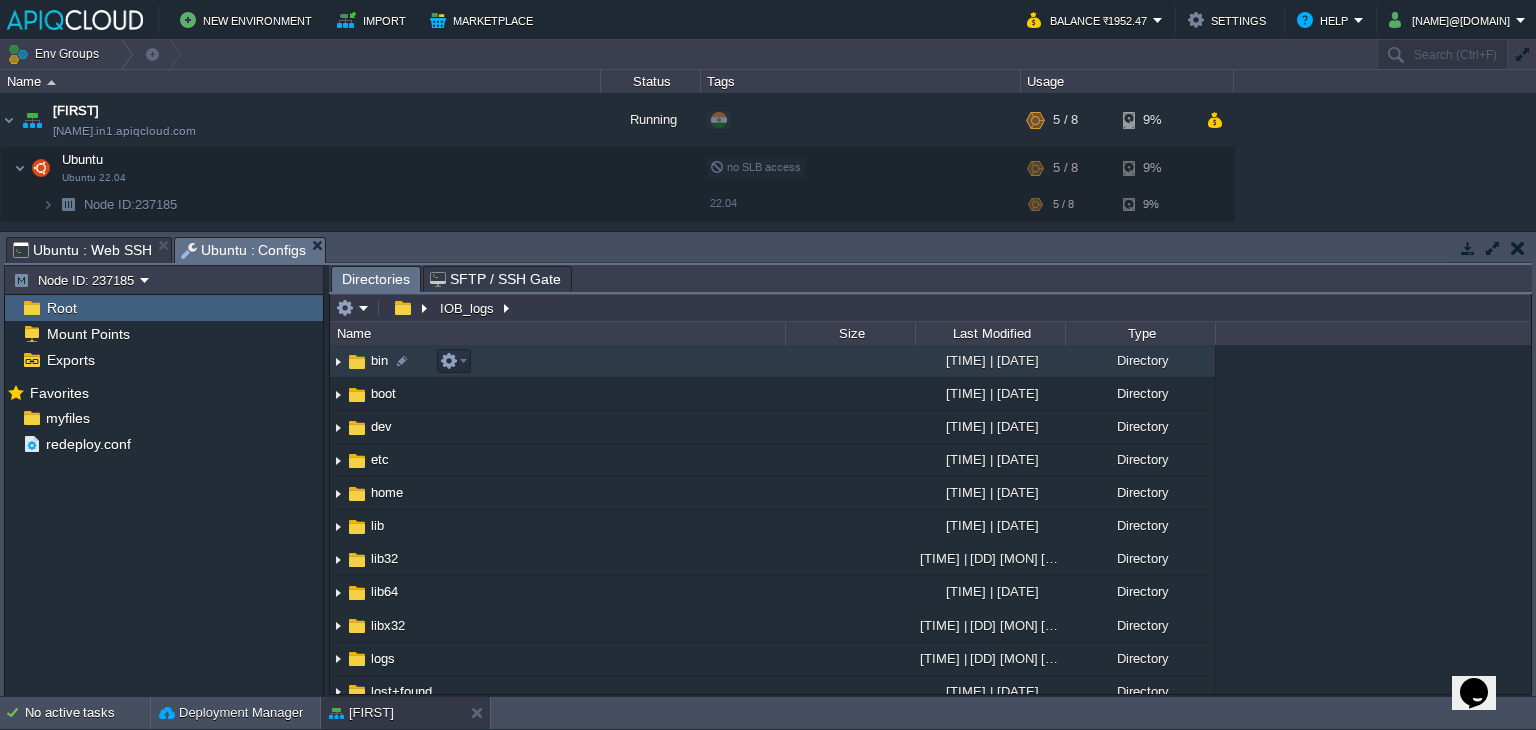 click at bounding box center (338, 361) 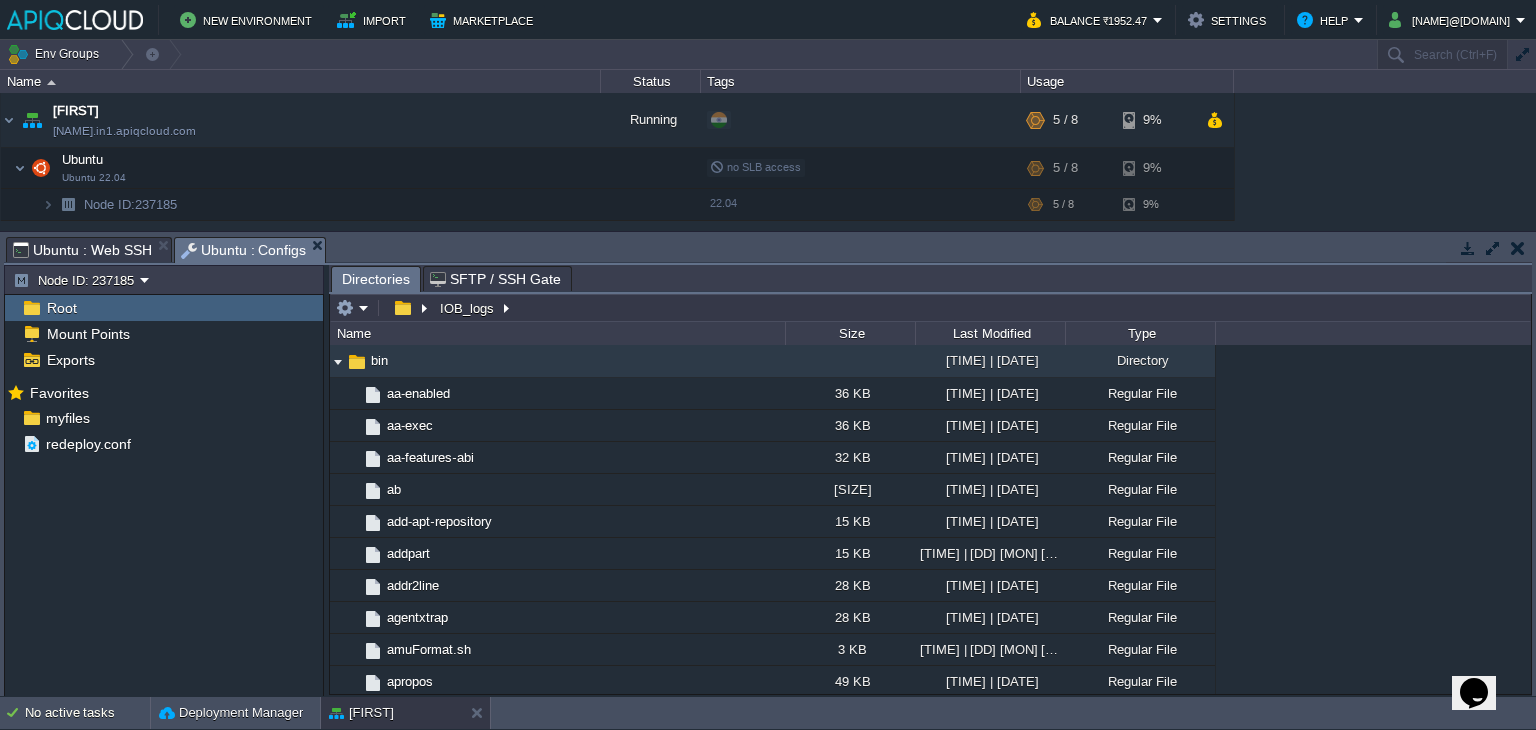 click at bounding box center [338, 361] 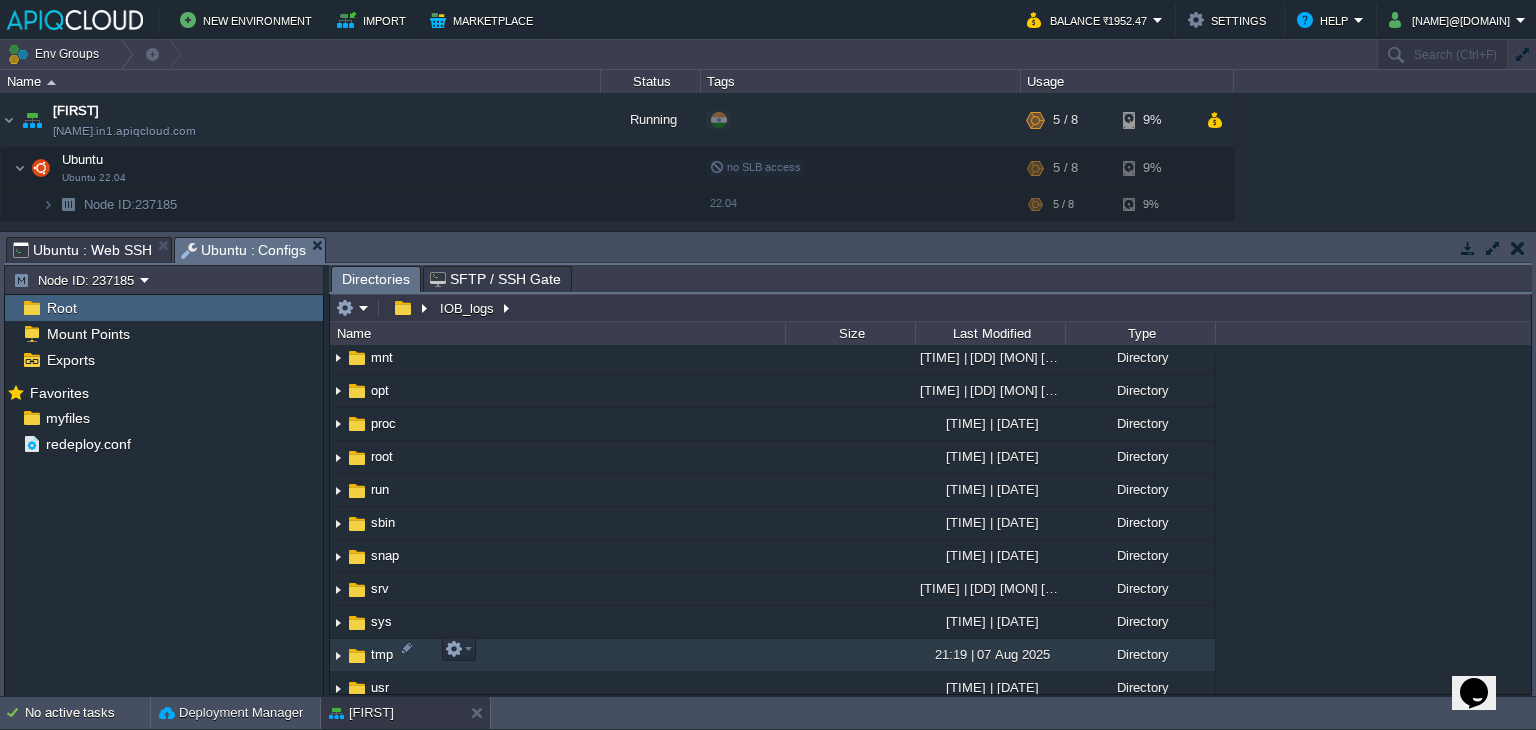scroll, scrollTop: 500, scrollLeft: 0, axis: vertical 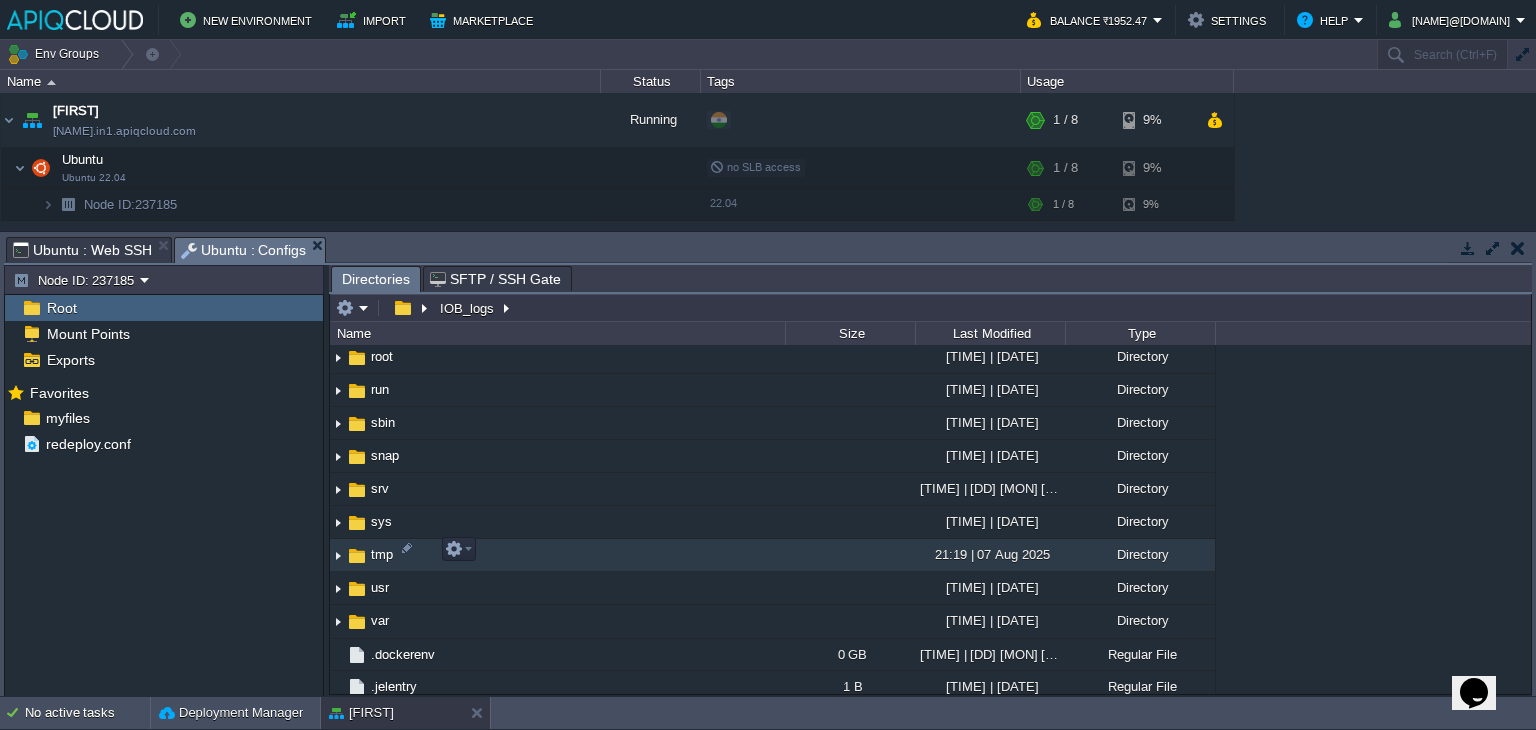 click at bounding box center (338, 555) 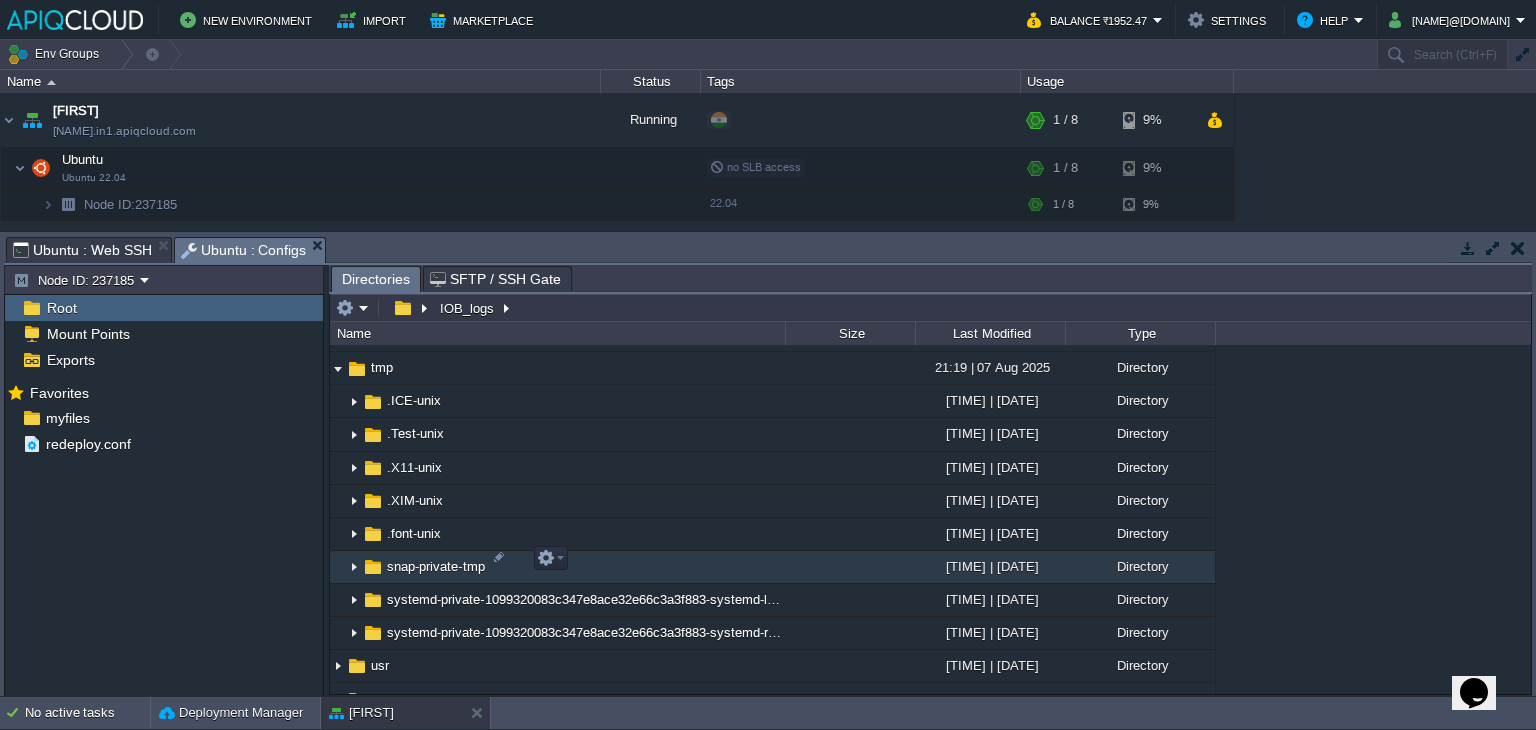 scroll, scrollTop: 700, scrollLeft: 0, axis: vertical 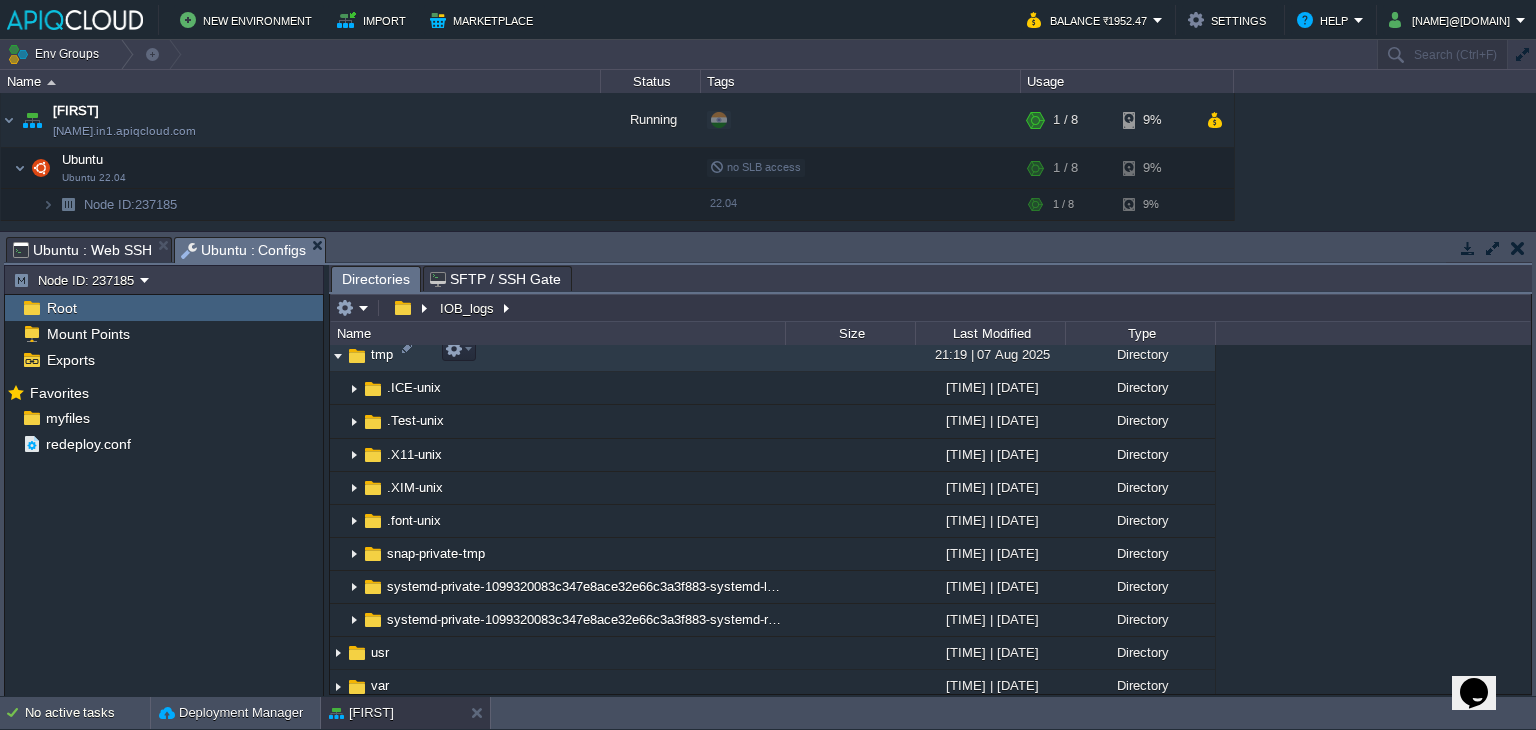 click at bounding box center [338, 355] 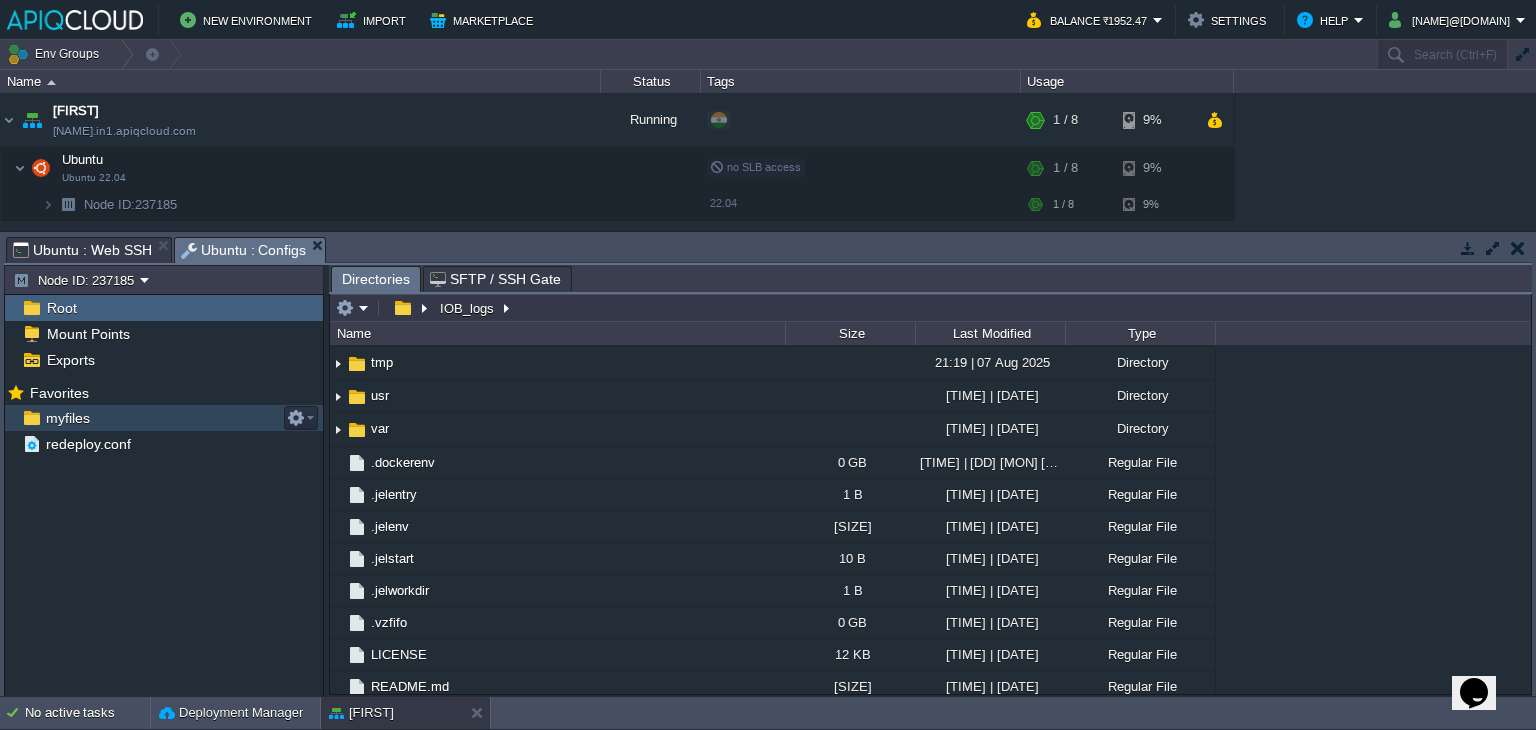 click on "myfiles" at bounding box center [67, 418] 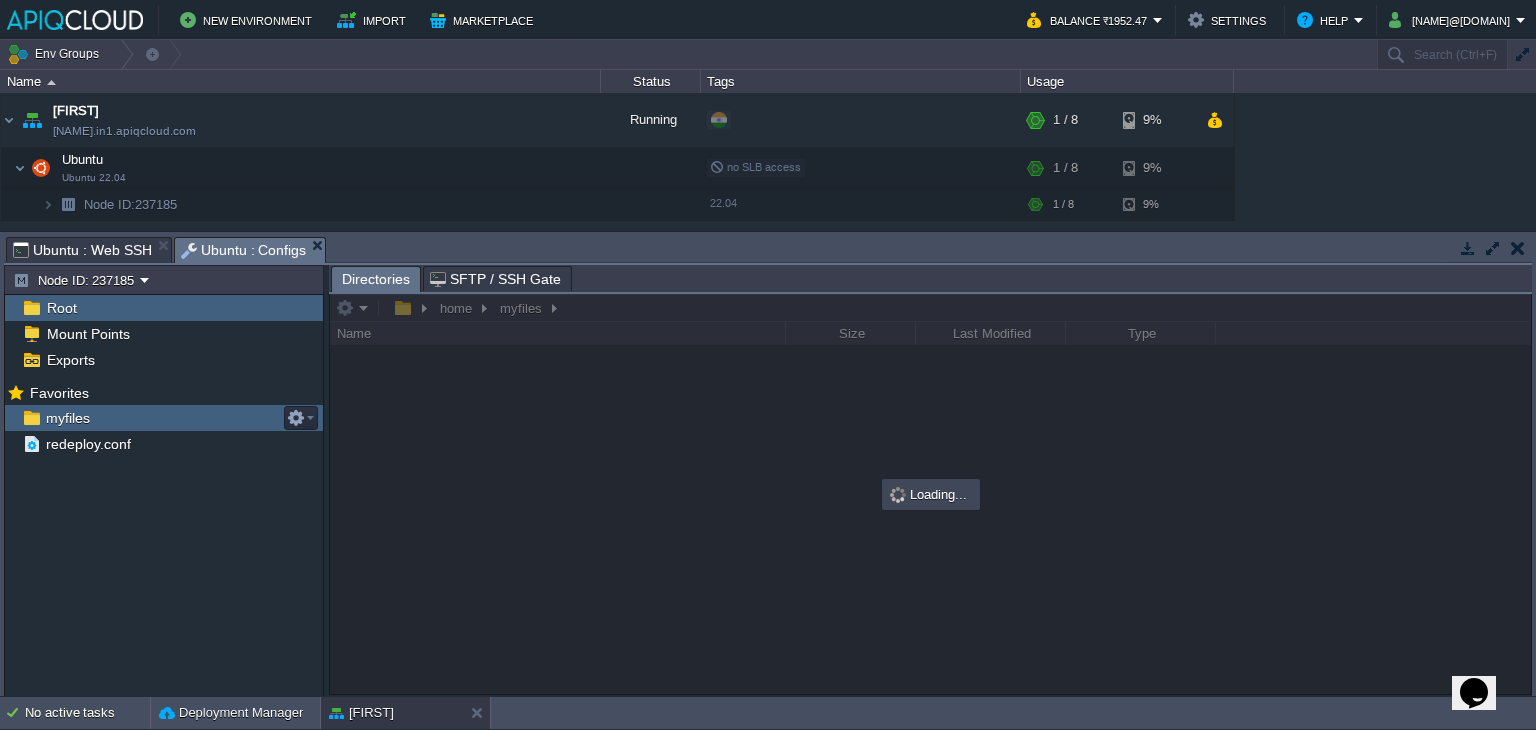 scroll, scrollTop: 0, scrollLeft: 0, axis: both 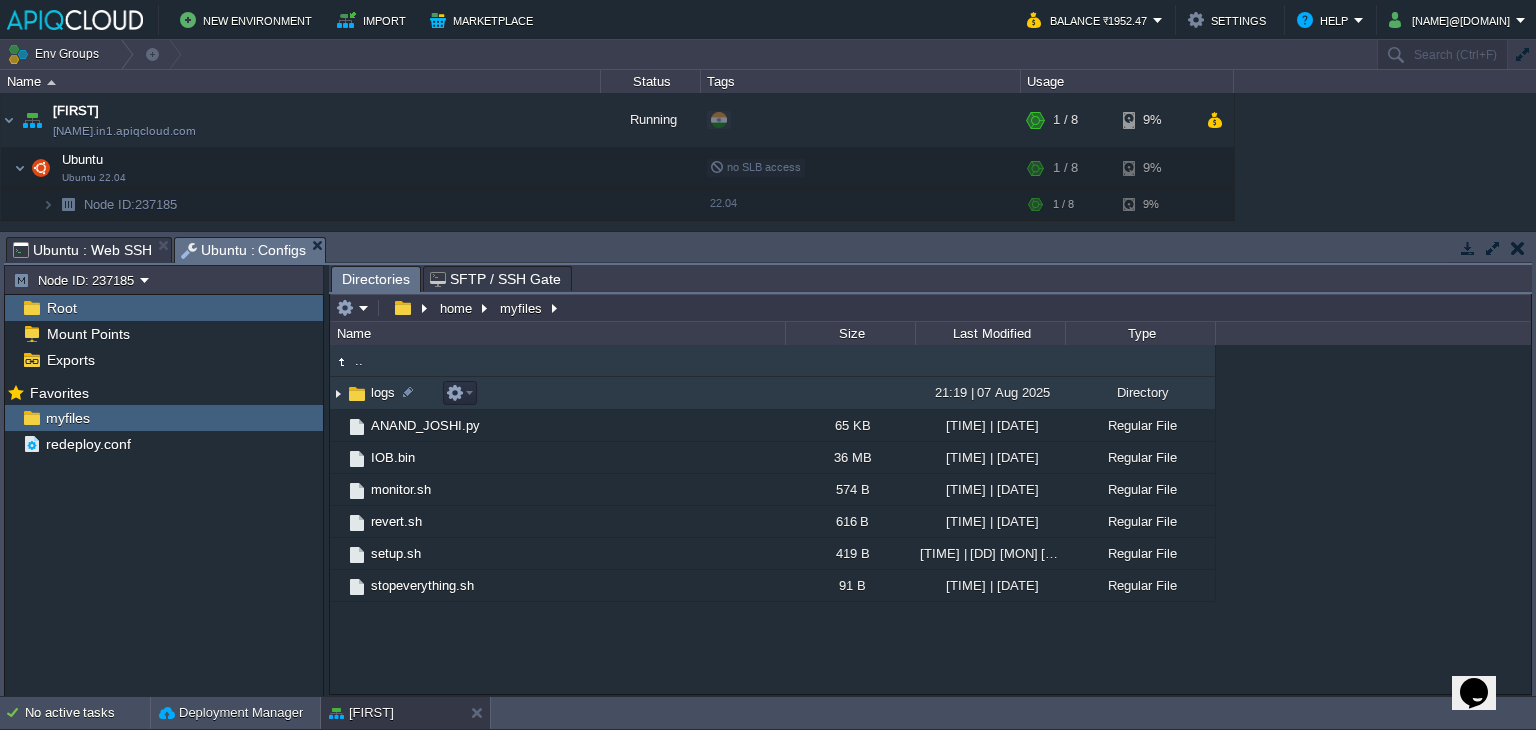 click at bounding box center (338, 393) 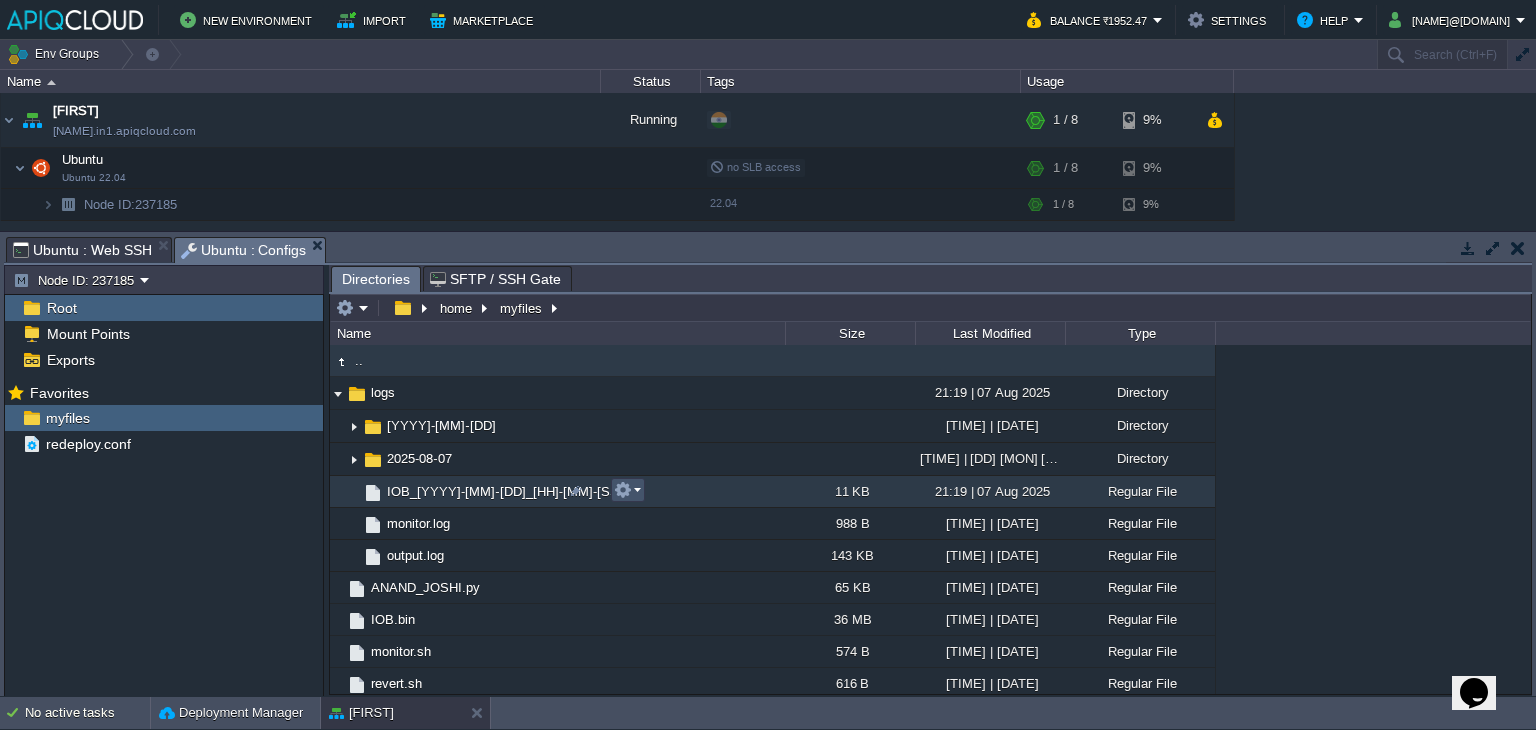 click at bounding box center (623, 490) 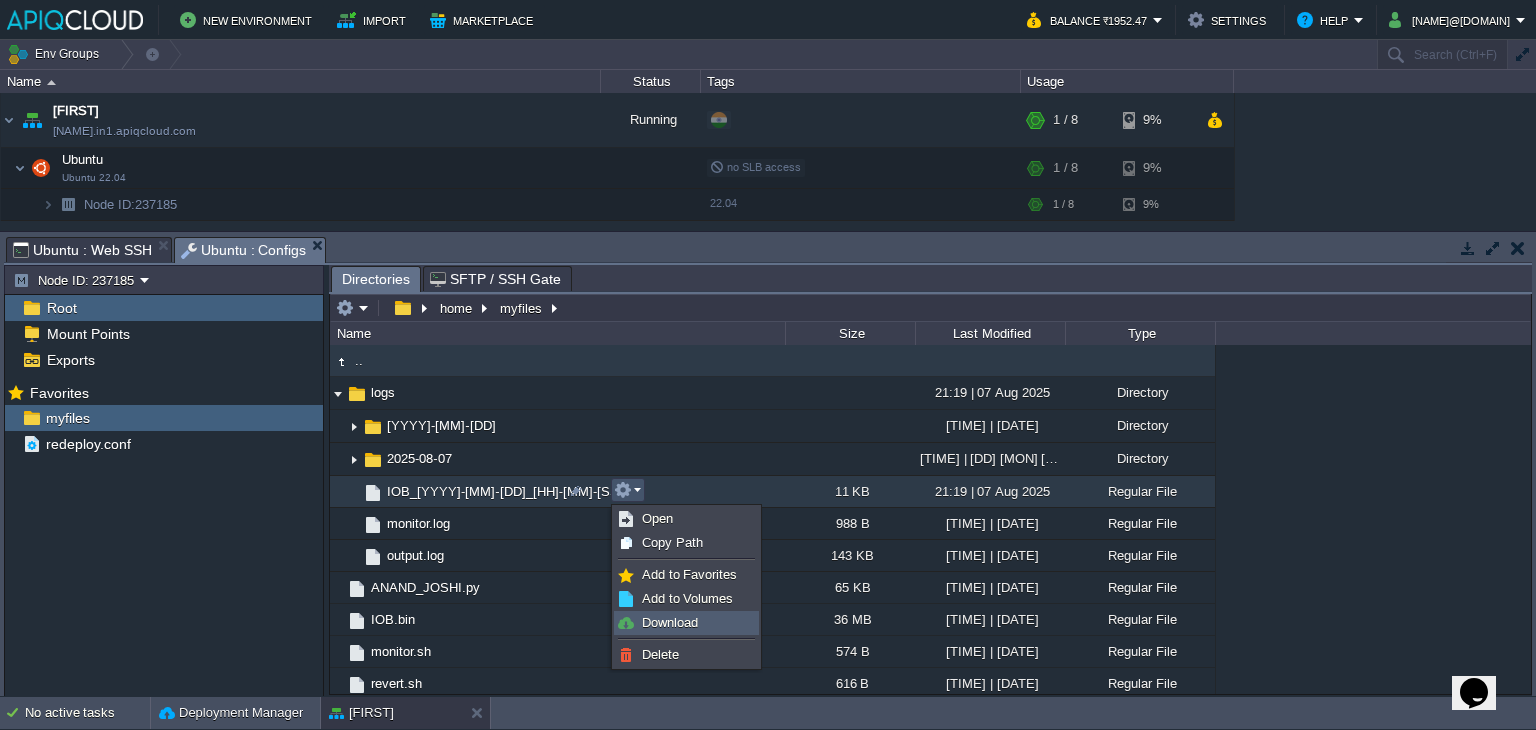 click on "Download" at bounding box center (670, 622) 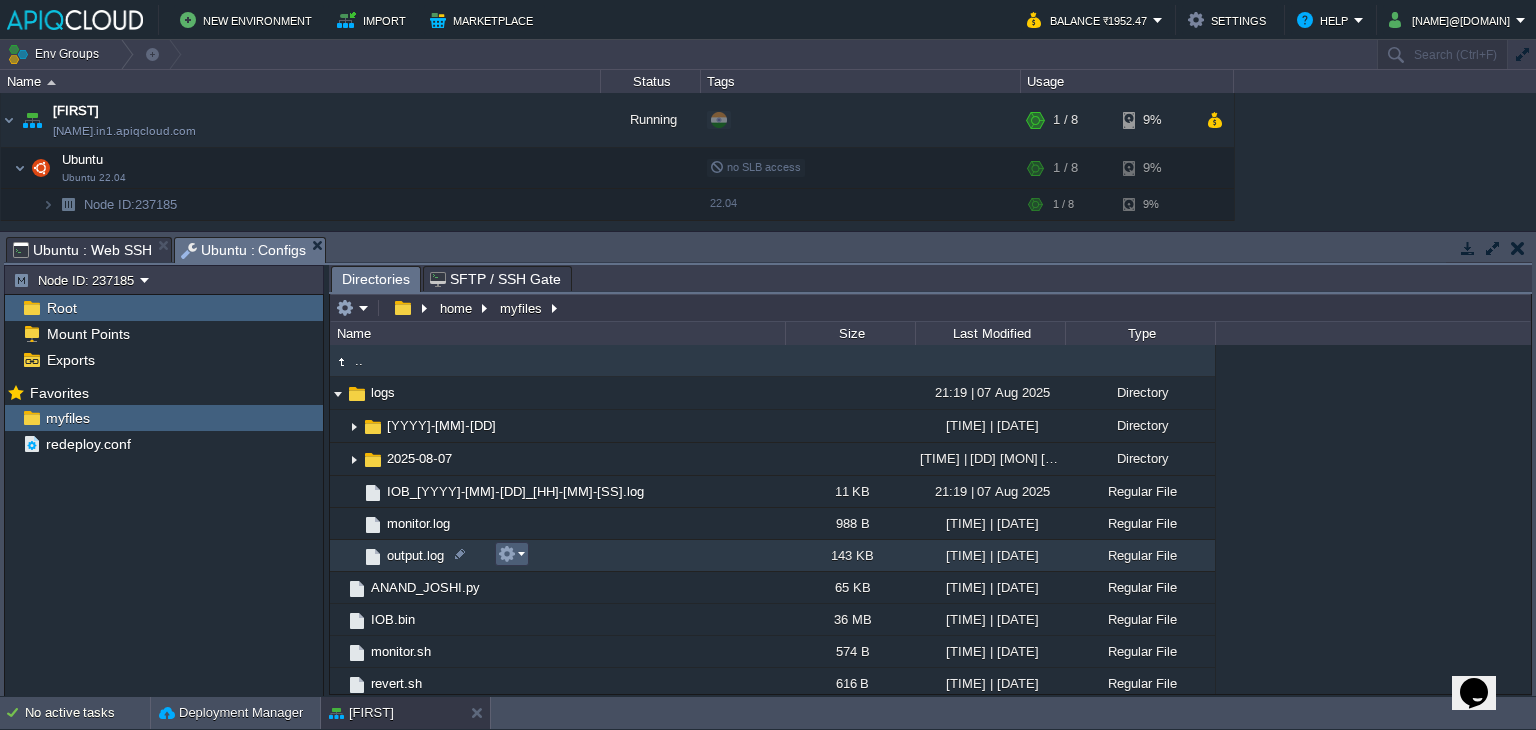 click at bounding box center (507, 554) 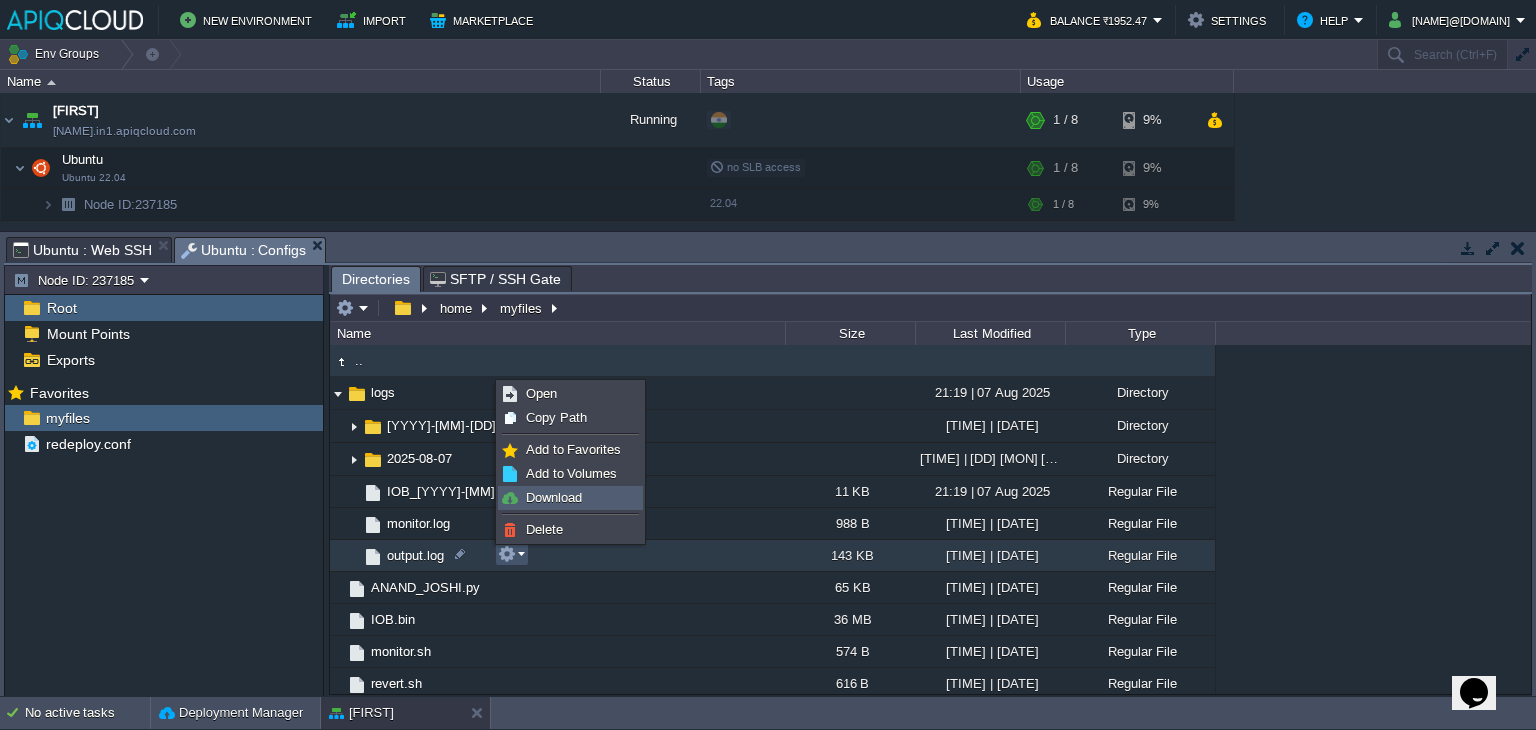 click on "Download" at bounding box center (554, 497) 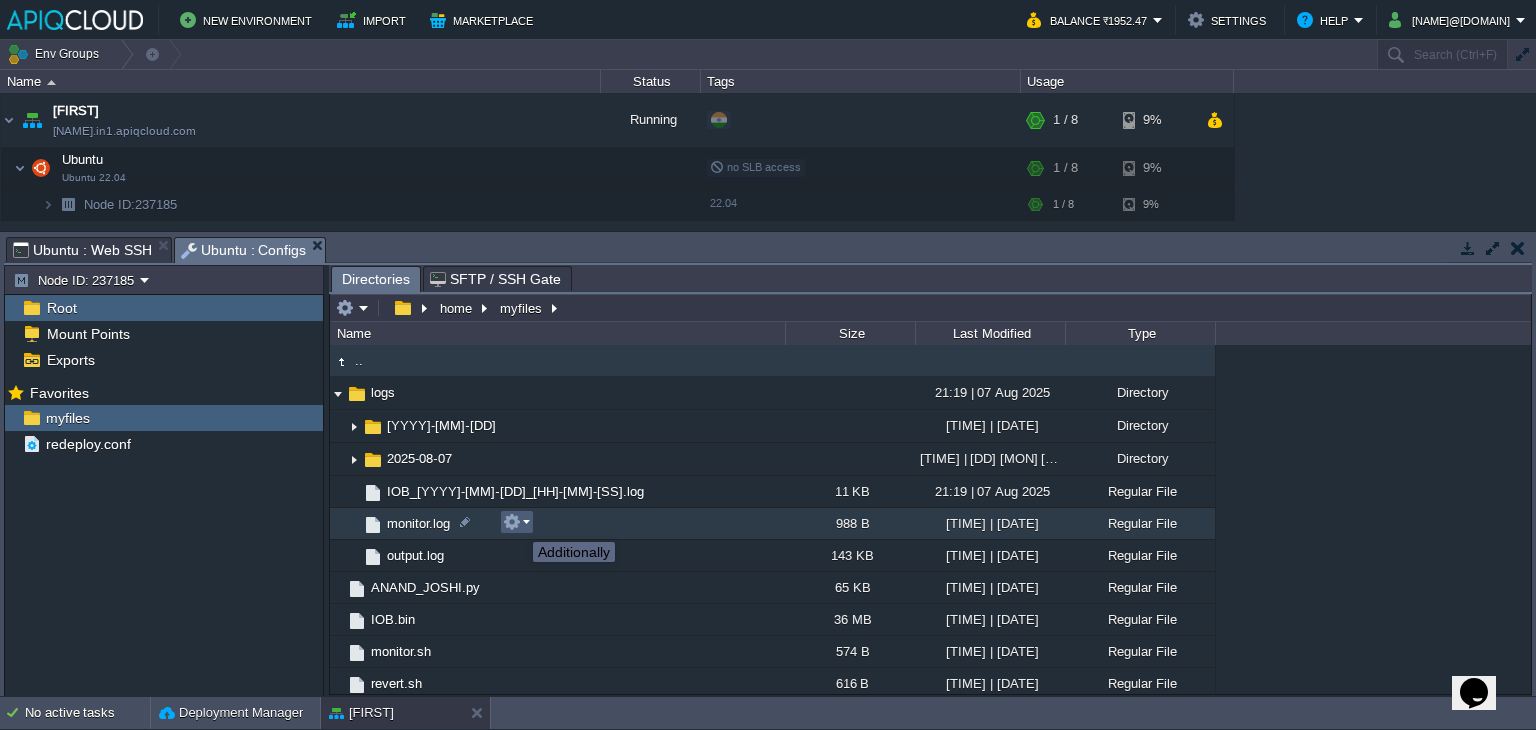 click at bounding box center [512, 522] 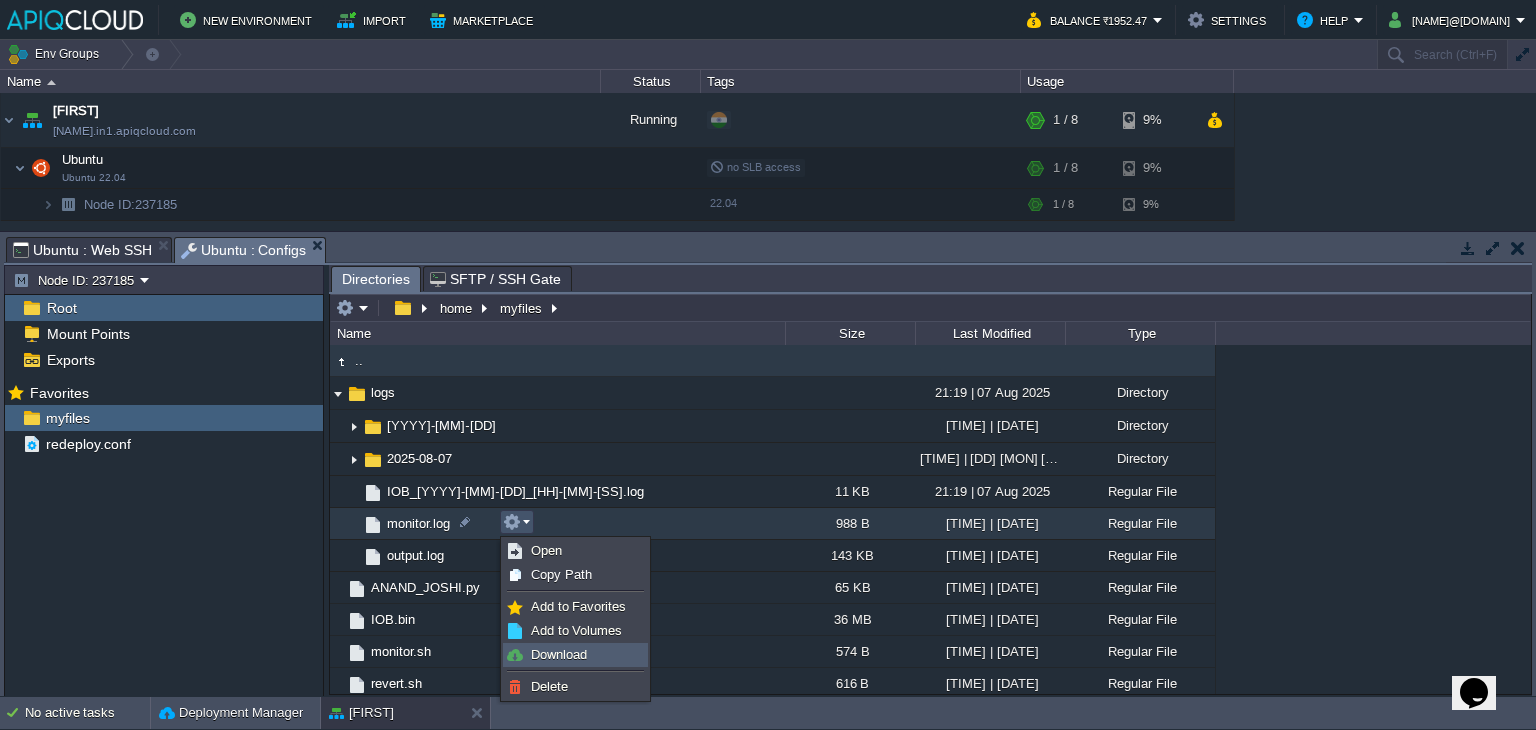 click on "Download" at bounding box center [559, 654] 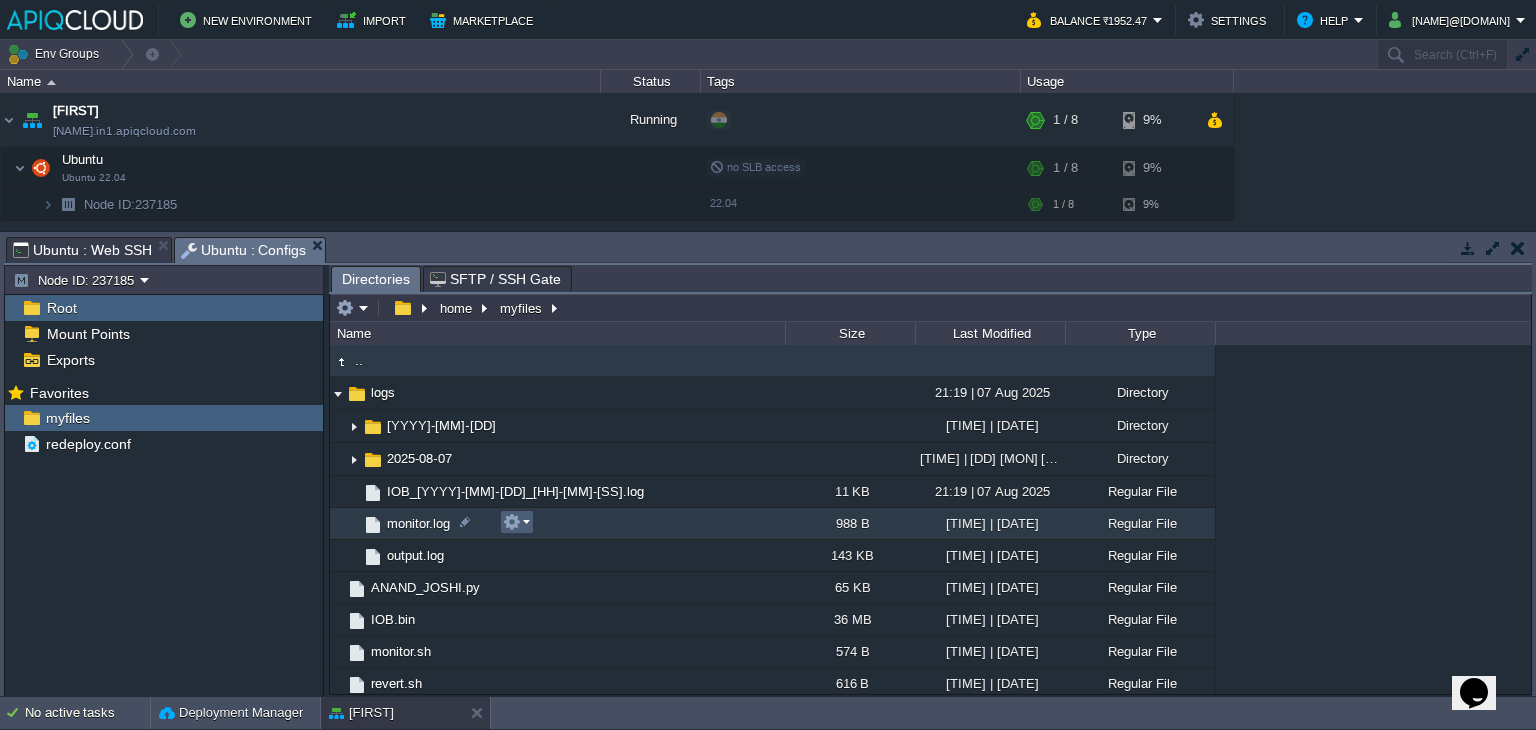click at bounding box center (516, 522) 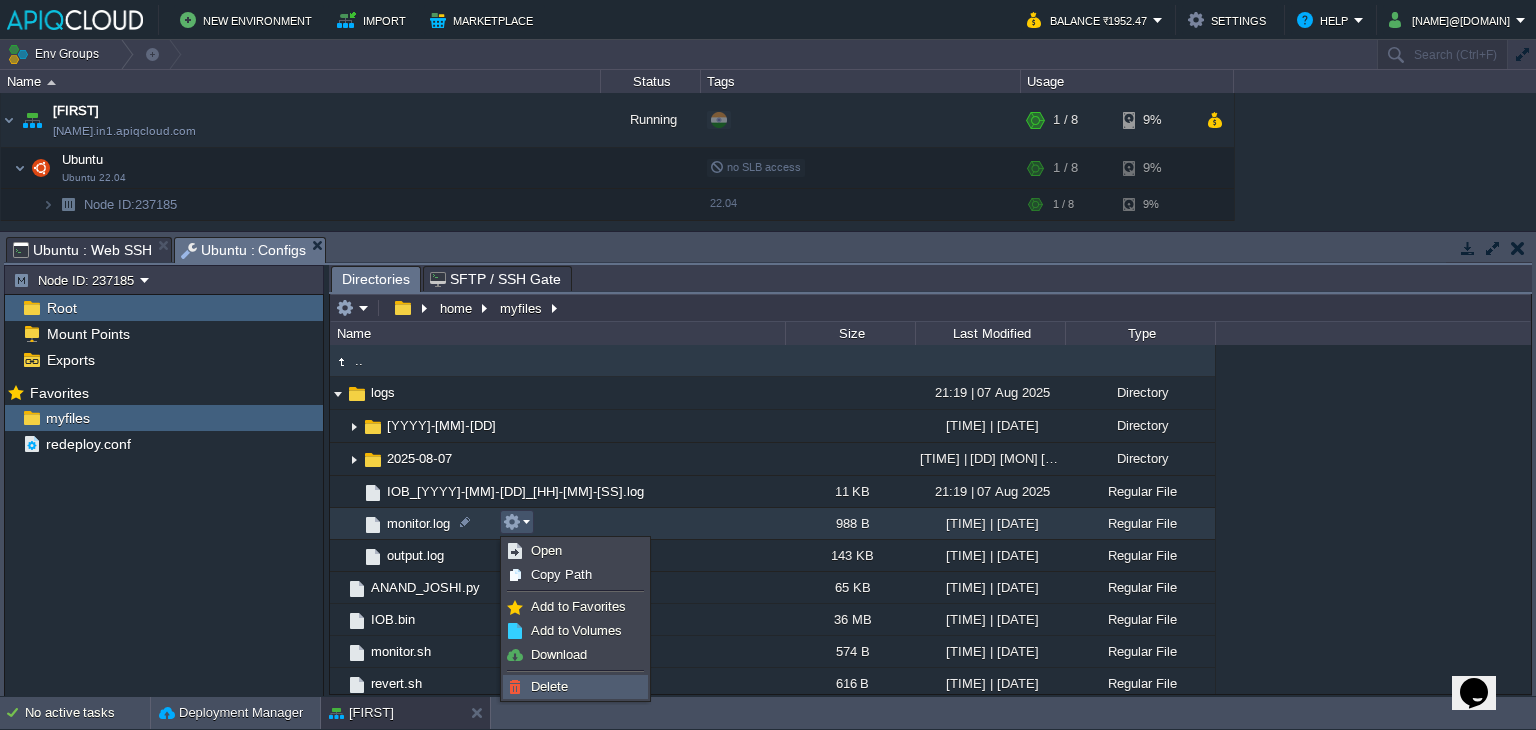click on "Delete" at bounding box center (549, 686) 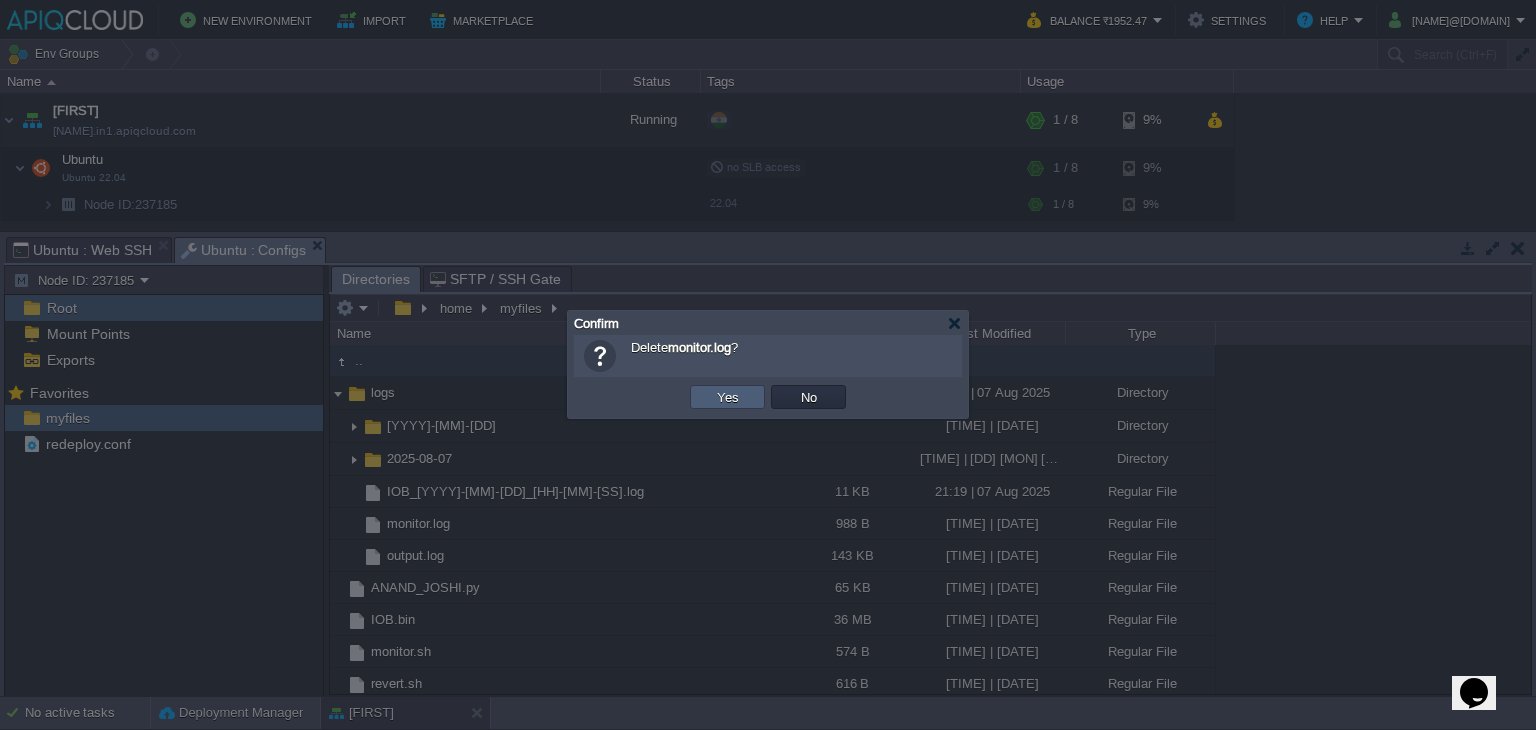 click on "Yes" at bounding box center [728, 397] 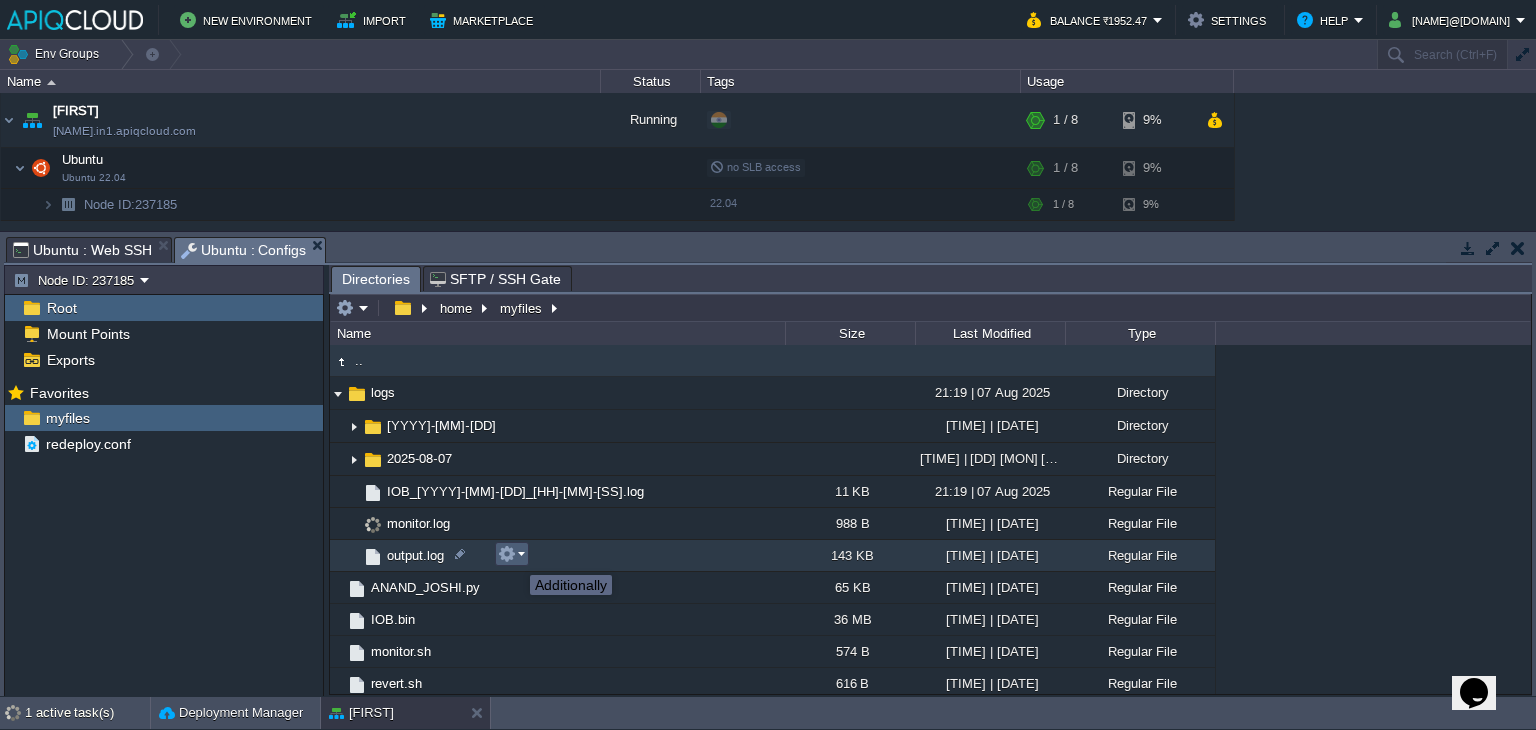 click at bounding box center [507, 554] 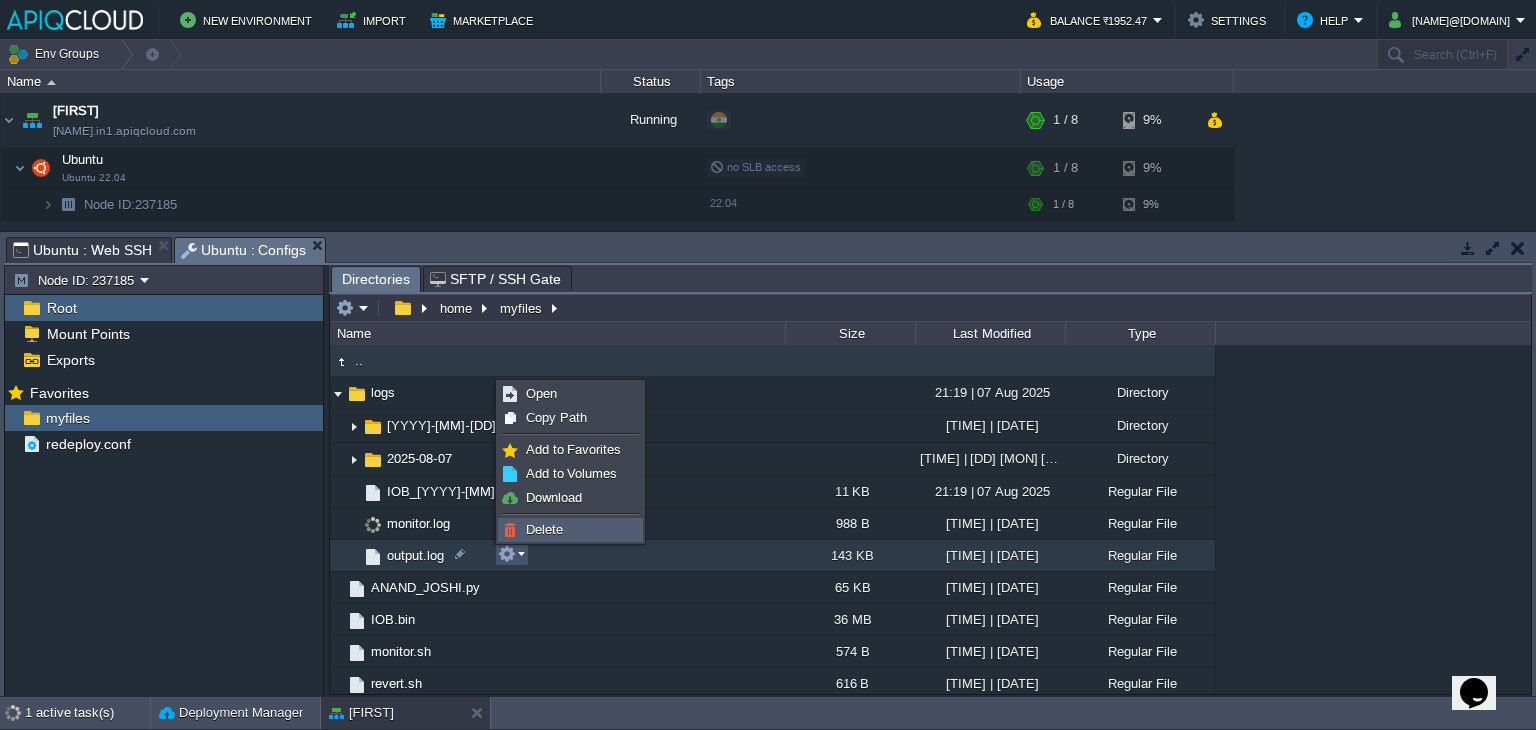 click on "Delete" at bounding box center [544, 529] 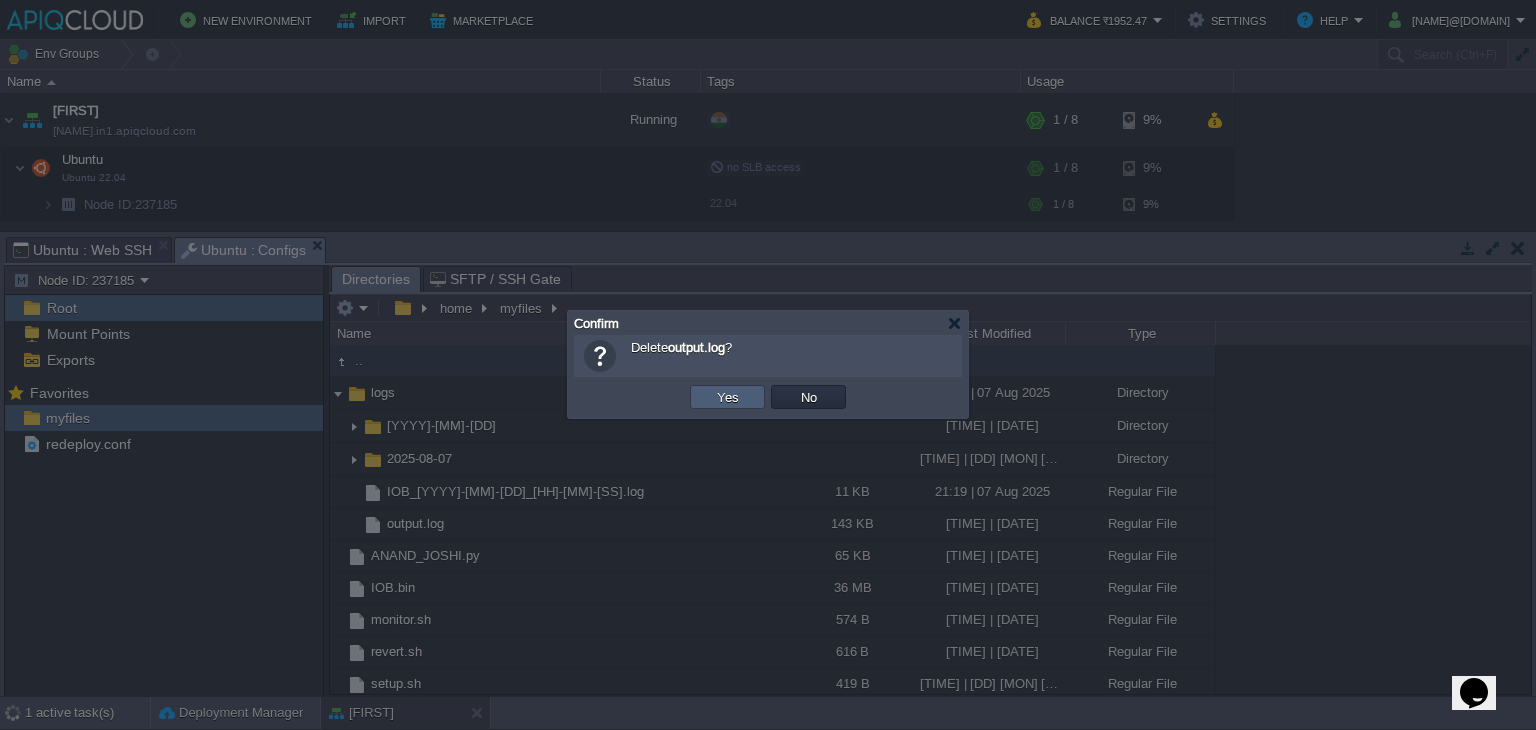click on "Yes" at bounding box center (728, 397) 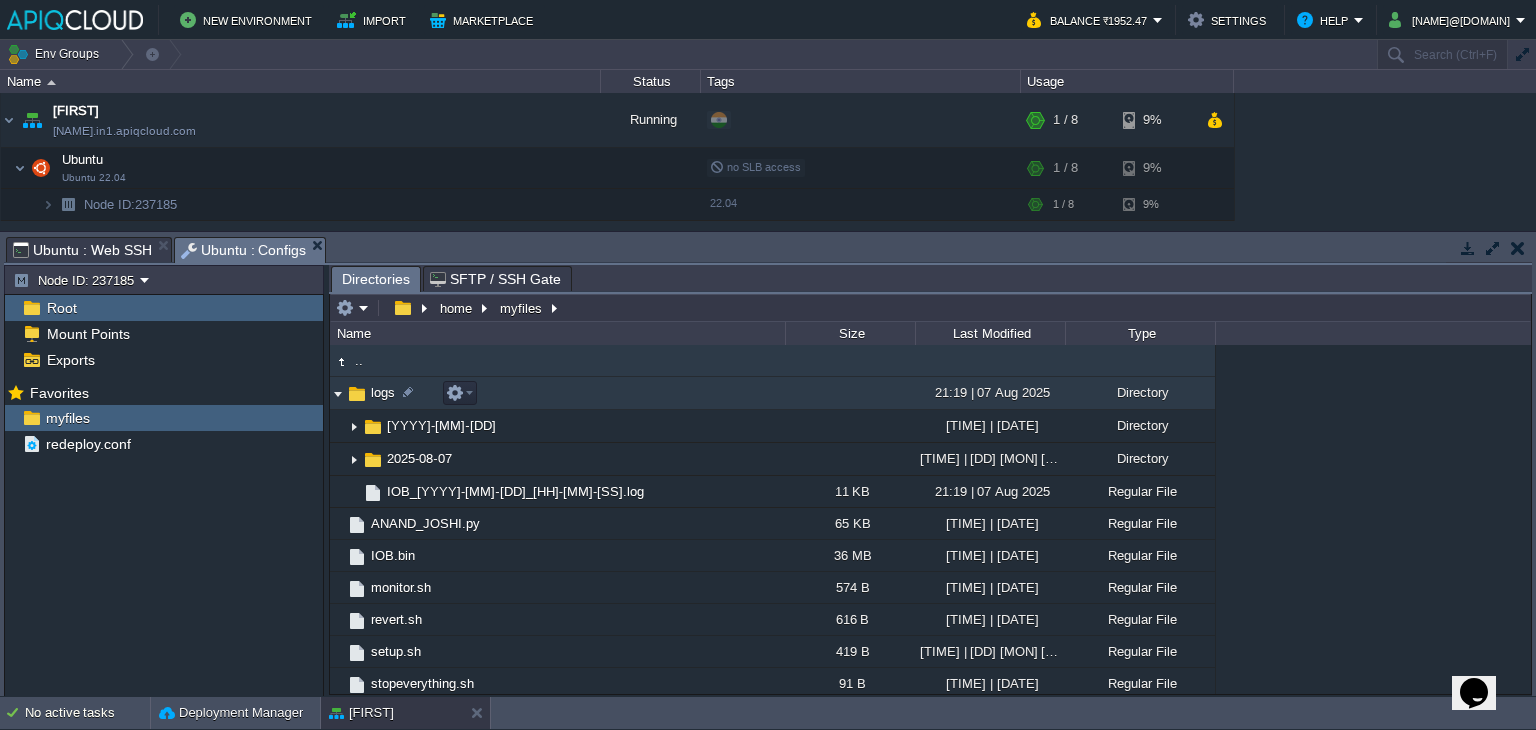 click at bounding box center (338, 393) 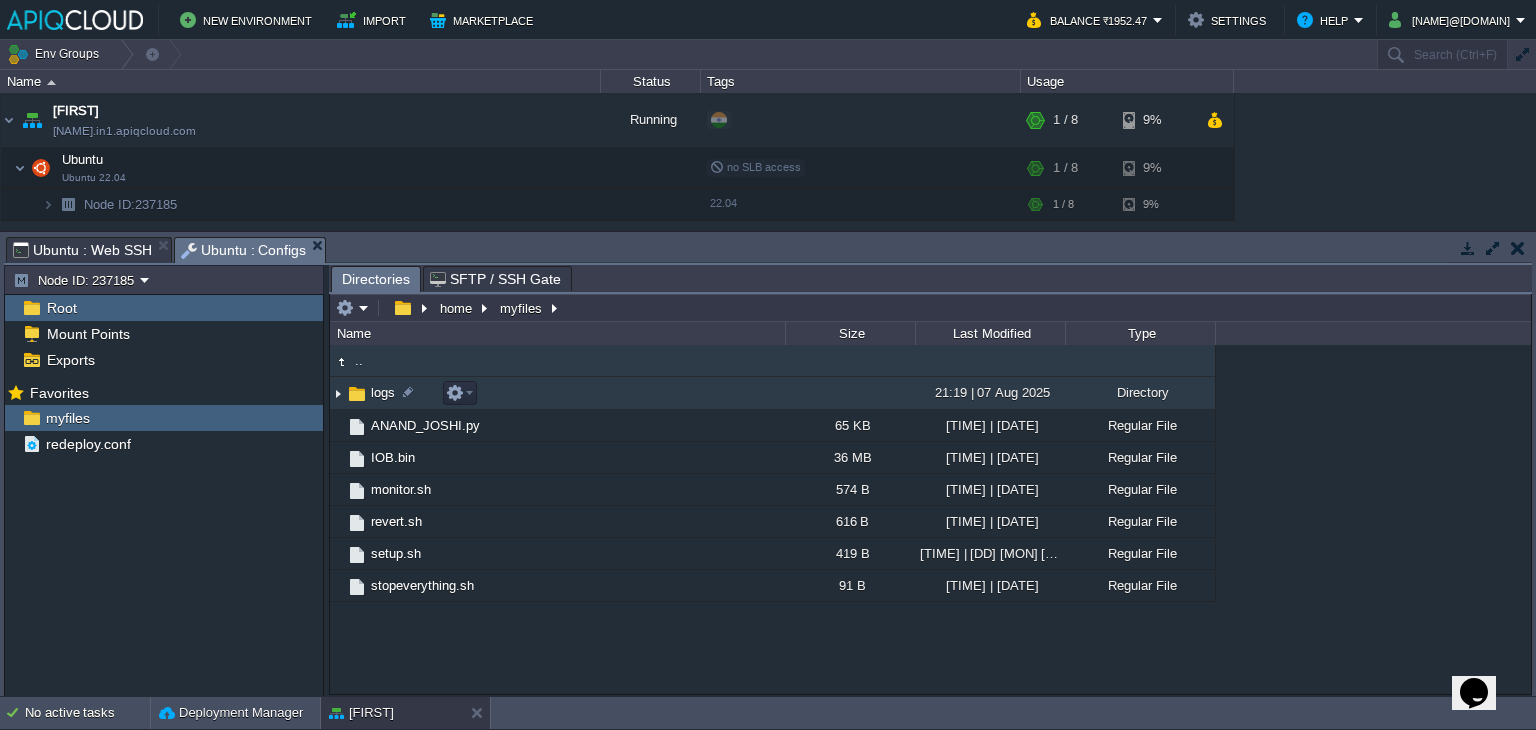 click at bounding box center (338, 393) 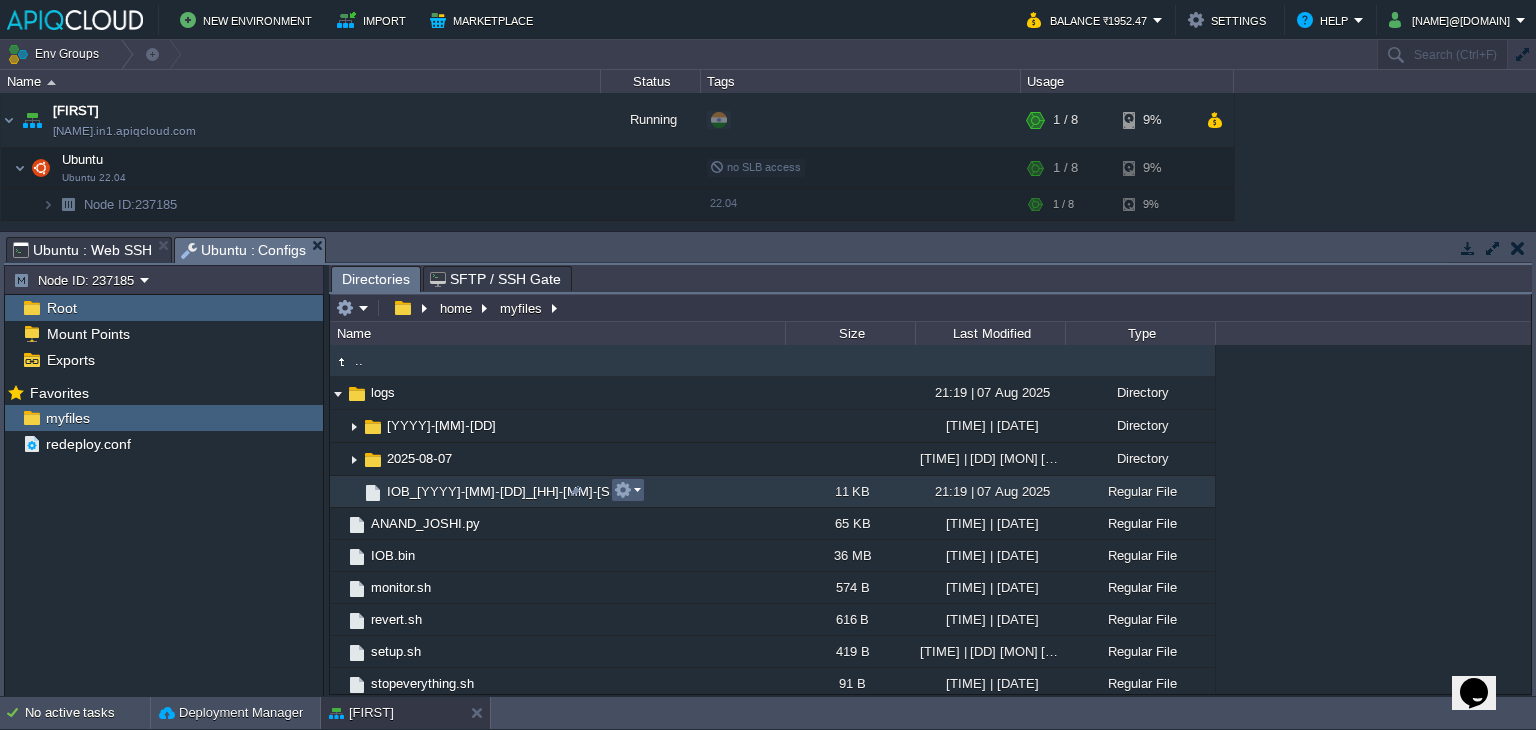 click at bounding box center [623, 490] 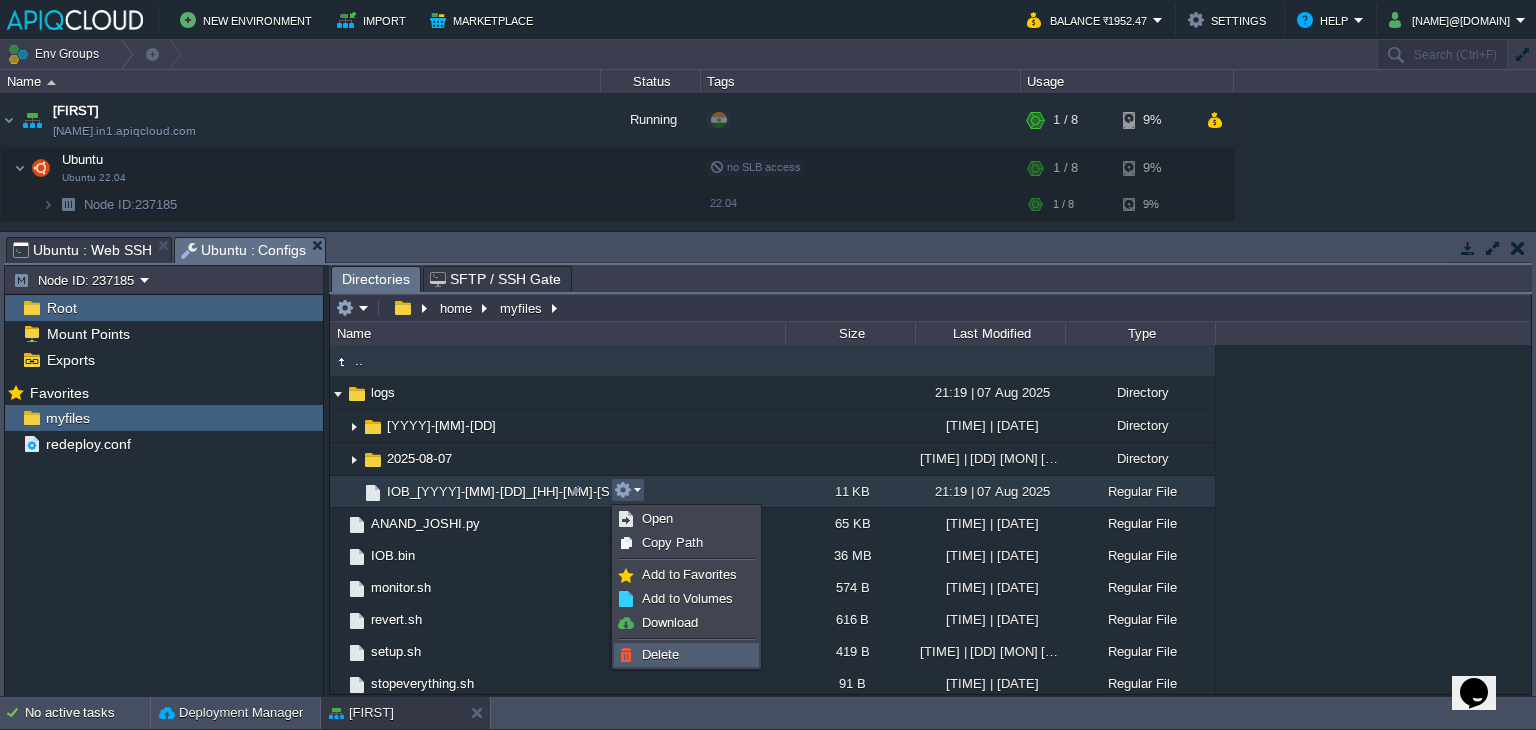 click on "Delete" at bounding box center (660, 654) 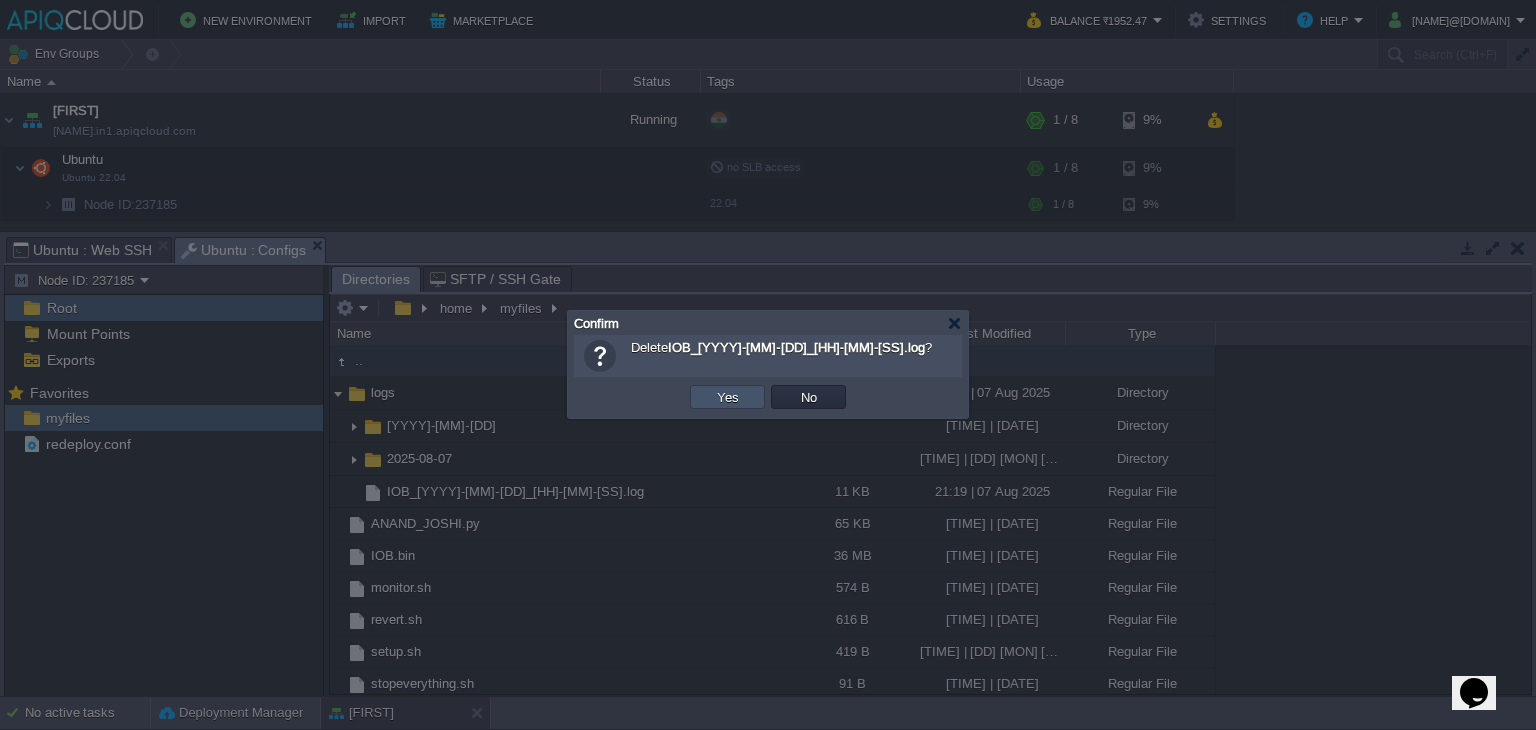 click on "Yes" at bounding box center [728, 397] 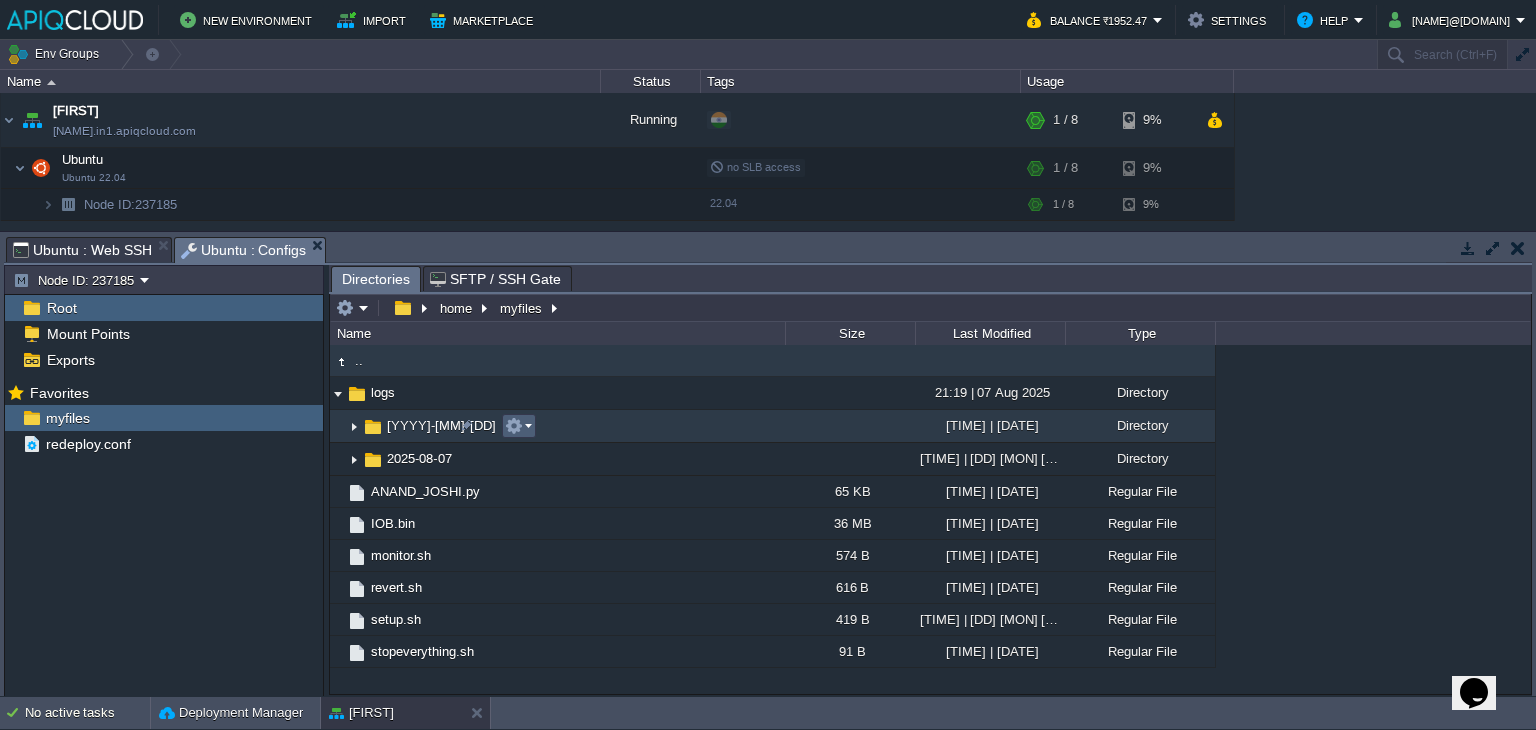 click at bounding box center [518, 426] 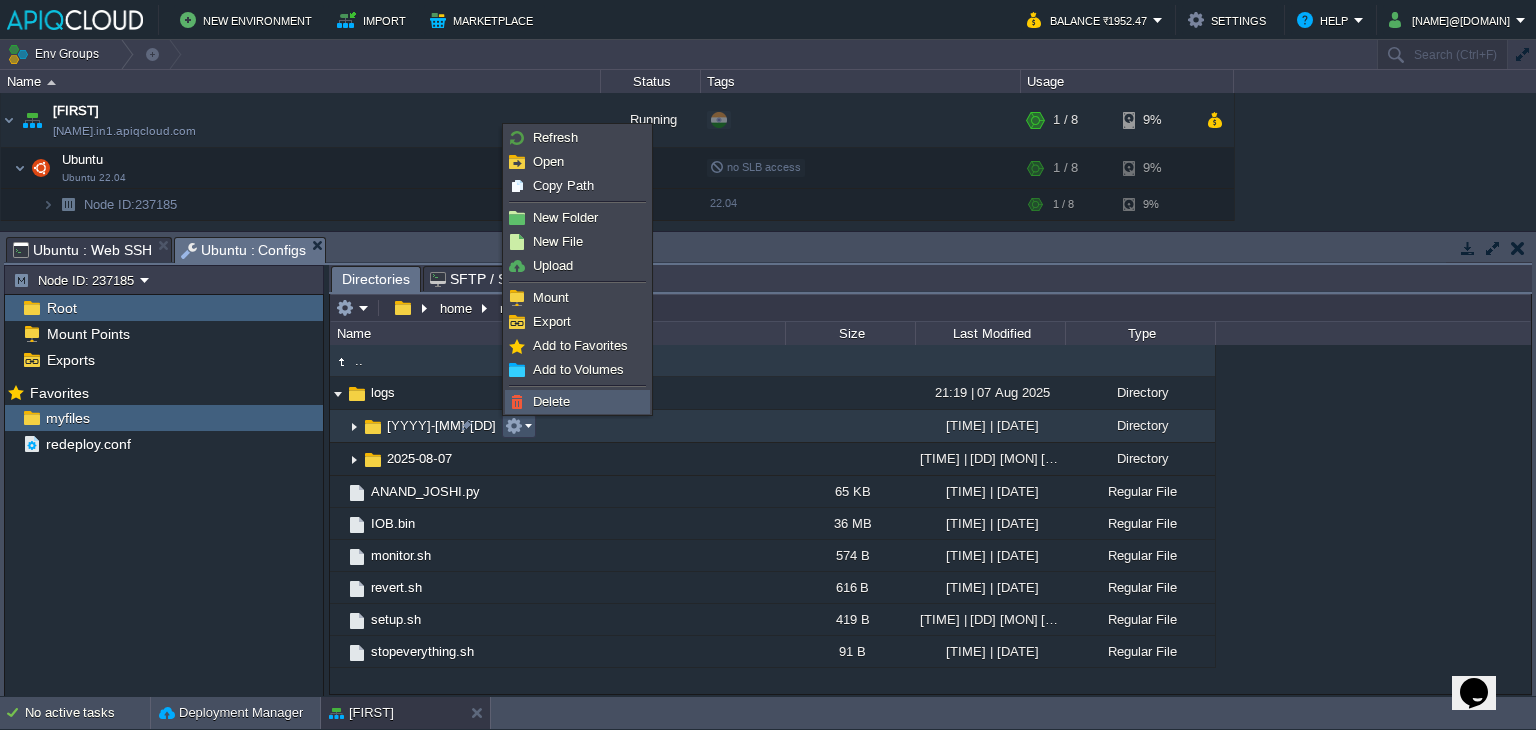 click on "Delete" at bounding box center (551, 401) 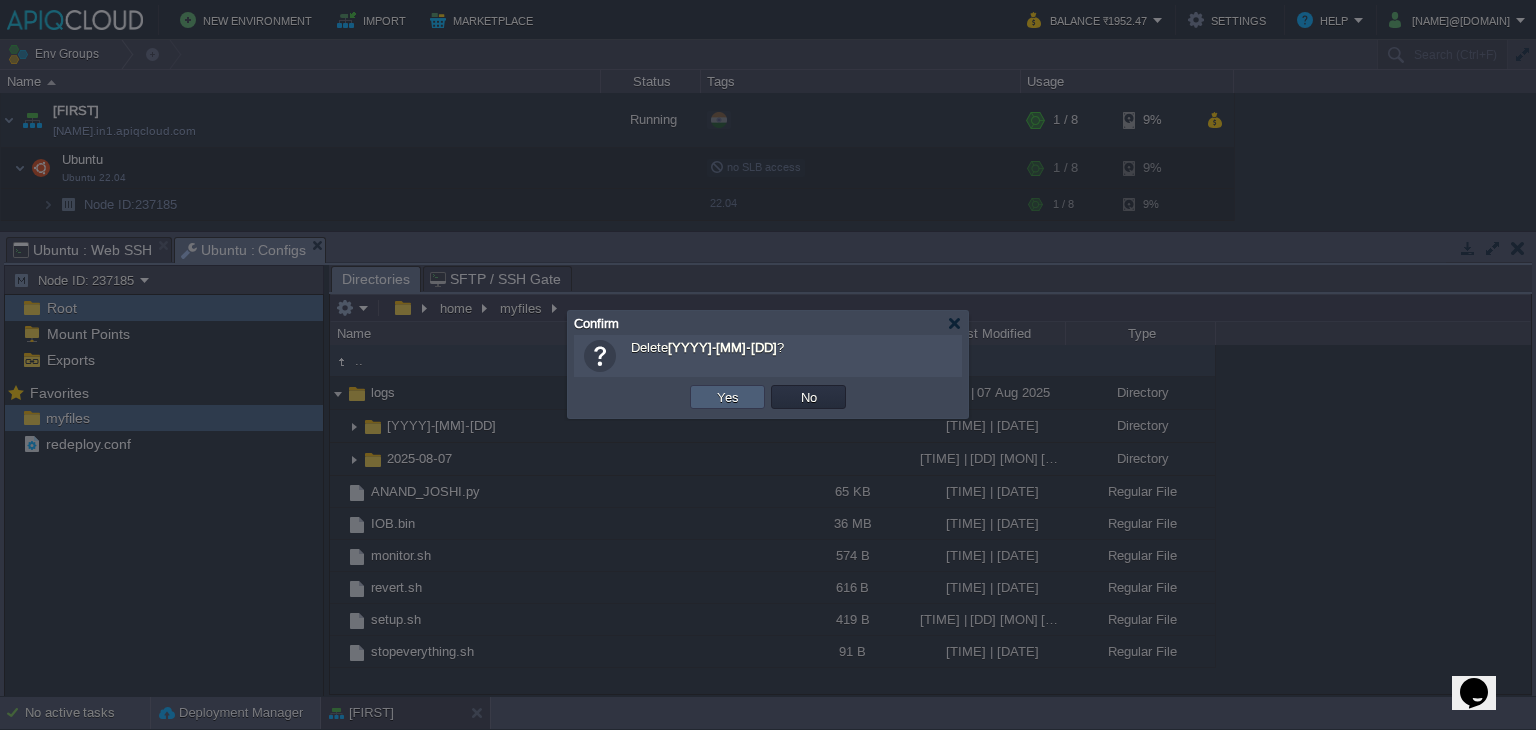 click on "Yes" at bounding box center (728, 397) 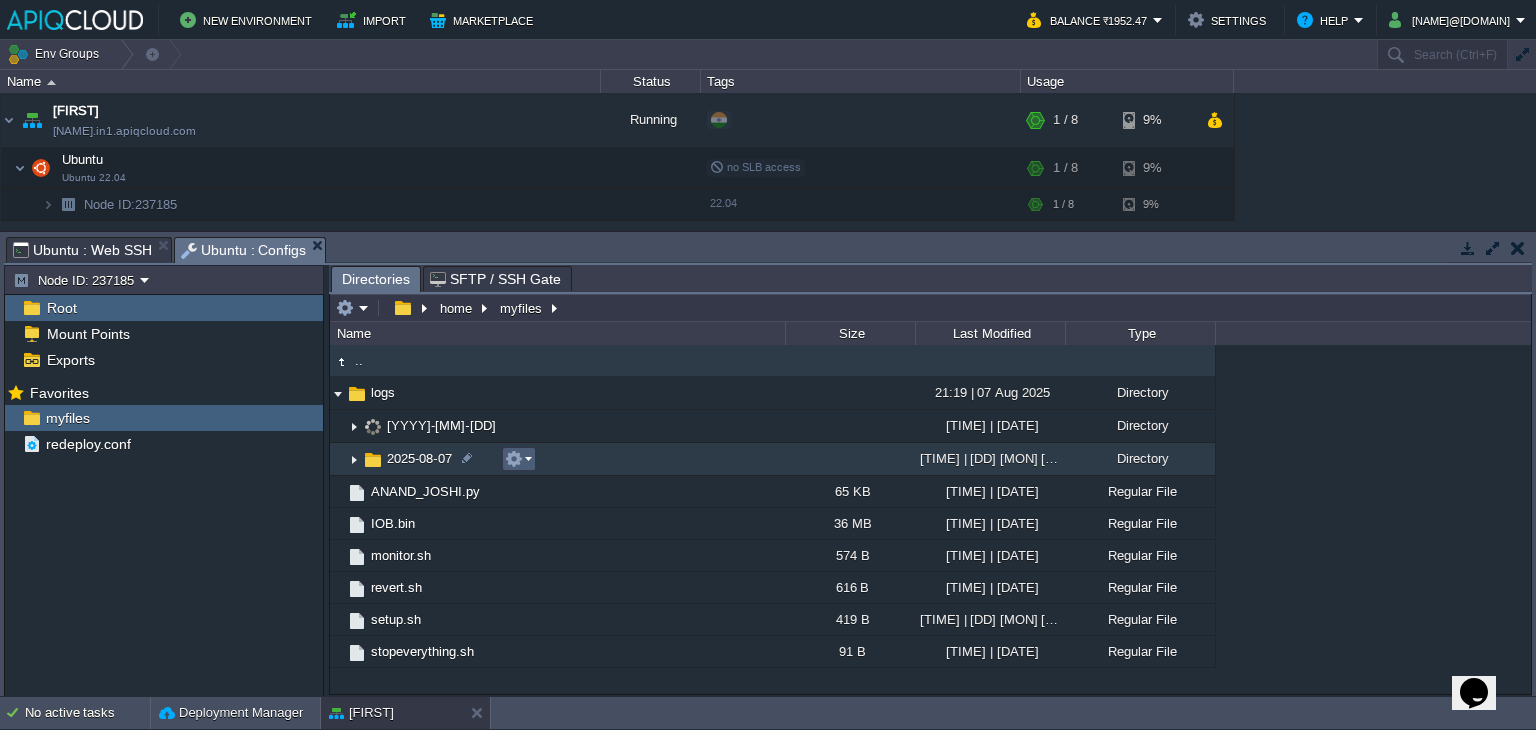 click at bounding box center (518, 459) 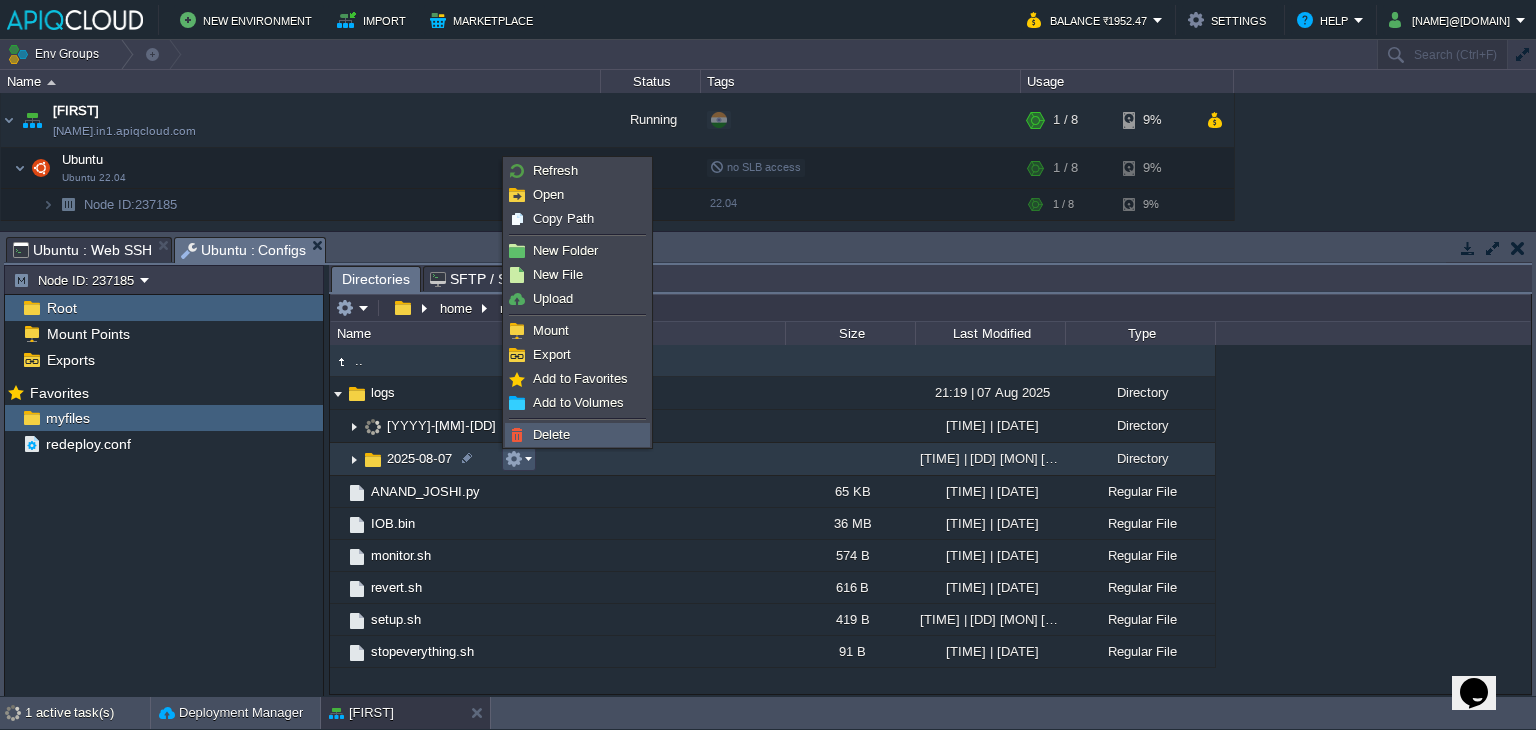 click on "Delete" at bounding box center (551, 434) 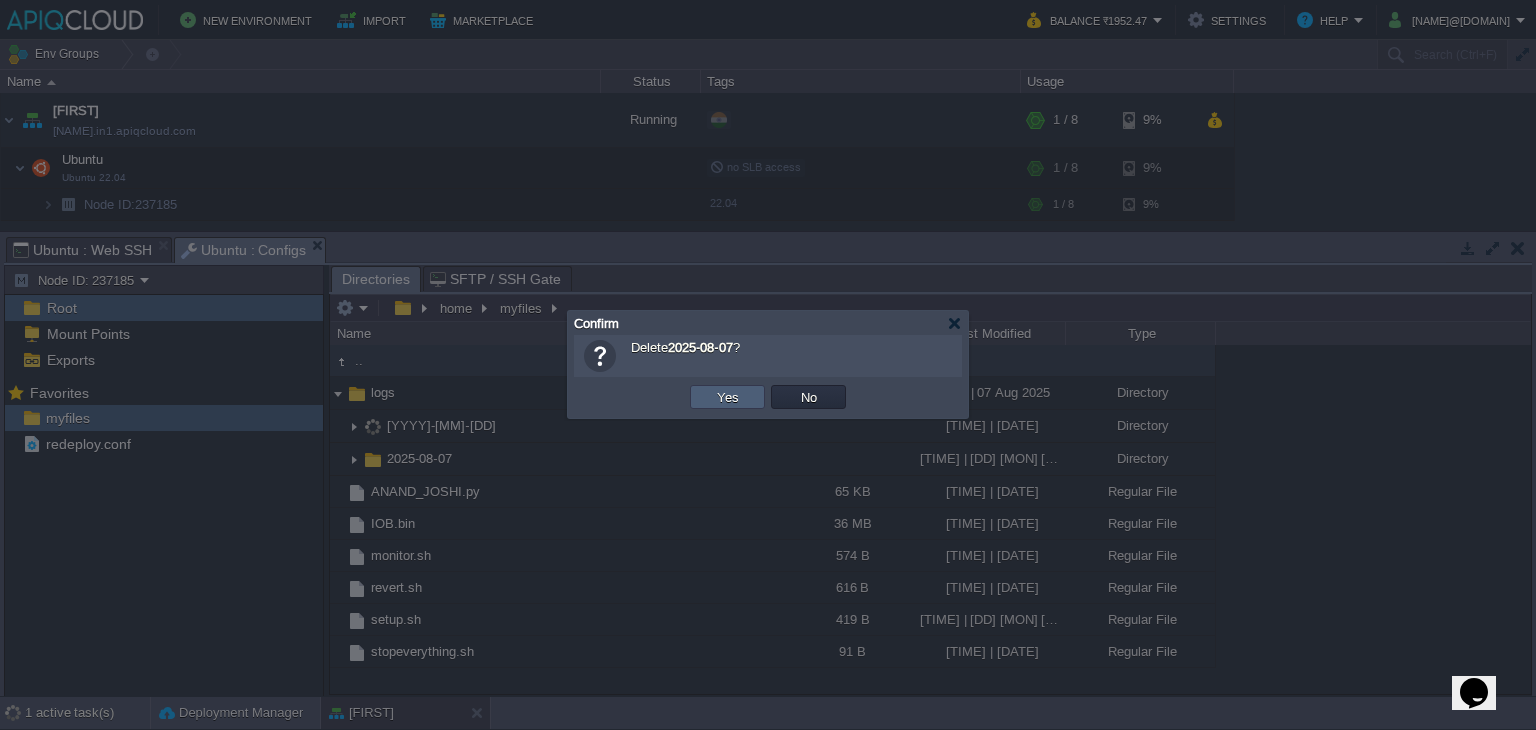 click on "Yes" at bounding box center (728, 397) 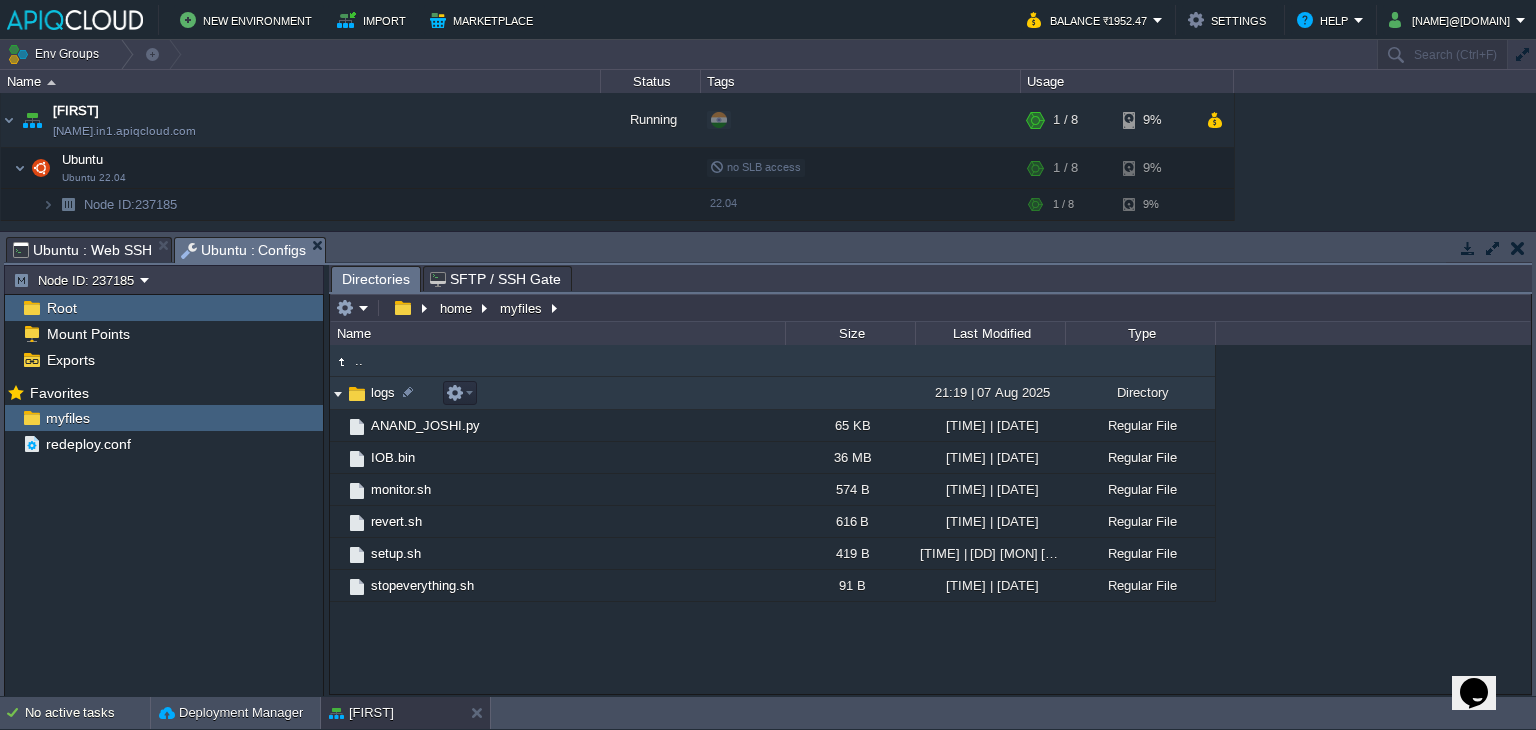 click at bounding box center [338, 393] 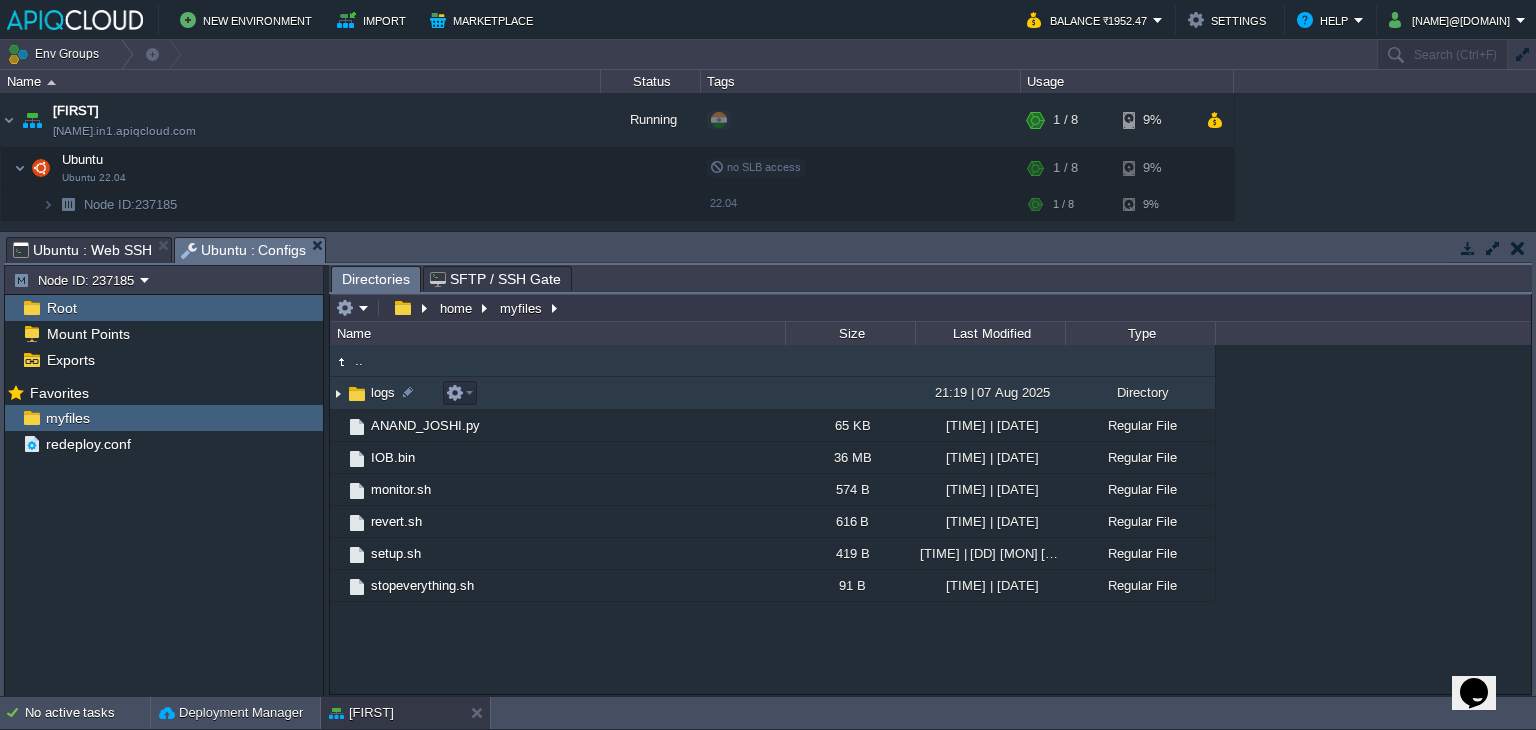 click at bounding box center (338, 393) 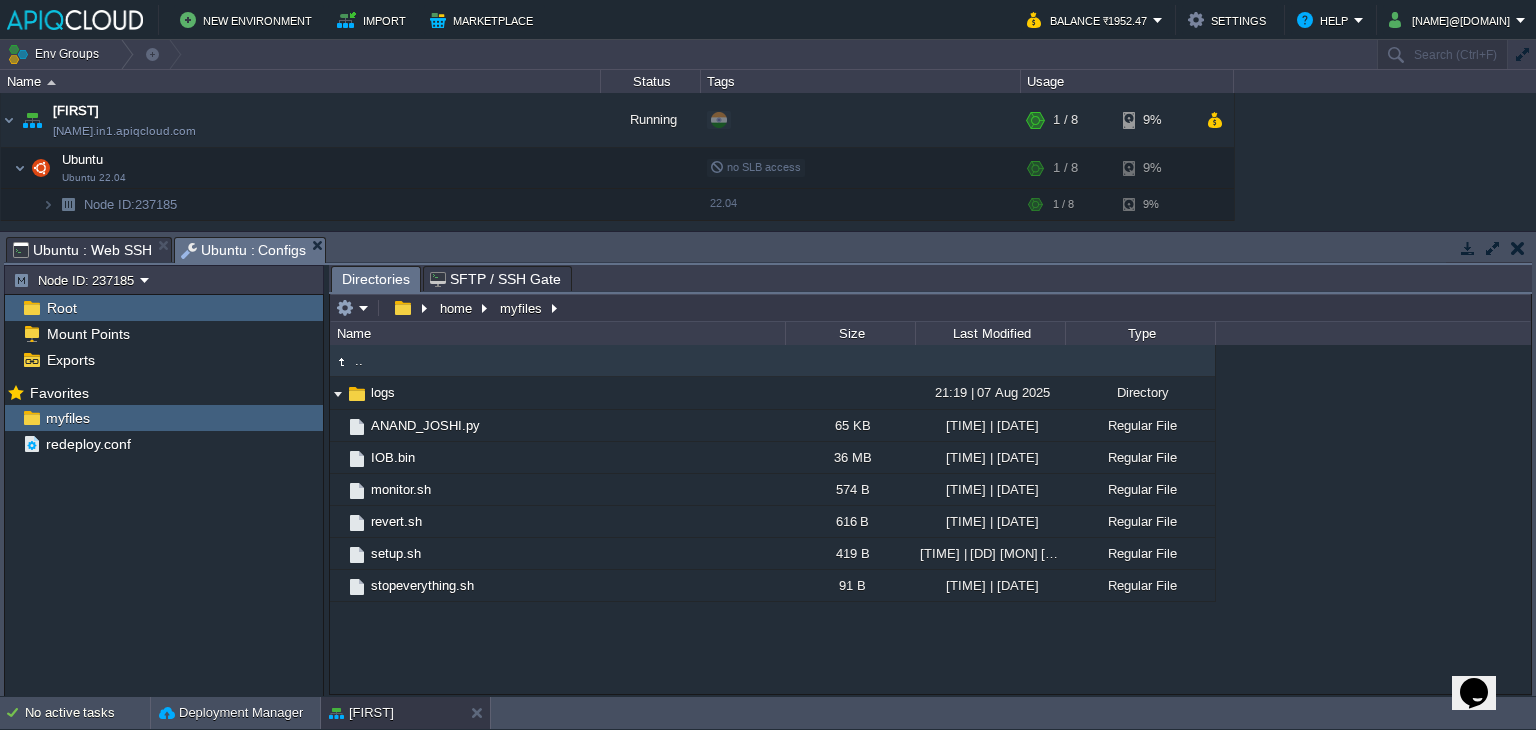 click on "Ubuntu : Web SSH" at bounding box center (82, 250) 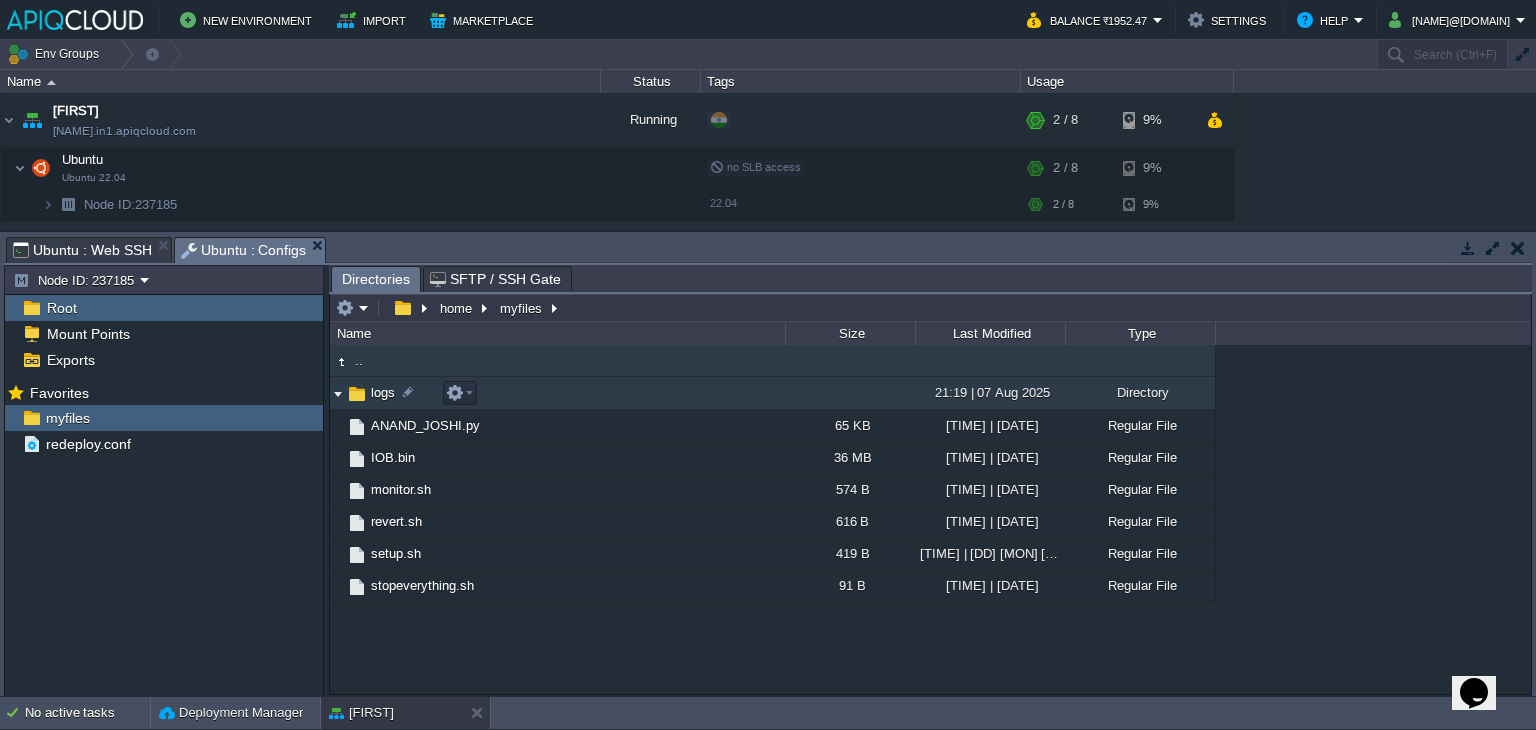 click at bounding box center (338, 393) 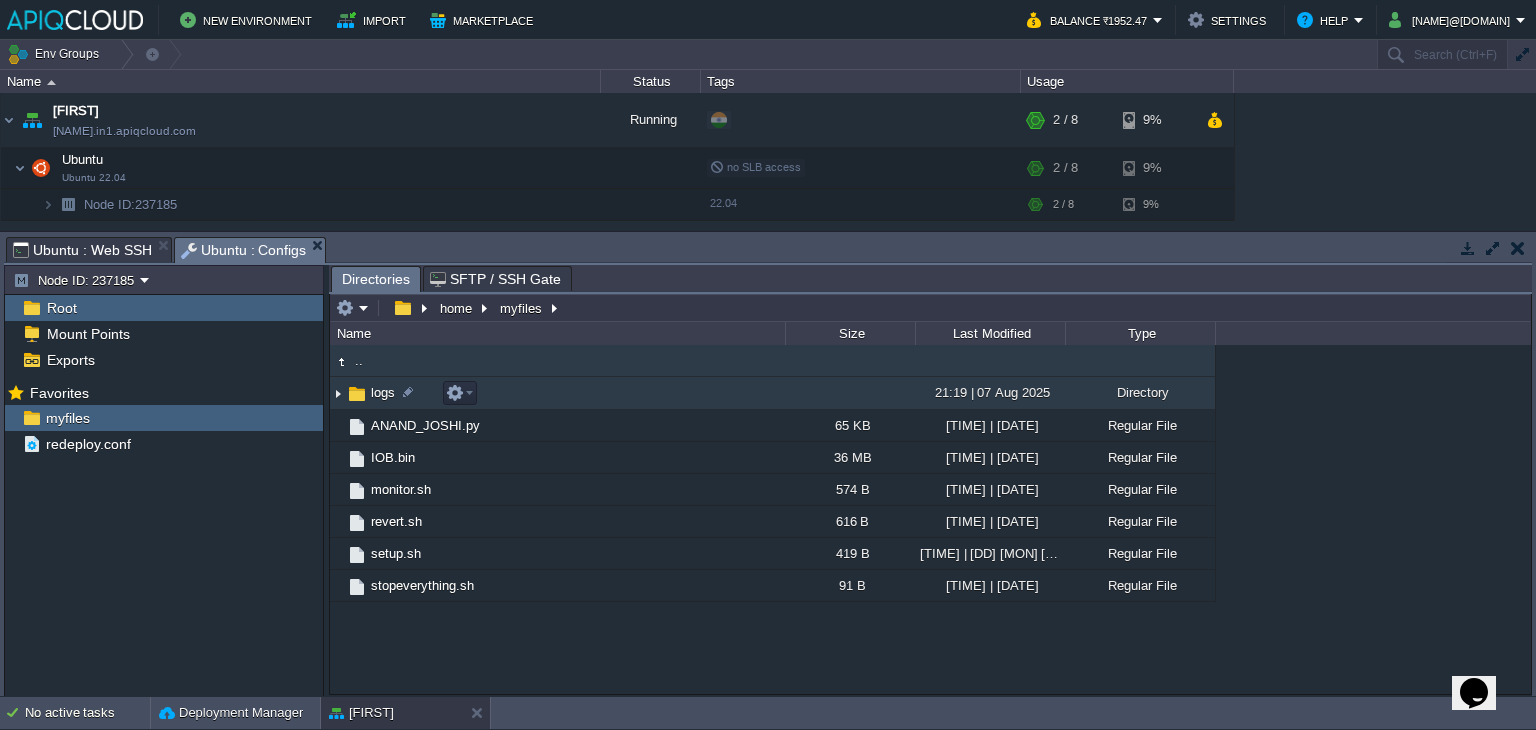 click at bounding box center (338, 393) 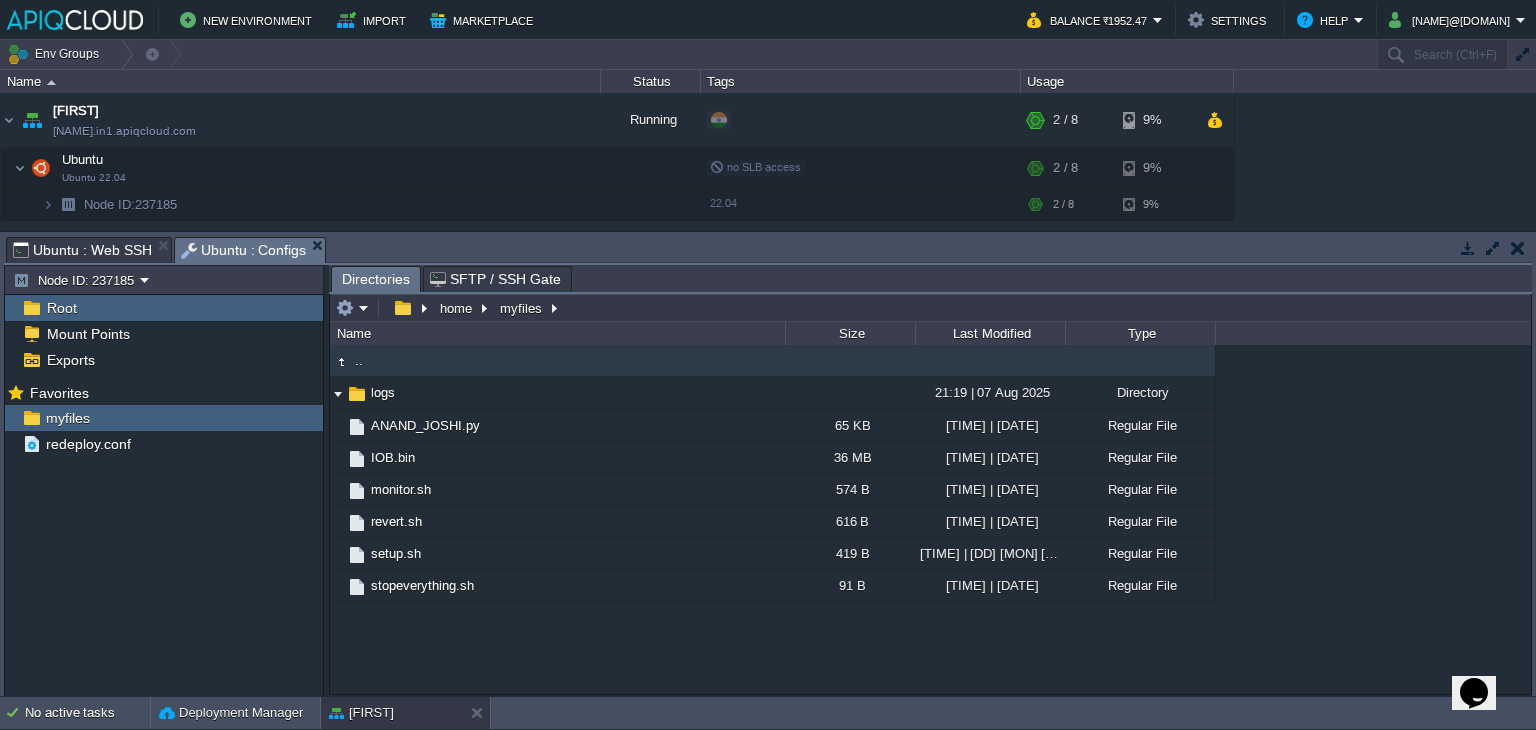 click on "Mark the most frequently used files and directories as Favorites to easily access them within this panel. Favorites myfiles redeploy.conf" at bounding box center [164, 540] 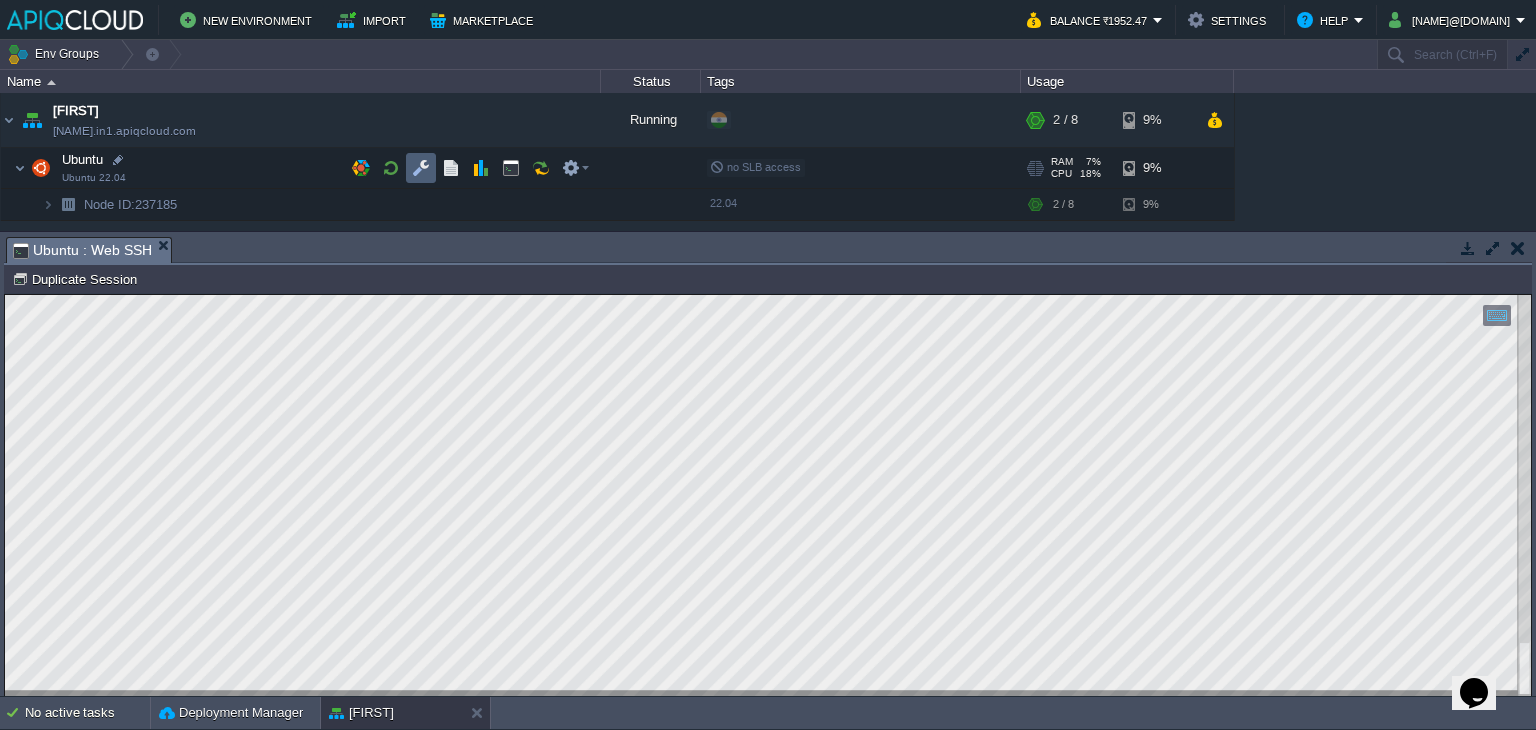 click at bounding box center (421, 168) 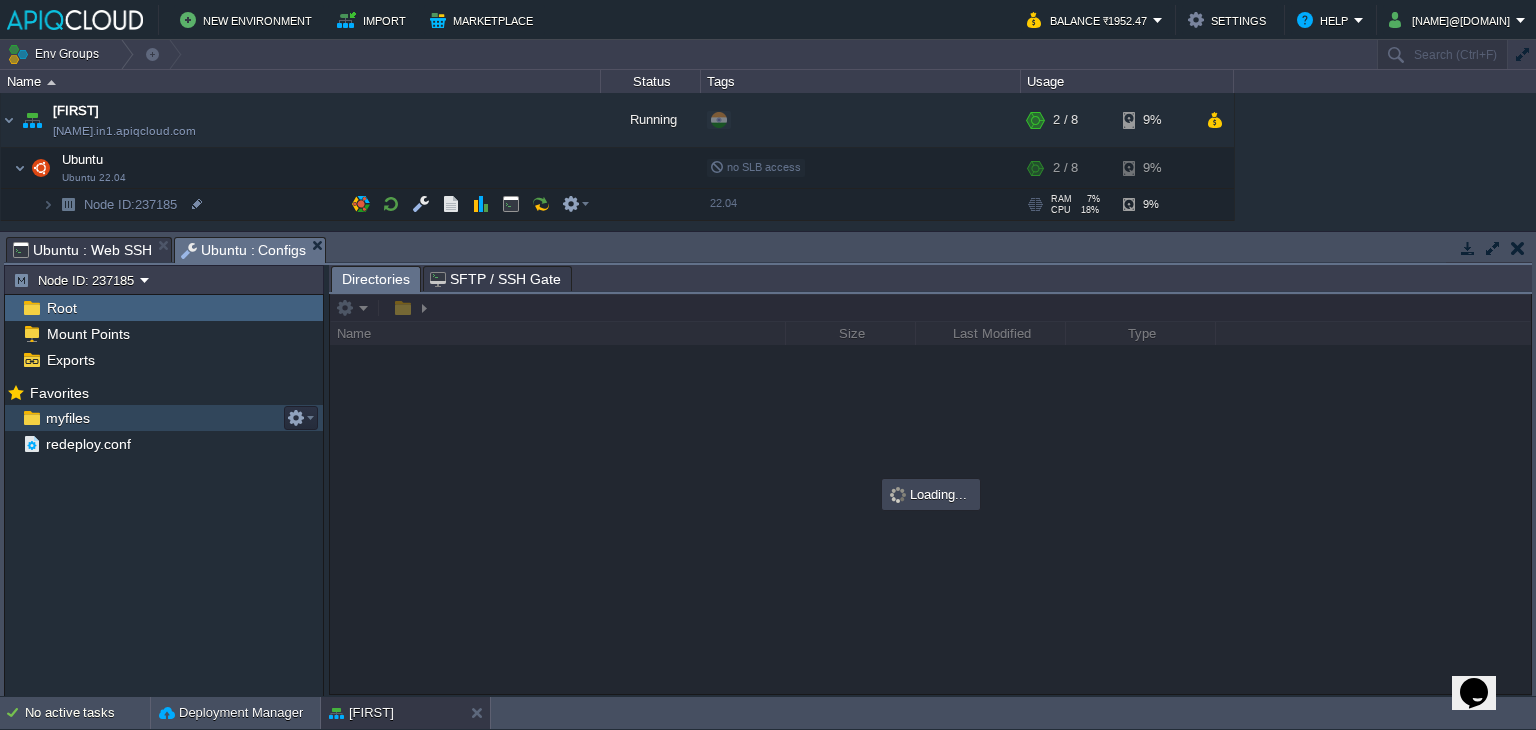 click on "myfiles" at bounding box center (67, 418) 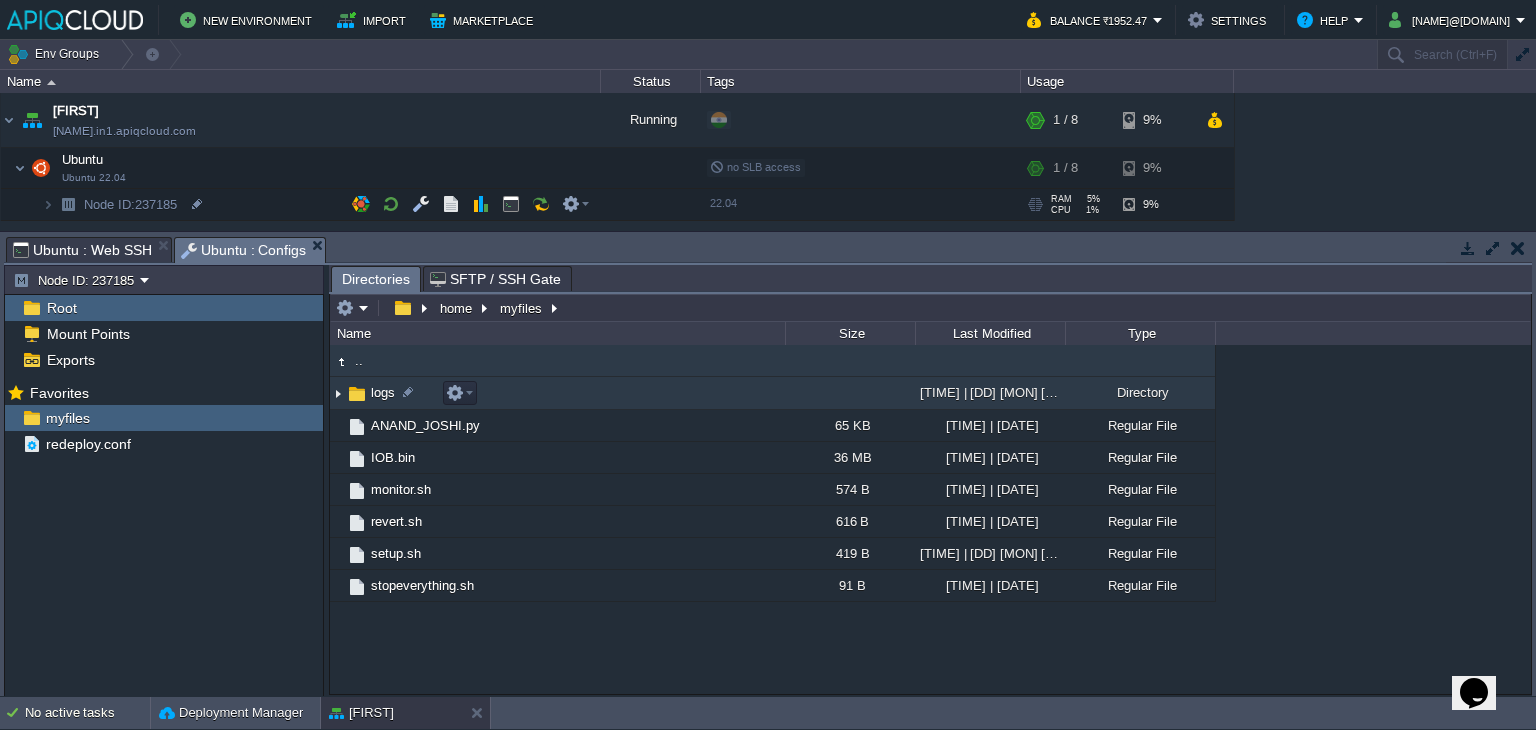 click at bounding box center [338, 393] 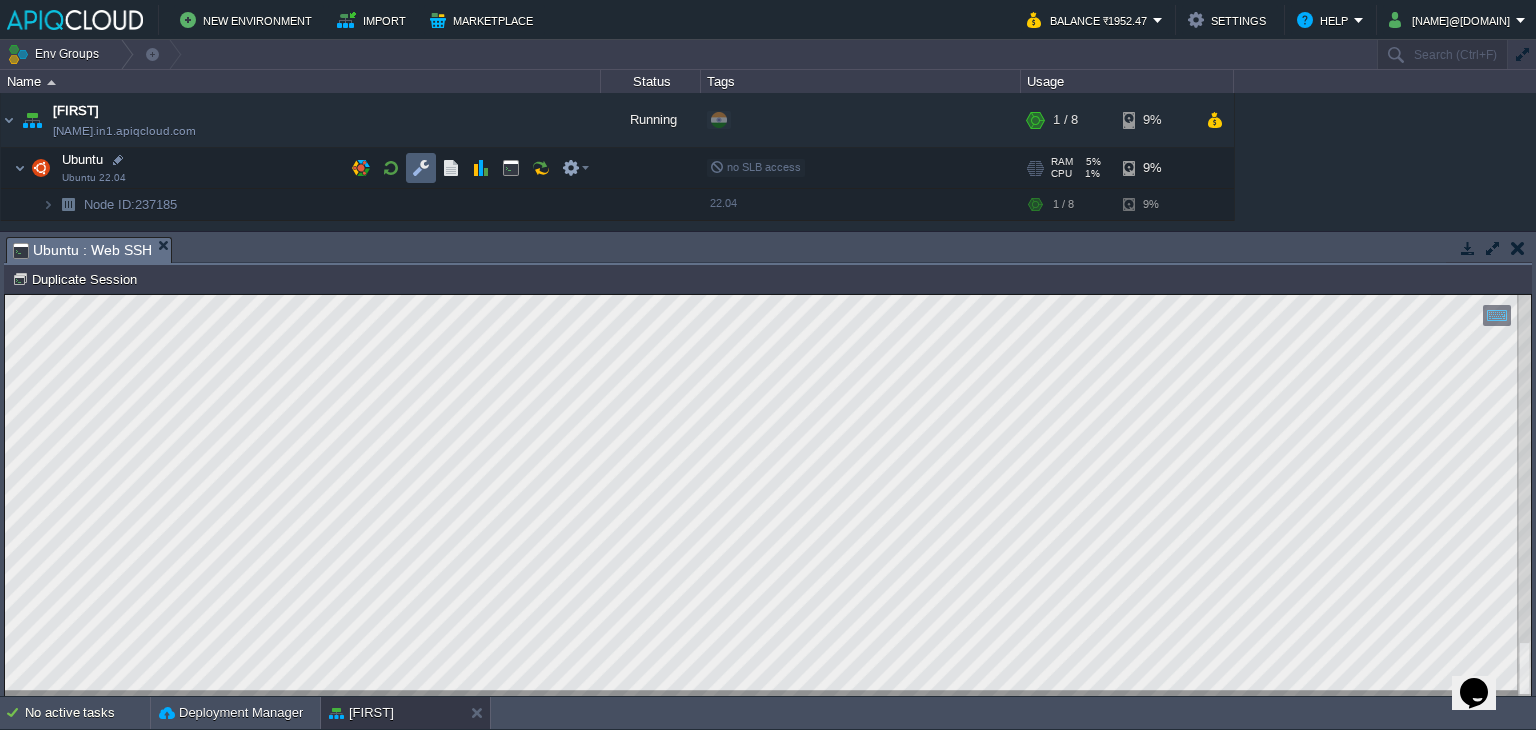 click at bounding box center (421, 168) 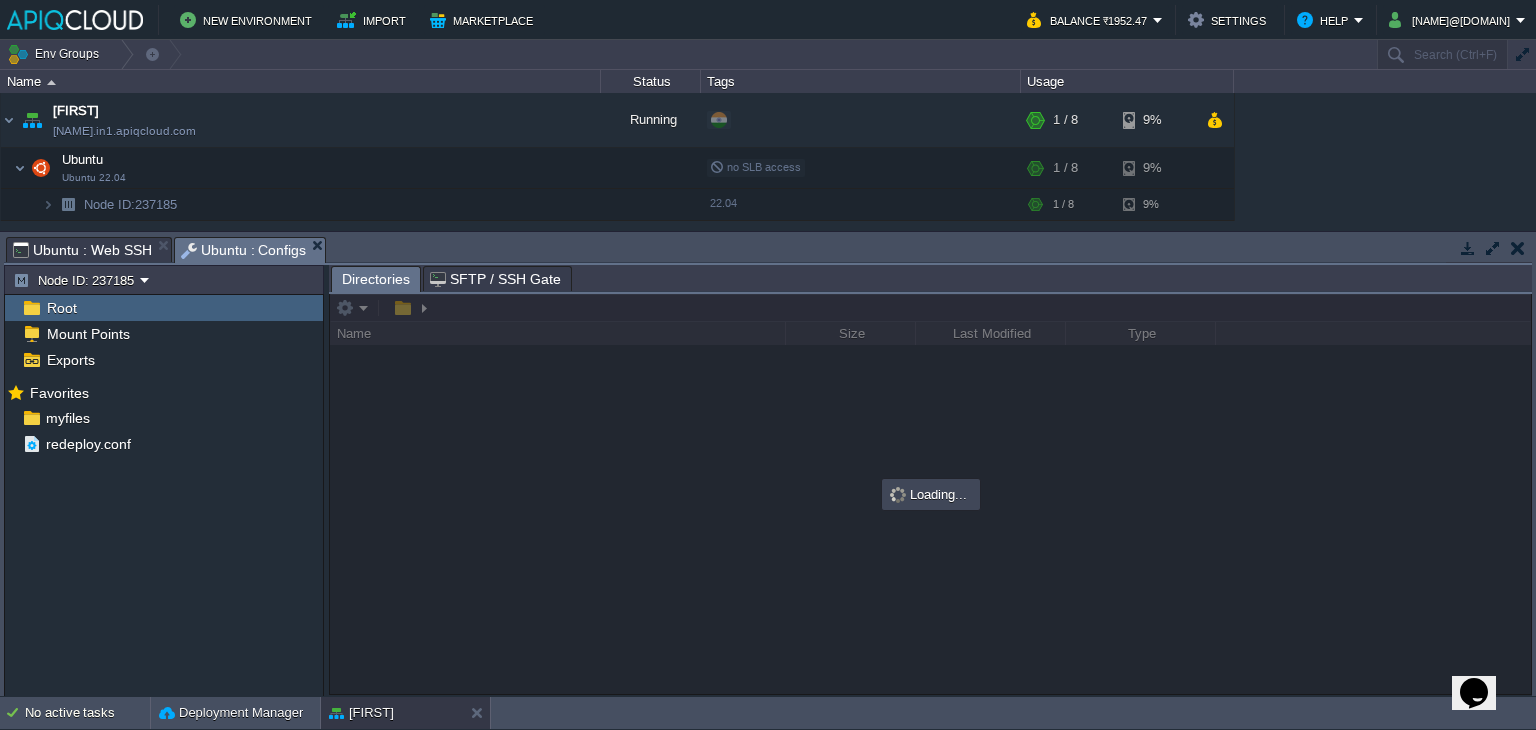 click on "Ubuntu : Web SSH" at bounding box center (82, 250) 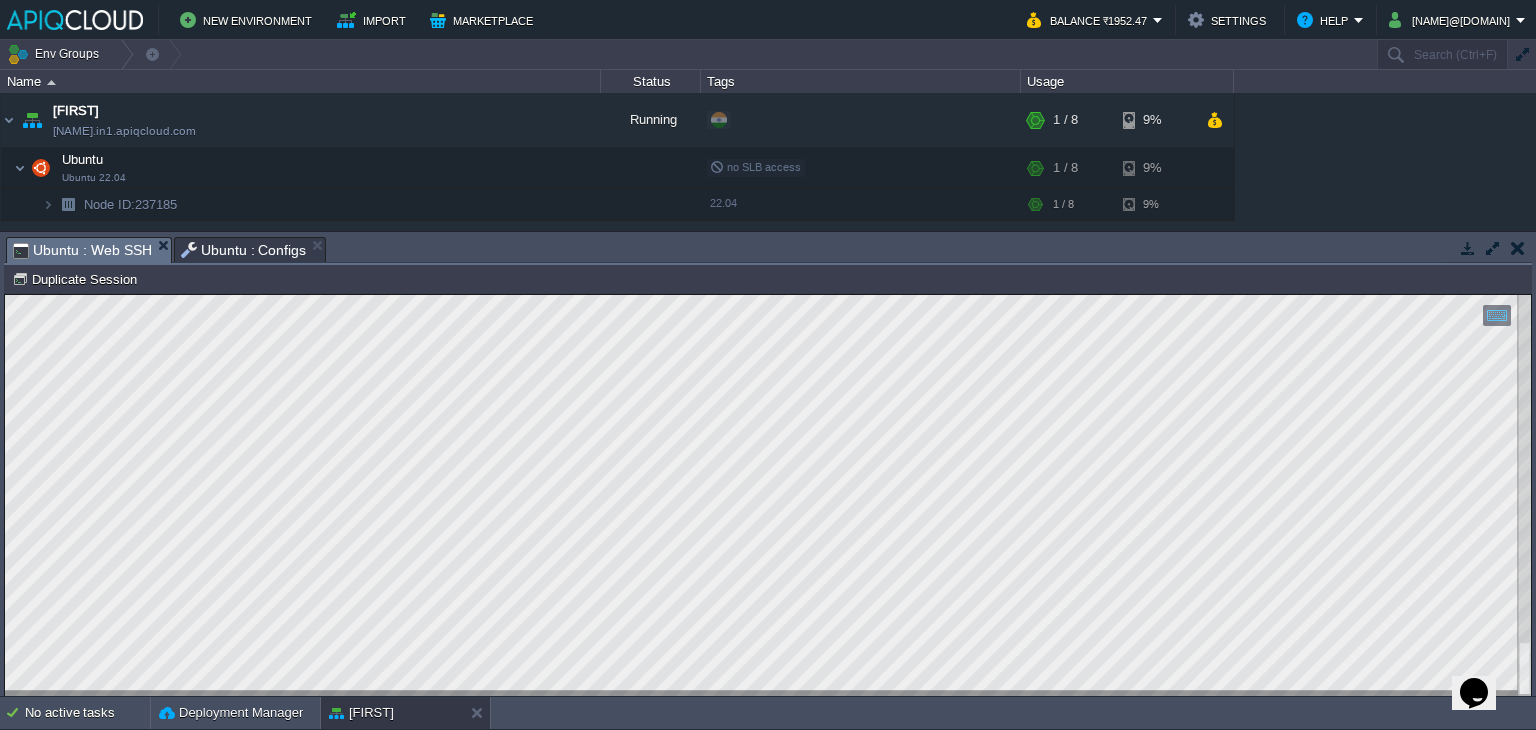 click on "Ubuntu : Configs" at bounding box center (244, 250) 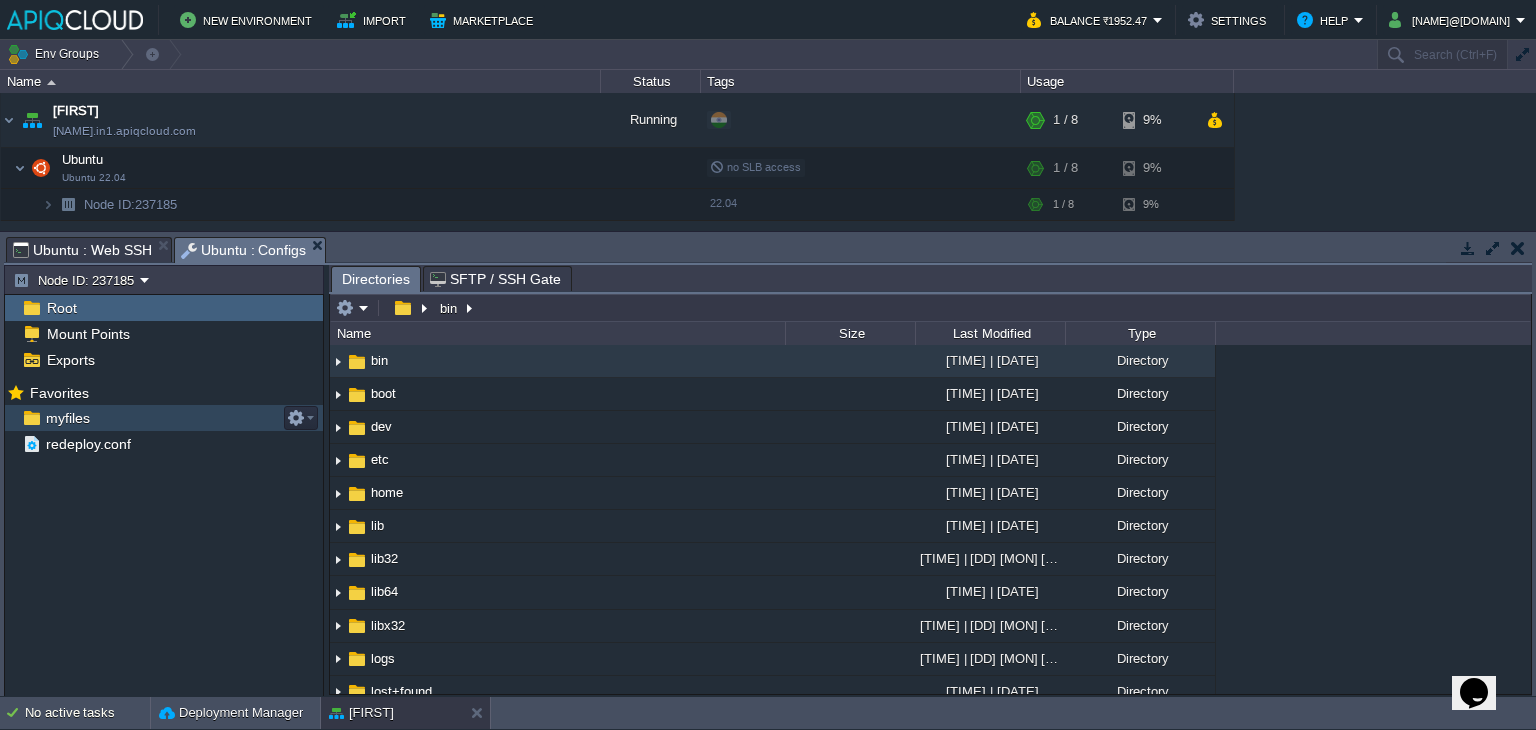 click on "myfiles" at bounding box center [67, 418] 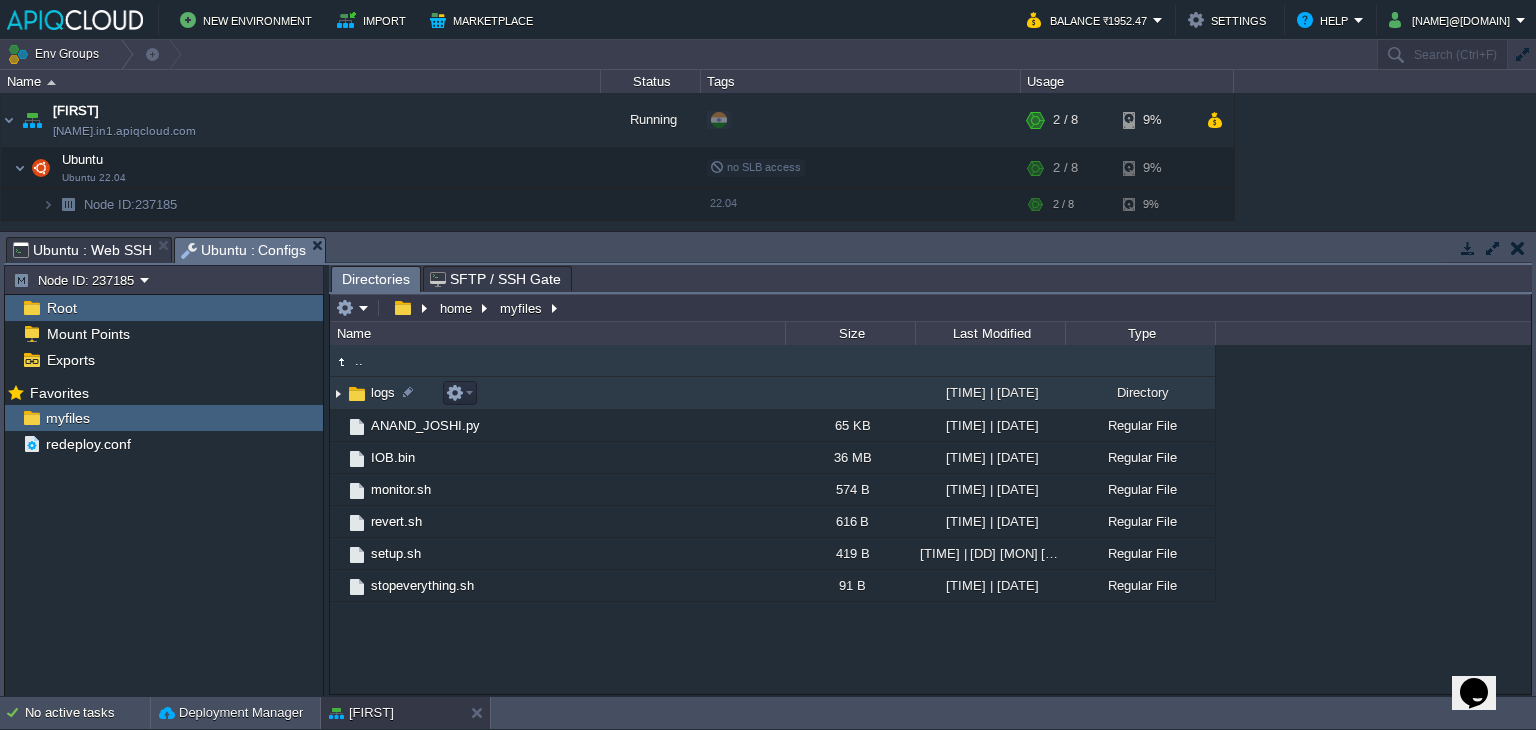 click at bounding box center (338, 393) 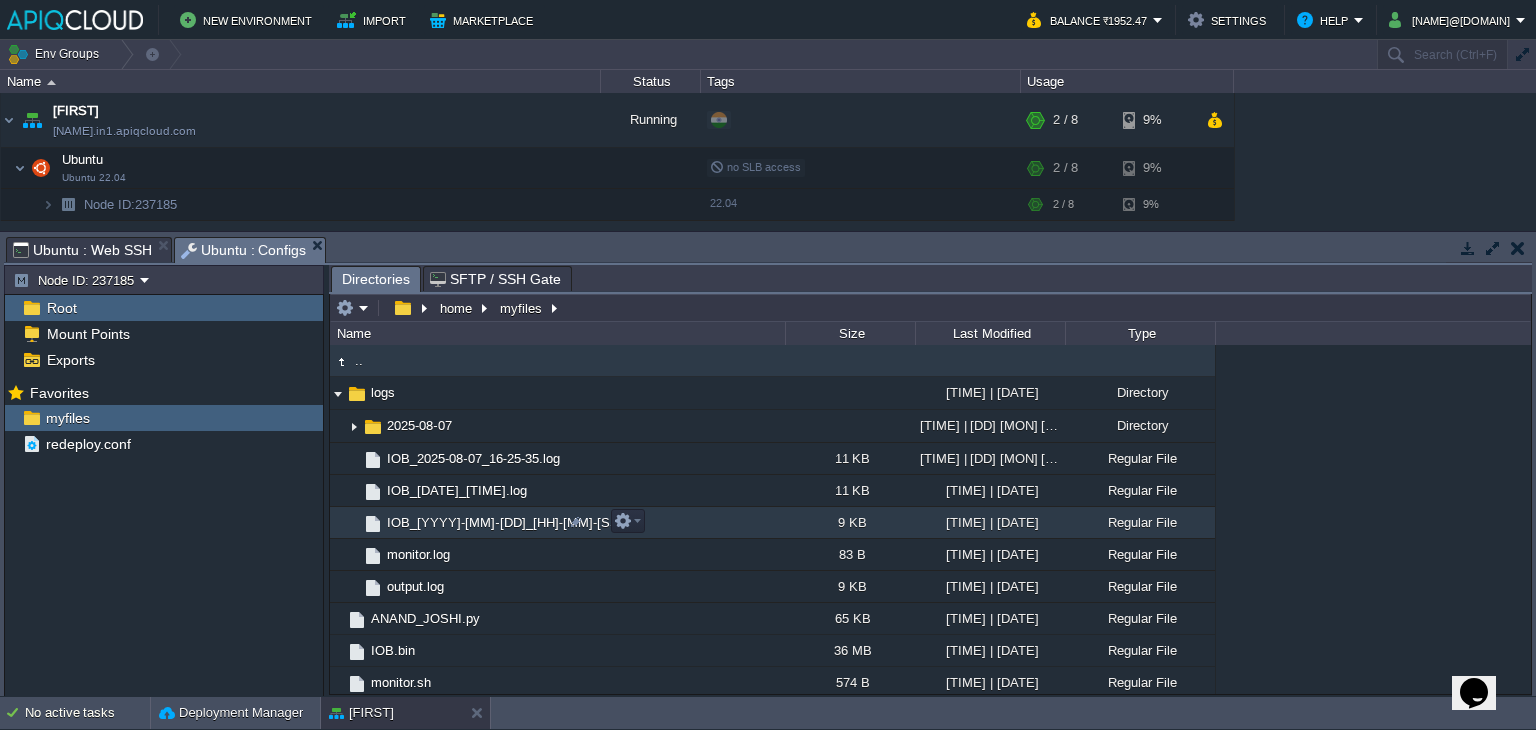 click on "IOB_[YYYY]-[MM]-[DD]_[HH]-[MM]-[SS].log" at bounding box center (515, 522) 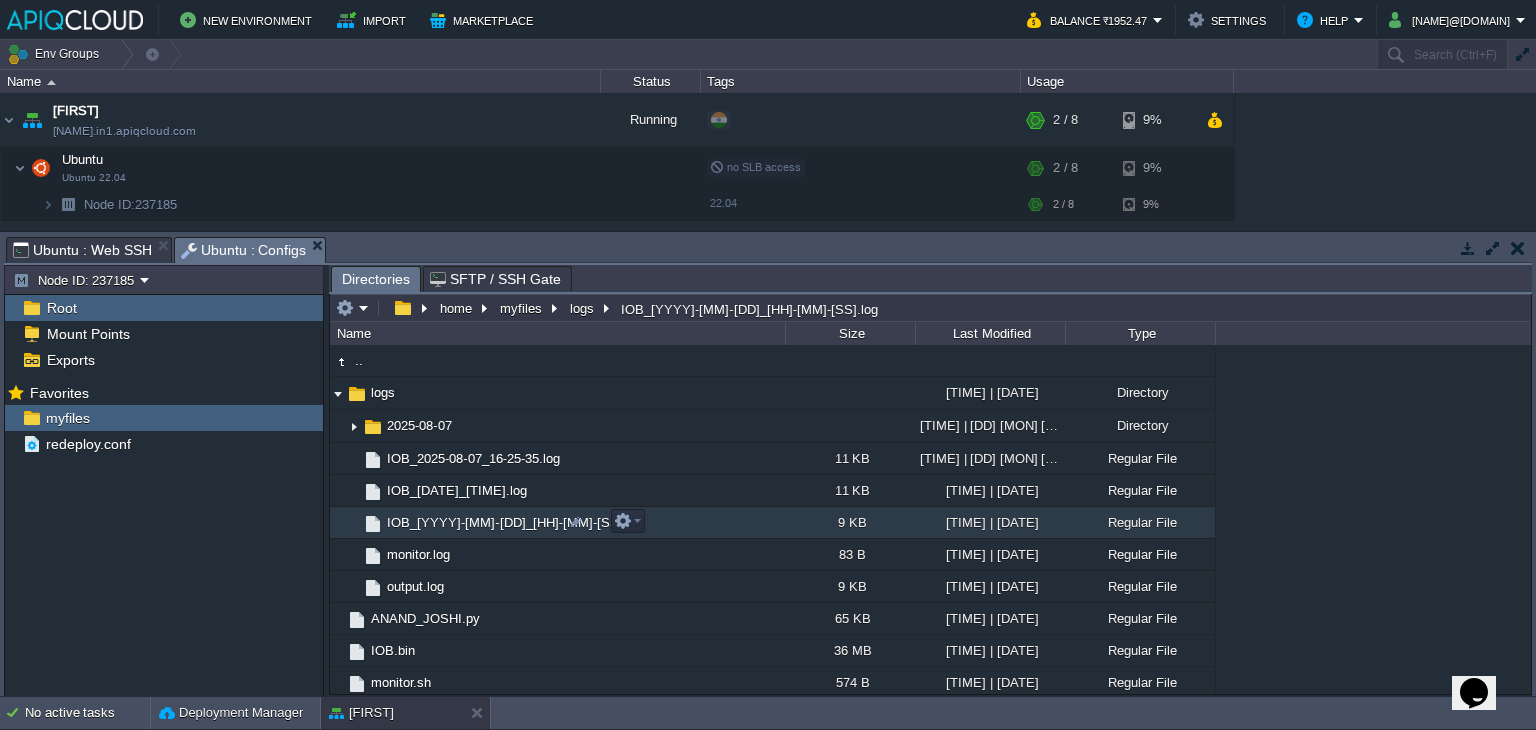 click on "IOB_[YYYY]-[MM]-[DD]_[HH]-[MM]-[SS].log" at bounding box center (515, 522) 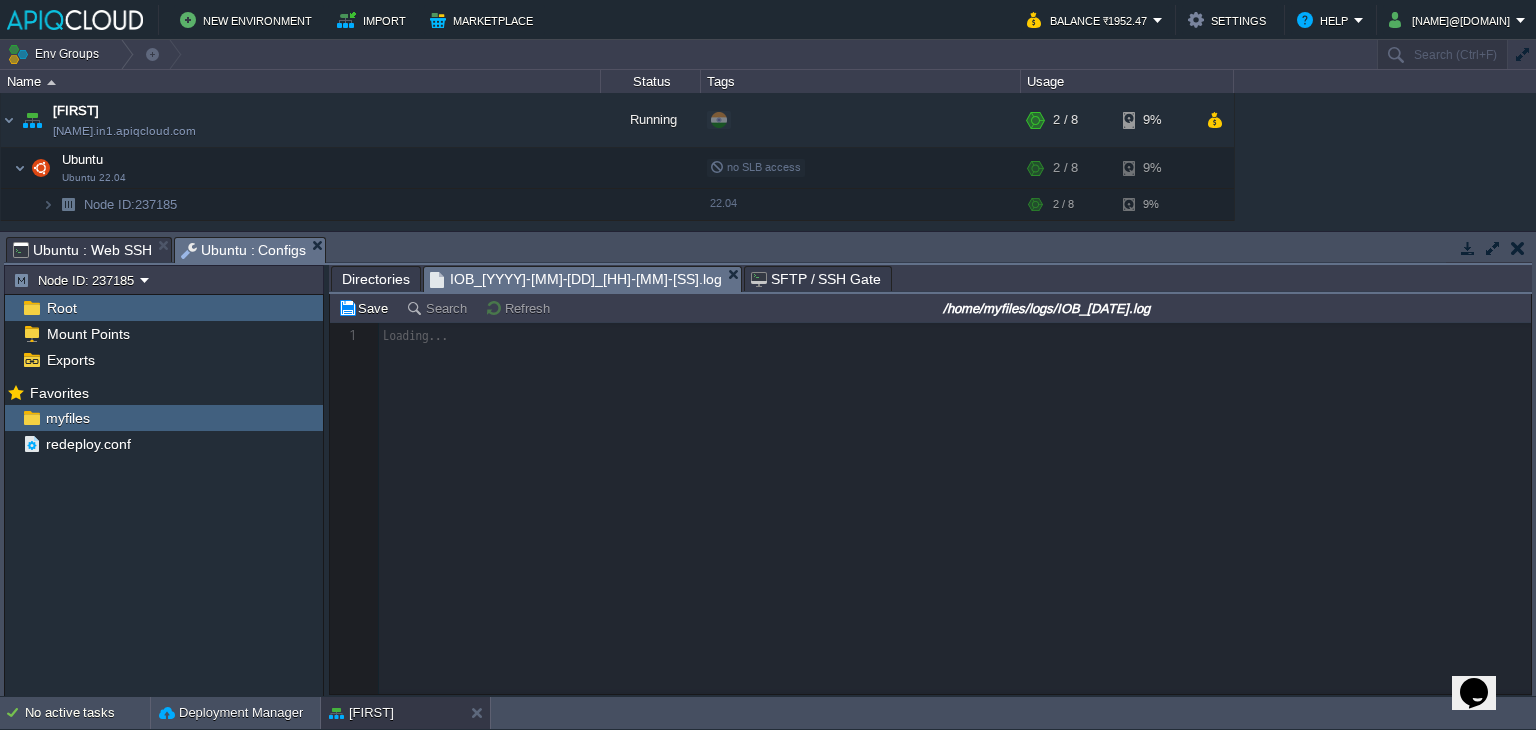 click on "Directories" at bounding box center [376, 279] 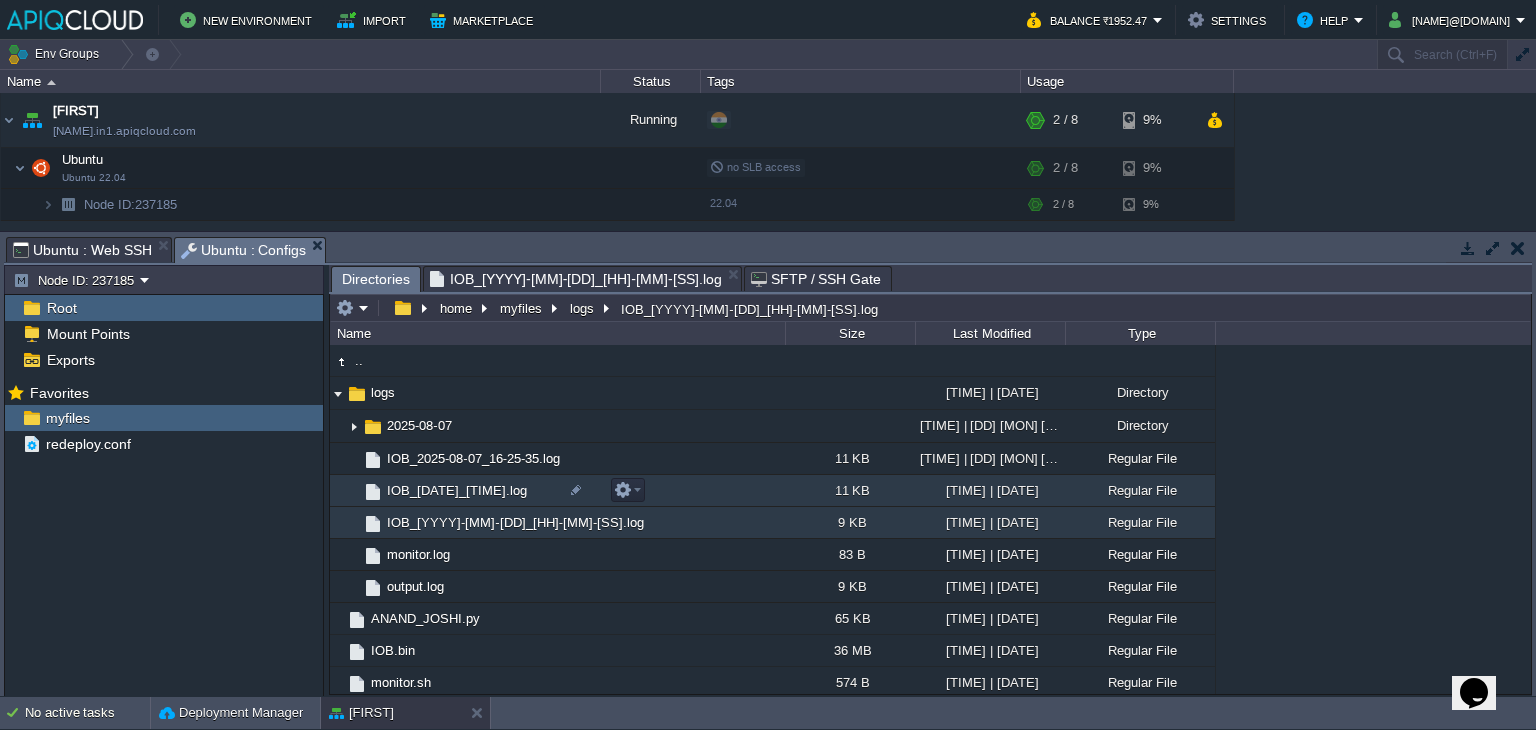 click on "IOB_[DATE]_[TIME].log" at bounding box center [457, 490] 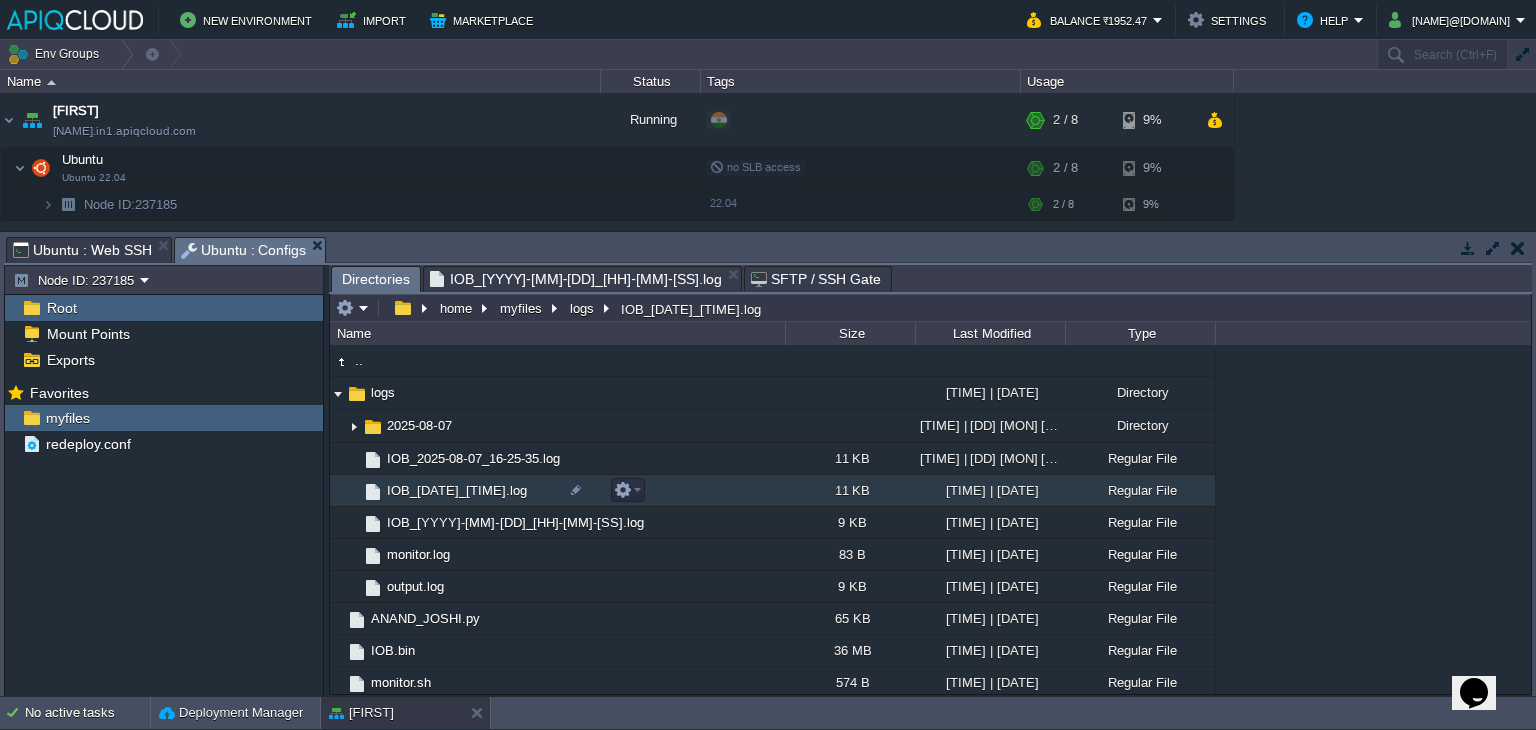 click on "IOB_[DATE]_[TIME].log" at bounding box center [457, 490] 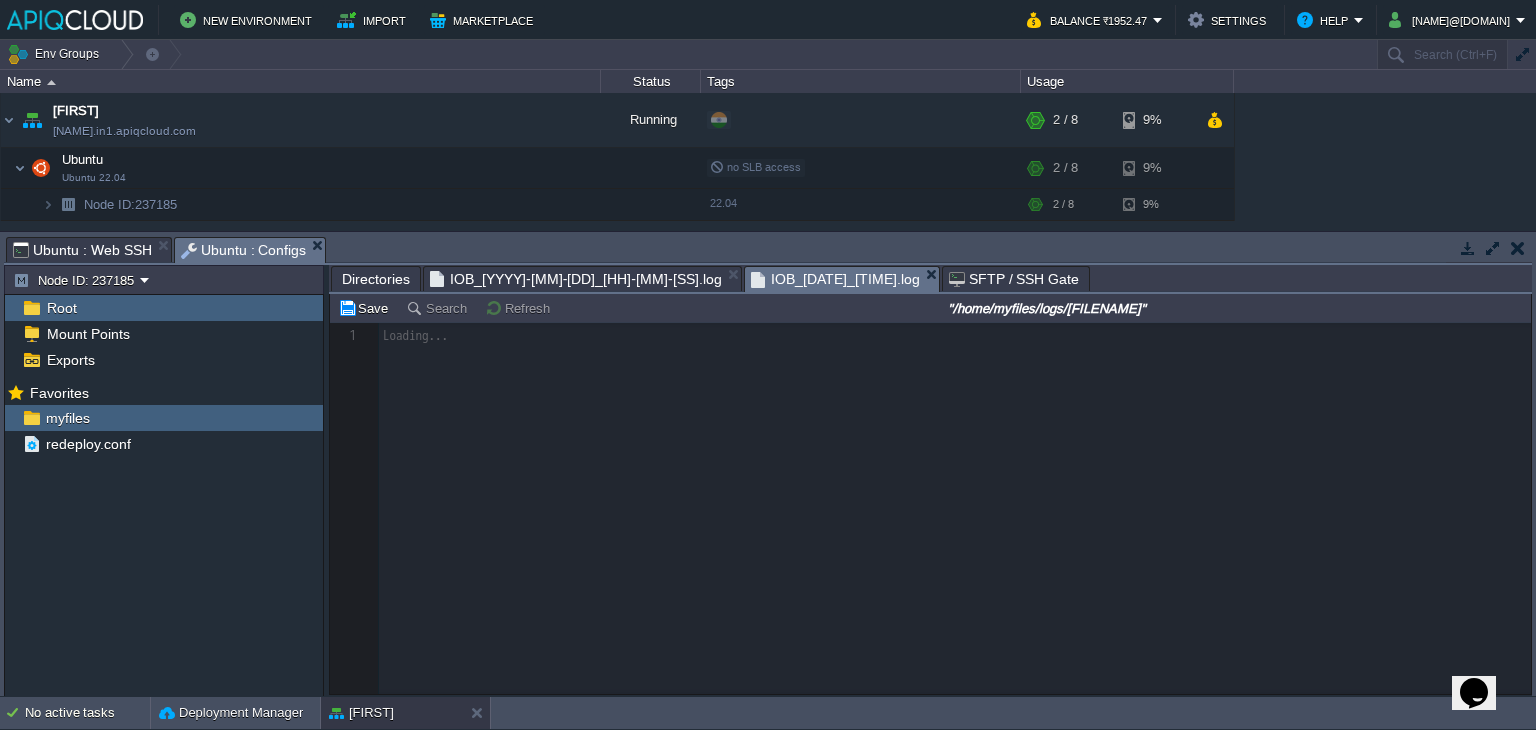 click on "IOB_[YYYY]-[MM]-[DD]_[HH]-[MM]-[SS].log" at bounding box center (576, 279) 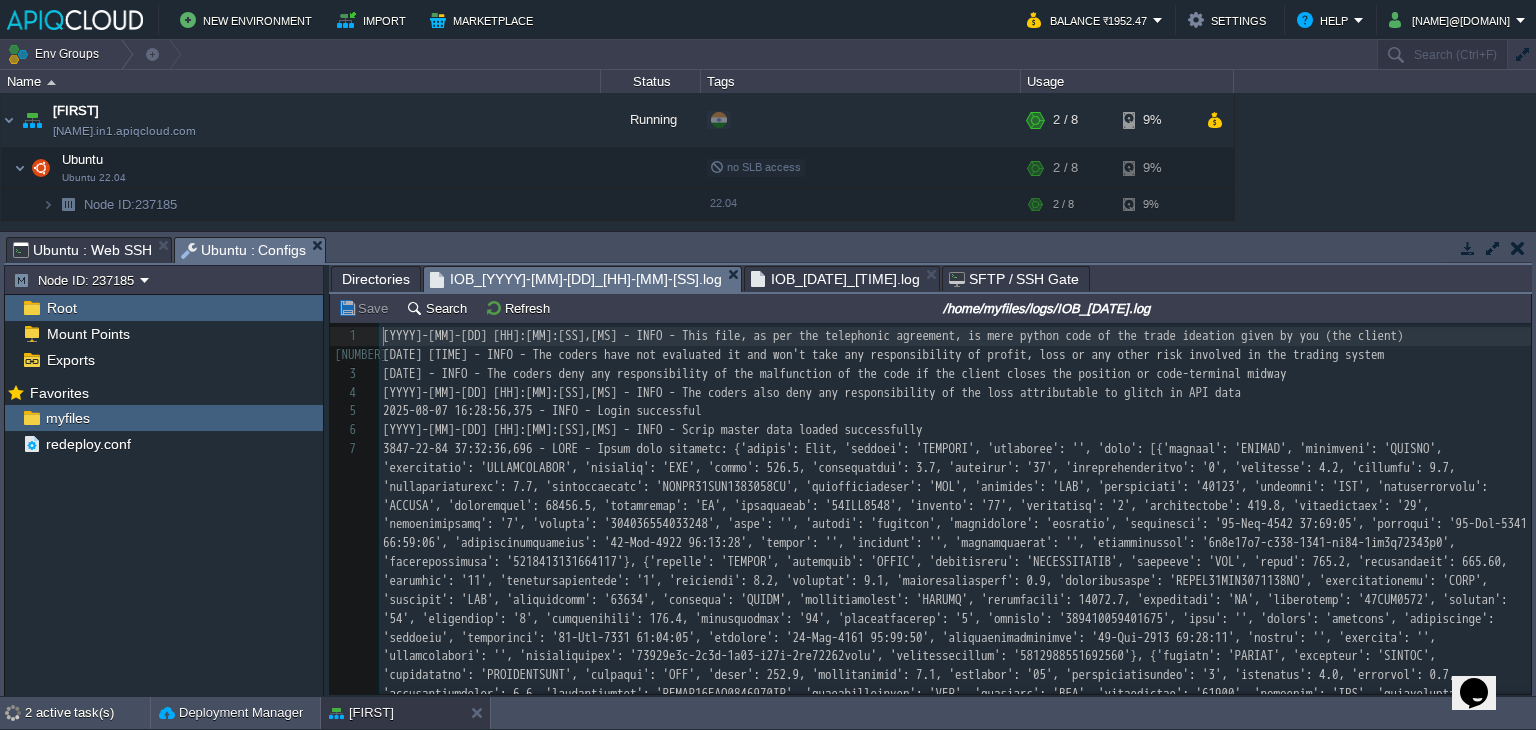 scroll, scrollTop: 6, scrollLeft: 0, axis: vertical 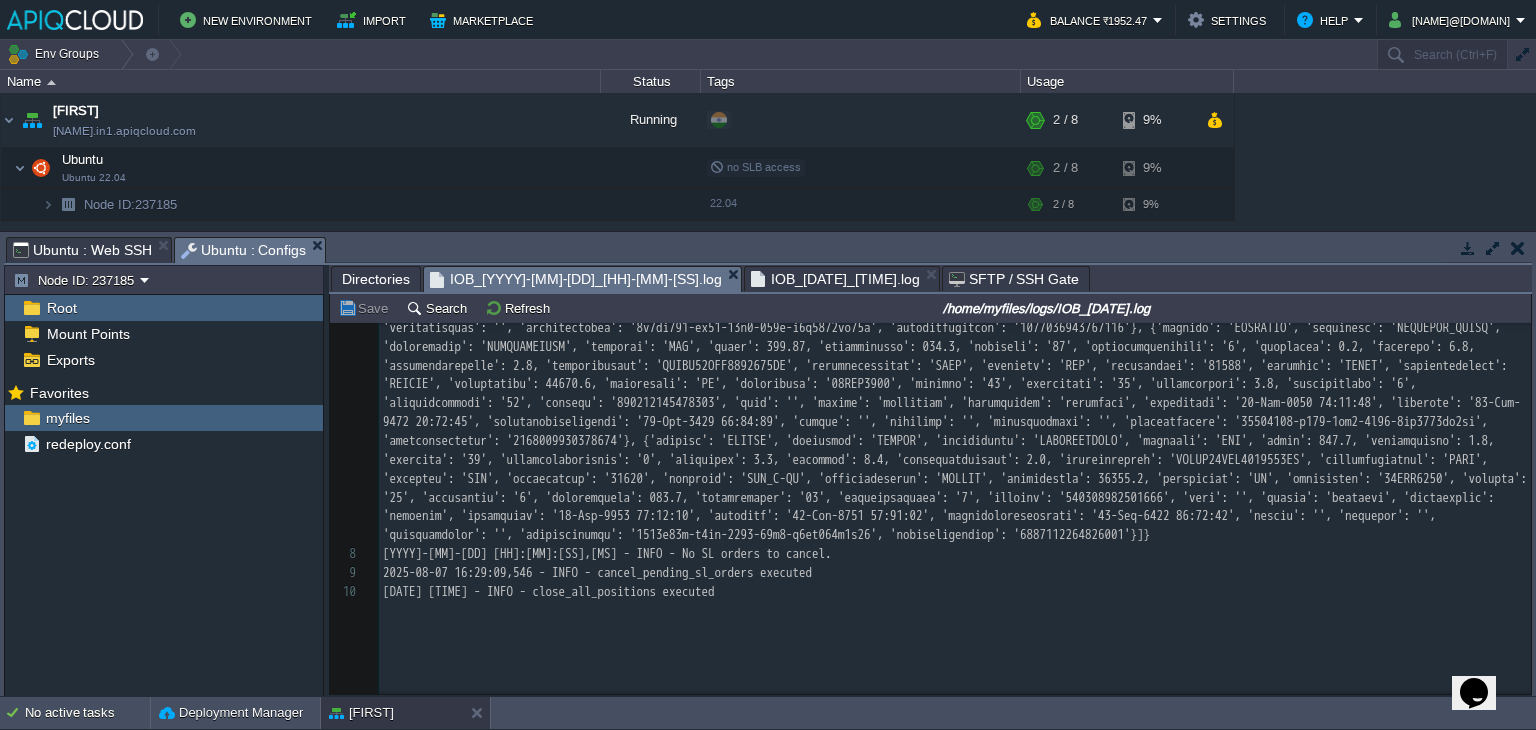 click on "IOB_[DATE]_[TIME].log" at bounding box center (835, 279) 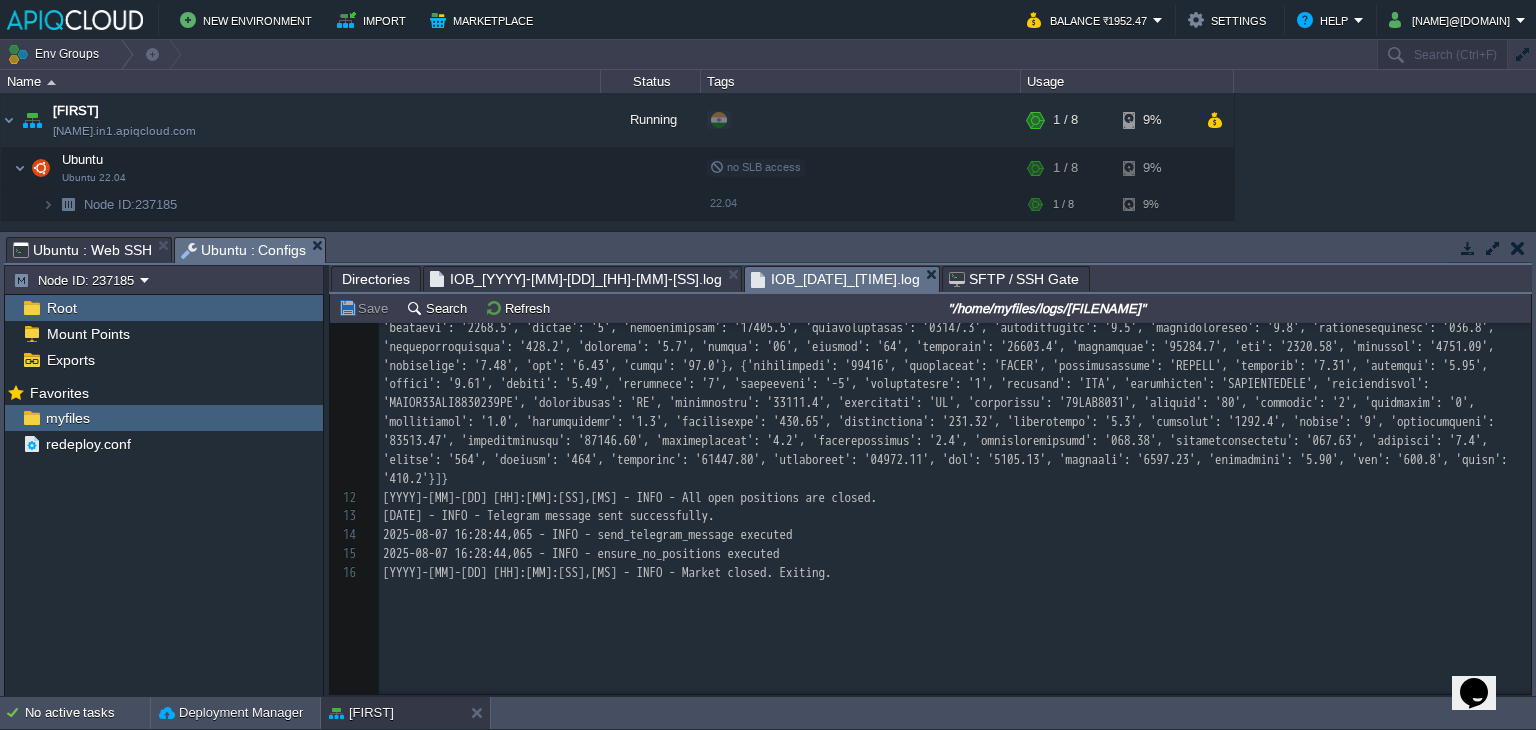 click on "IOB_[YYYY]-[MM]-[DD]_[HH]-[MM]-[SS].log" at bounding box center [576, 279] 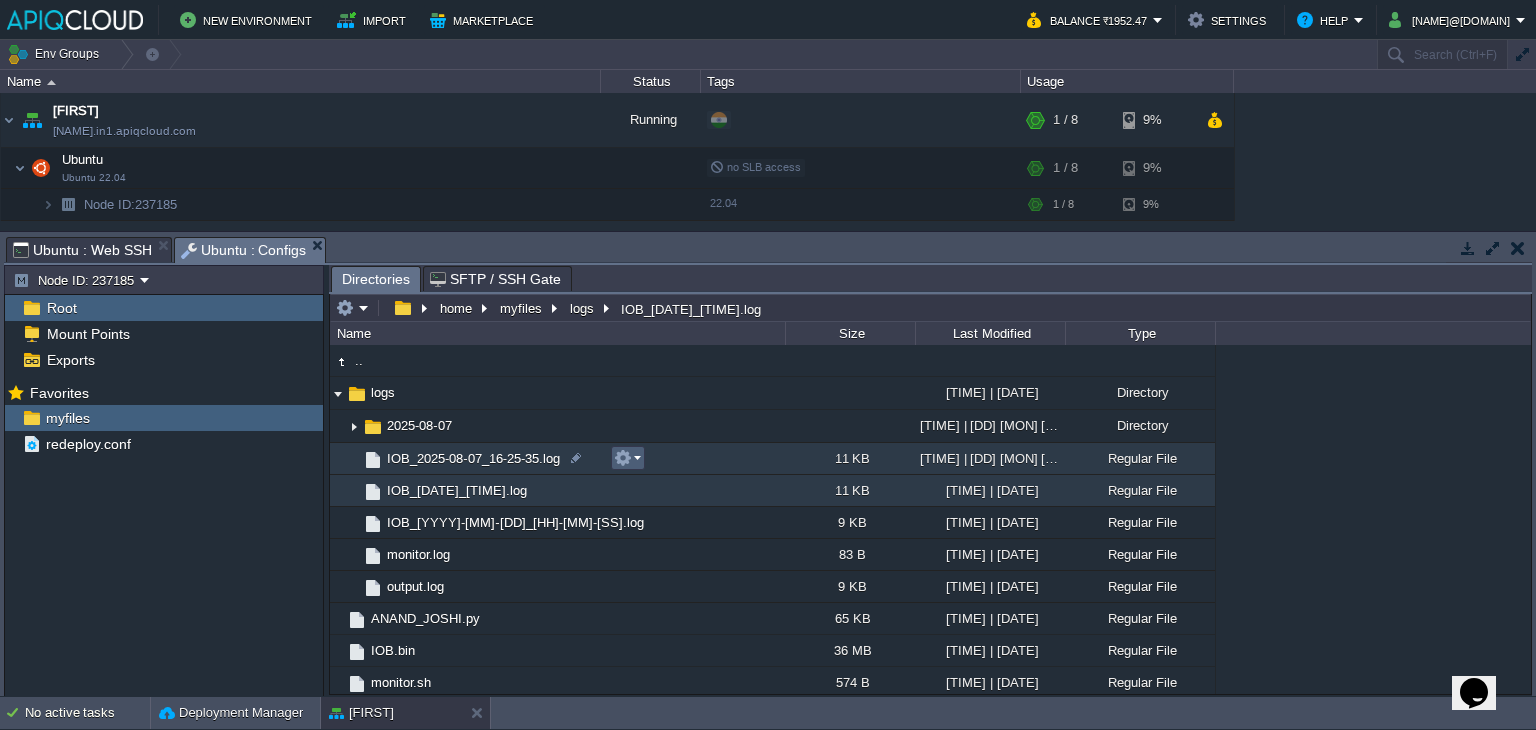 click at bounding box center [627, 458] 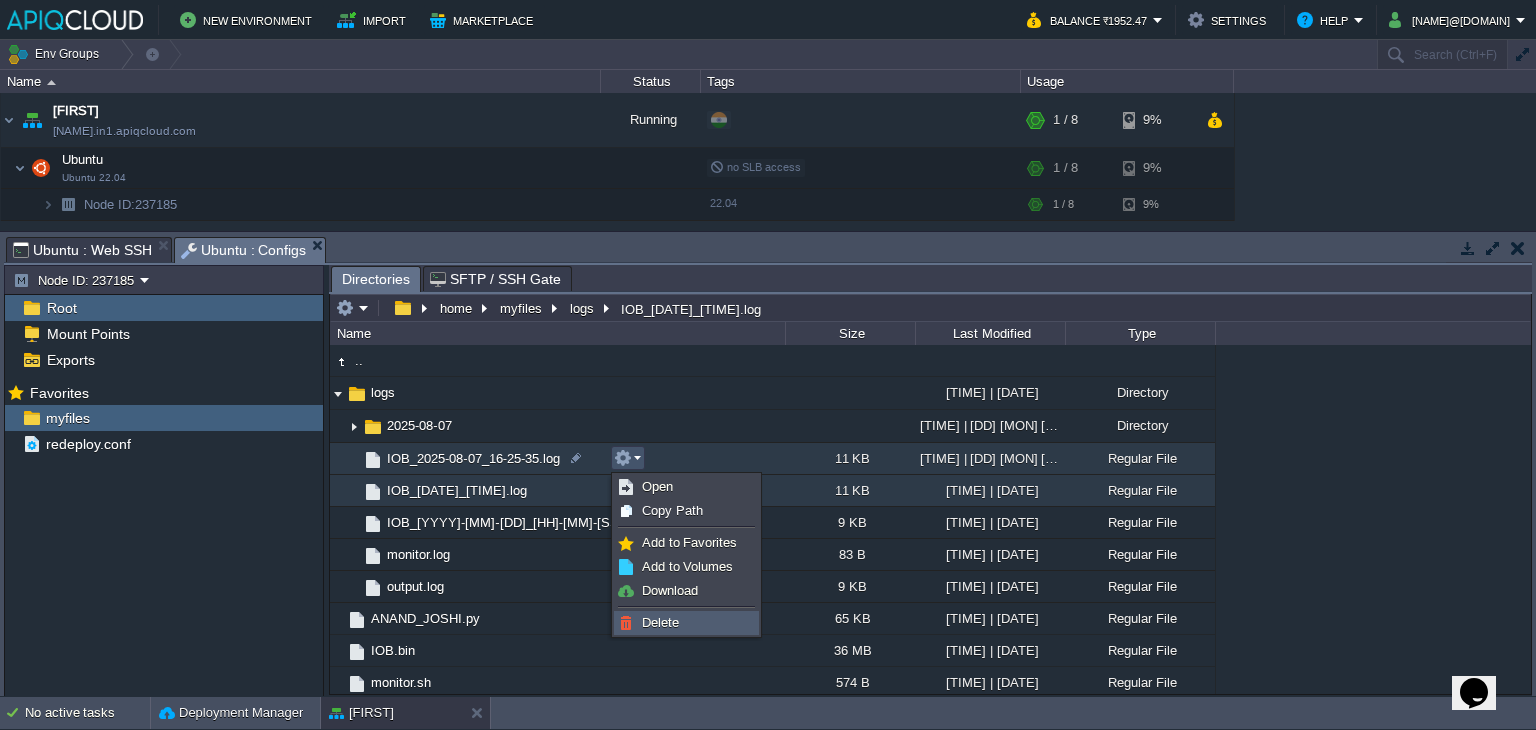 click on "Delete" at bounding box center (660, 622) 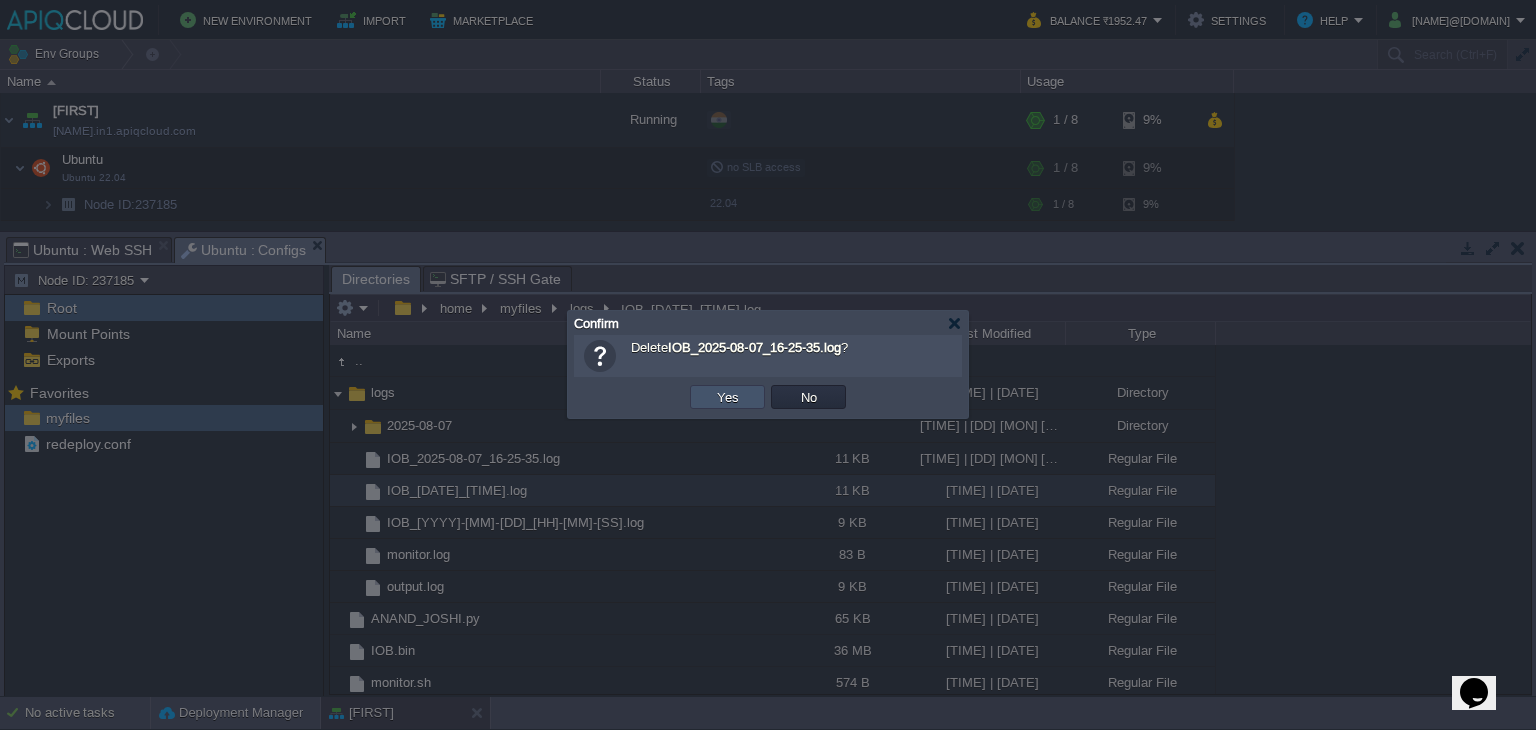 click on "Yes" at bounding box center [728, 397] 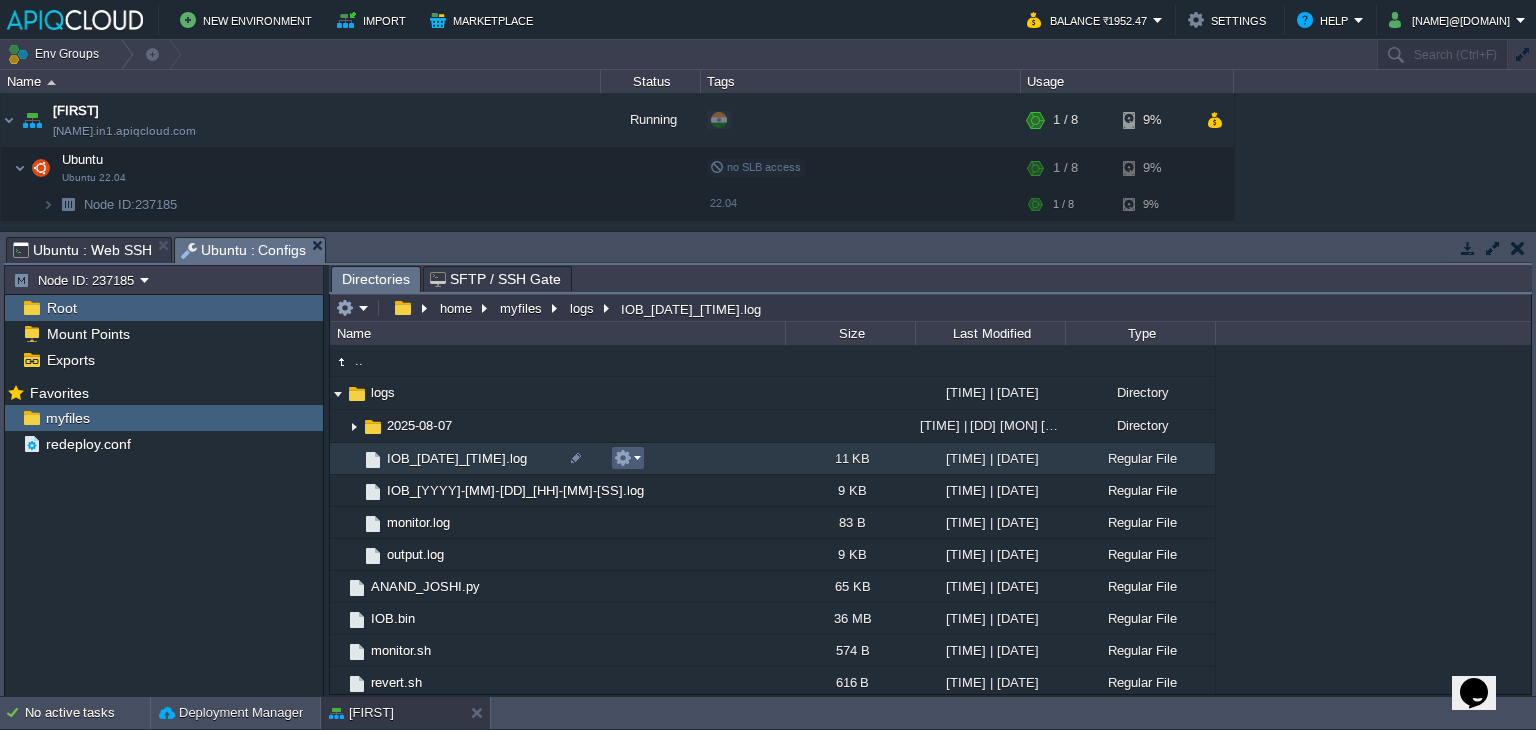 click at bounding box center (627, 458) 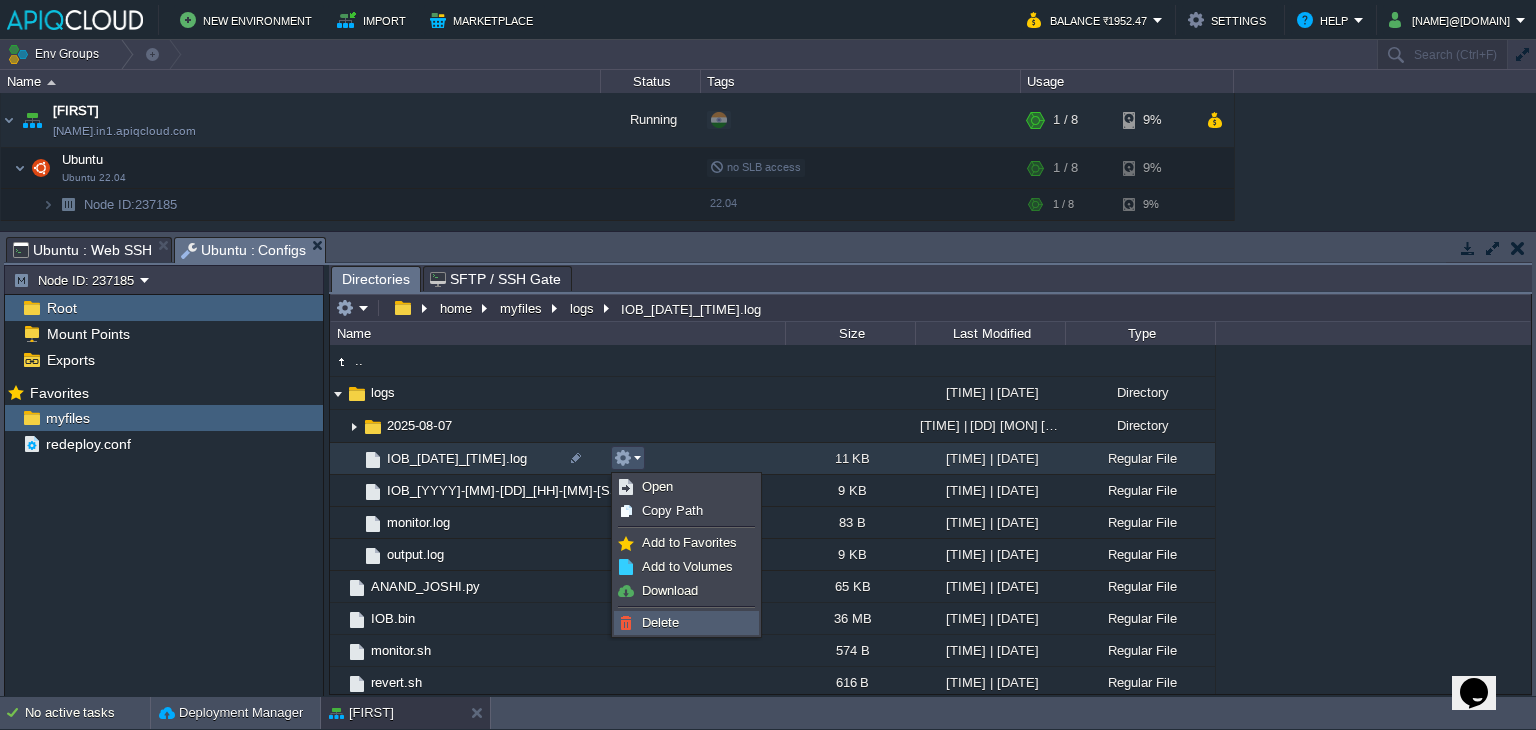 click on "Delete" at bounding box center [660, 622] 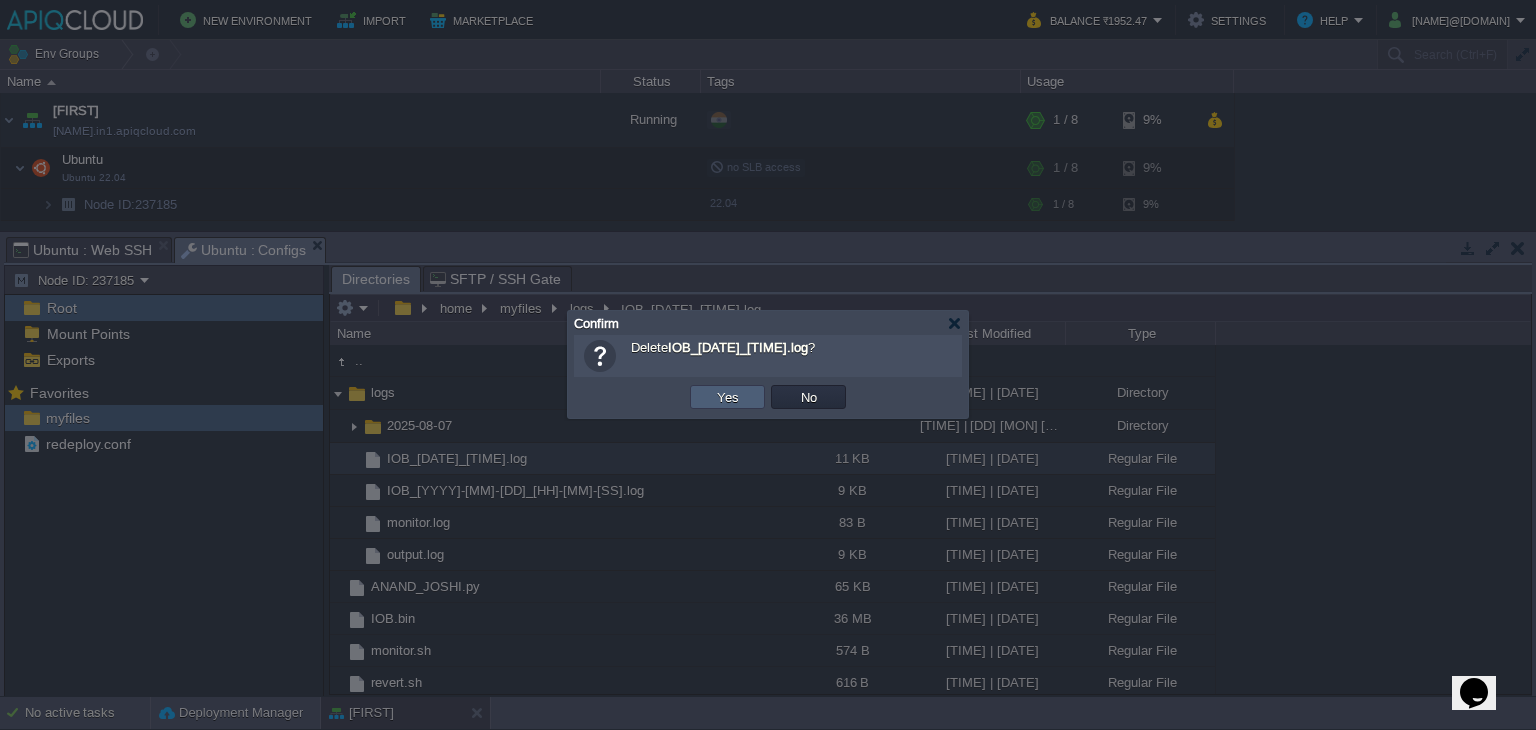 click on "Yes" at bounding box center [728, 397] 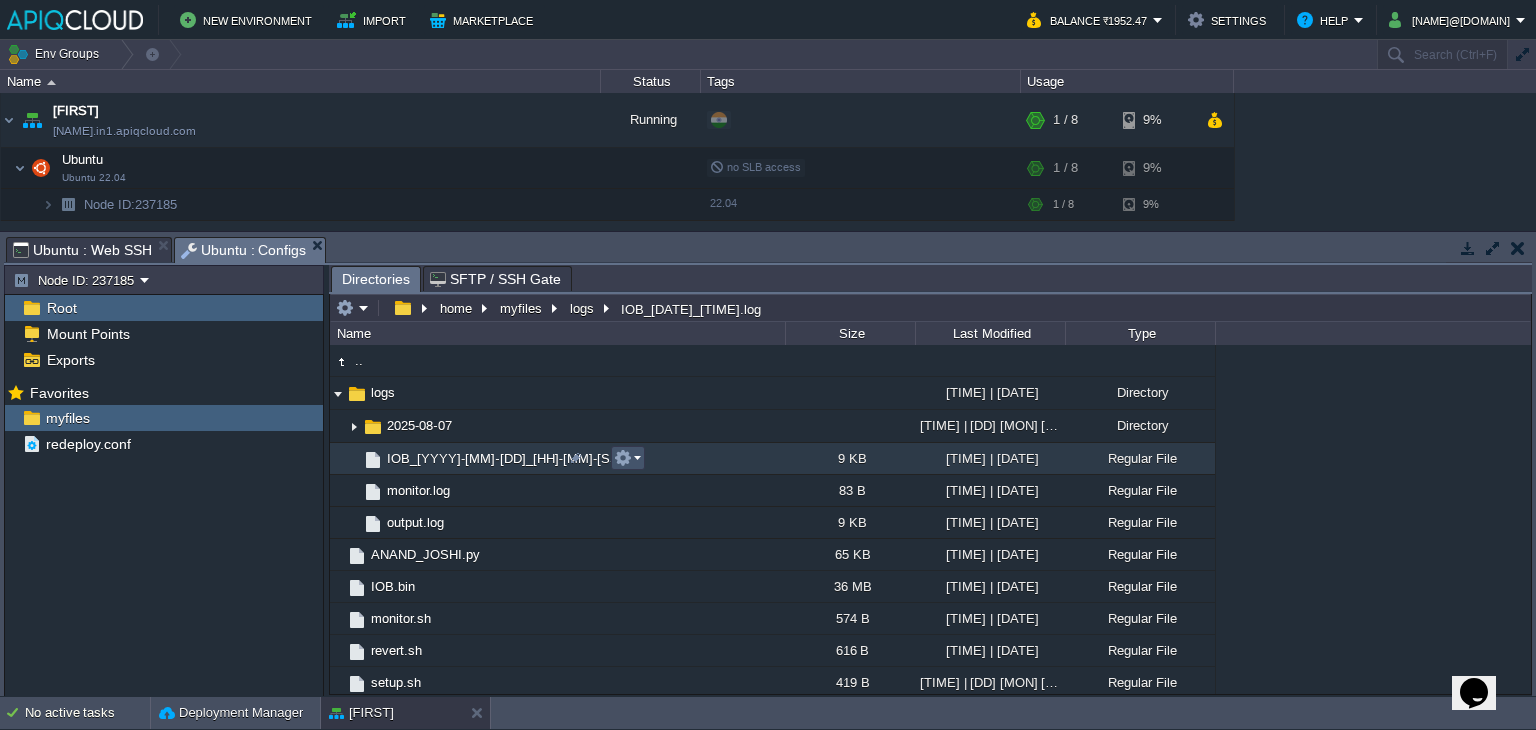 click at bounding box center [623, 458] 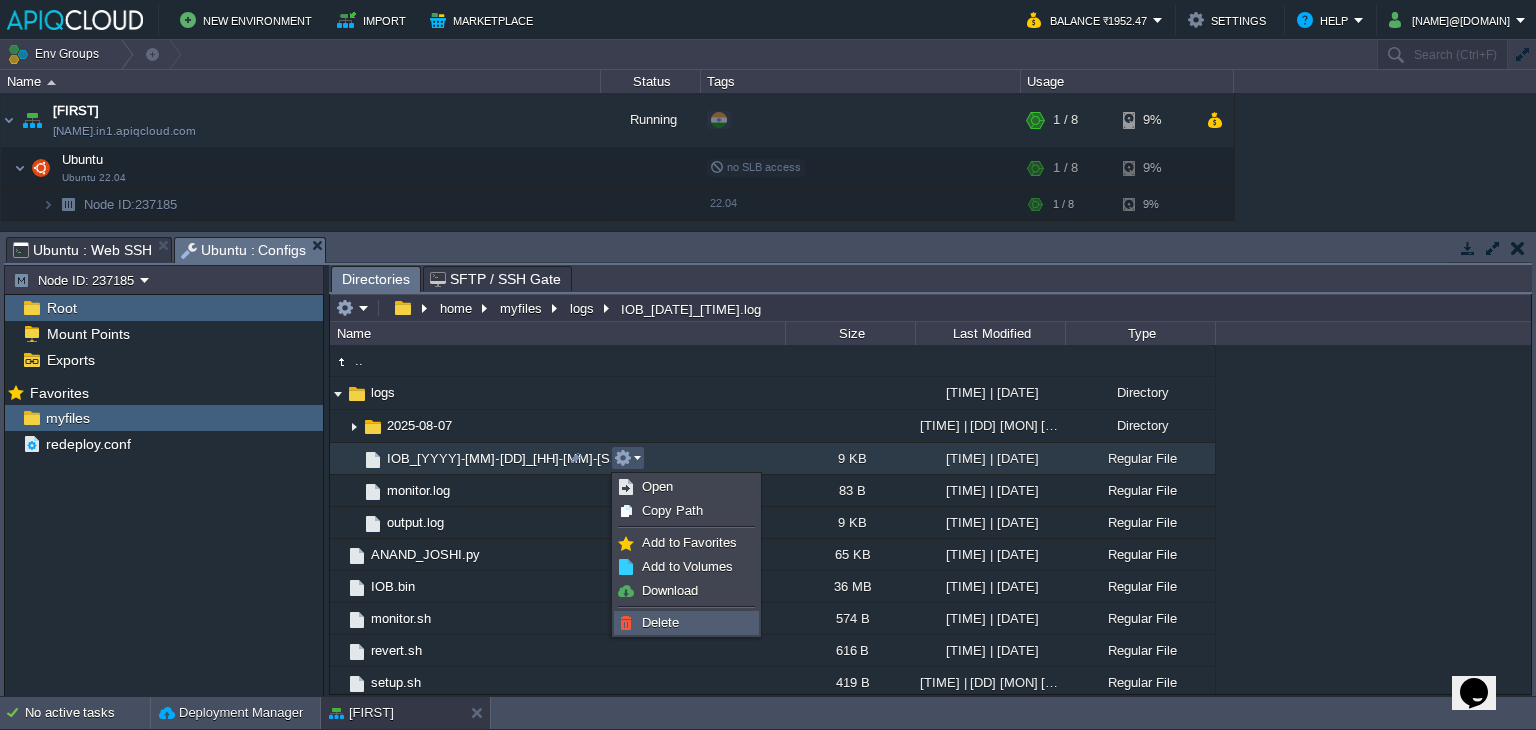 click on "Delete" at bounding box center (660, 622) 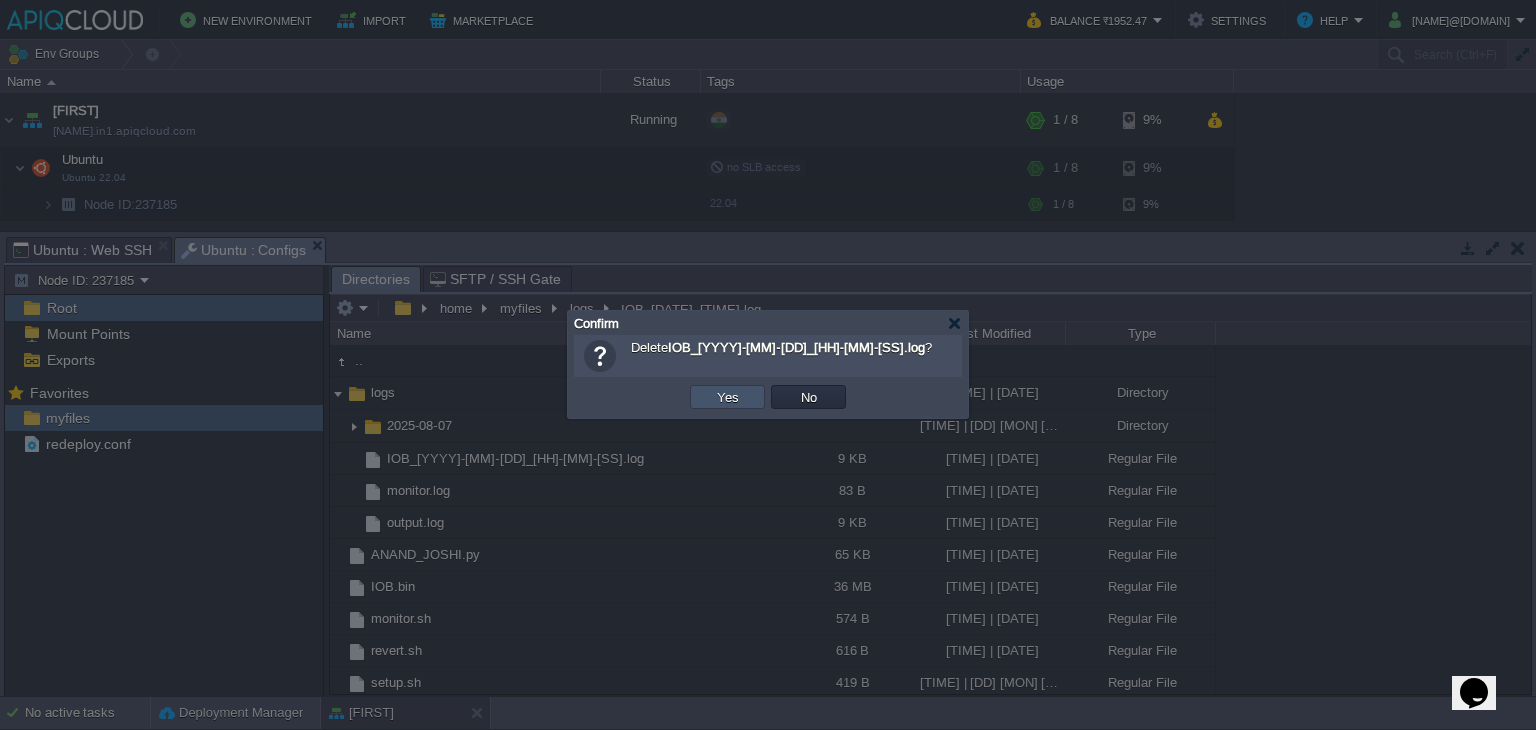 click on "Yes" at bounding box center [728, 397] 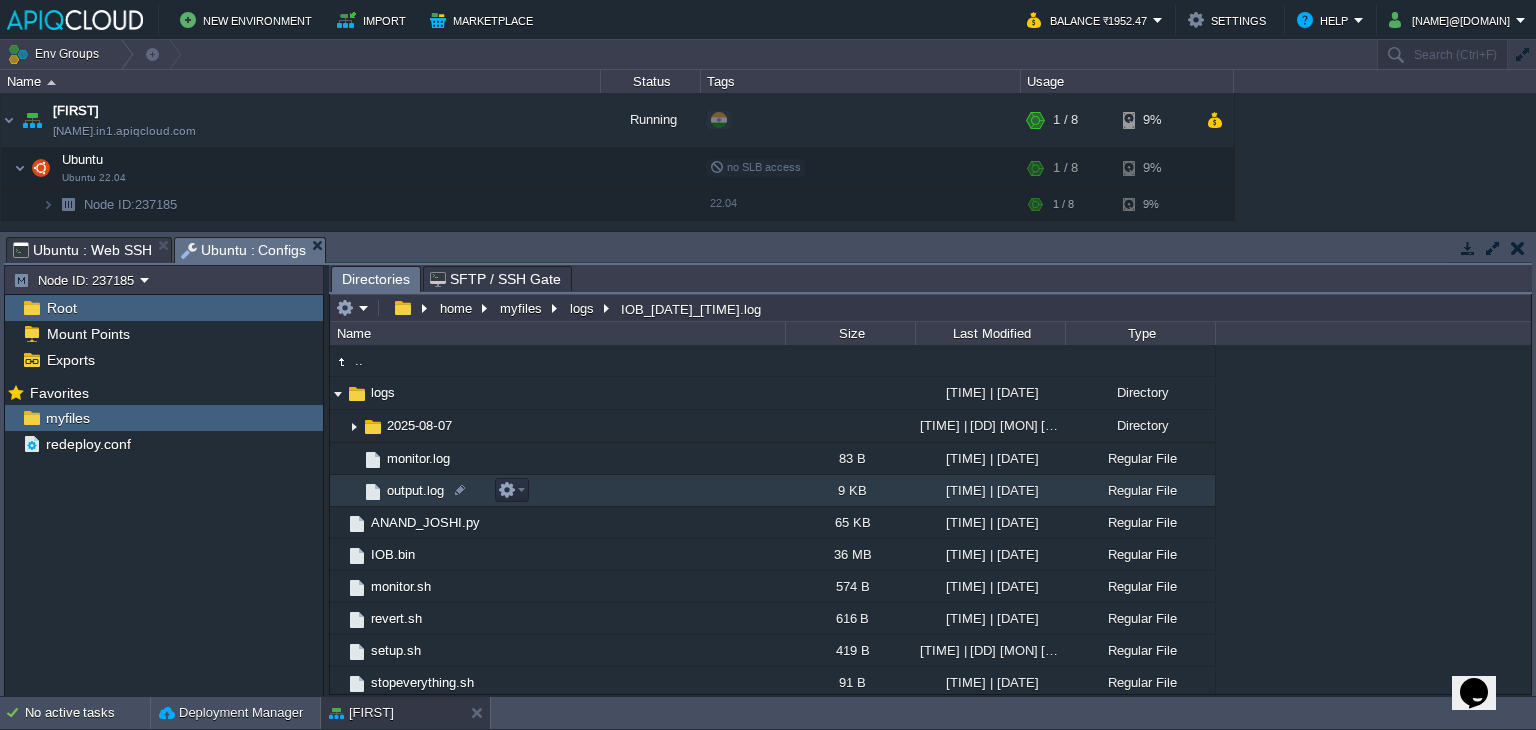 click on "output.log" at bounding box center (415, 490) 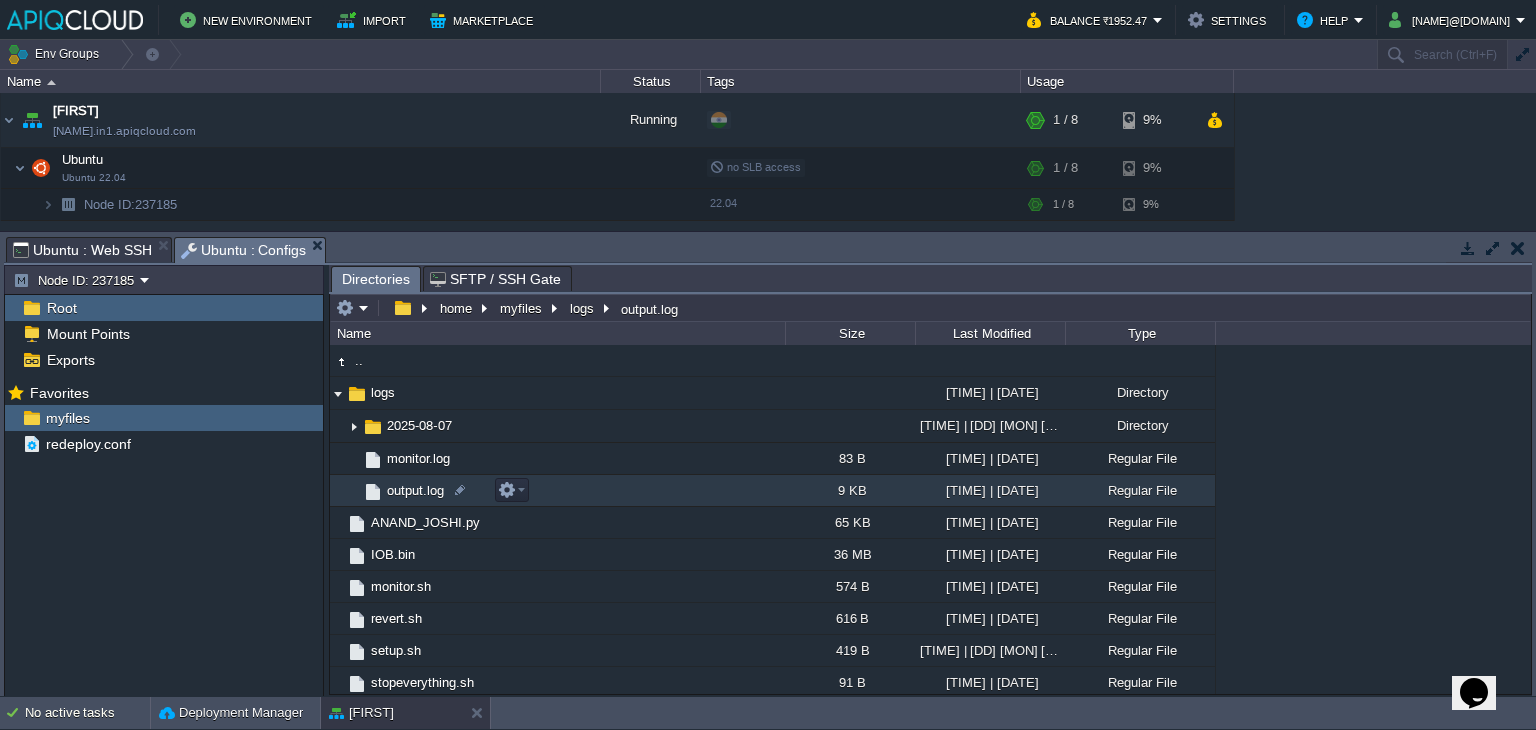 click on "output.log" at bounding box center [415, 490] 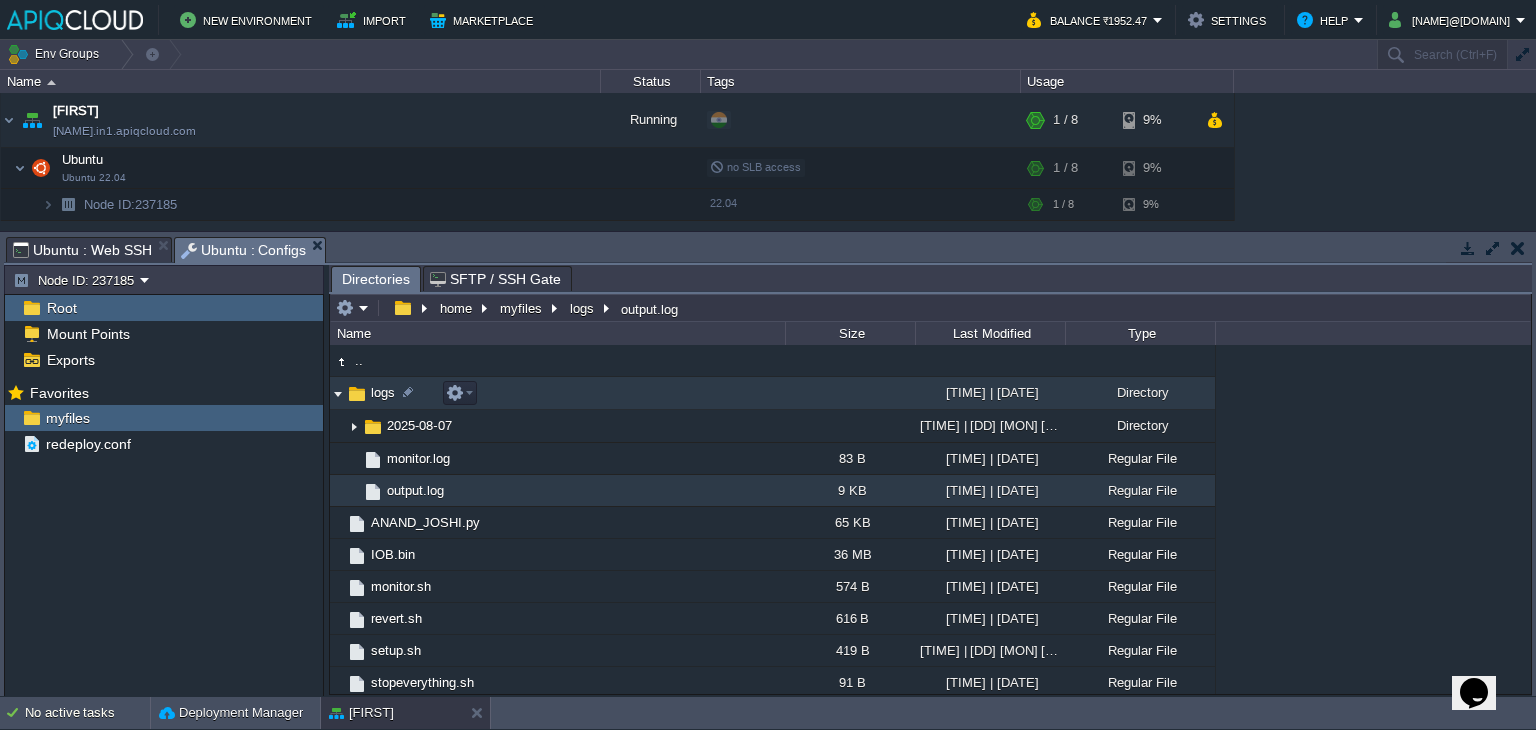 click at bounding box center (338, 393) 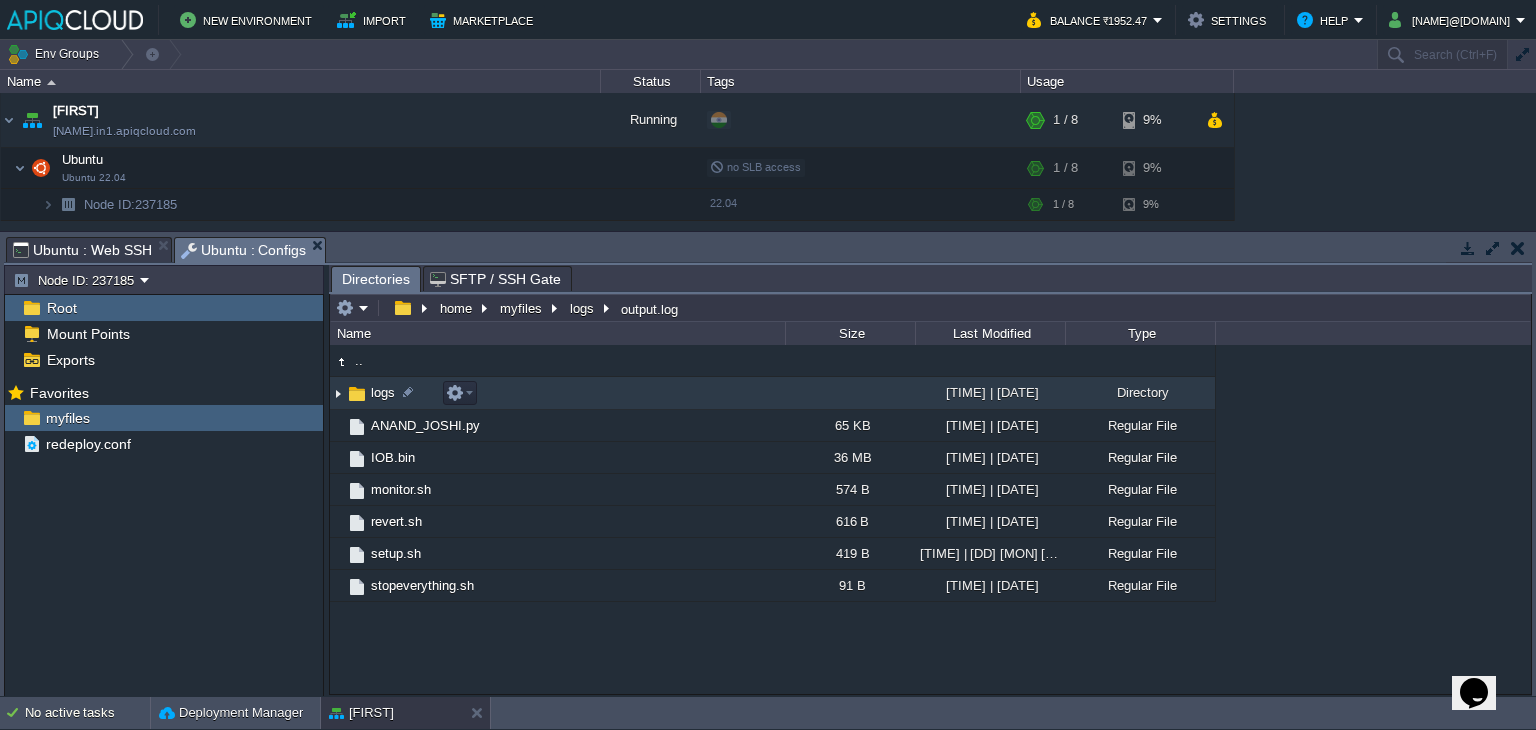 click at bounding box center [338, 393] 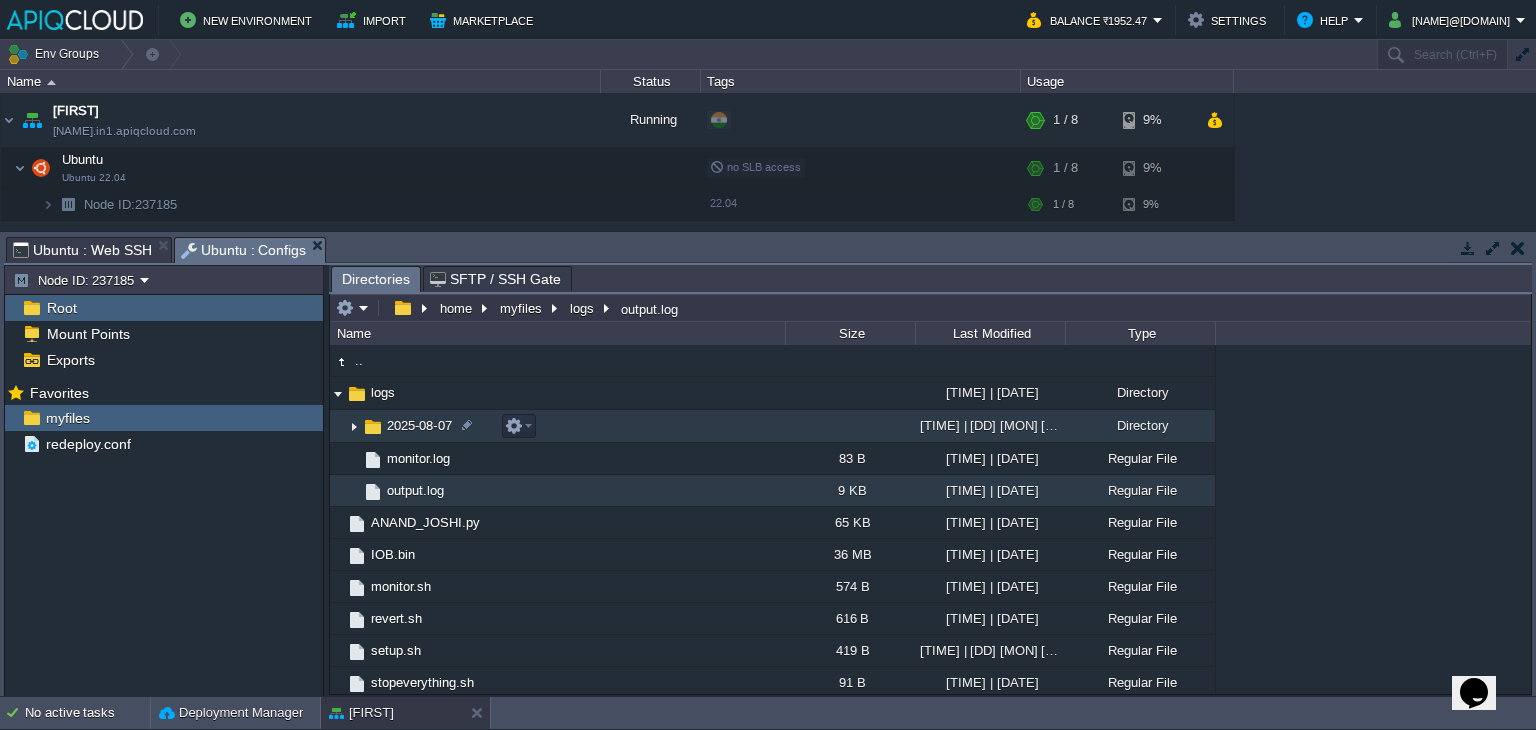click at bounding box center (354, 426) 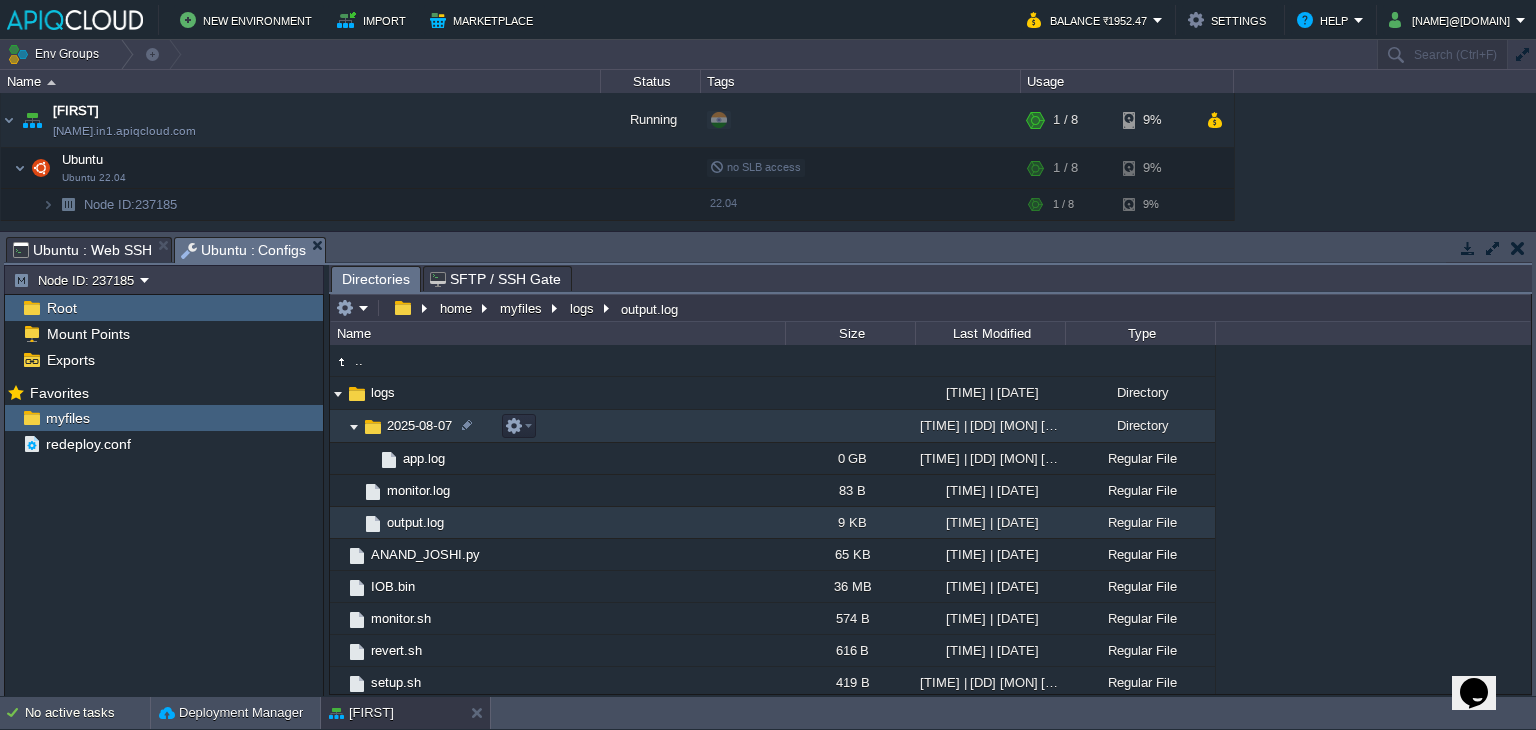 click at bounding box center [354, 426] 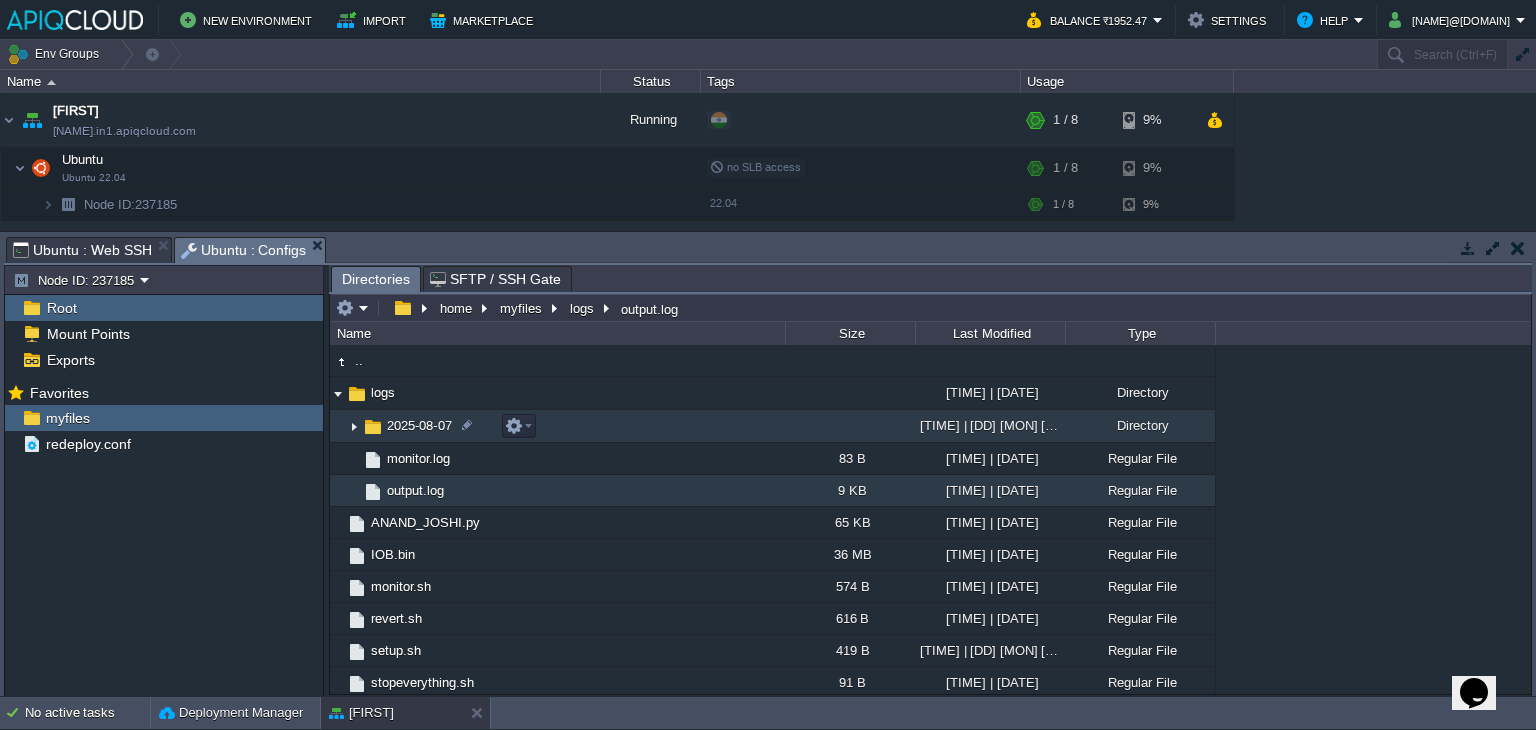 click at bounding box center [354, 426] 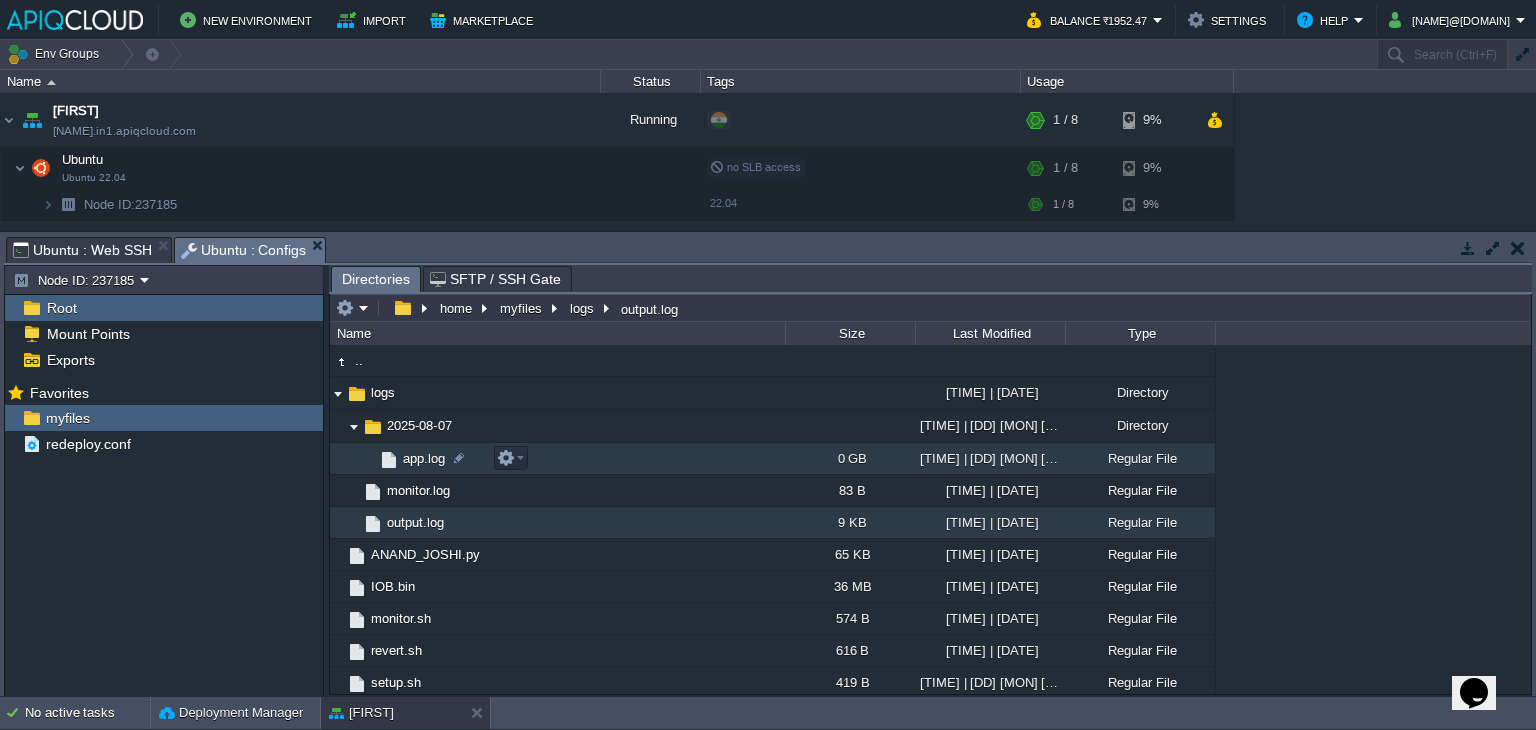 click on "app.log" at bounding box center (424, 458) 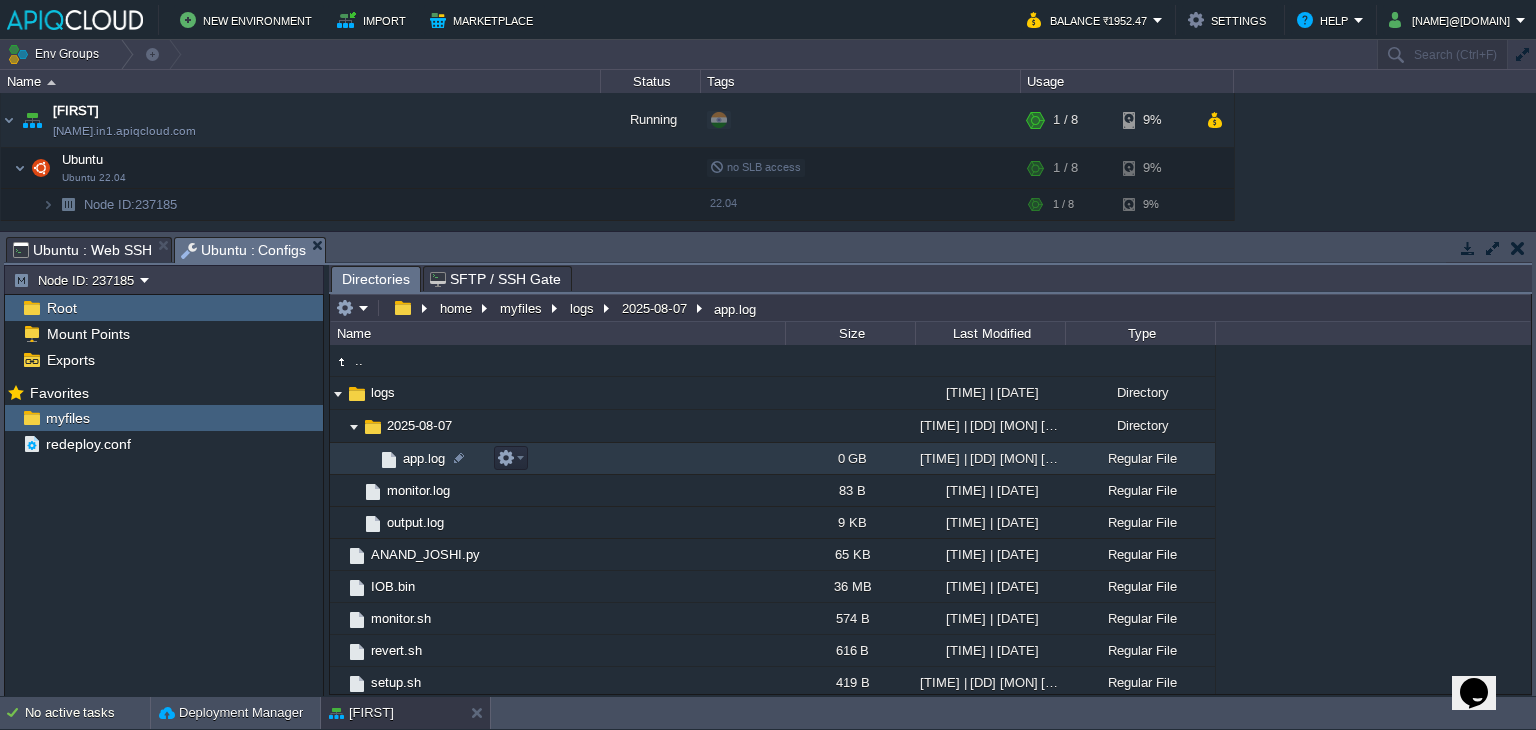 click on "app.log" at bounding box center (424, 458) 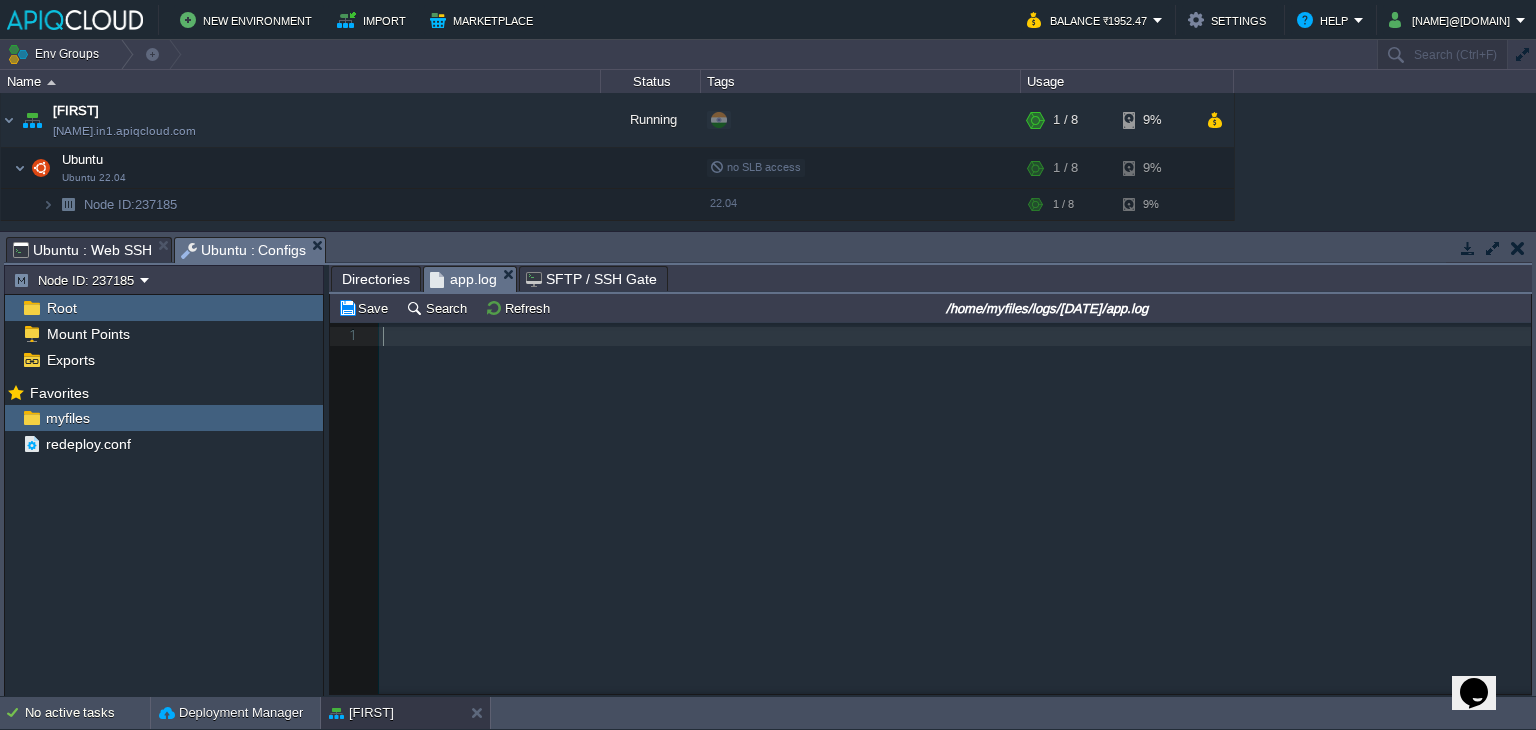 scroll, scrollTop: 6, scrollLeft: 0, axis: vertical 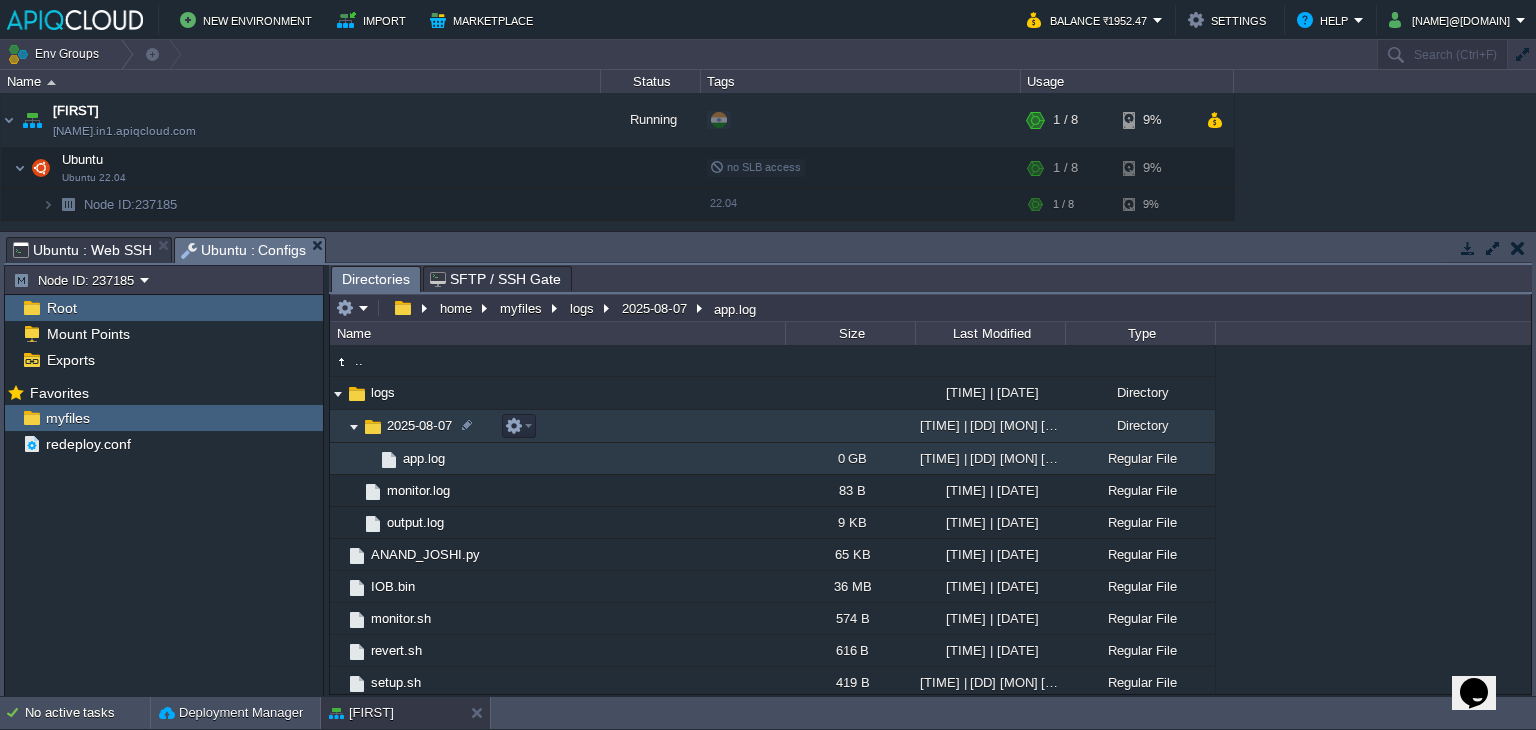 click at bounding box center (354, 426) 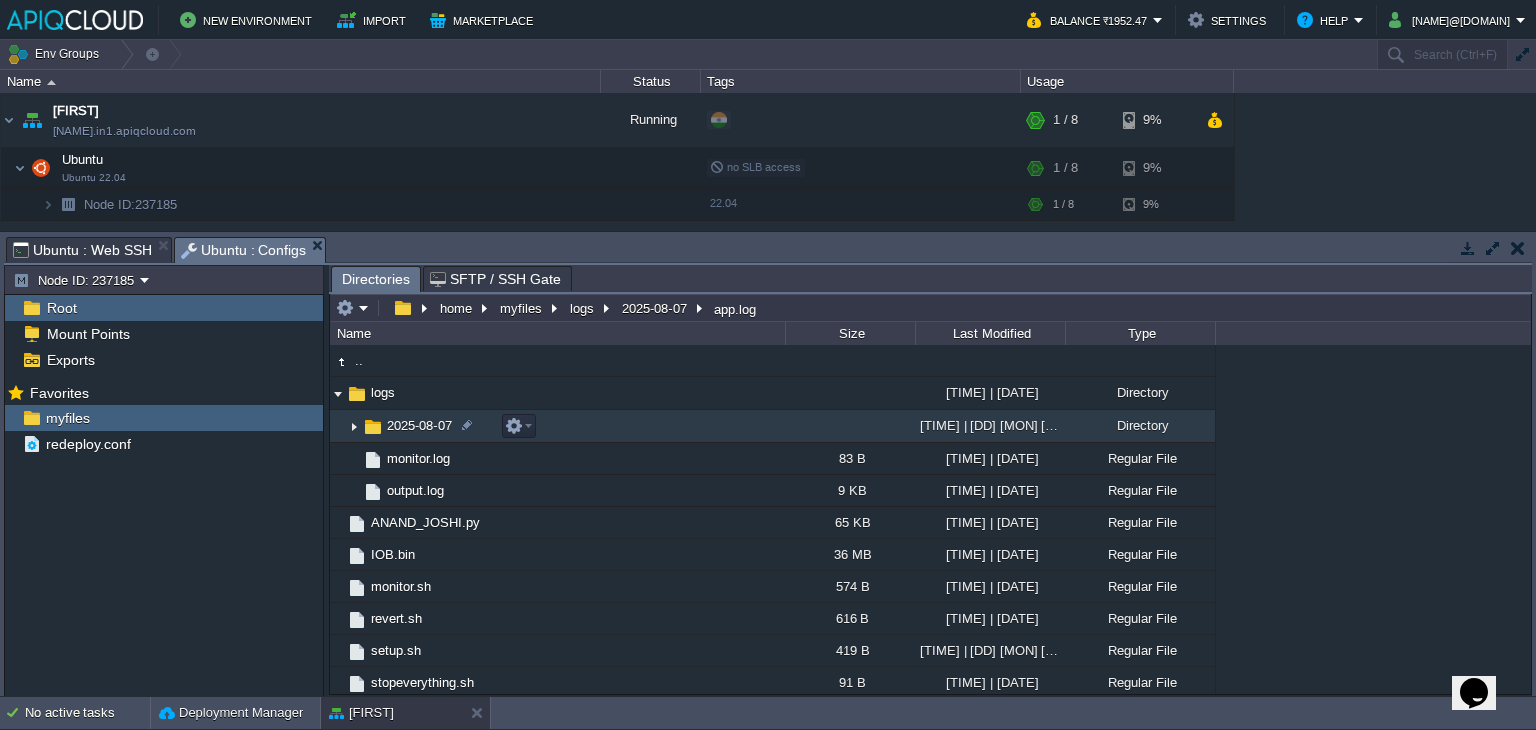 click at bounding box center (354, 426) 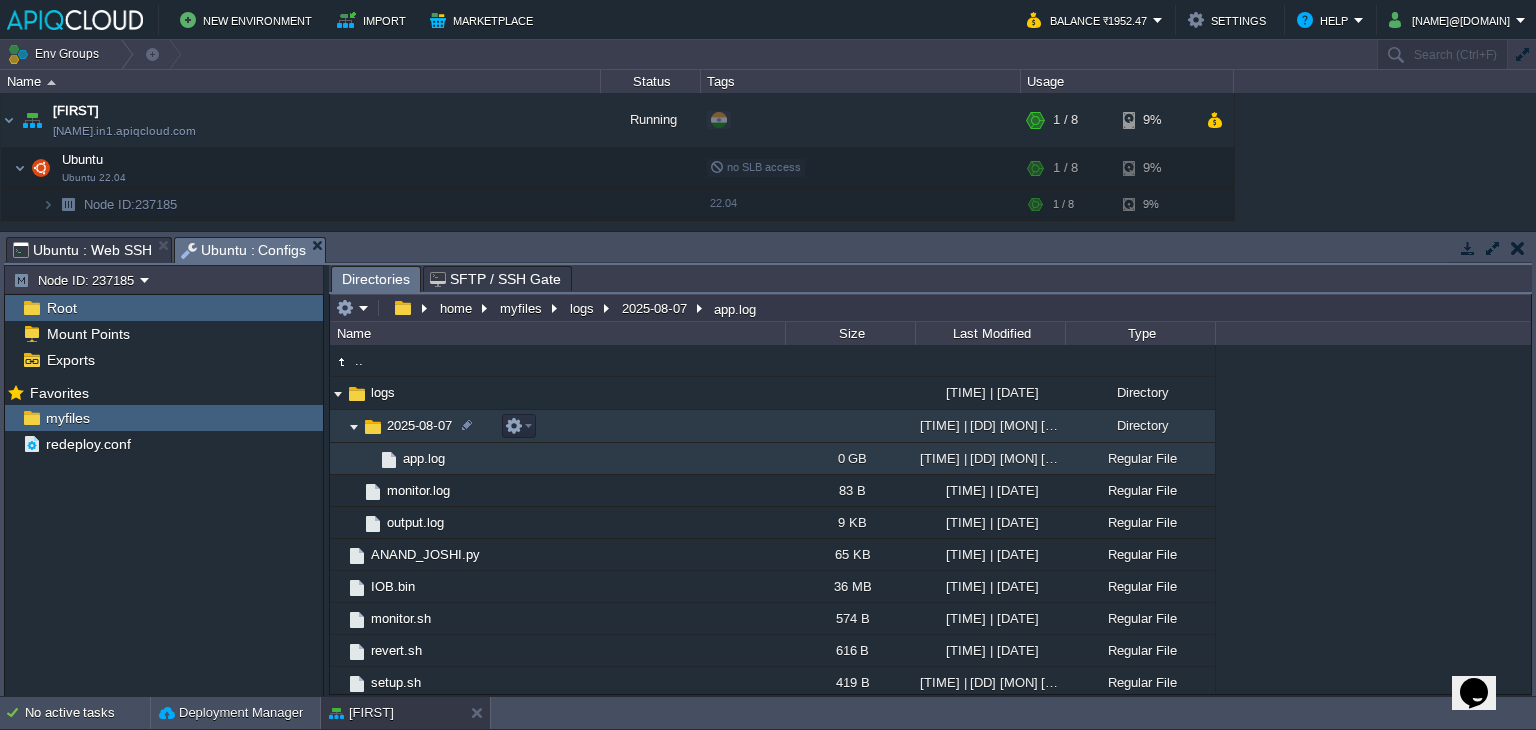 click at bounding box center (354, 426) 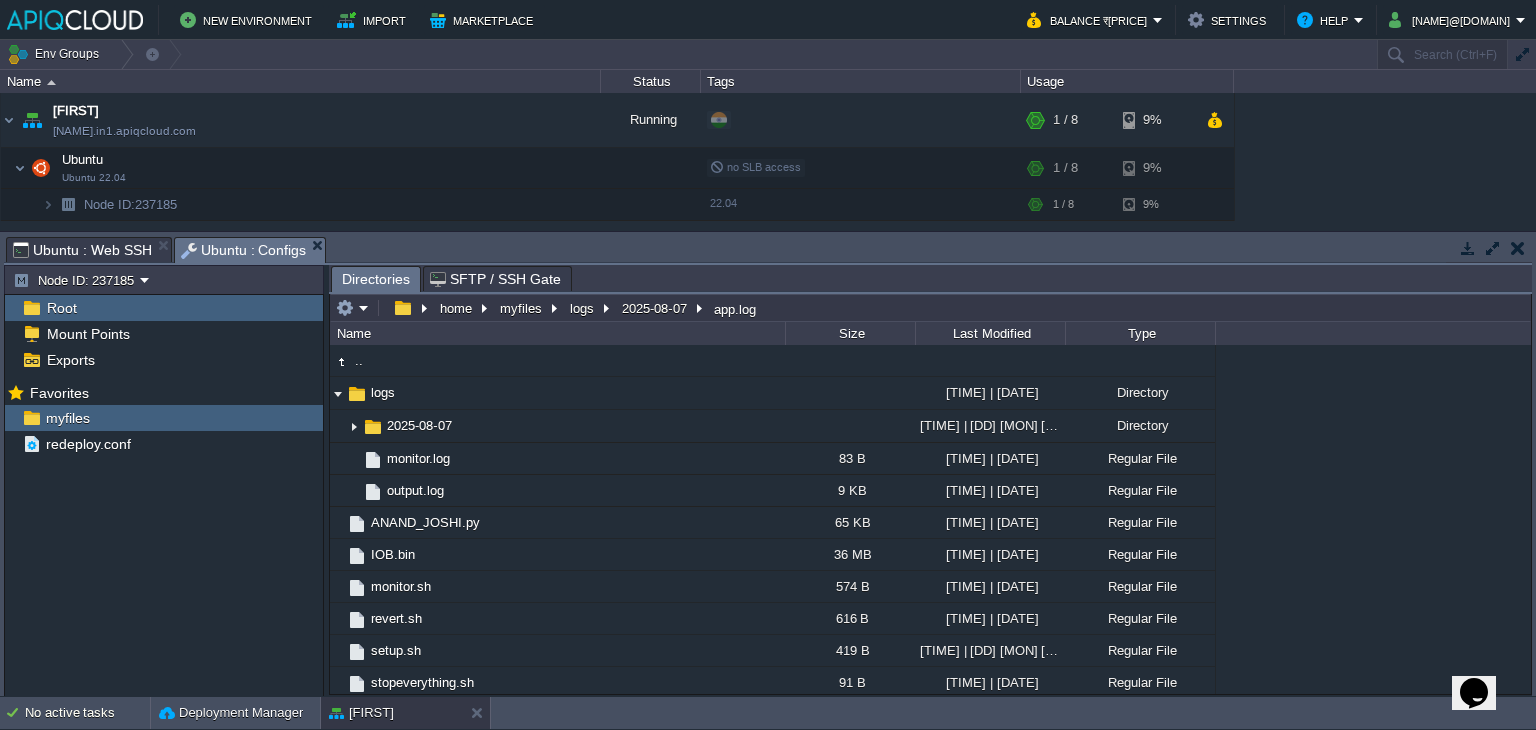 click on "Ubuntu : Web SSH" at bounding box center (82, 250) 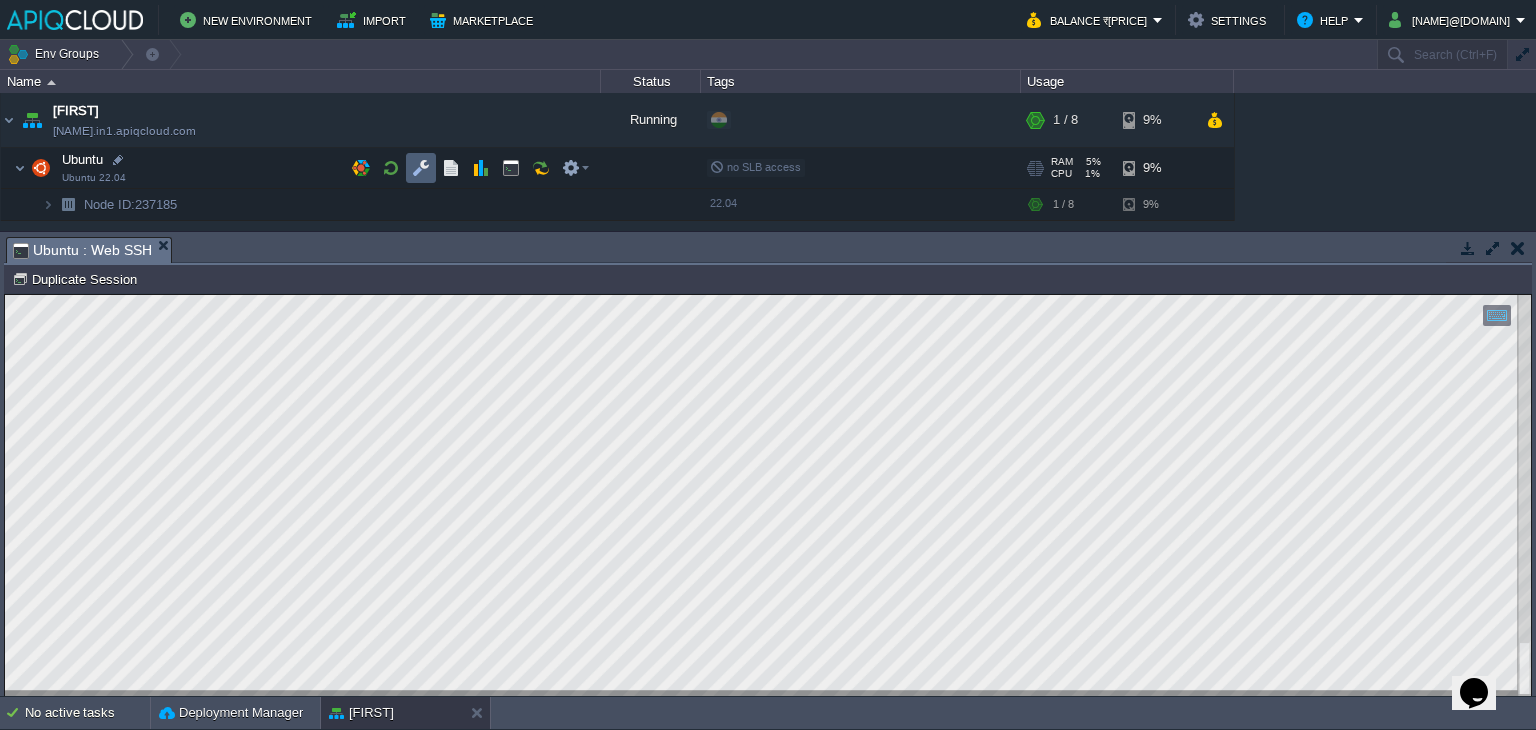 click at bounding box center [421, 168] 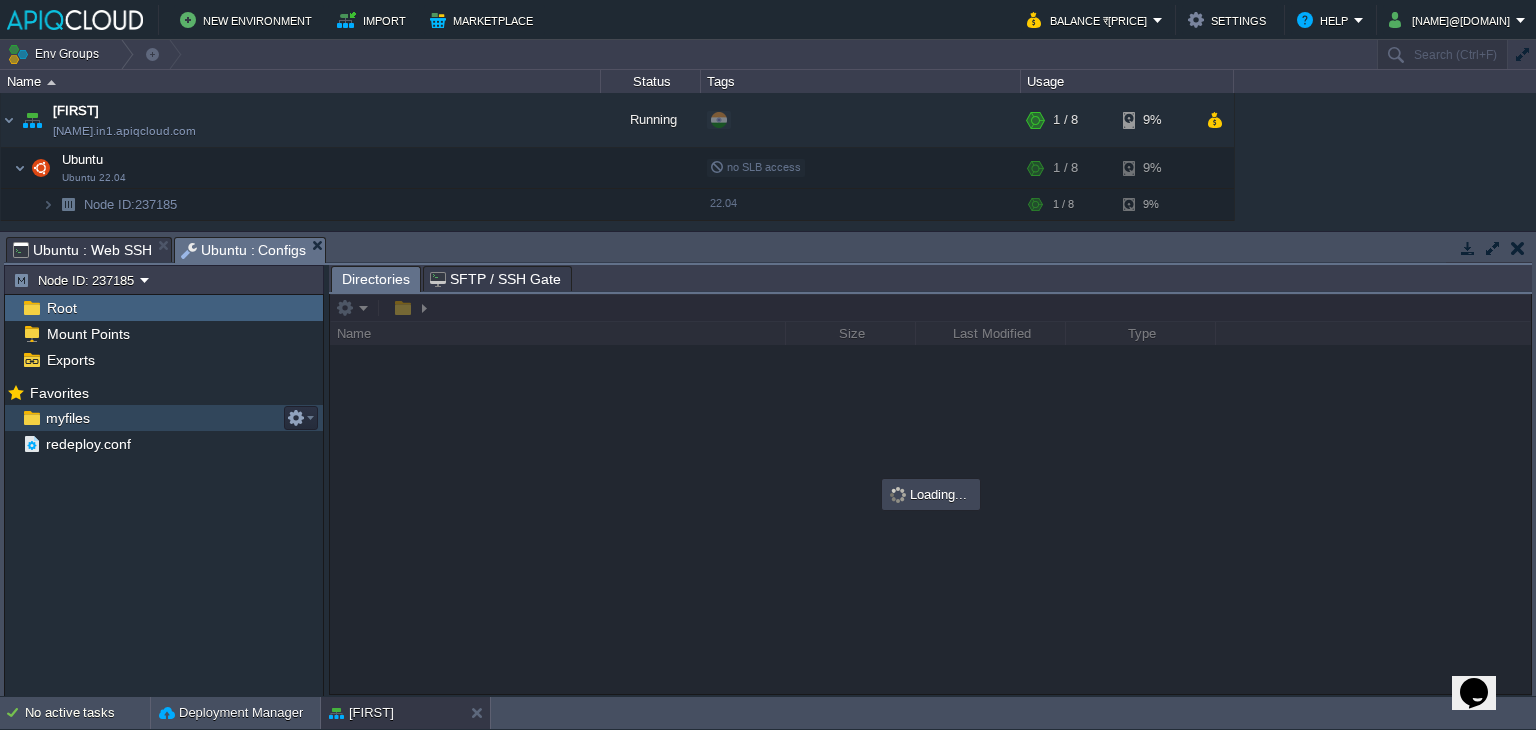 click on "myfiles" at bounding box center [67, 418] 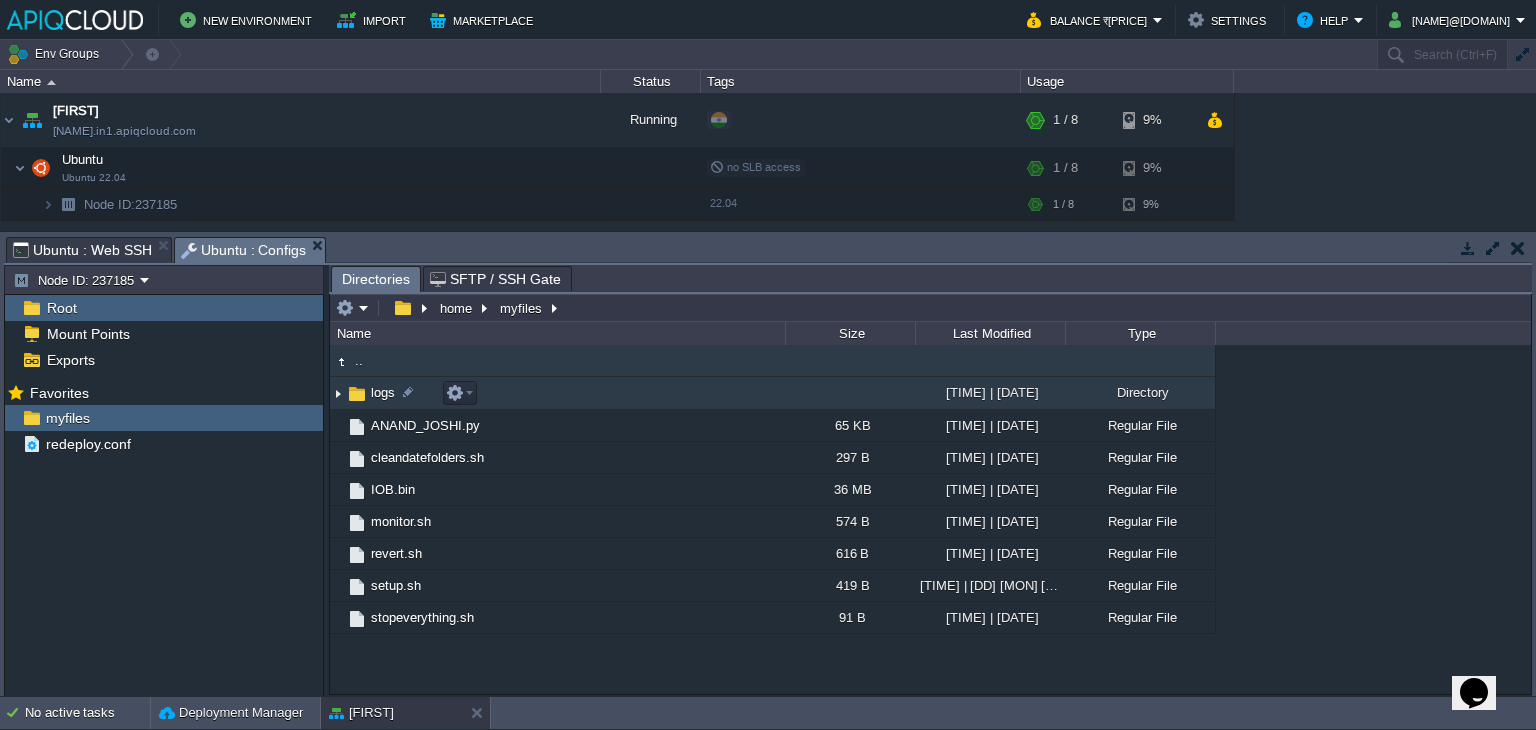 click at bounding box center [338, 393] 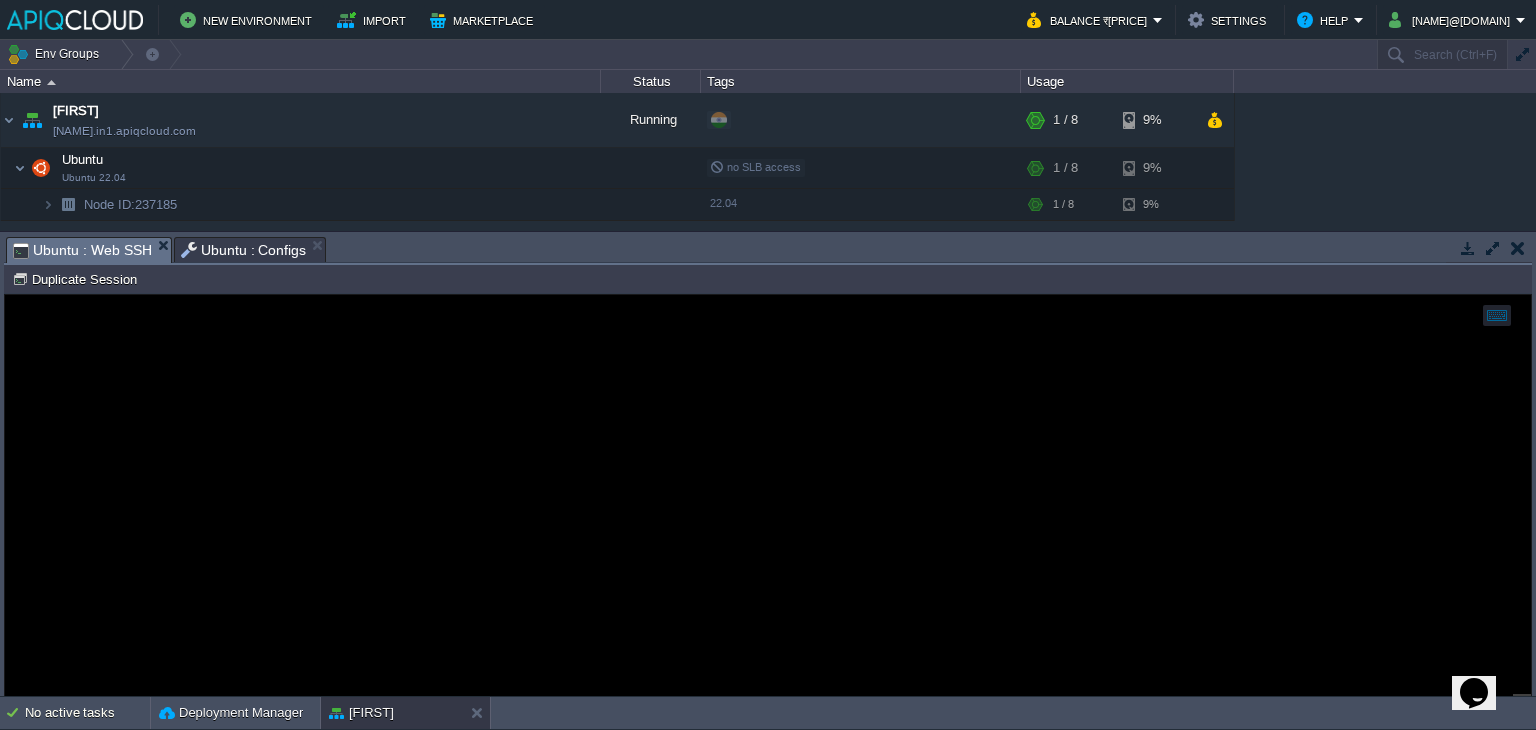 click on "Ubuntu : Web SSH" at bounding box center [82, 250] 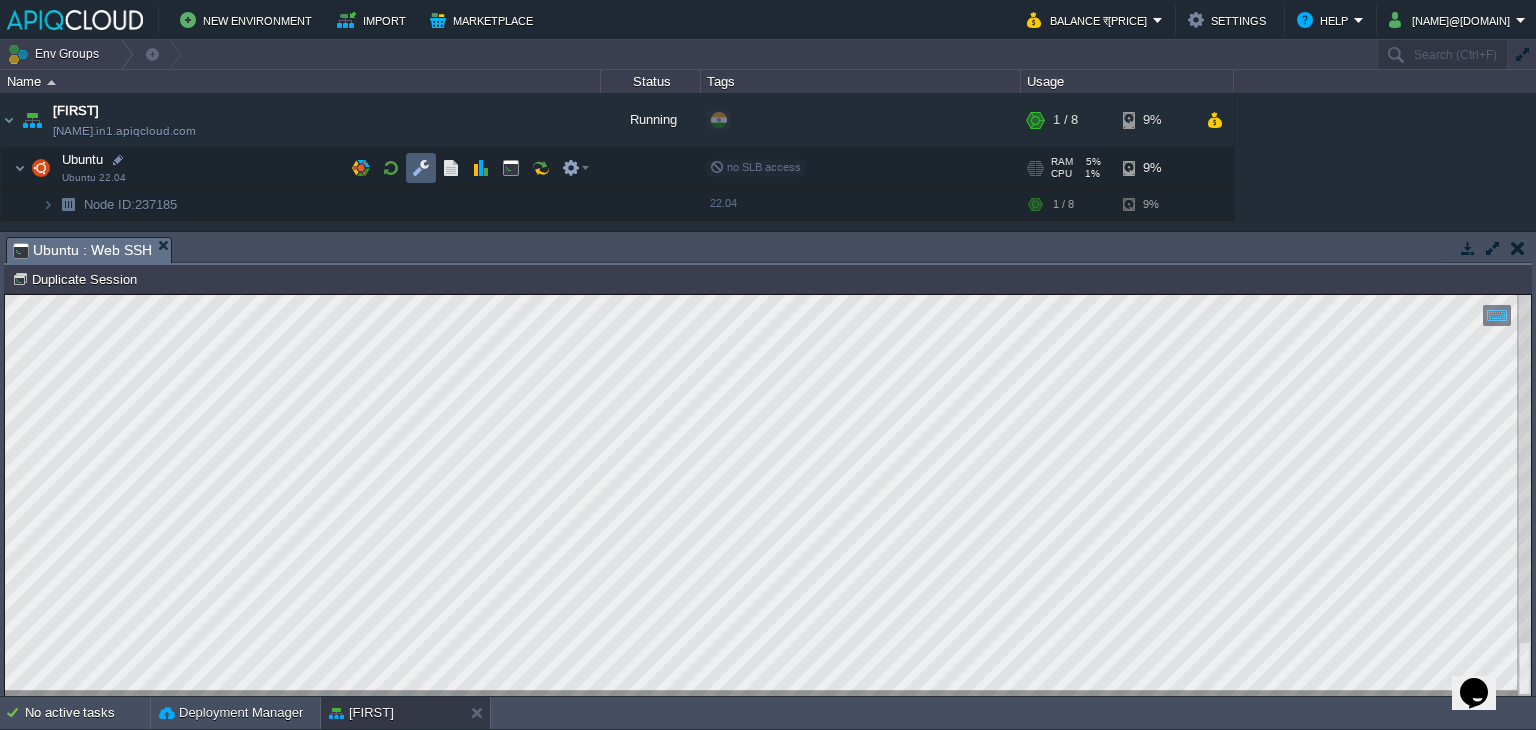 click at bounding box center (421, 168) 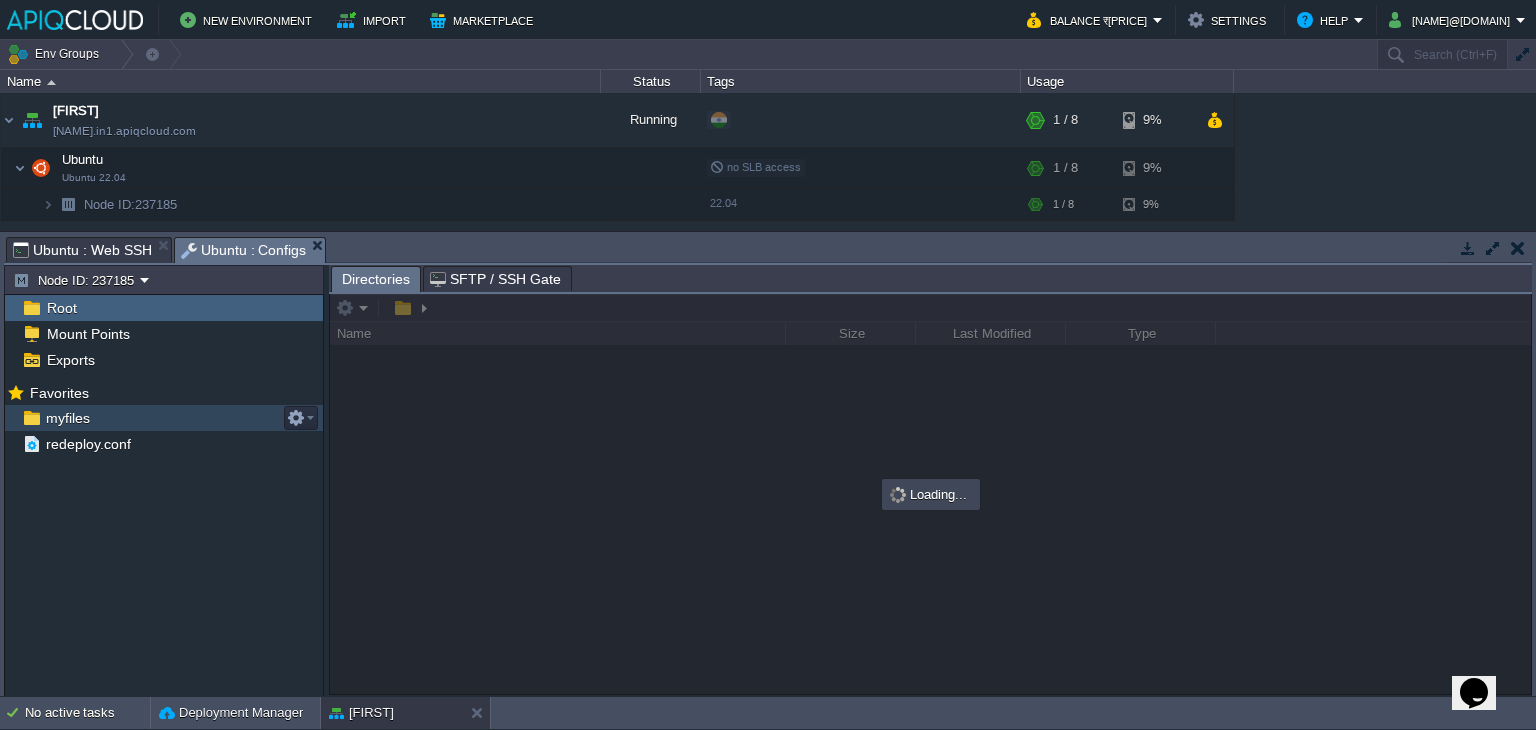 click on "myfiles" at bounding box center (67, 418) 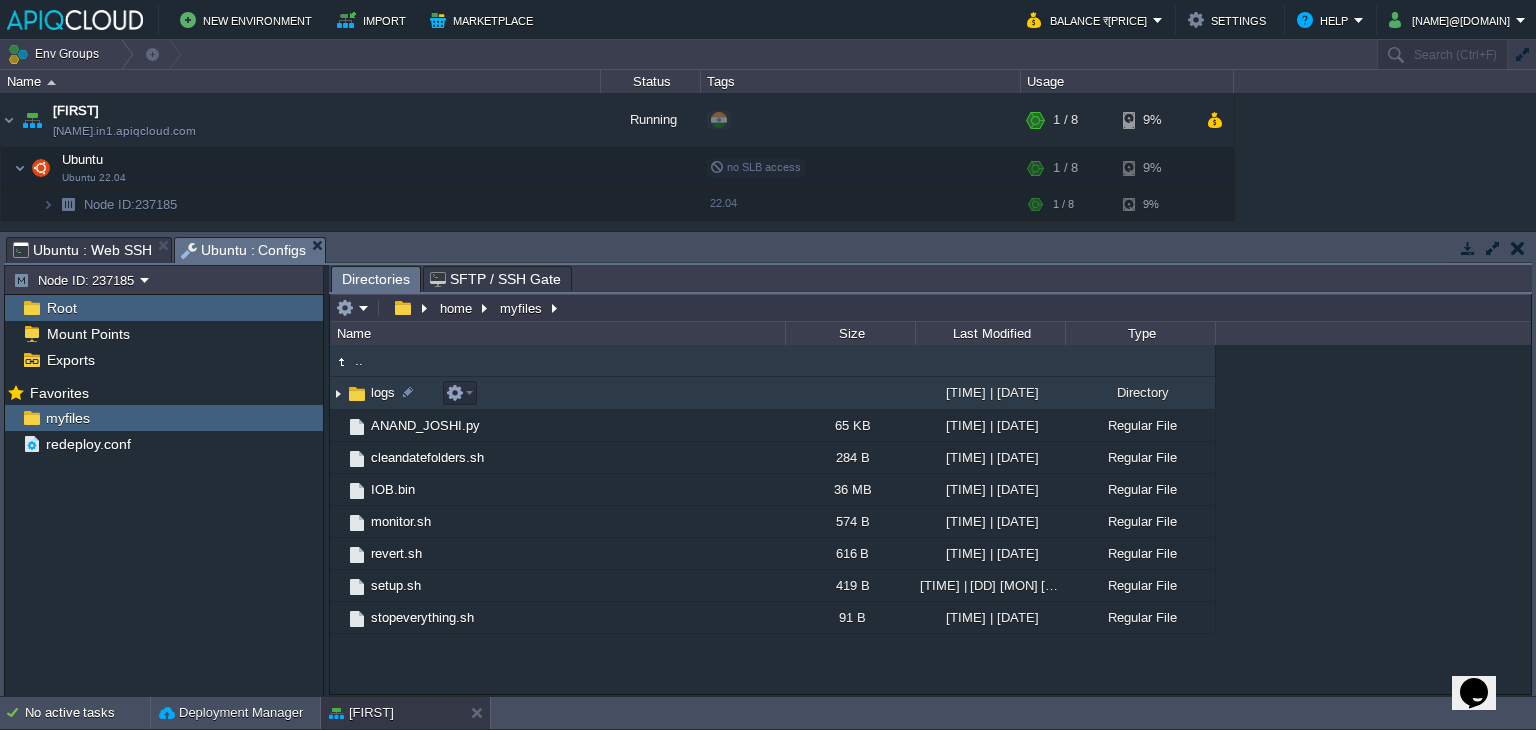 click at bounding box center [338, 393] 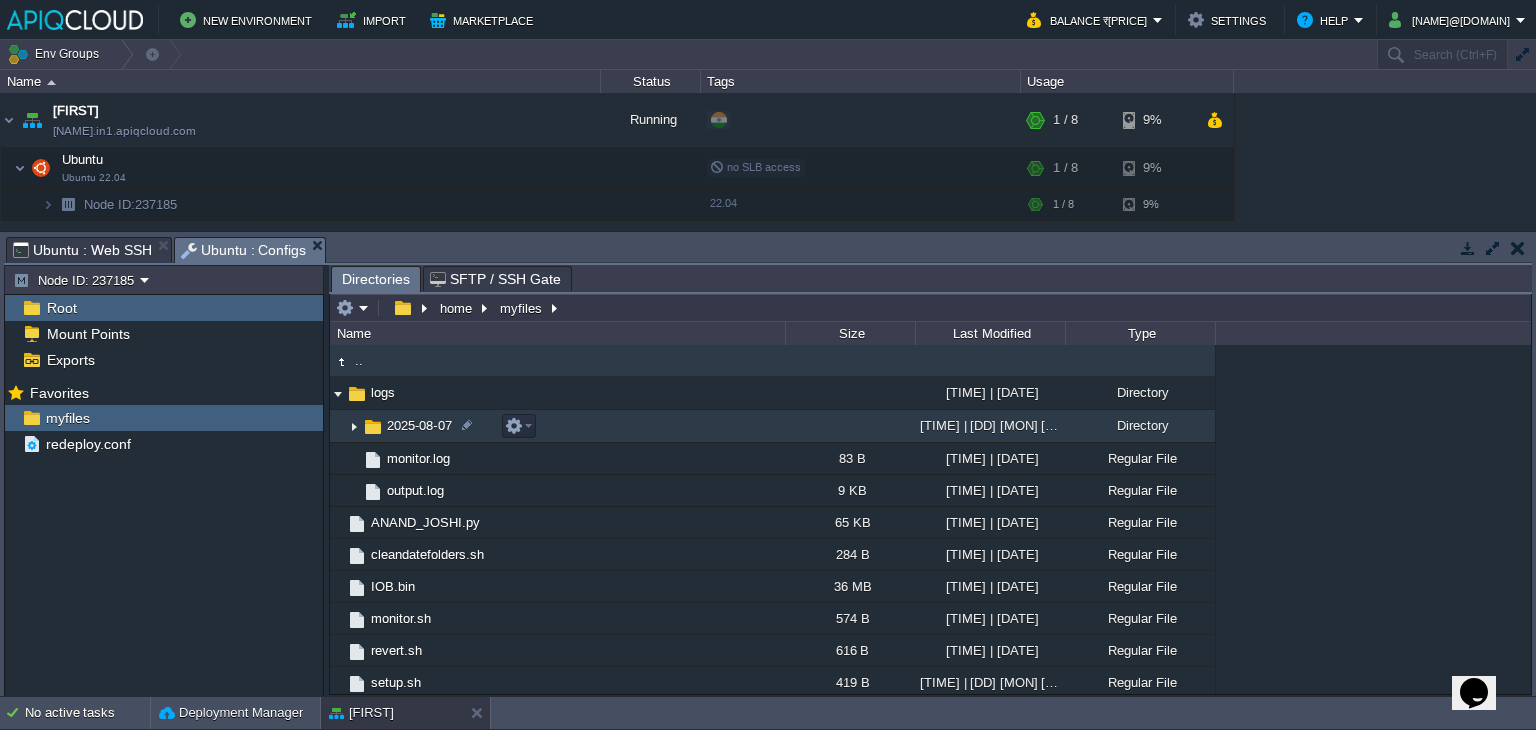 click at bounding box center (354, 426) 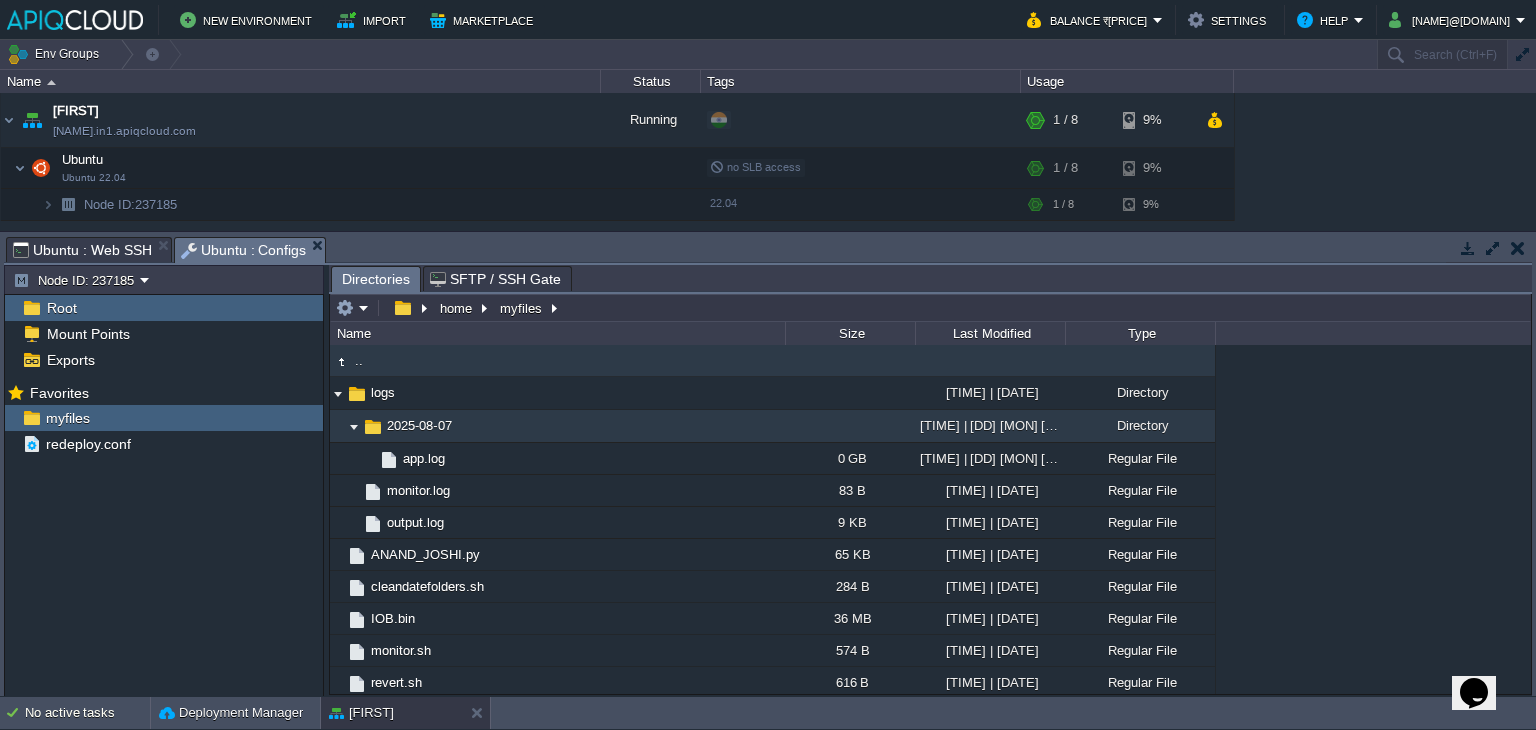 click at bounding box center [354, 426] 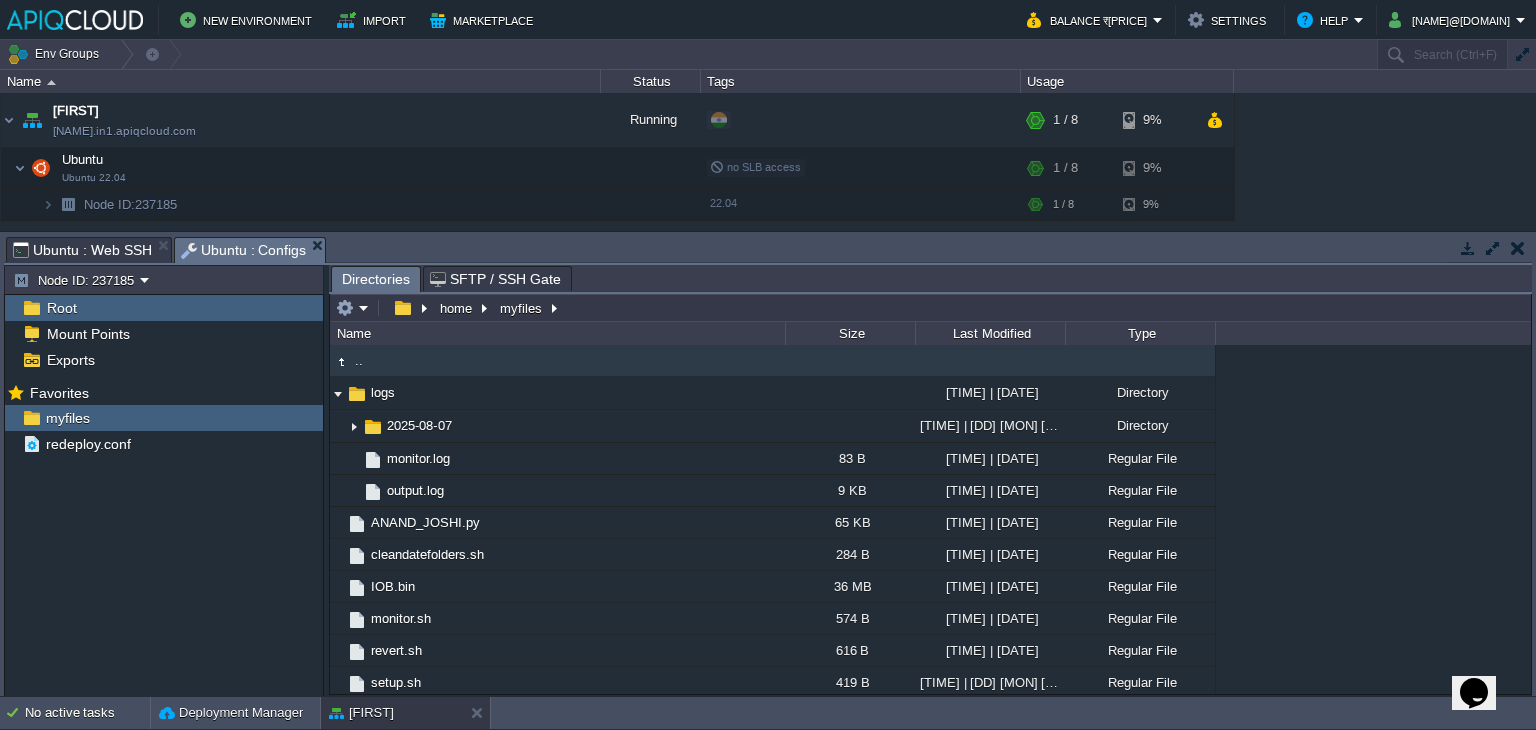 click on "Ubuntu : Web SSH" at bounding box center [82, 250] 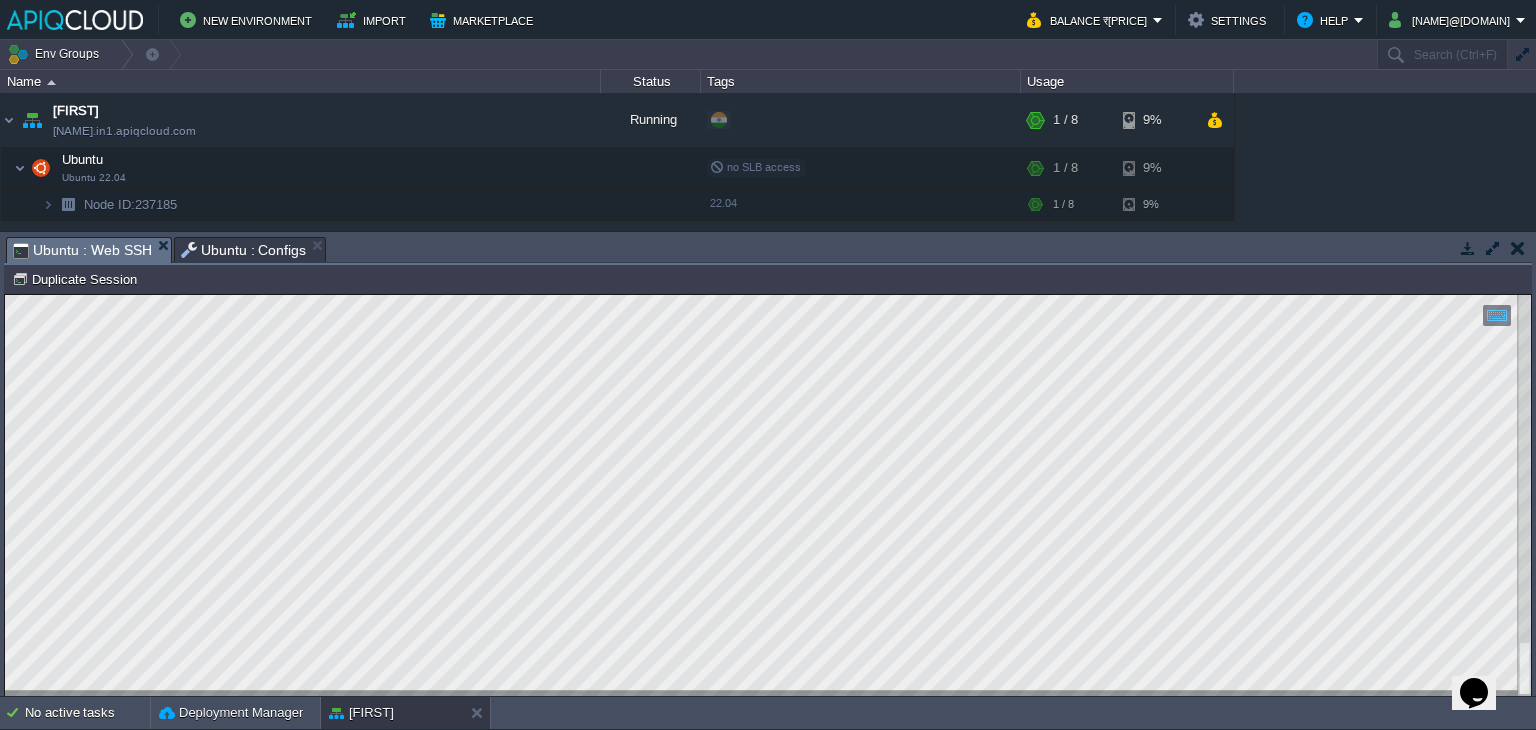 click on "Ubuntu : Configs" at bounding box center [244, 250] 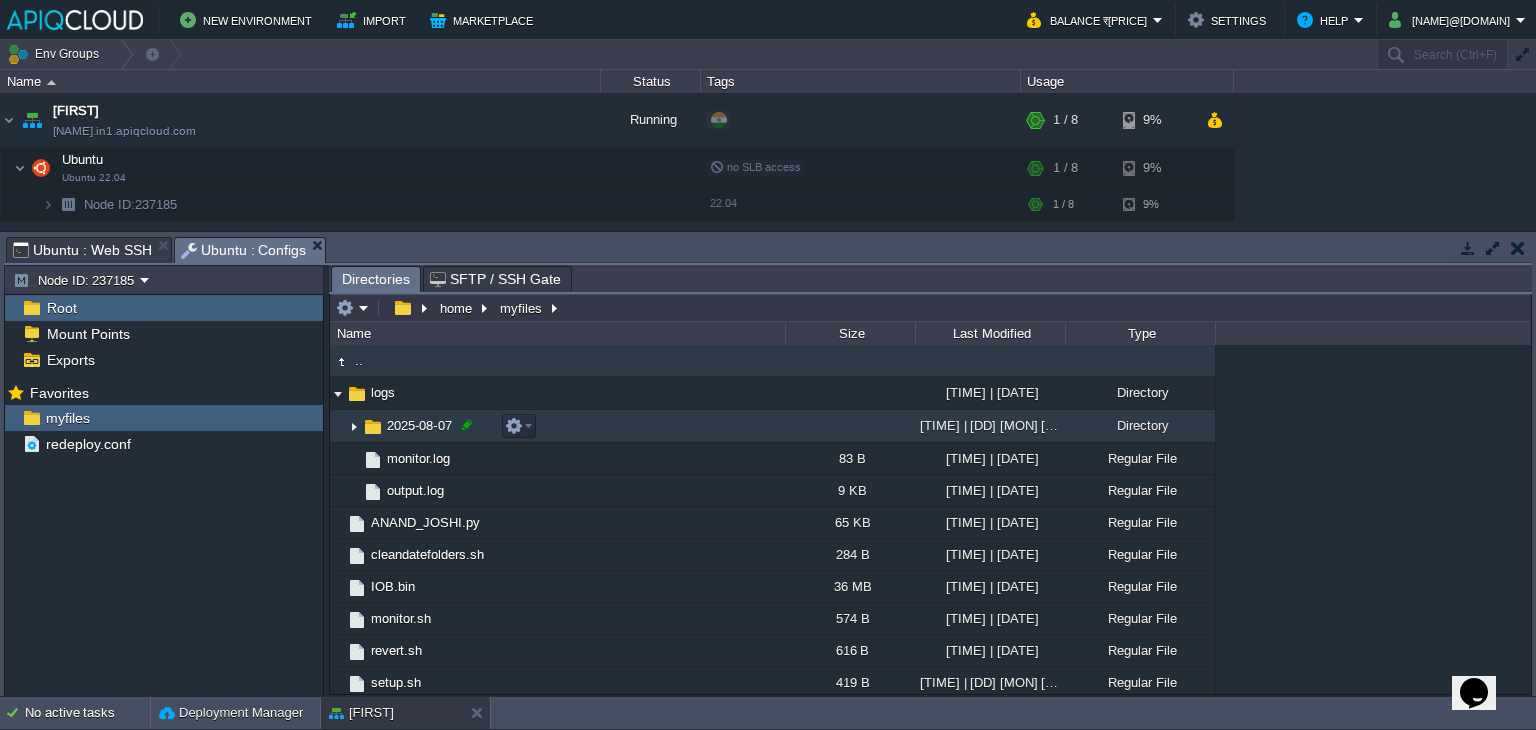 click at bounding box center [467, 425] 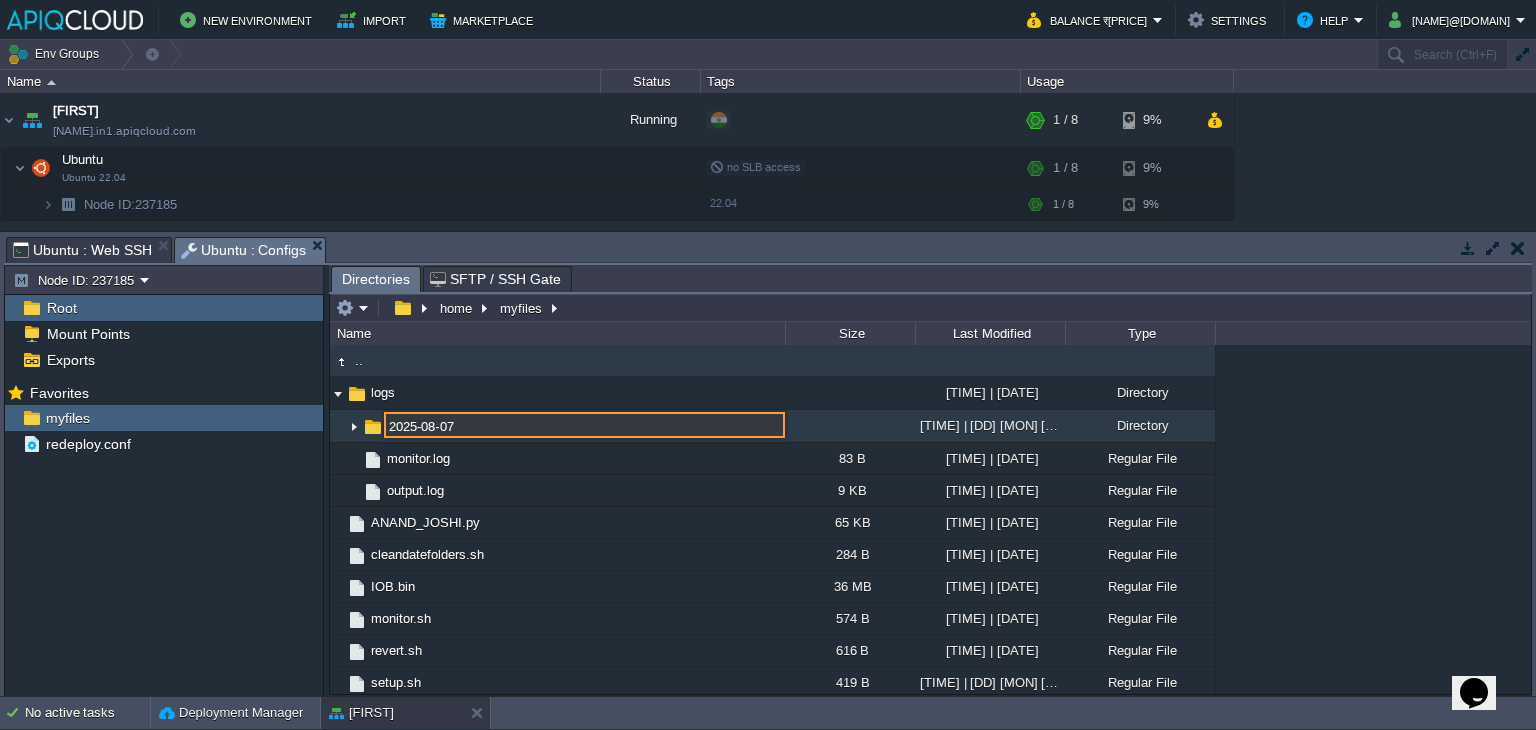 drag, startPoint x: 466, startPoint y: 421, endPoint x: 347, endPoint y: 435, distance: 119.8207 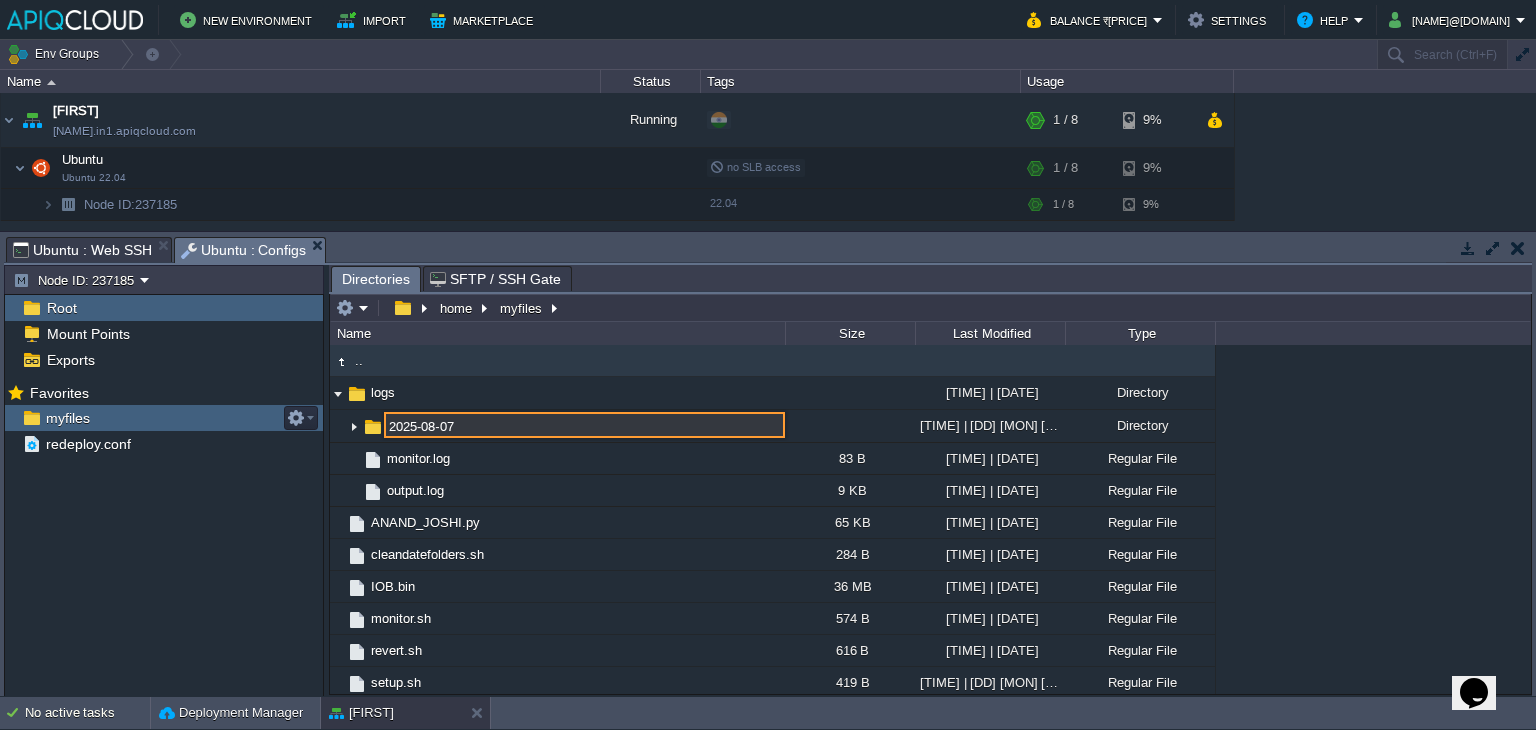 click on "myfiles" at bounding box center [164, 418] 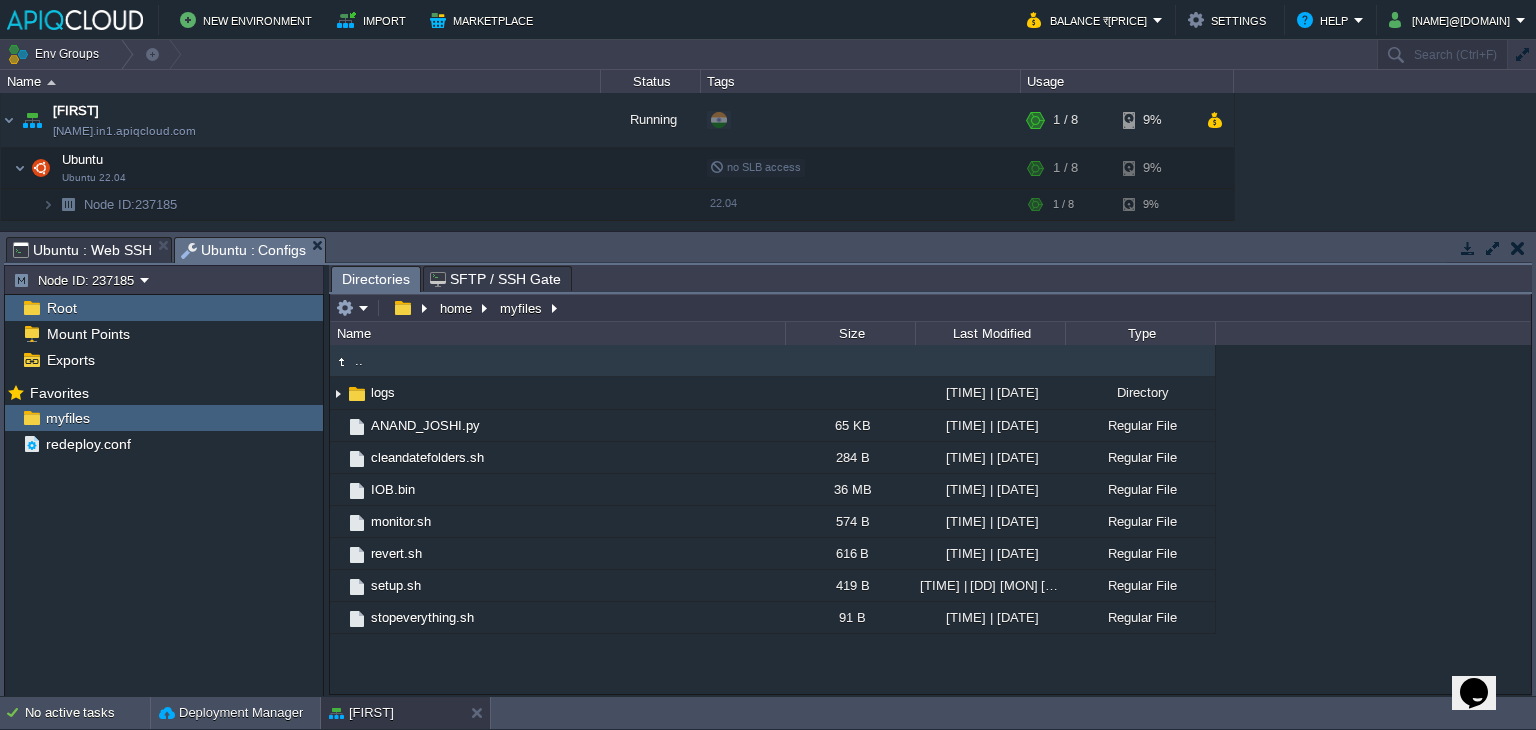 click on "Ubuntu : Web SSH" at bounding box center (82, 250) 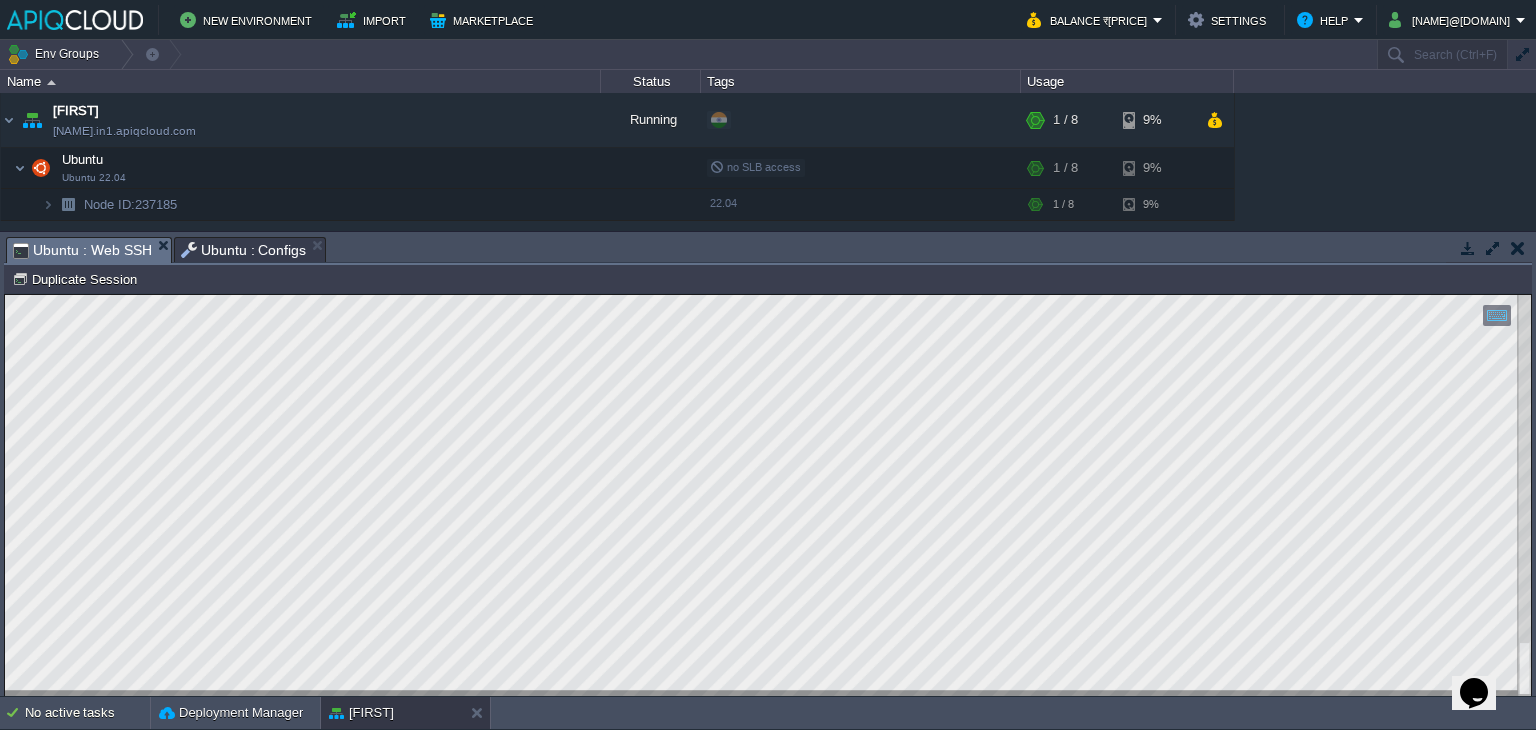 click on "Copy:                  Ctrl + Shift + C                                          Paste:                  Ctrl + V                                         Settings:                  Ctrl + Shift + Alt
0" at bounding box center (768, 295) 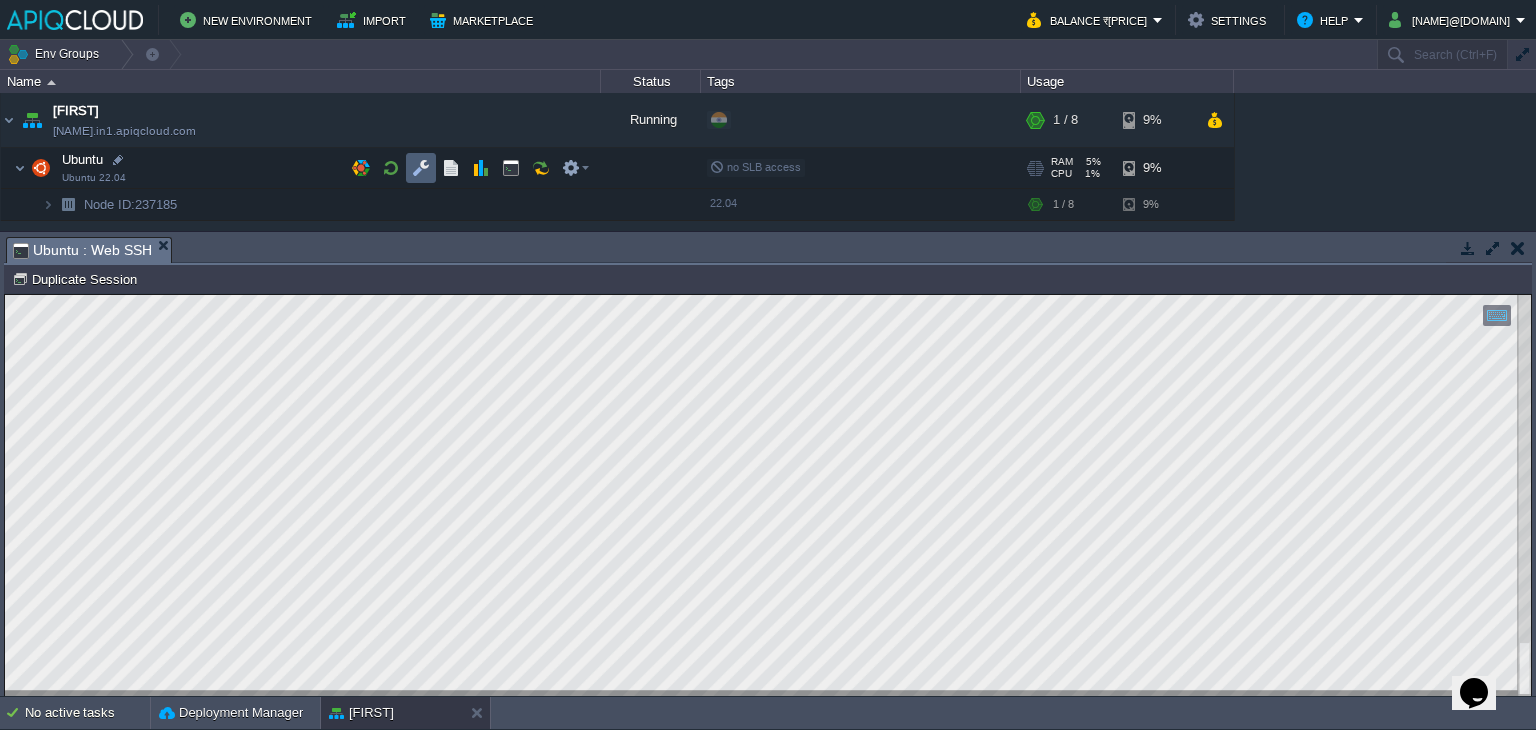 click at bounding box center [421, 168] 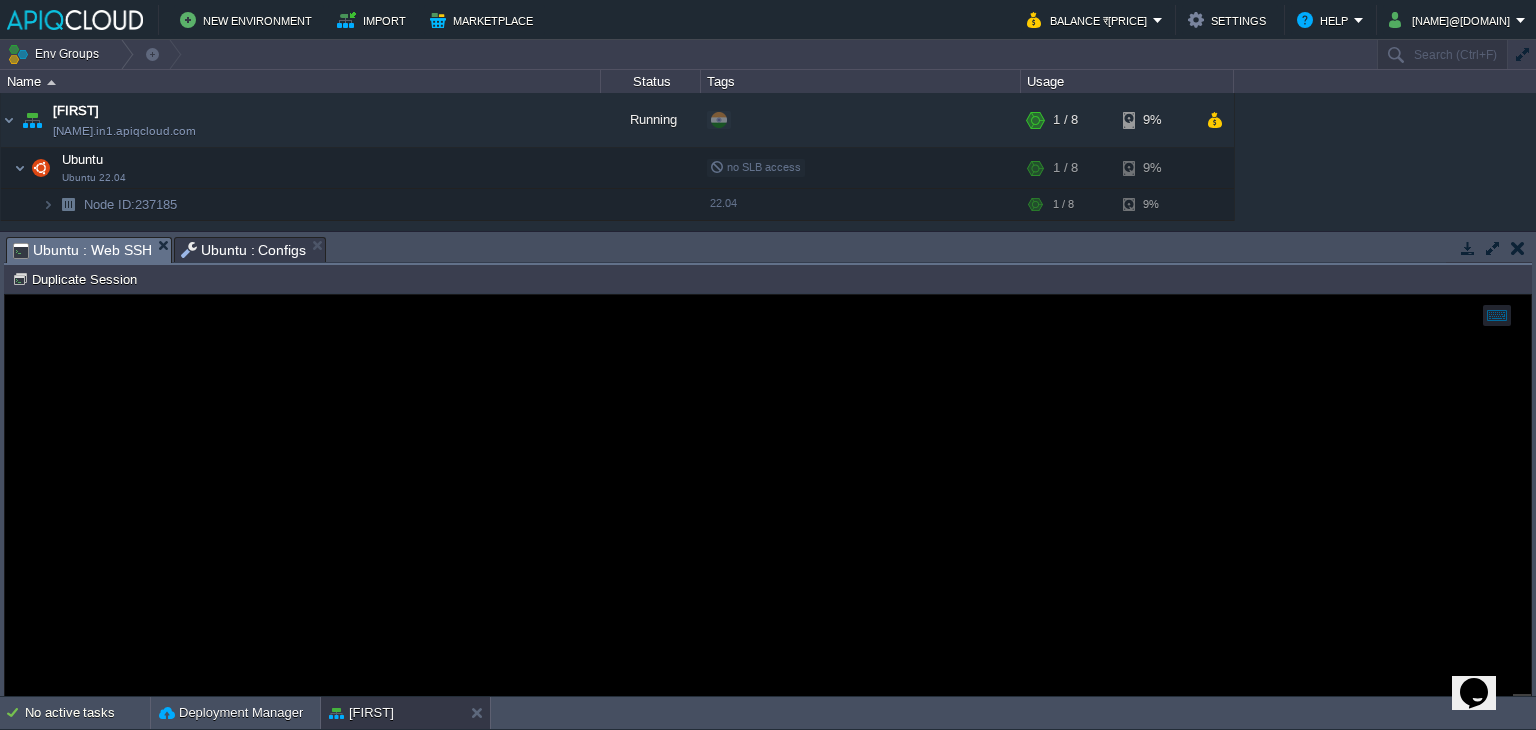 click on "Ubuntu : Web SSH" at bounding box center (82, 250) 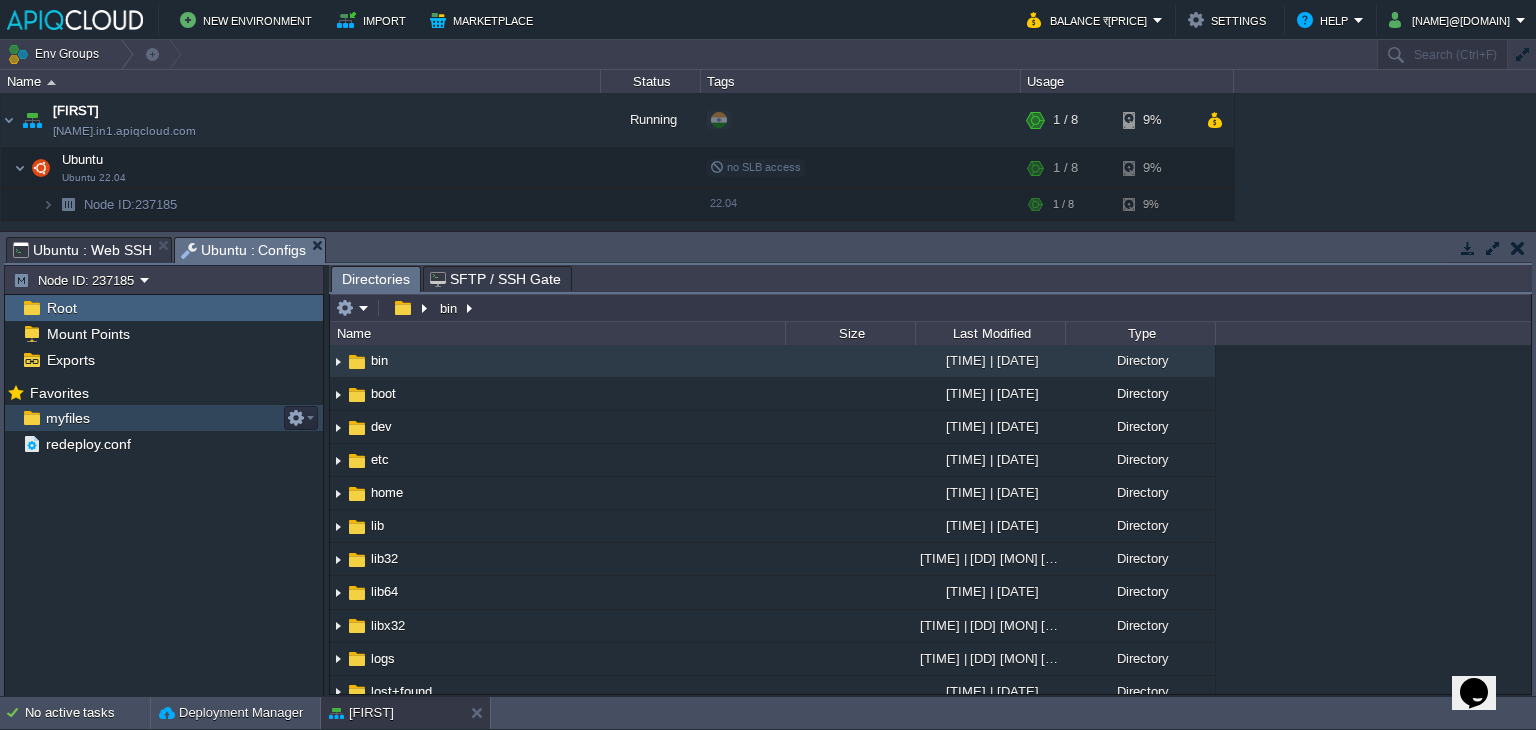 click on "myfiles" at bounding box center [67, 418] 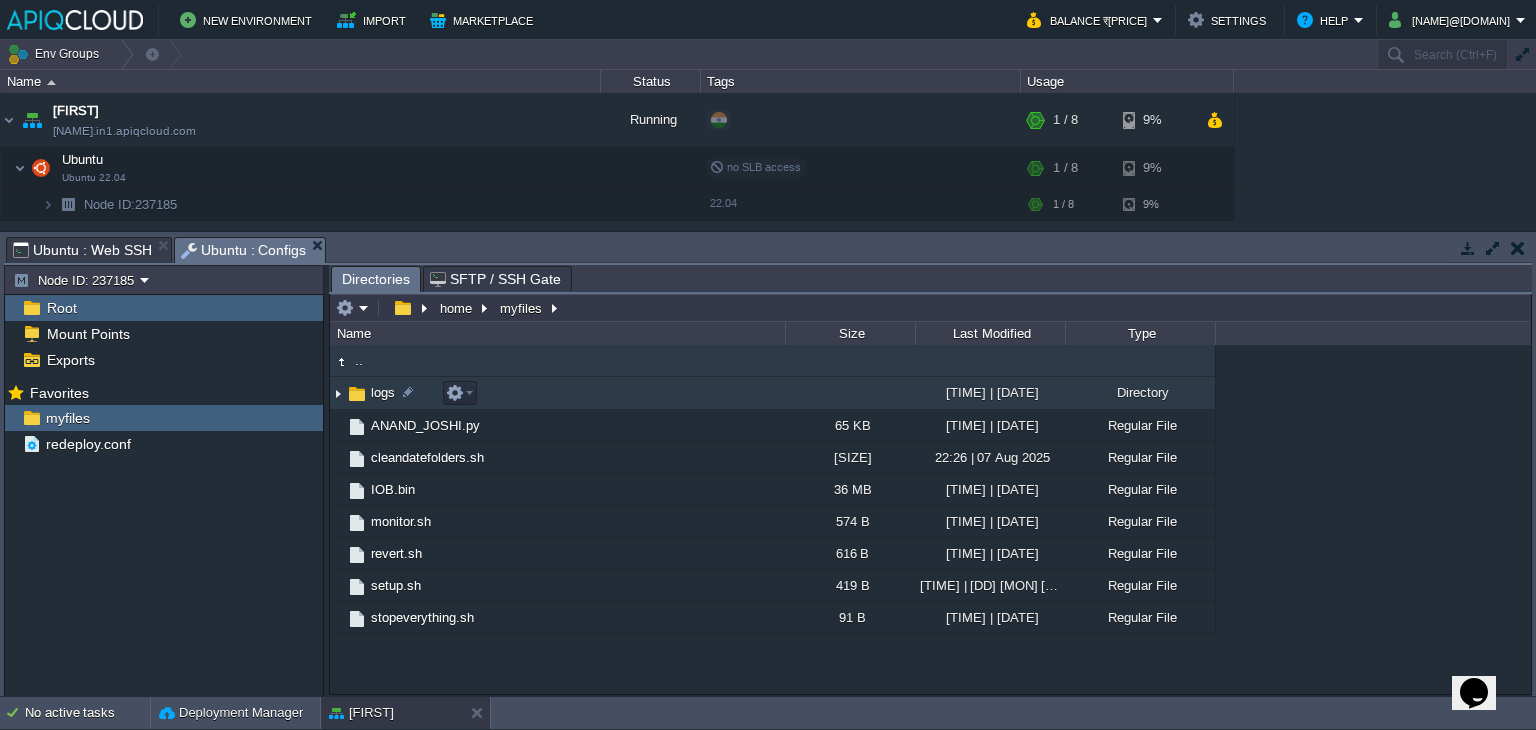 click at bounding box center [338, 393] 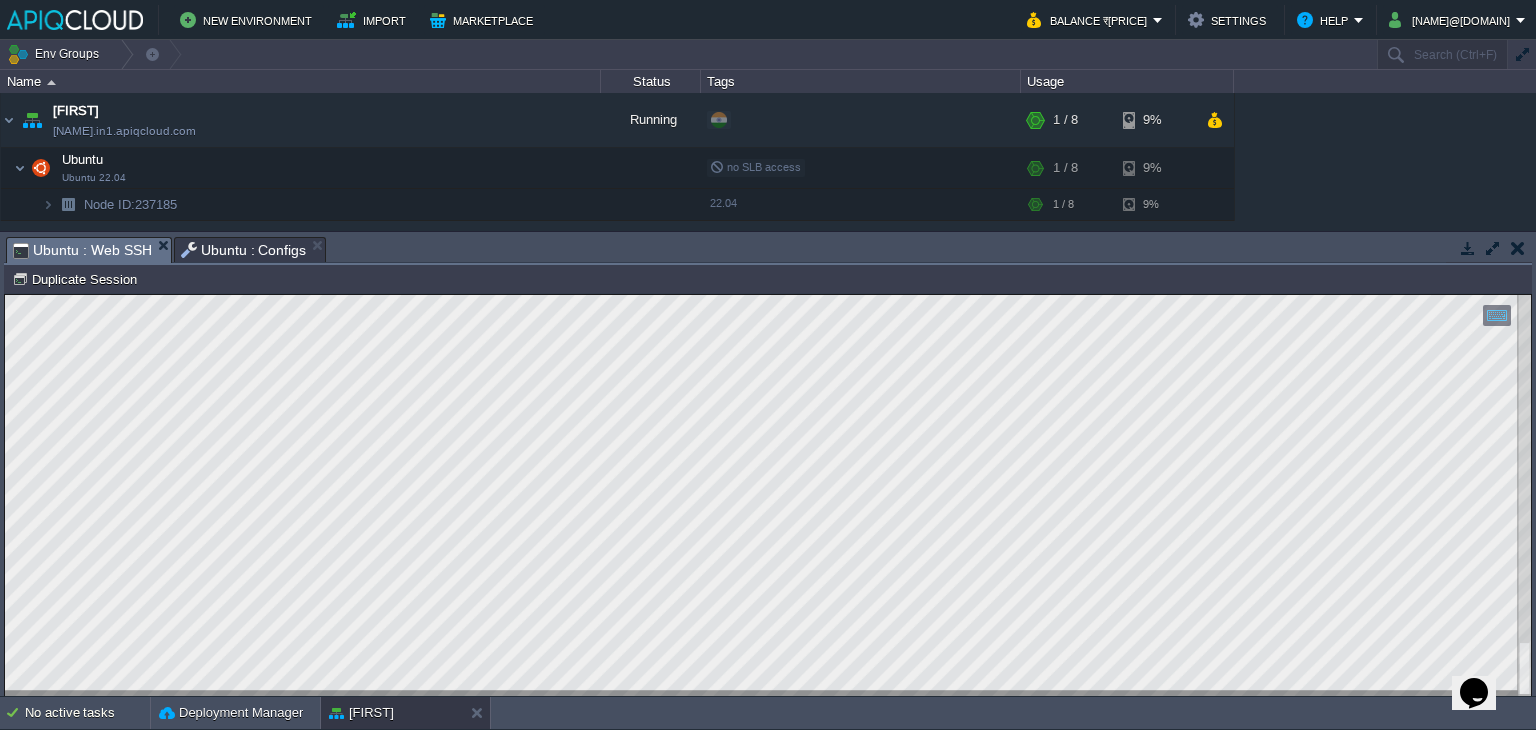 click on "Ubuntu : Web SSH" at bounding box center (82, 250) 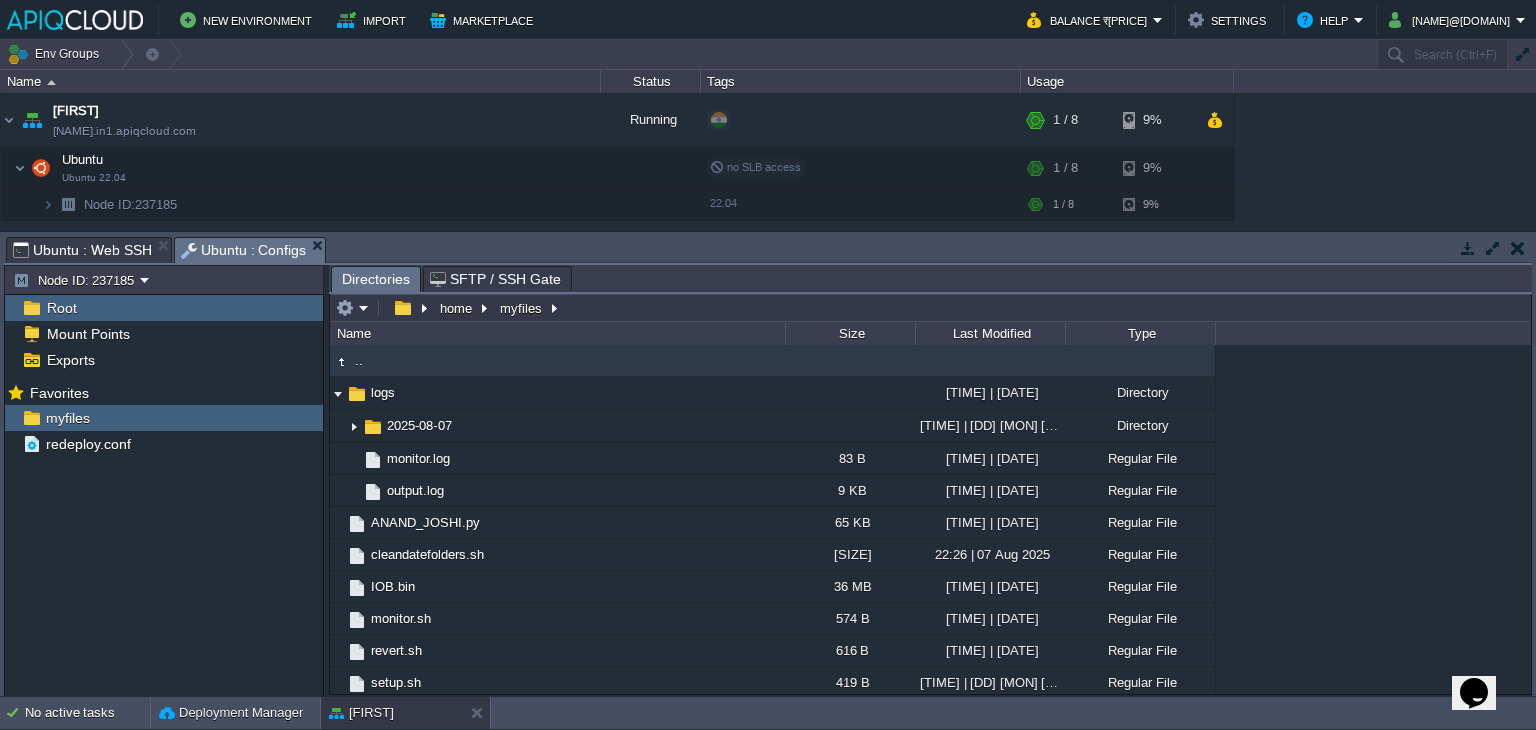 click on "Ubuntu : Configs" at bounding box center (244, 250) 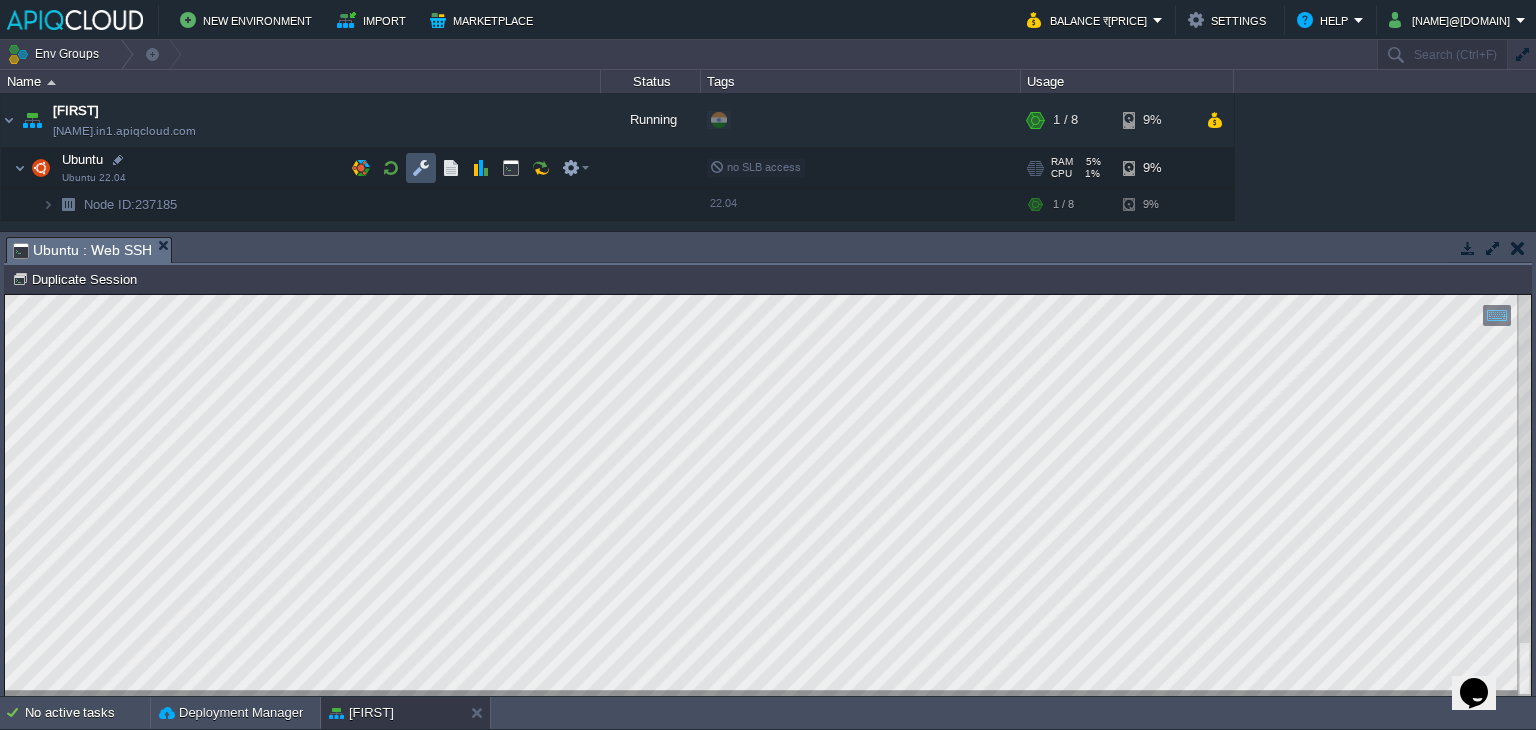 click at bounding box center (421, 168) 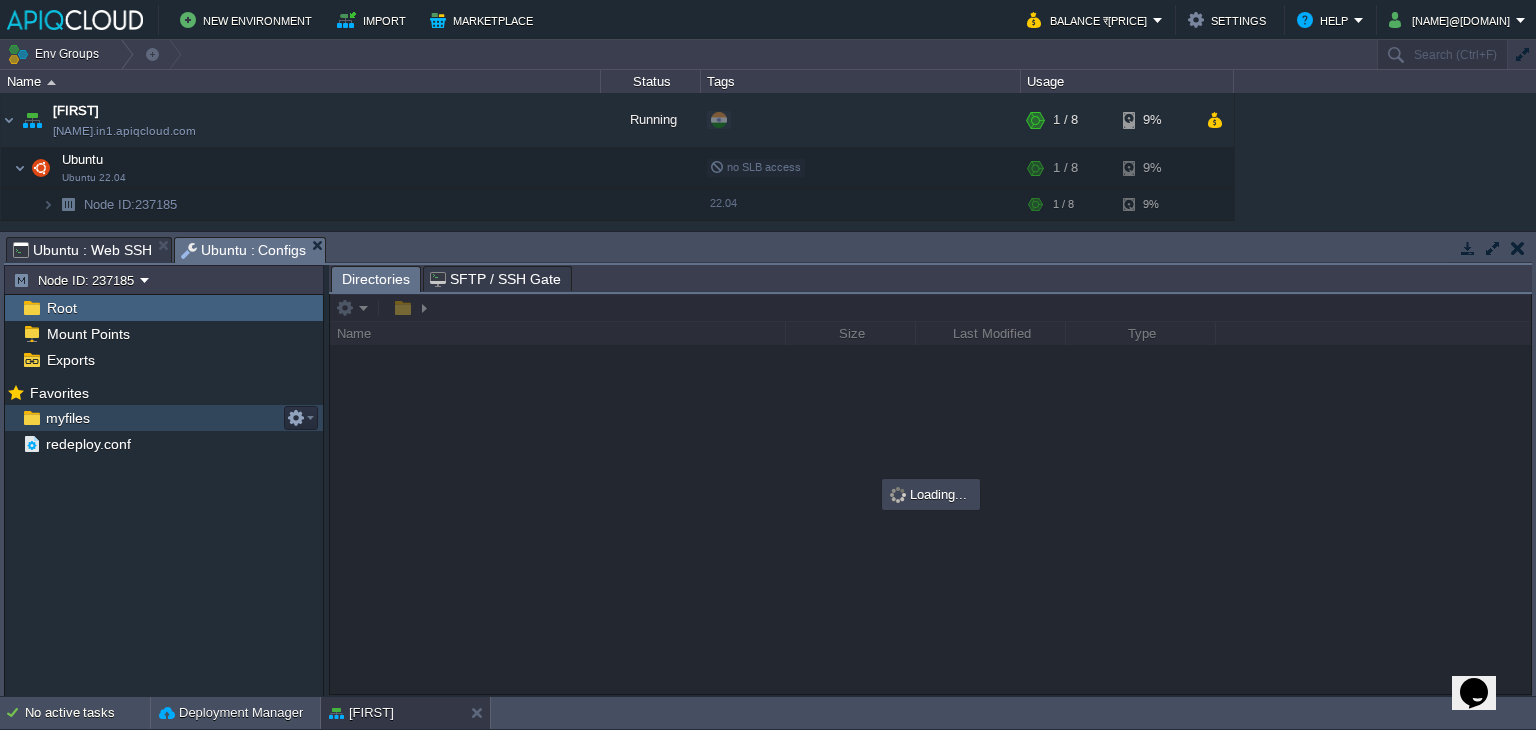 click on "myfiles" at bounding box center [67, 418] 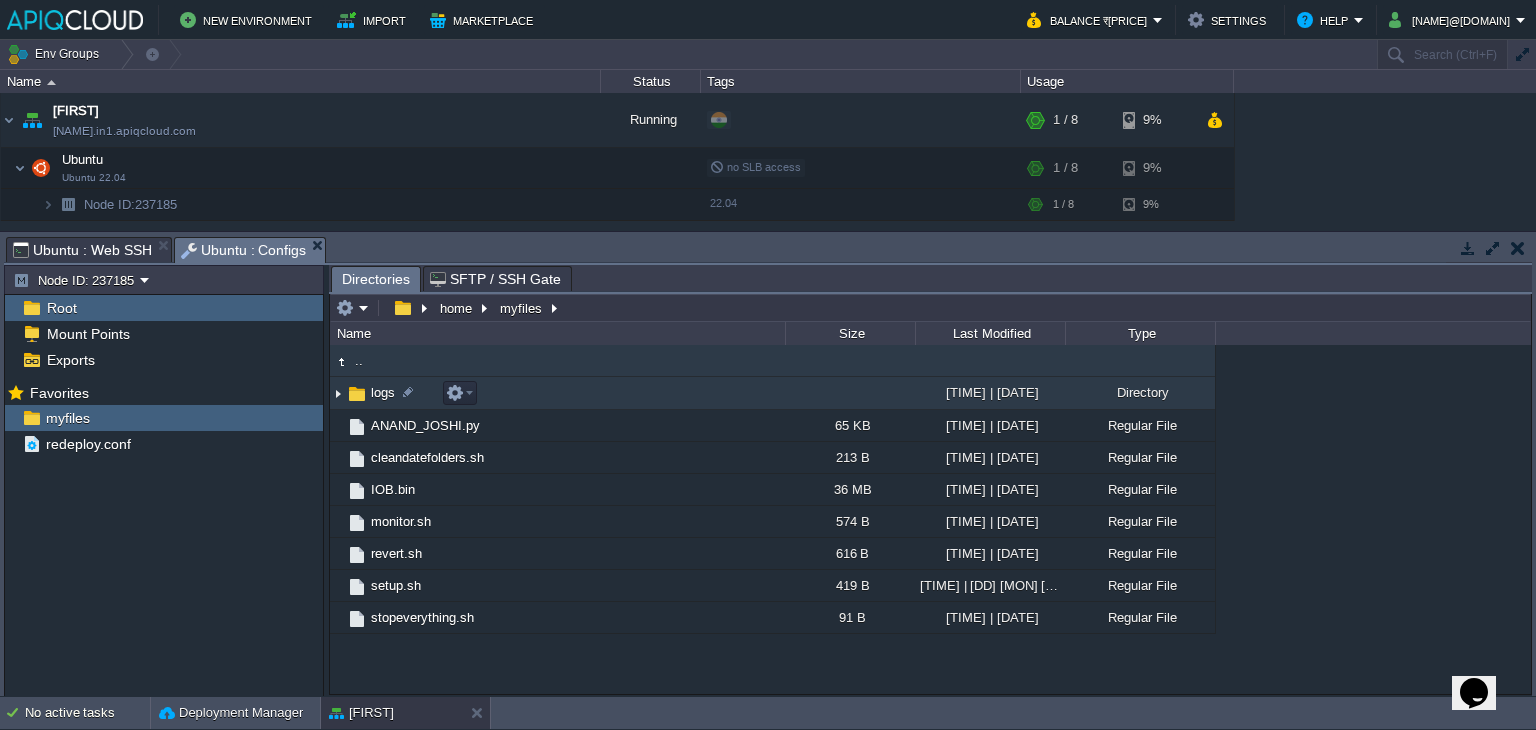 click at bounding box center (338, 393) 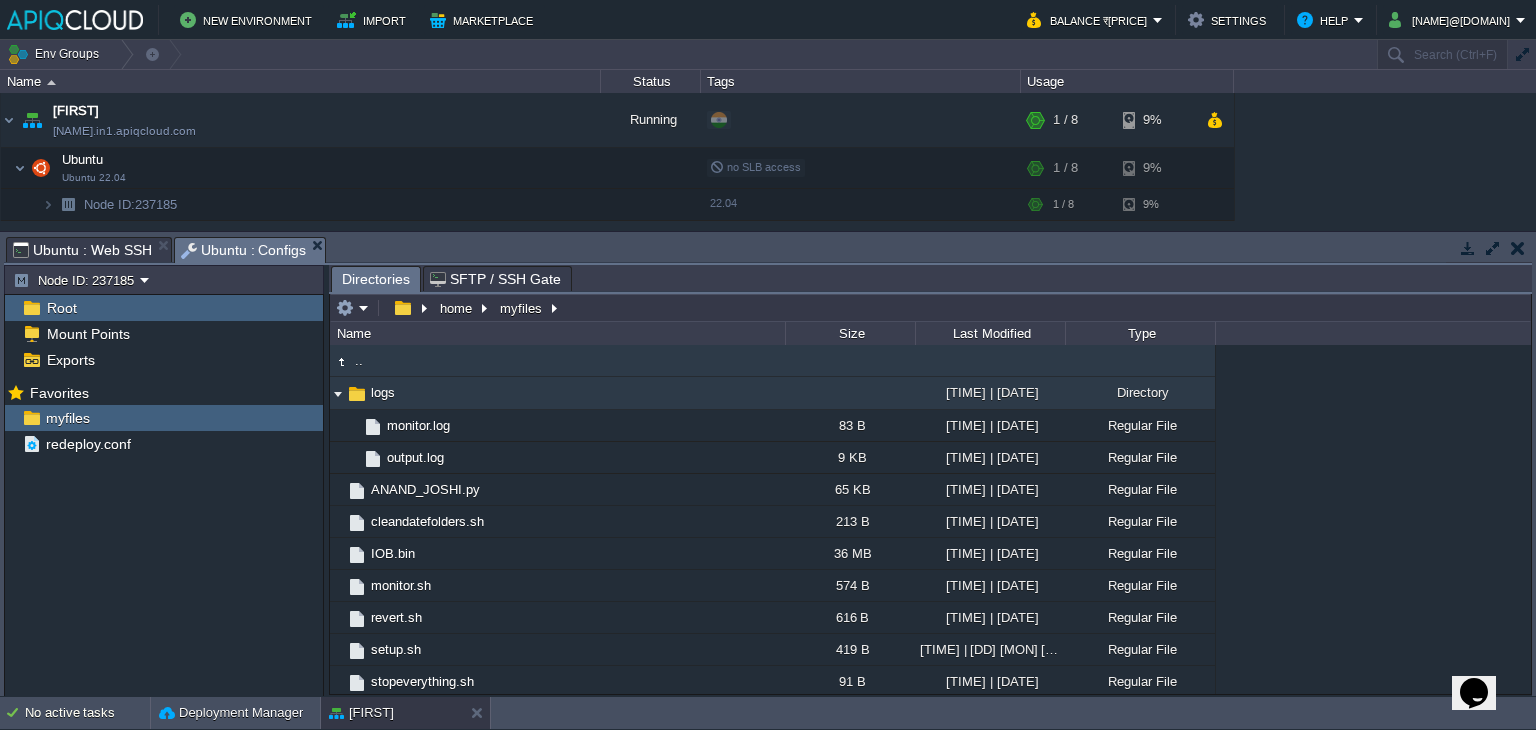 click at bounding box center (338, 393) 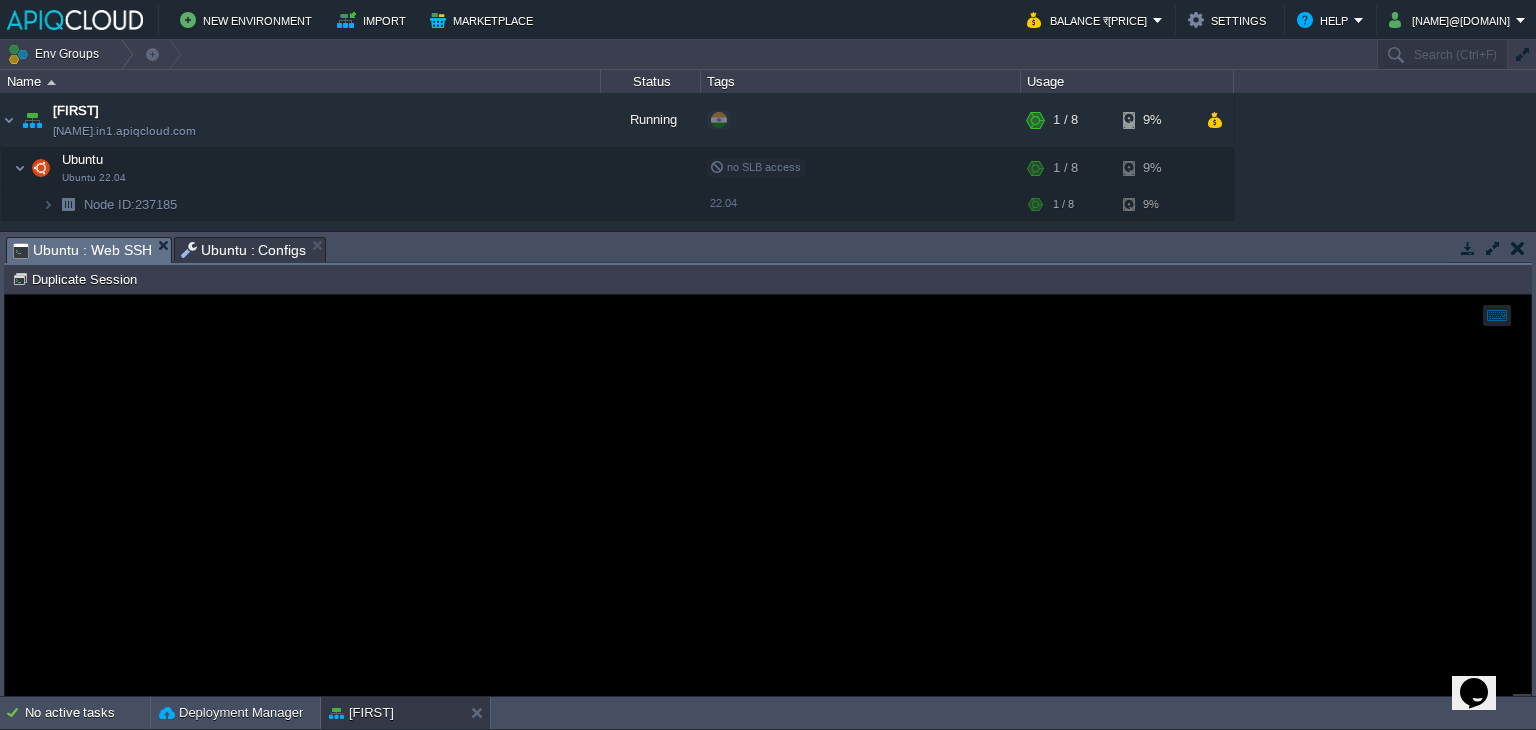 click on "Ubuntu : Web SSH" at bounding box center (82, 250) 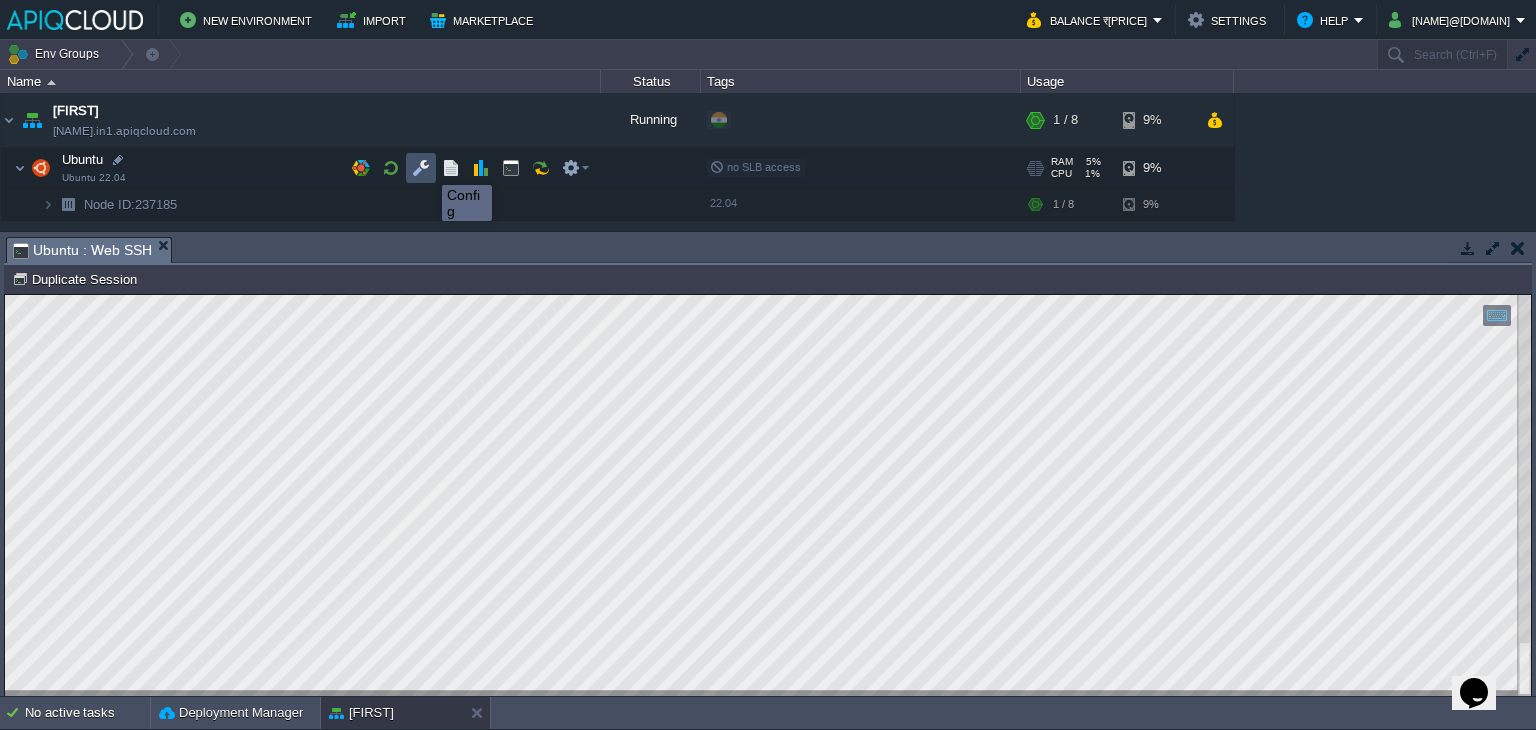 click at bounding box center [421, 168] 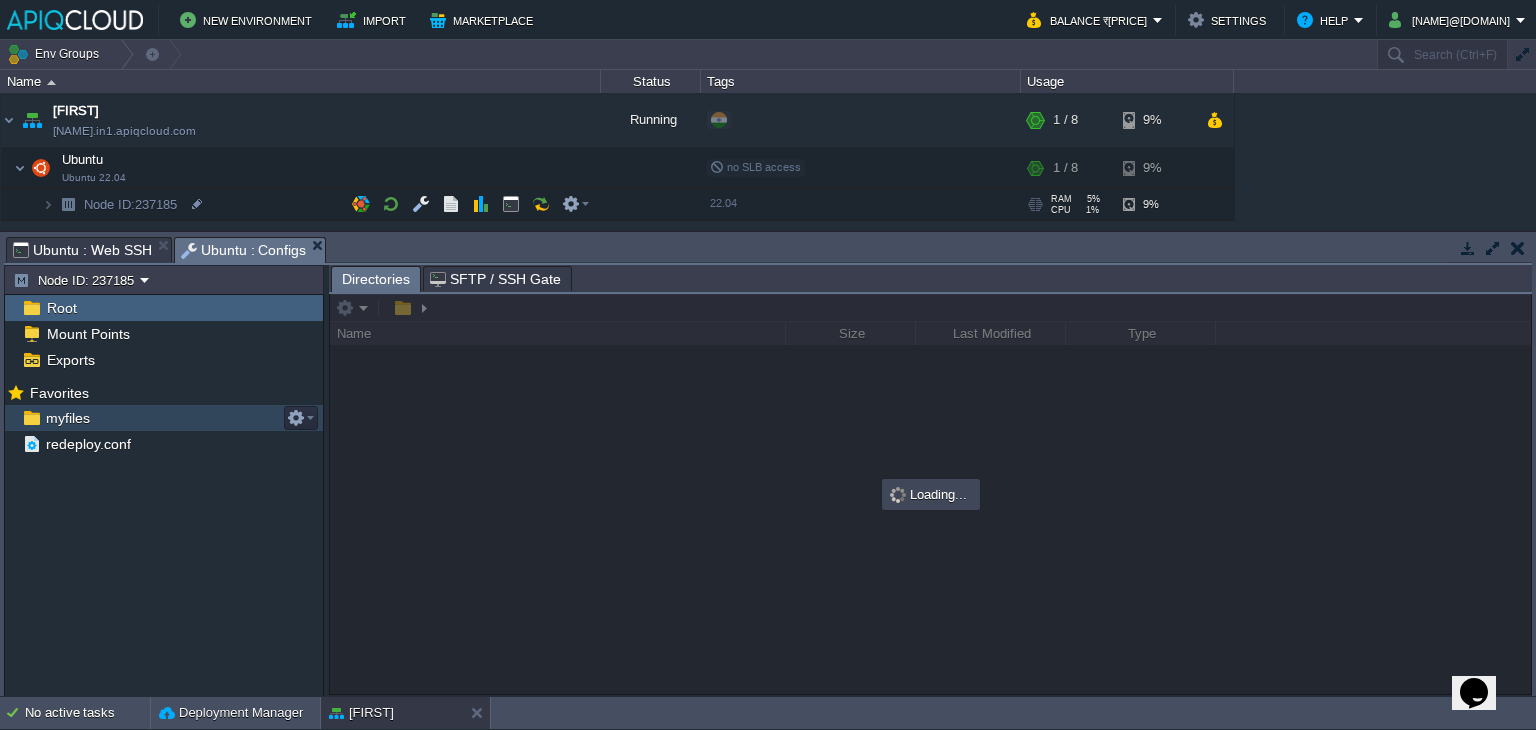 click on "myfiles" at bounding box center [67, 418] 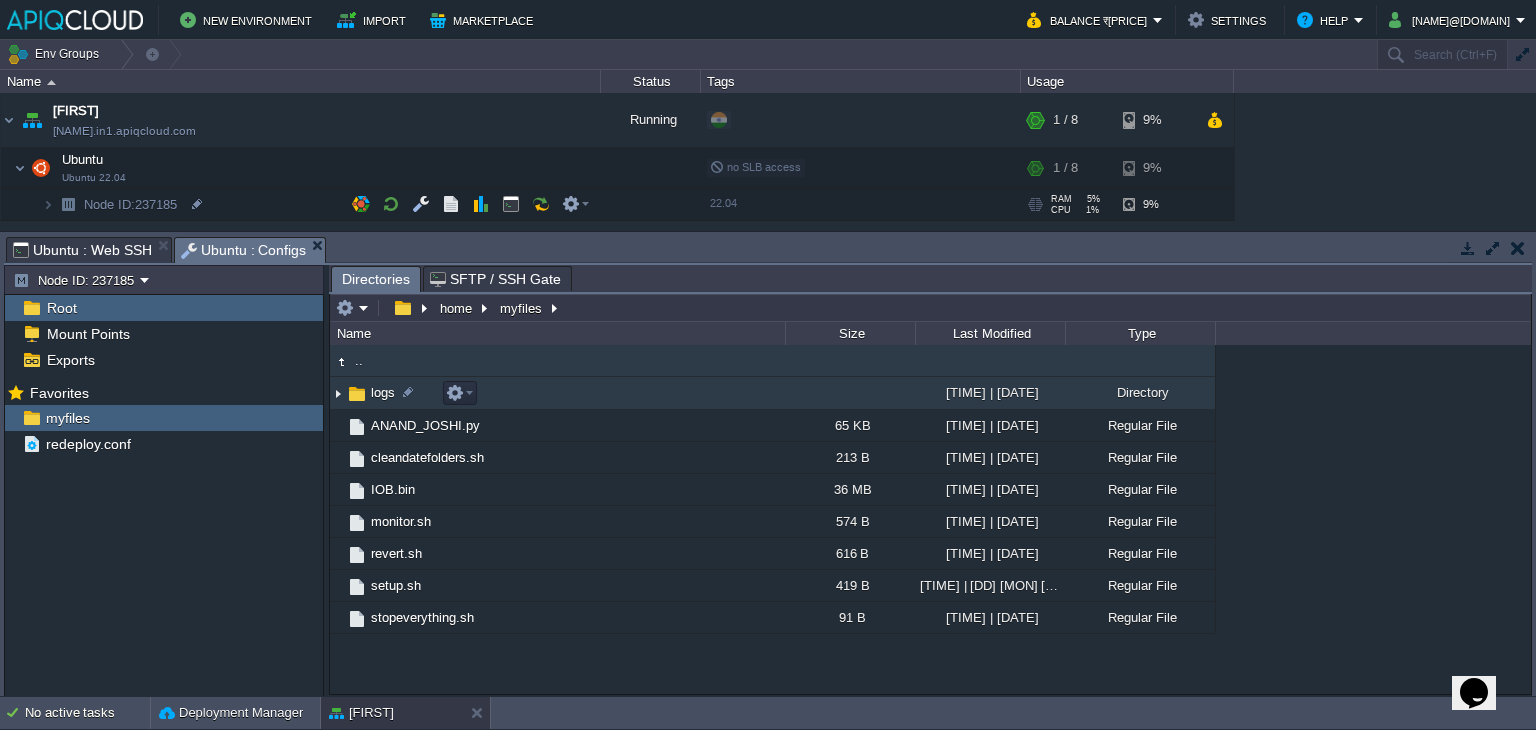 click at bounding box center [338, 393] 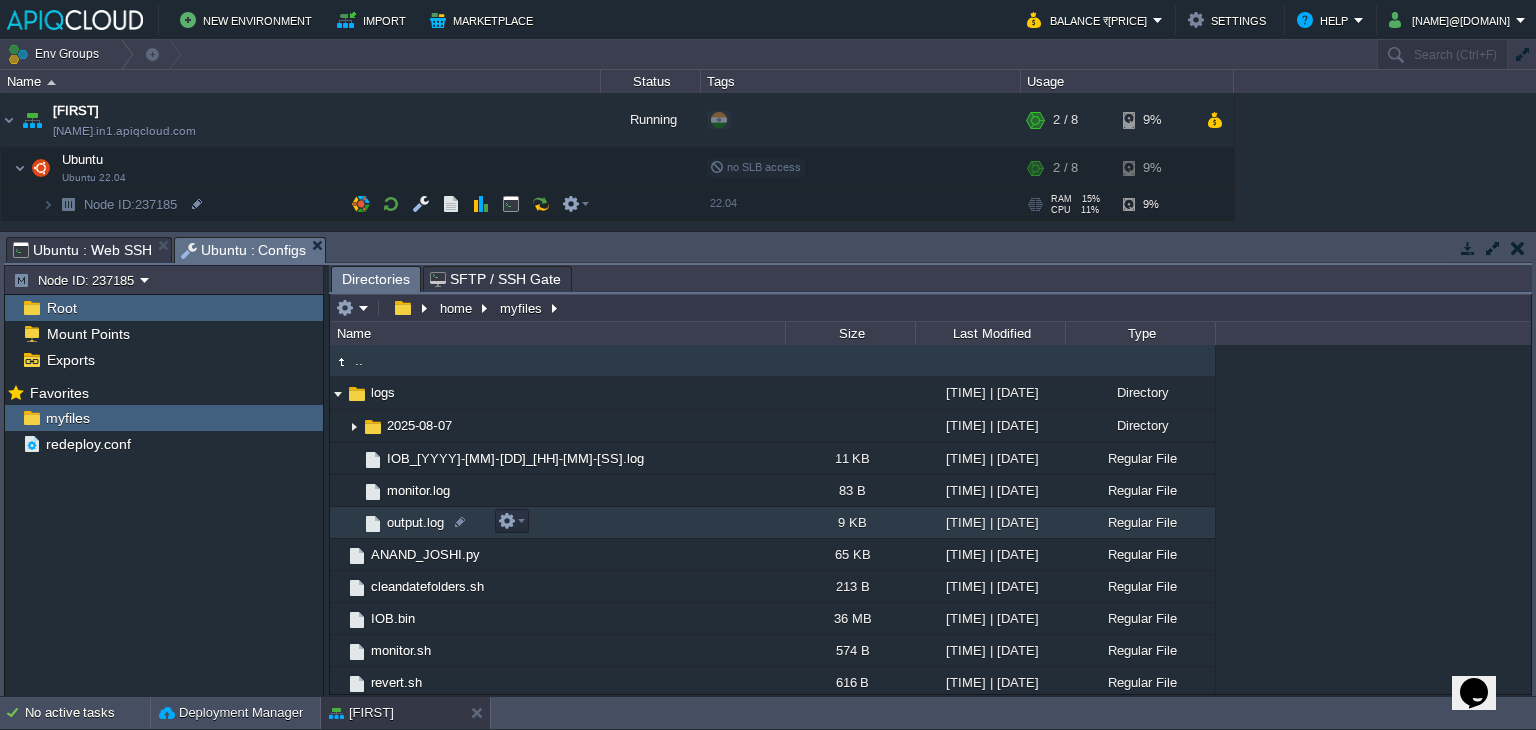 click on "output.log" at bounding box center (415, 522) 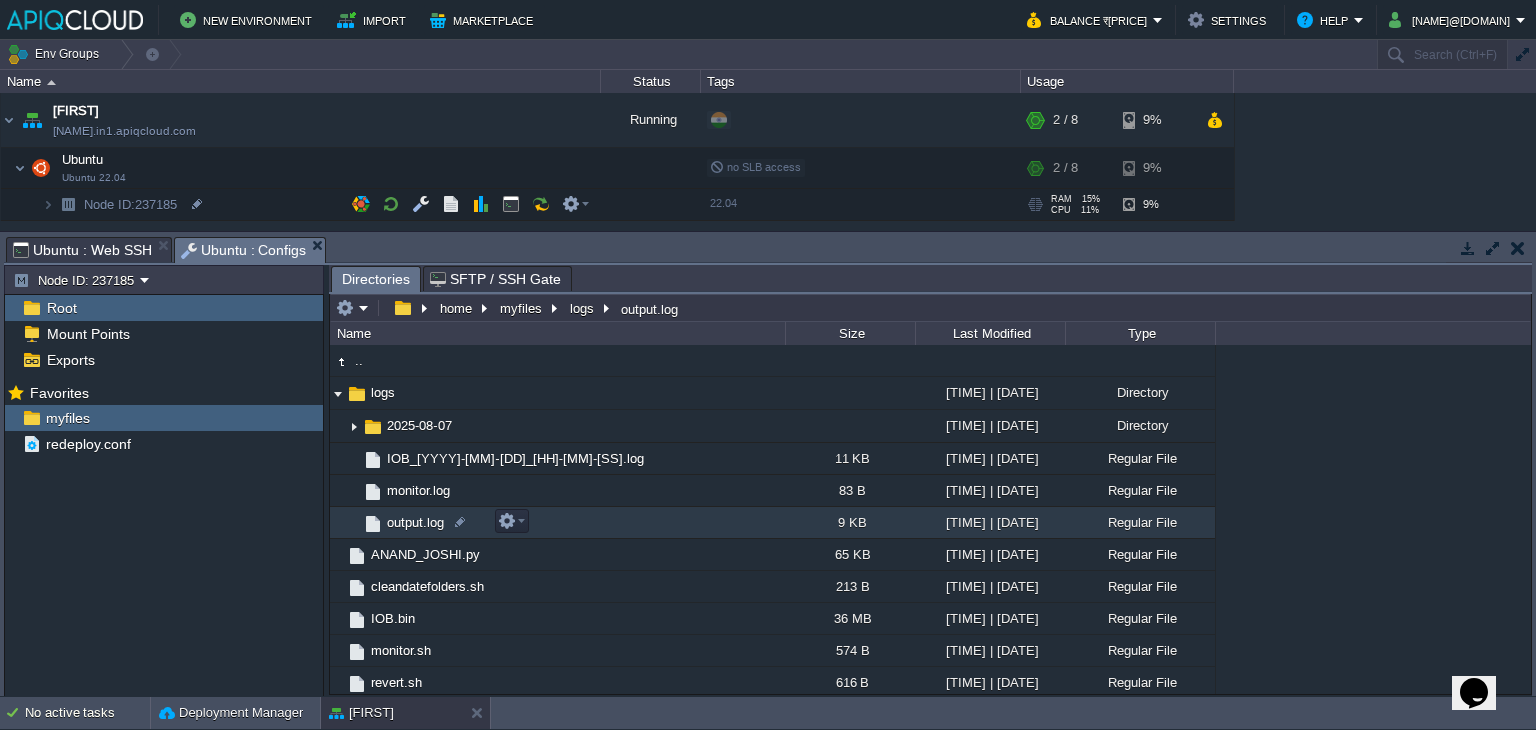 click on "output.log" at bounding box center (415, 522) 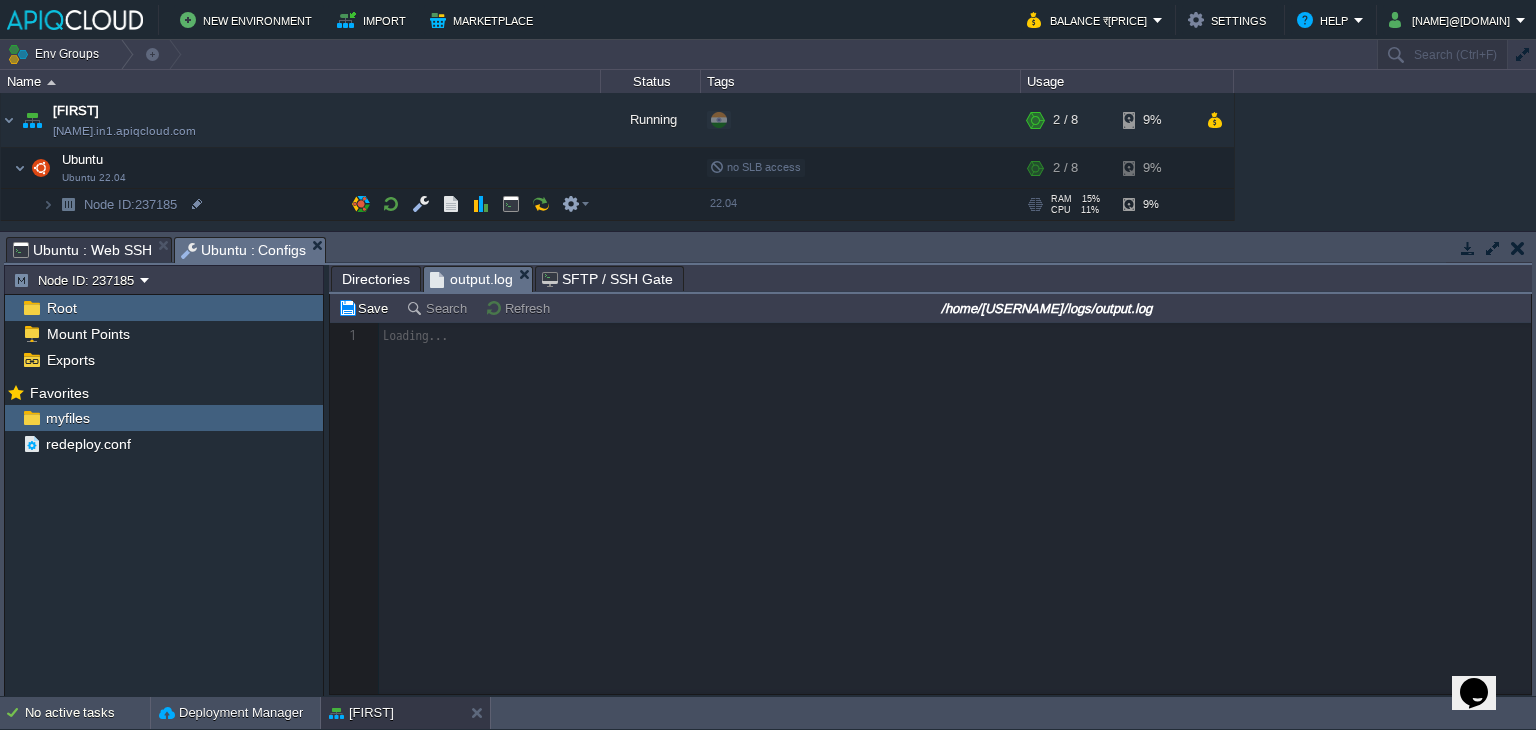 click on "Directories" at bounding box center [376, 279] 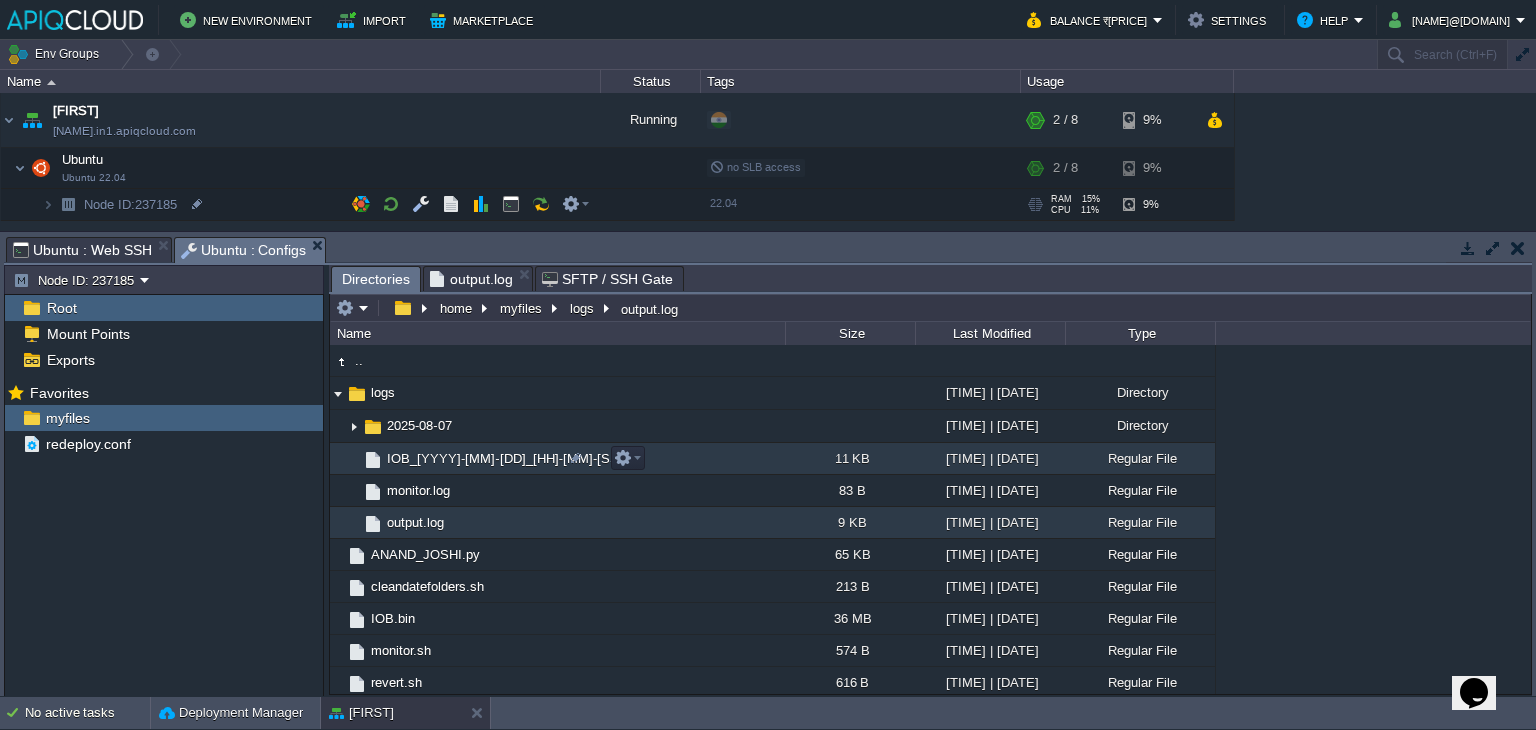 click on "IOB_[YYYY]-[MM]-[DD]_[HH]-[MM]-[SS].log" at bounding box center [515, 458] 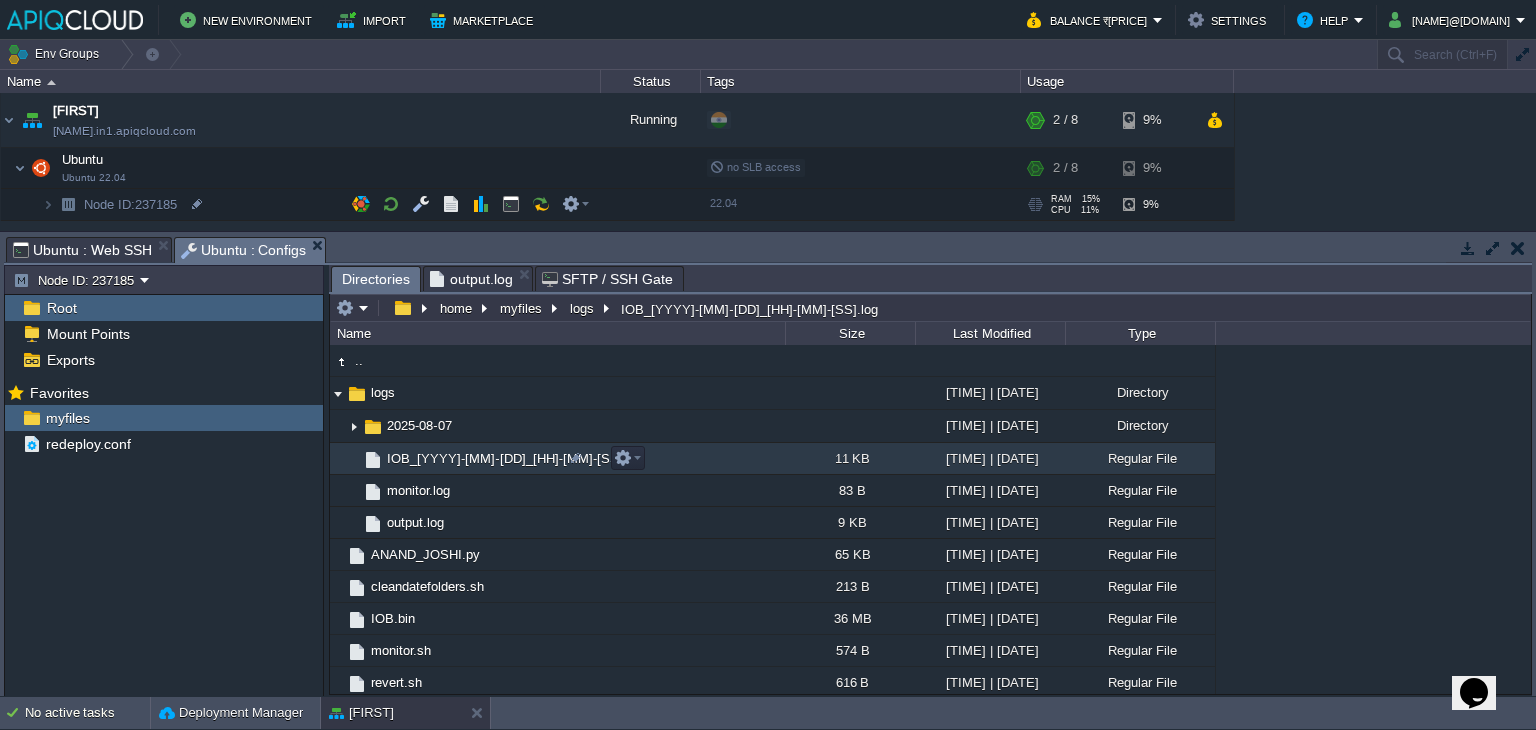 click on "IOB_[YYYY]-[MM]-[DD]_[HH]-[MM]-[SS].log" at bounding box center (515, 458) 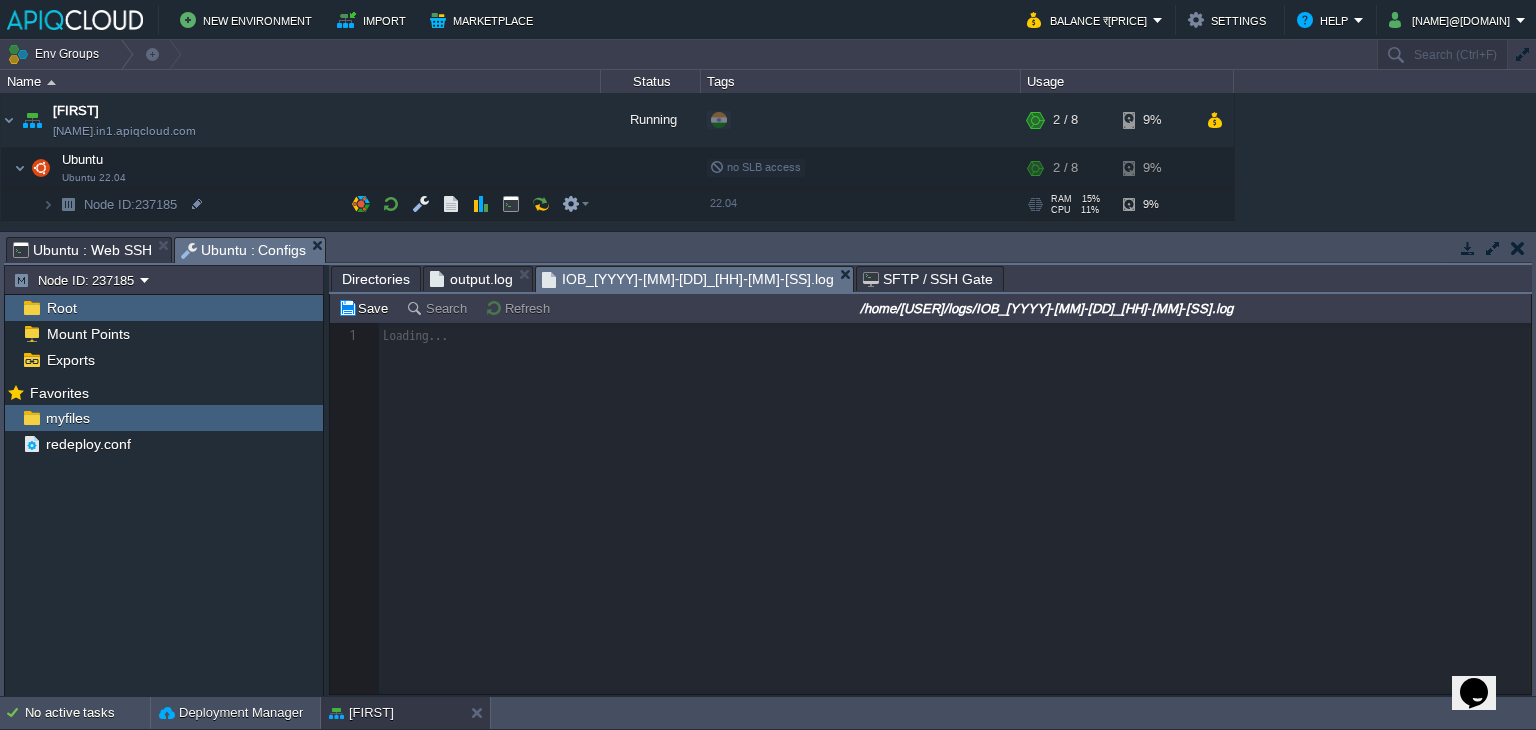 click on "Directories" at bounding box center (376, 279) 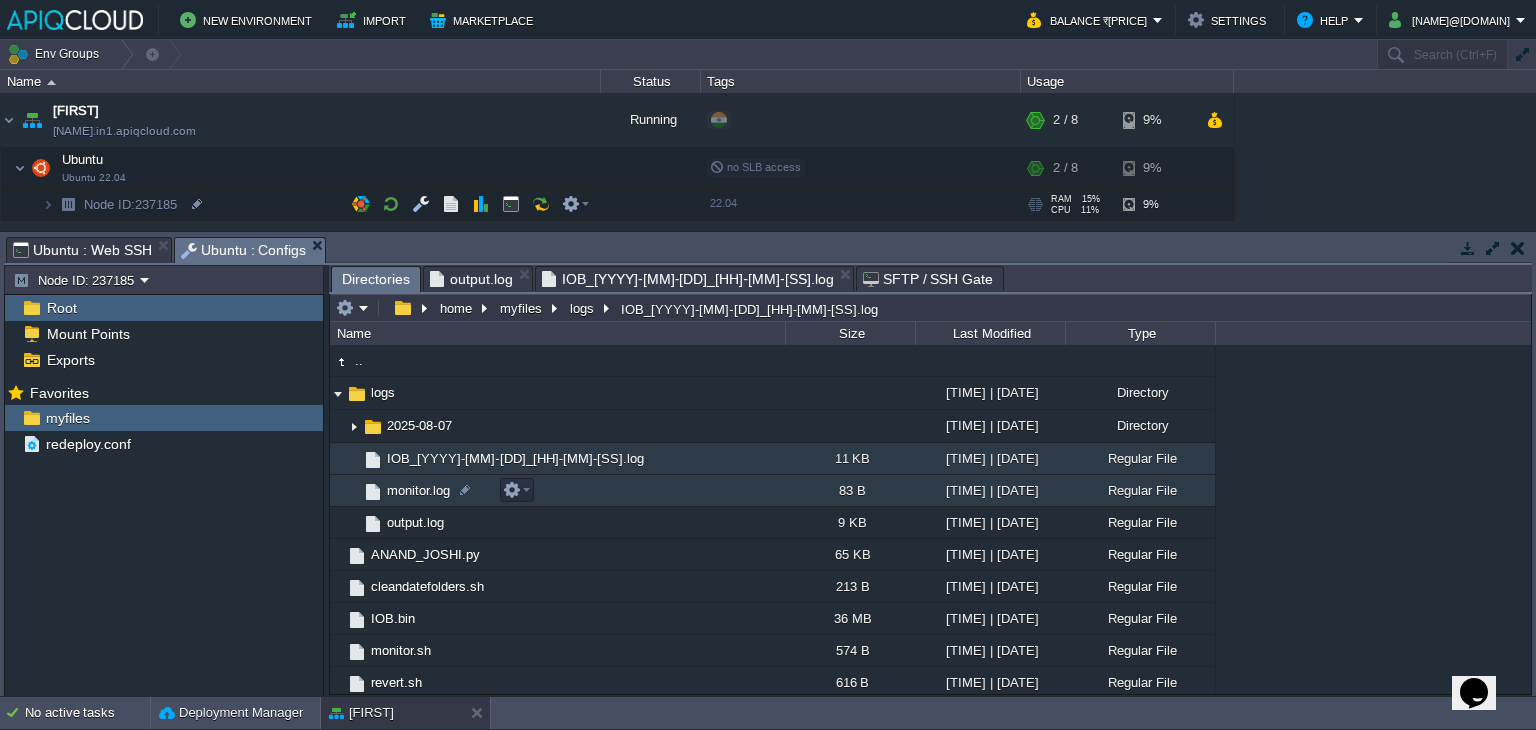 click on "monitor.log" at bounding box center [418, 490] 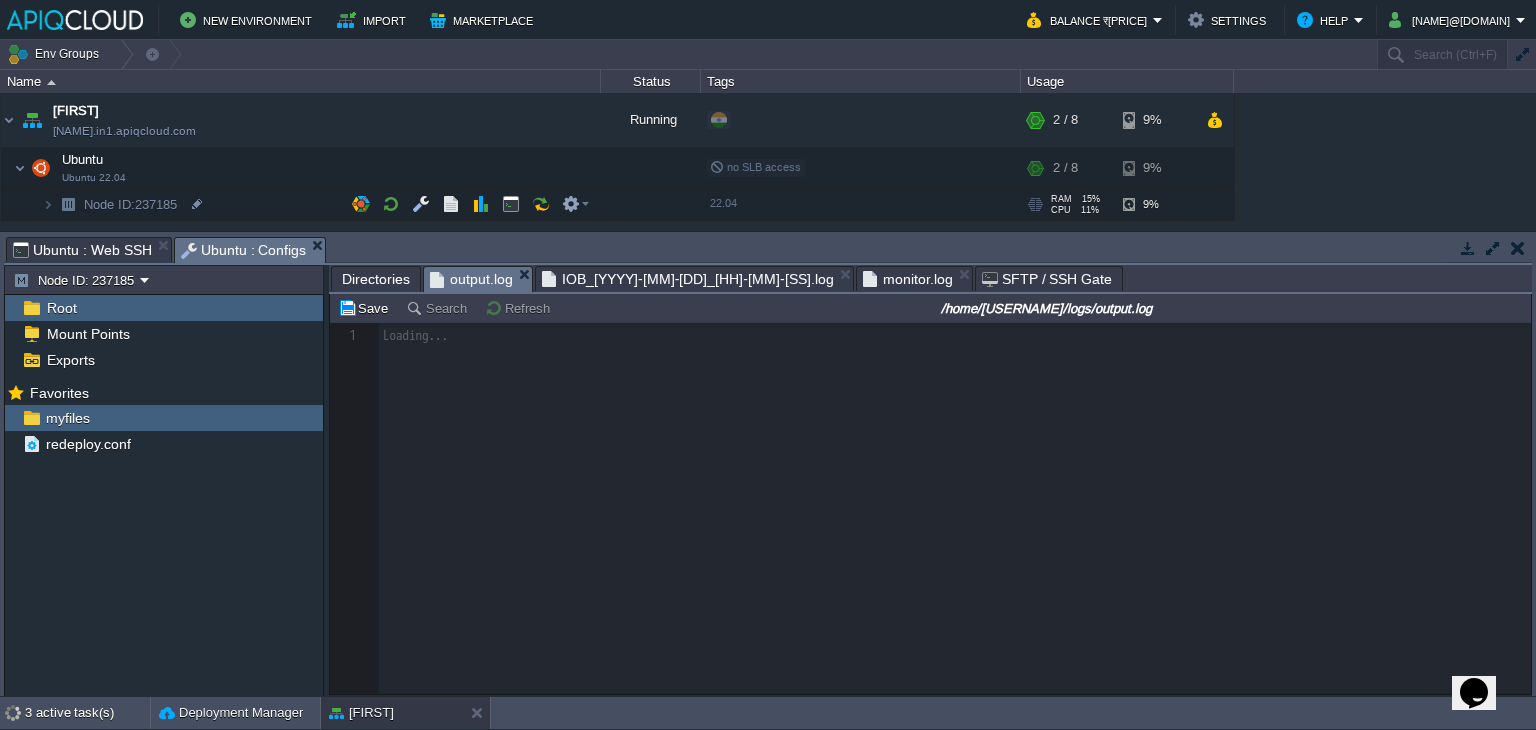 click on "output.log" at bounding box center (471, 279) 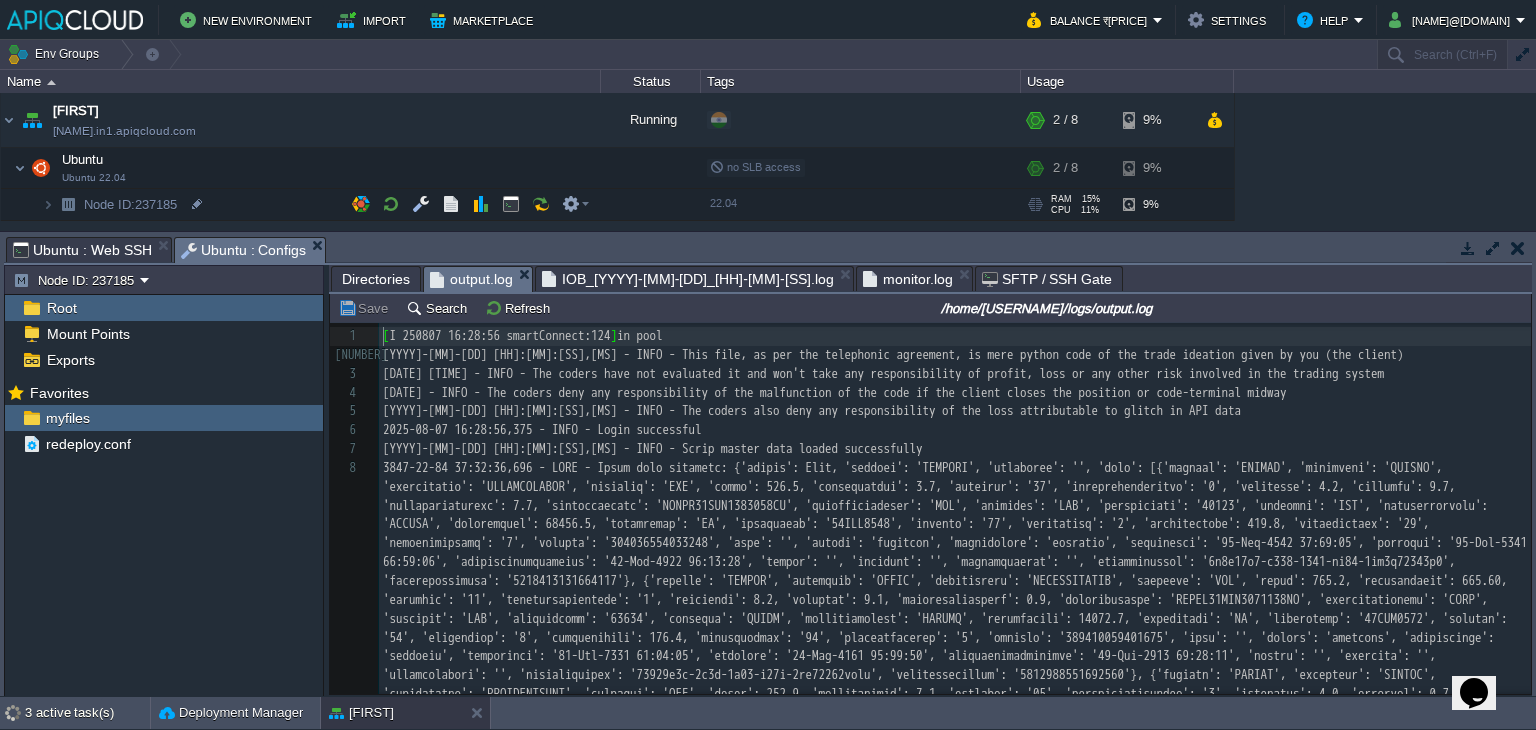 scroll, scrollTop: 6, scrollLeft: 0, axis: vertical 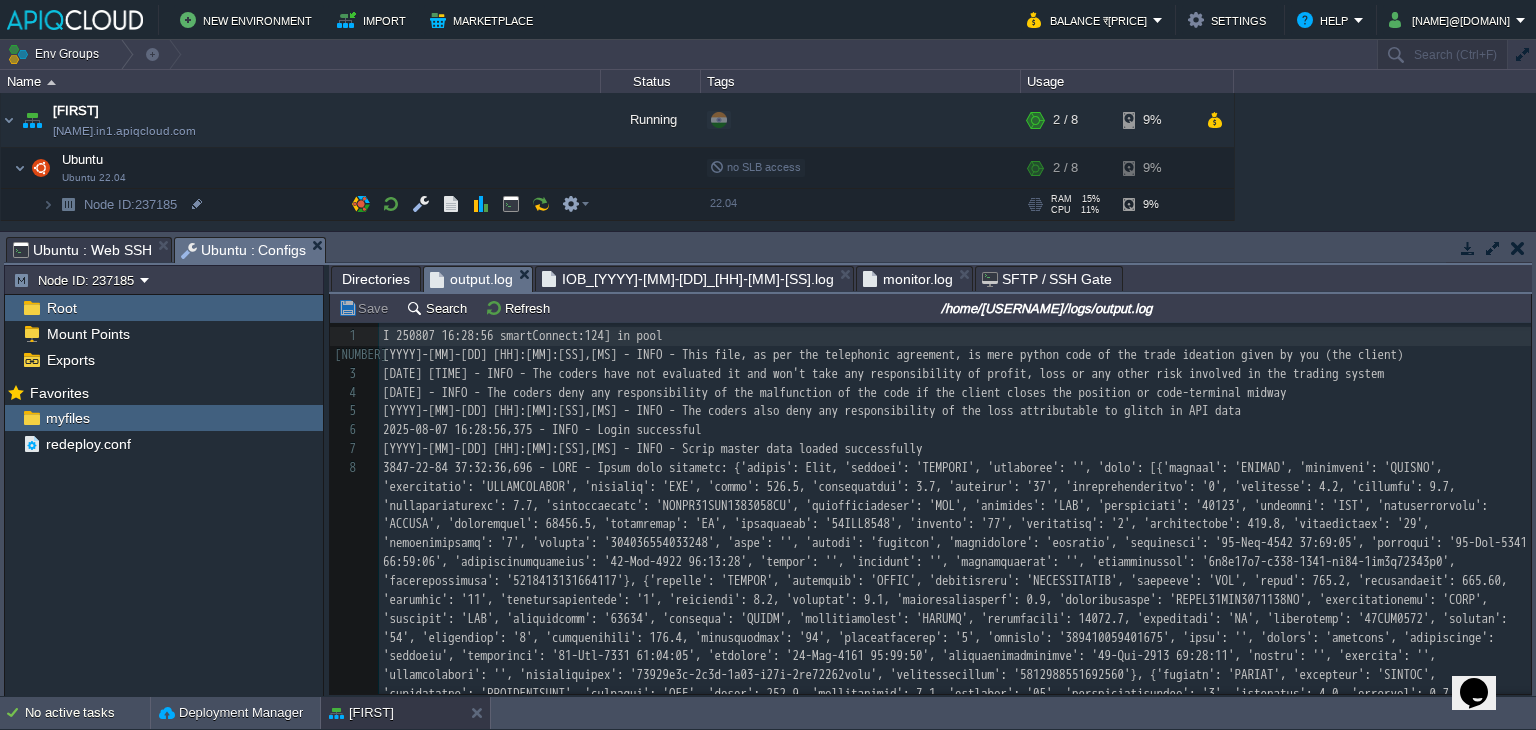 click on "Directories" at bounding box center (376, 279) 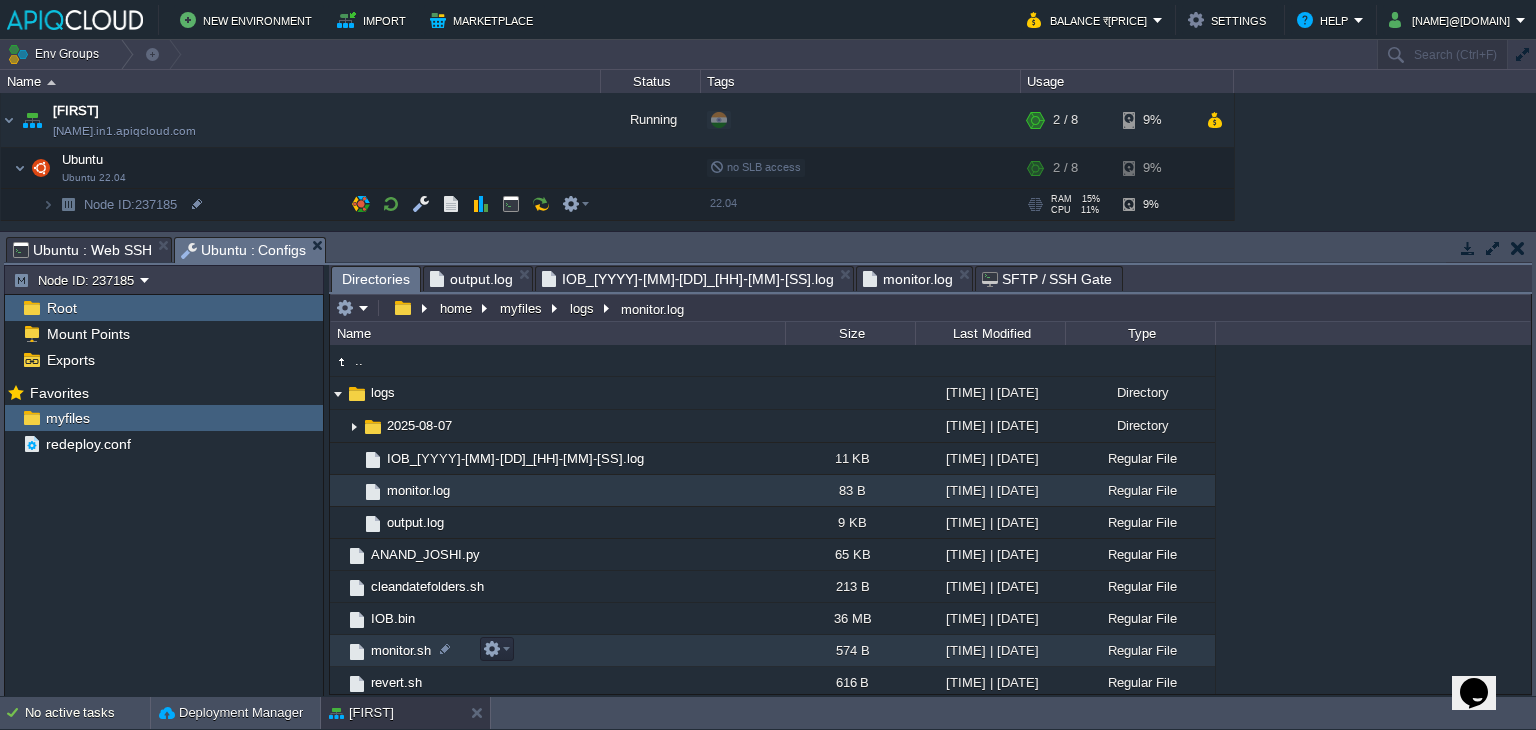 click on "monitor.sh" at bounding box center [401, 650] 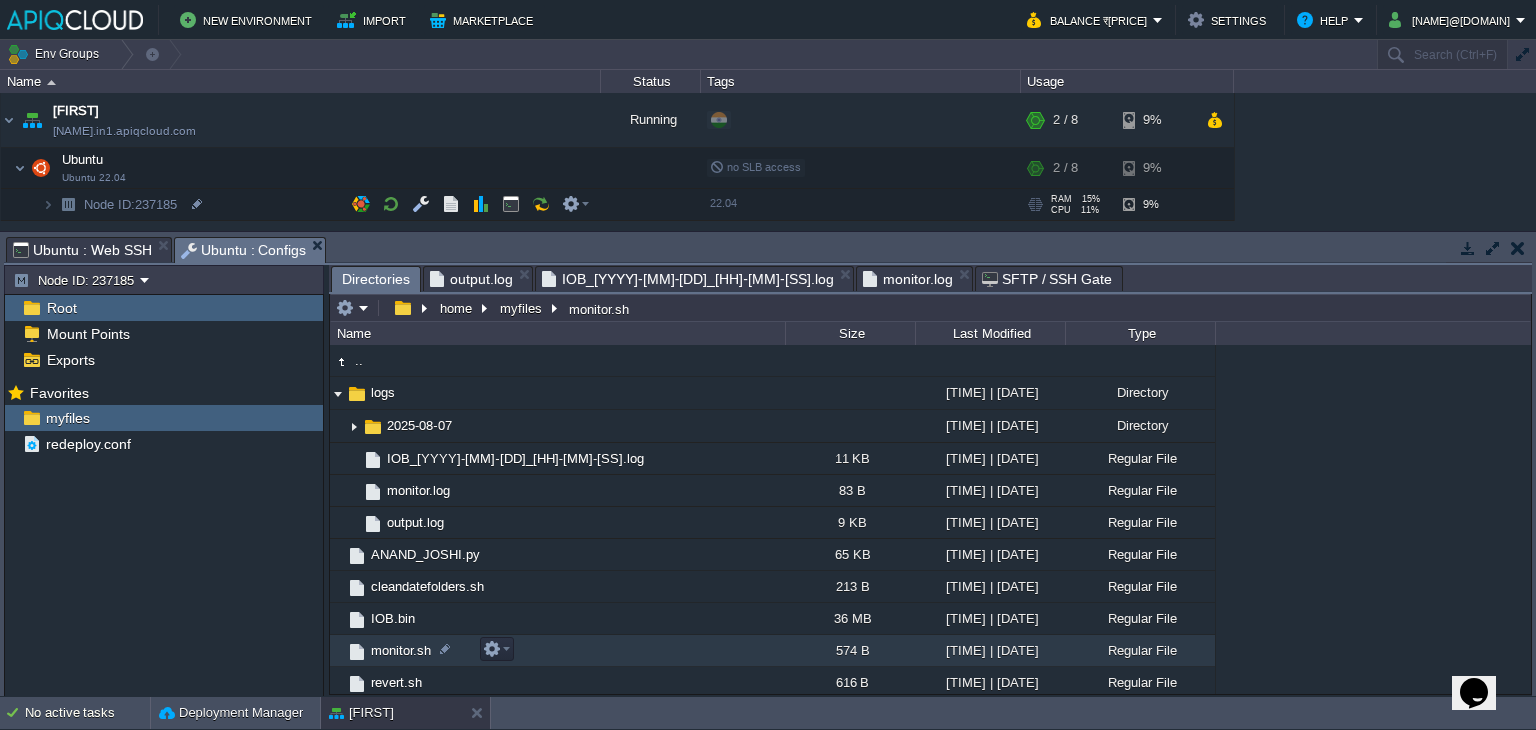 click on "monitor.sh" at bounding box center [401, 650] 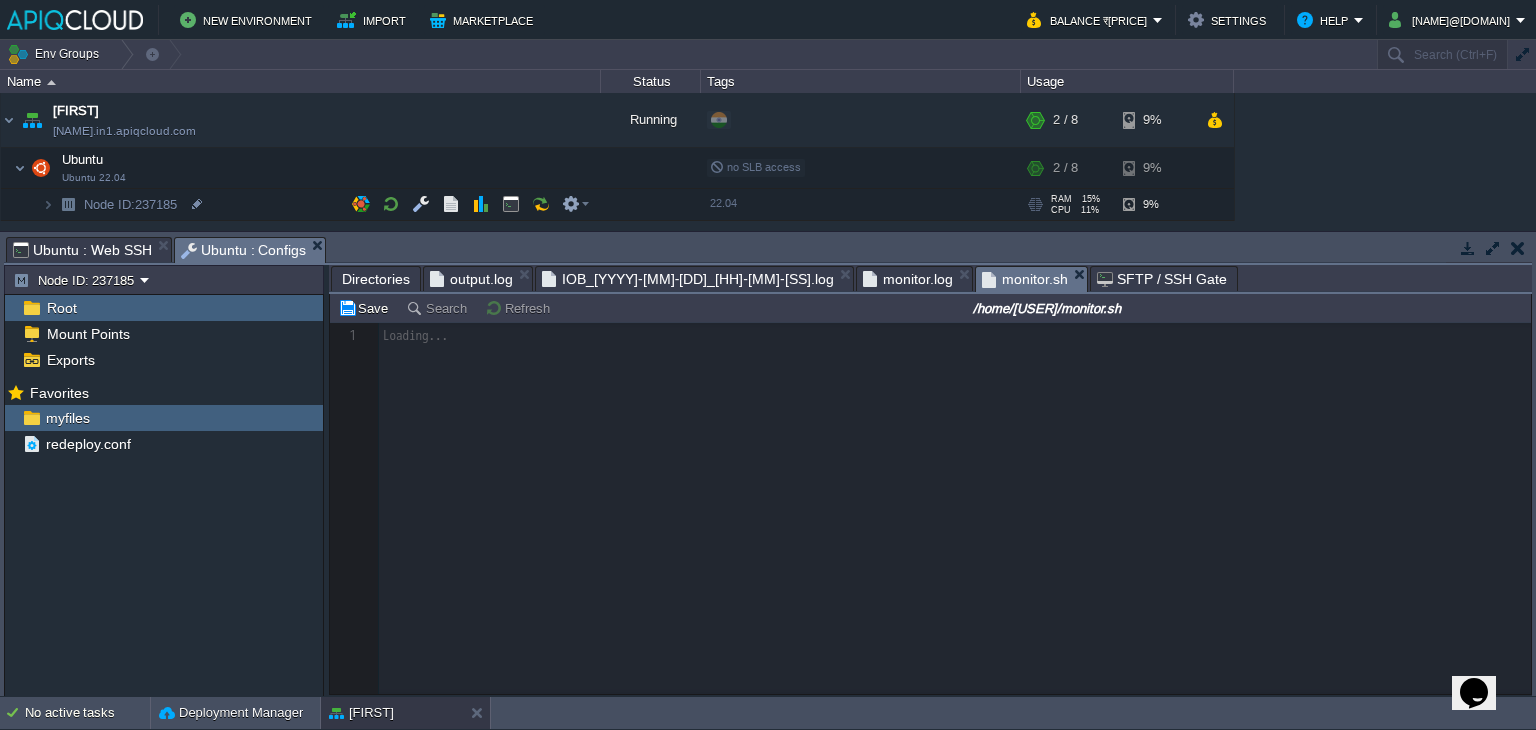 click on "IOB_[YYYY]-[MM]-[DD]_[HH]-[MM]-[SS].log" at bounding box center [688, 279] 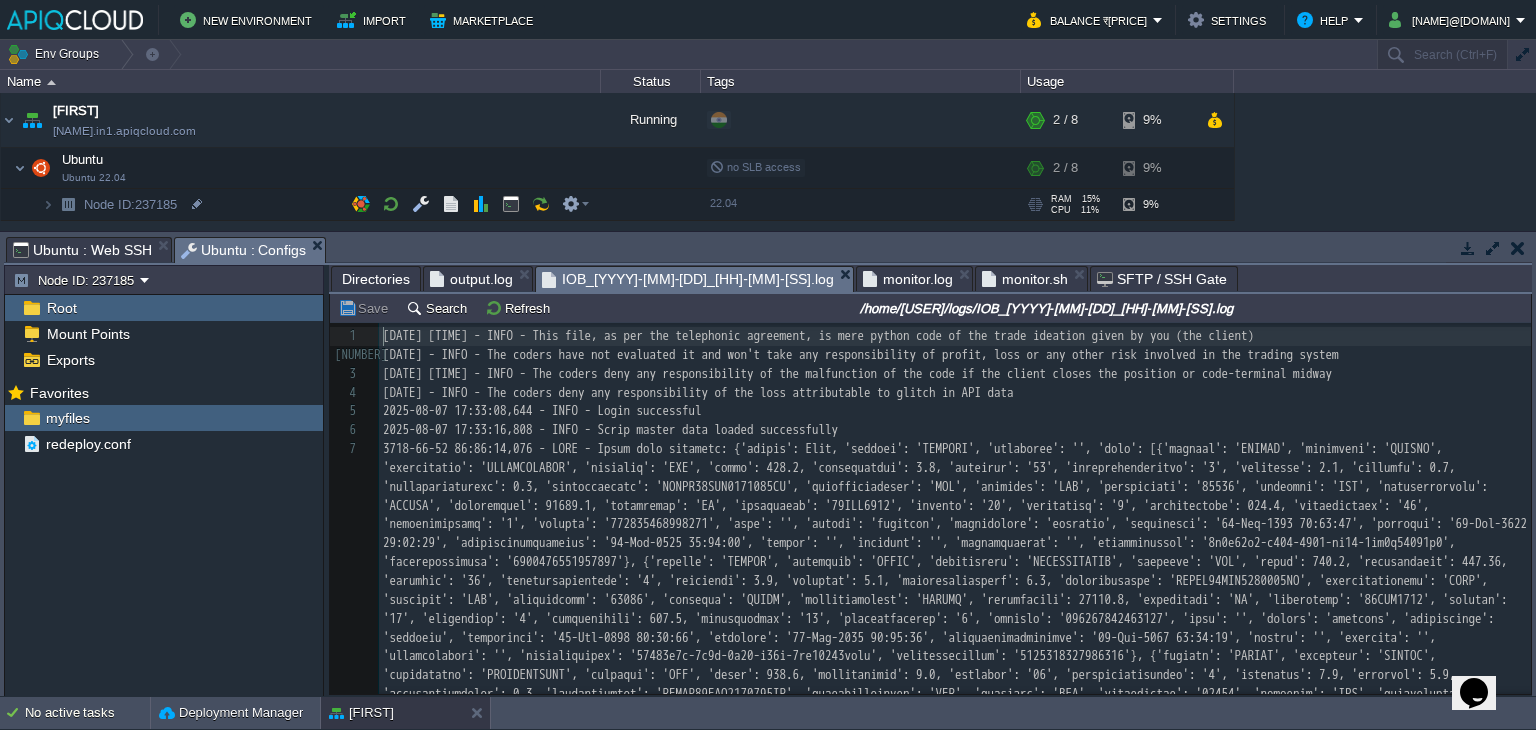scroll, scrollTop: 72, scrollLeft: 0, axis: vertical 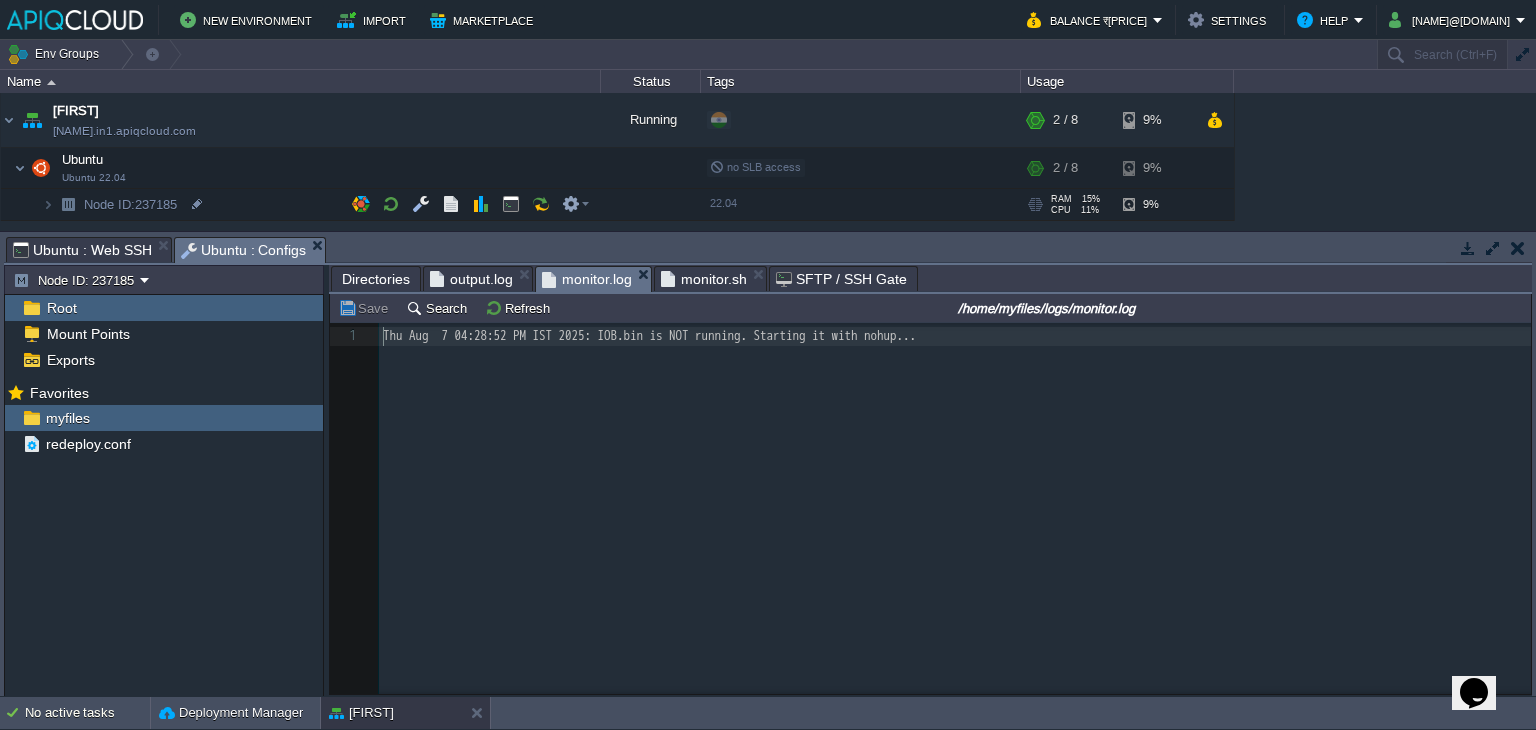 click on "monitor.log" at bounding box center [587, 279] 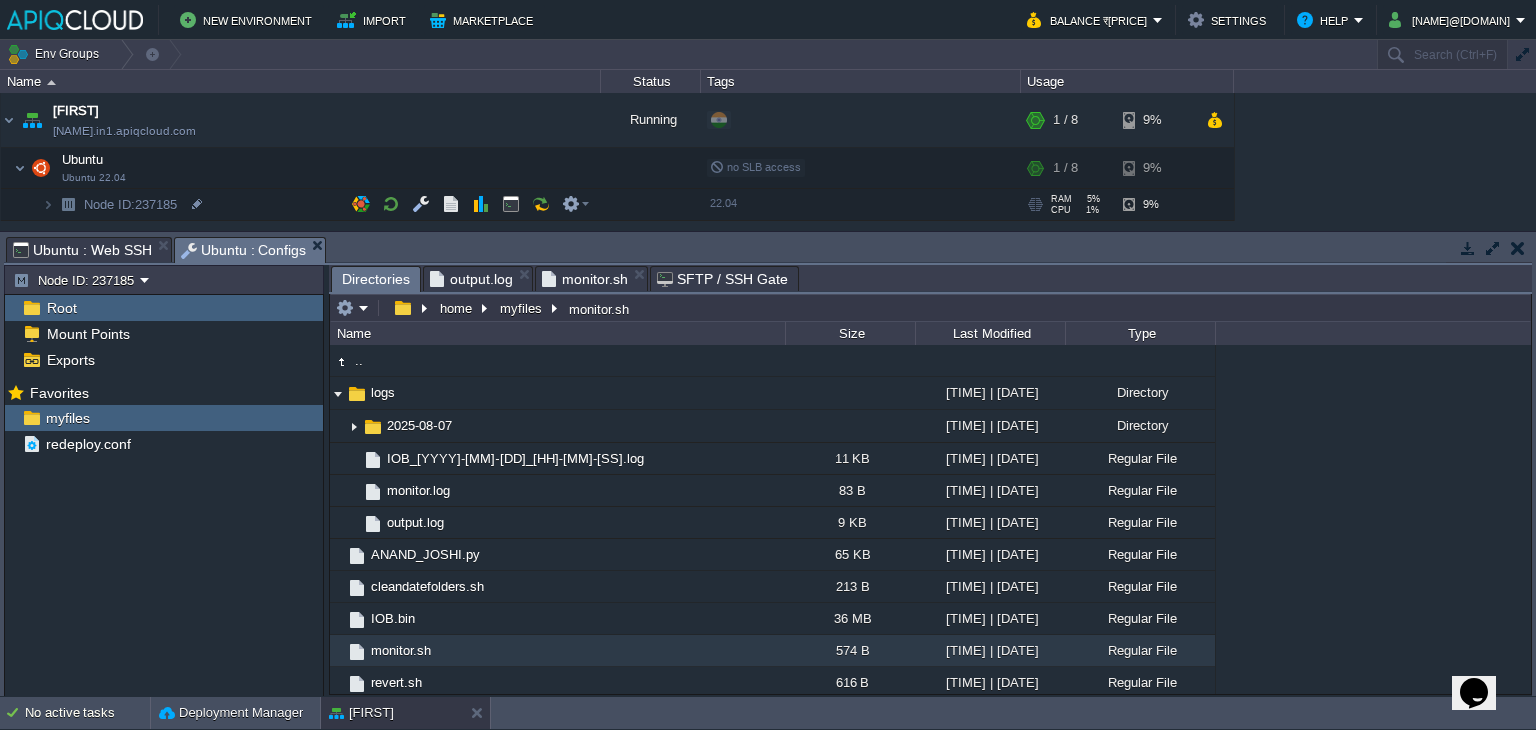 click on "output.log" at bounding box center (471, 279) 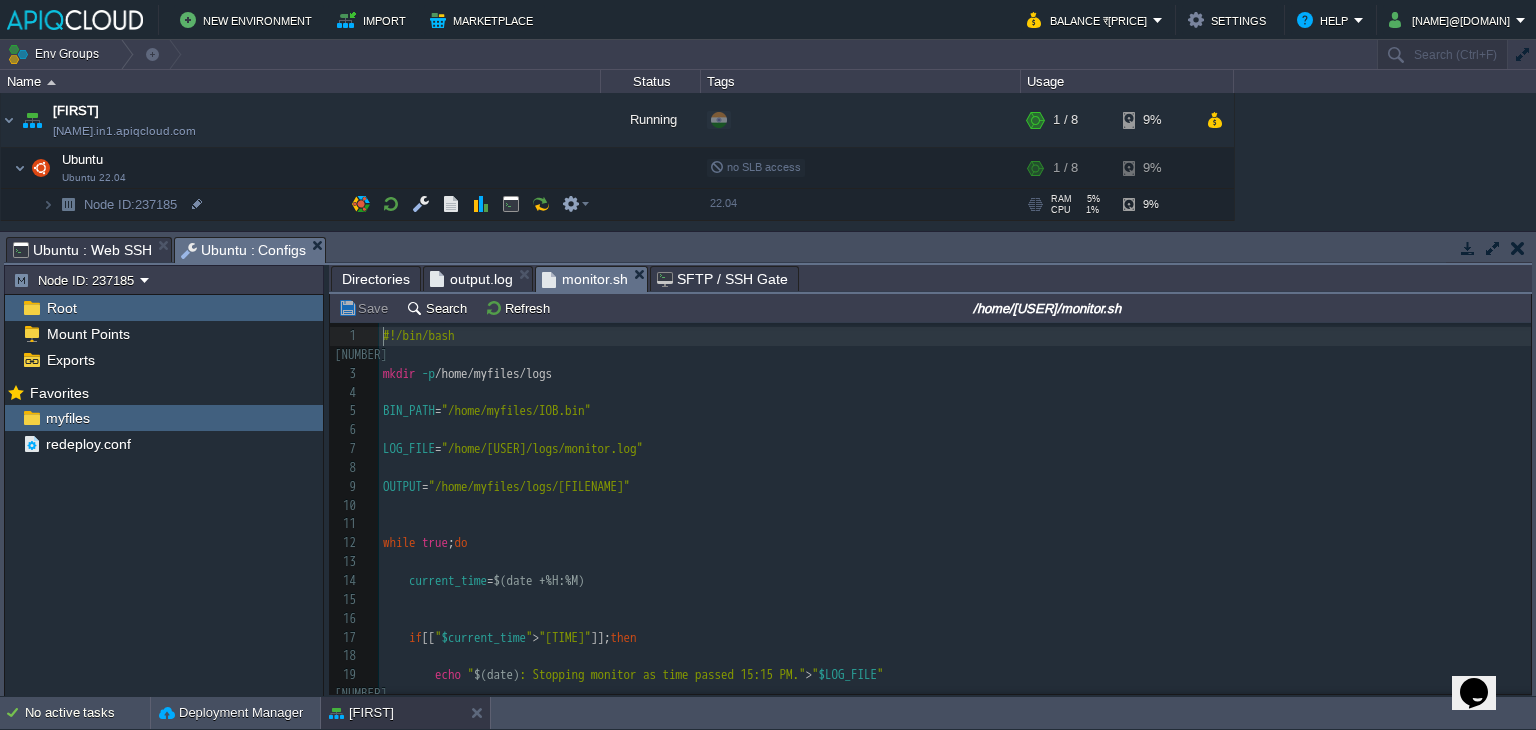 click on "monitor.sh" at bounding box center (585, 279) 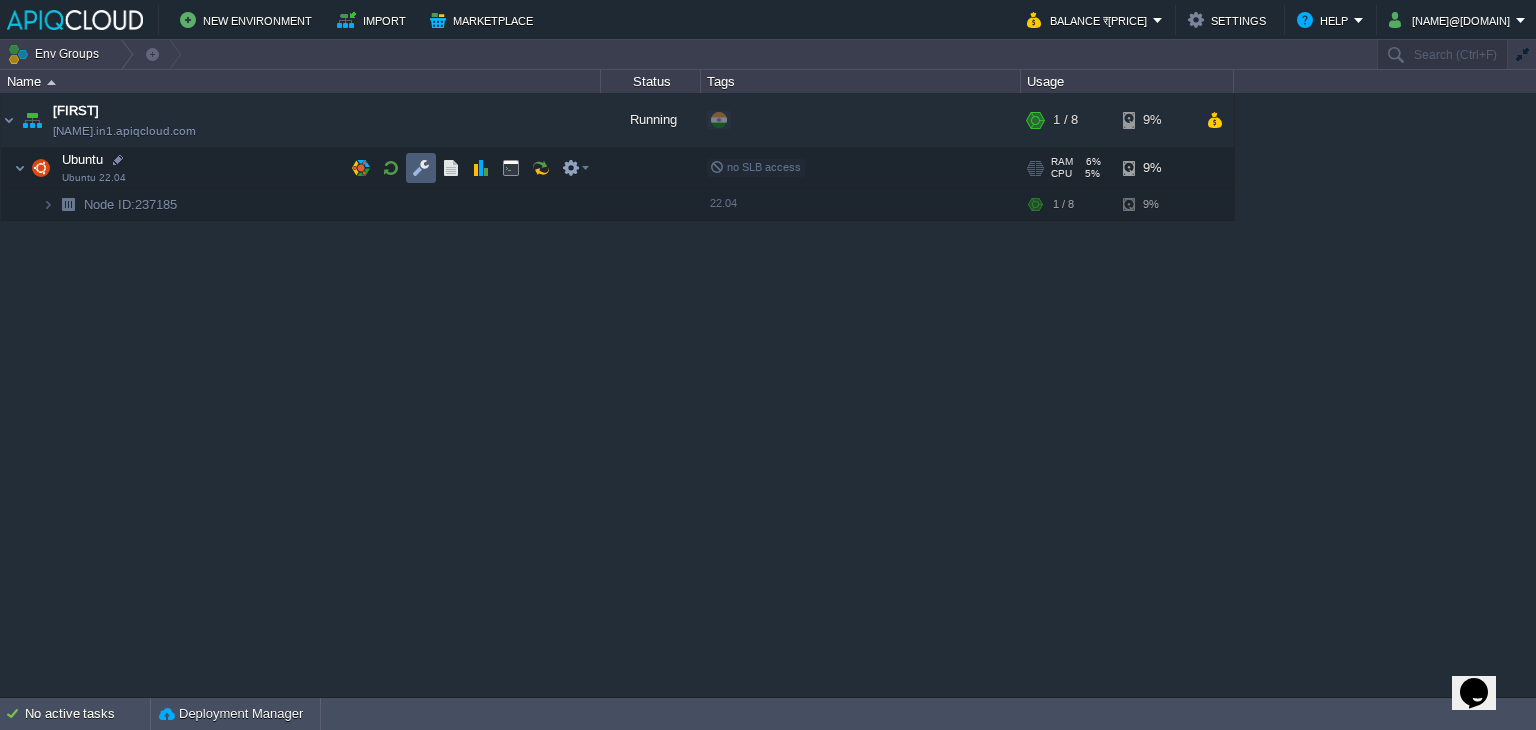 click at bounding box center [421, 168] 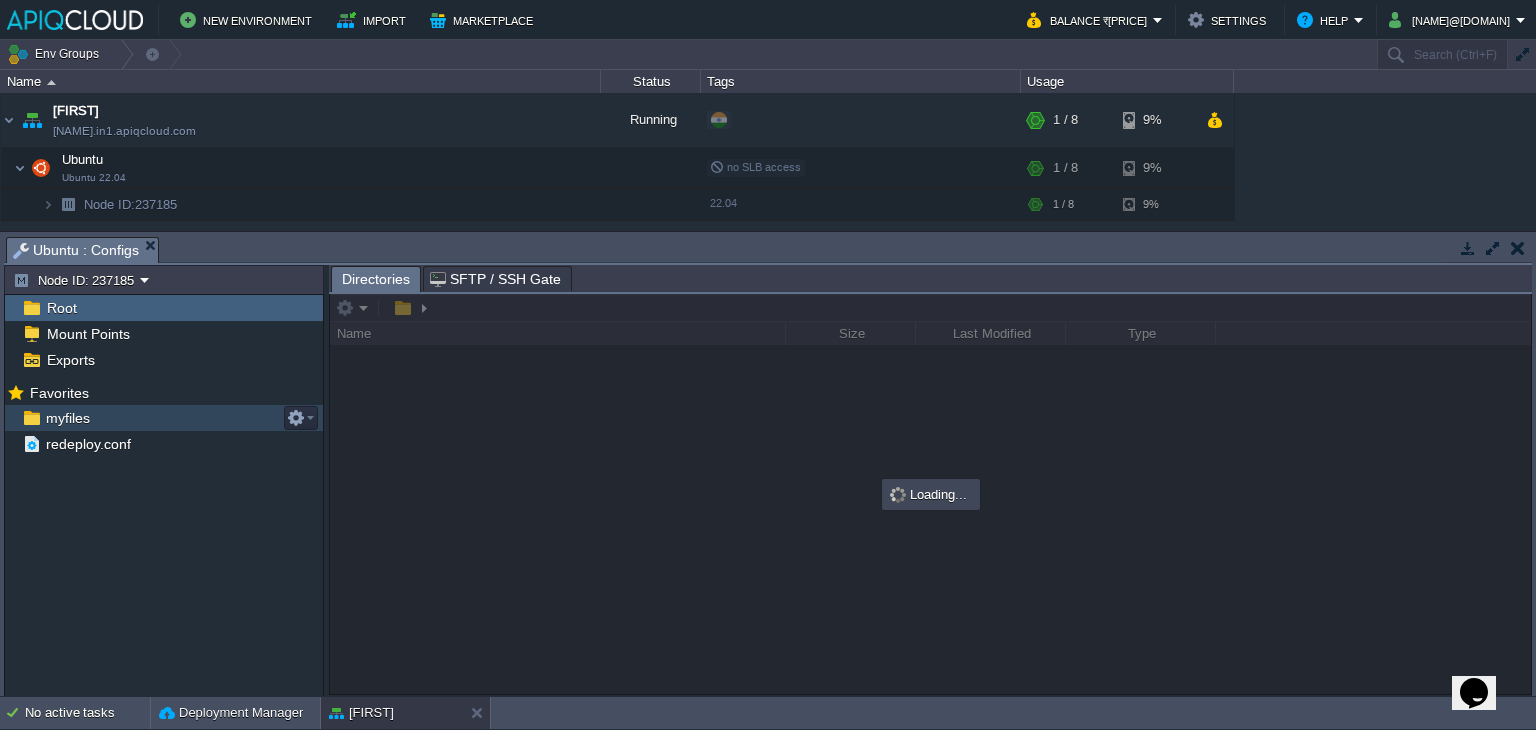click on "myfiles" at bounding box center (67, 418) 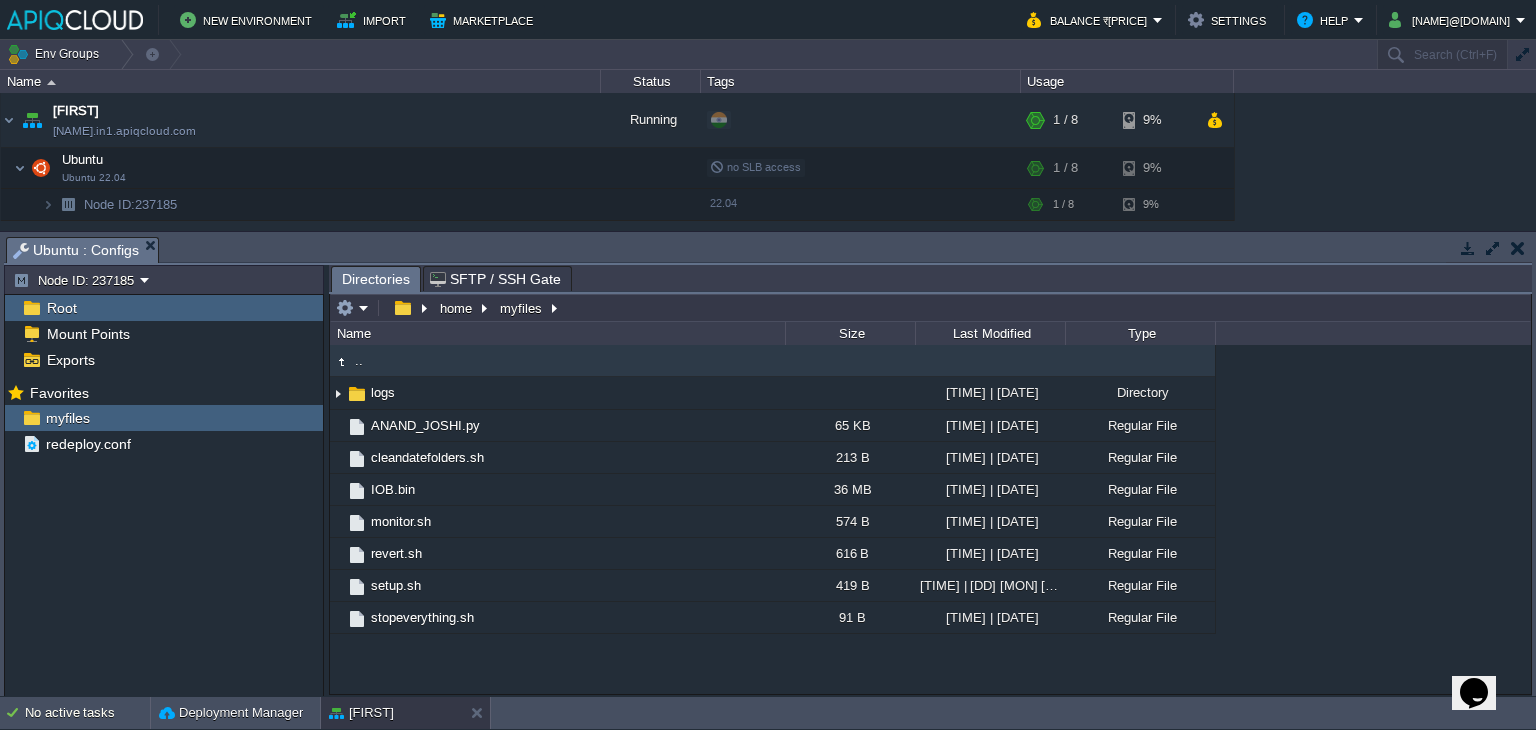 click on "Root" at bounding box center (61, 308) 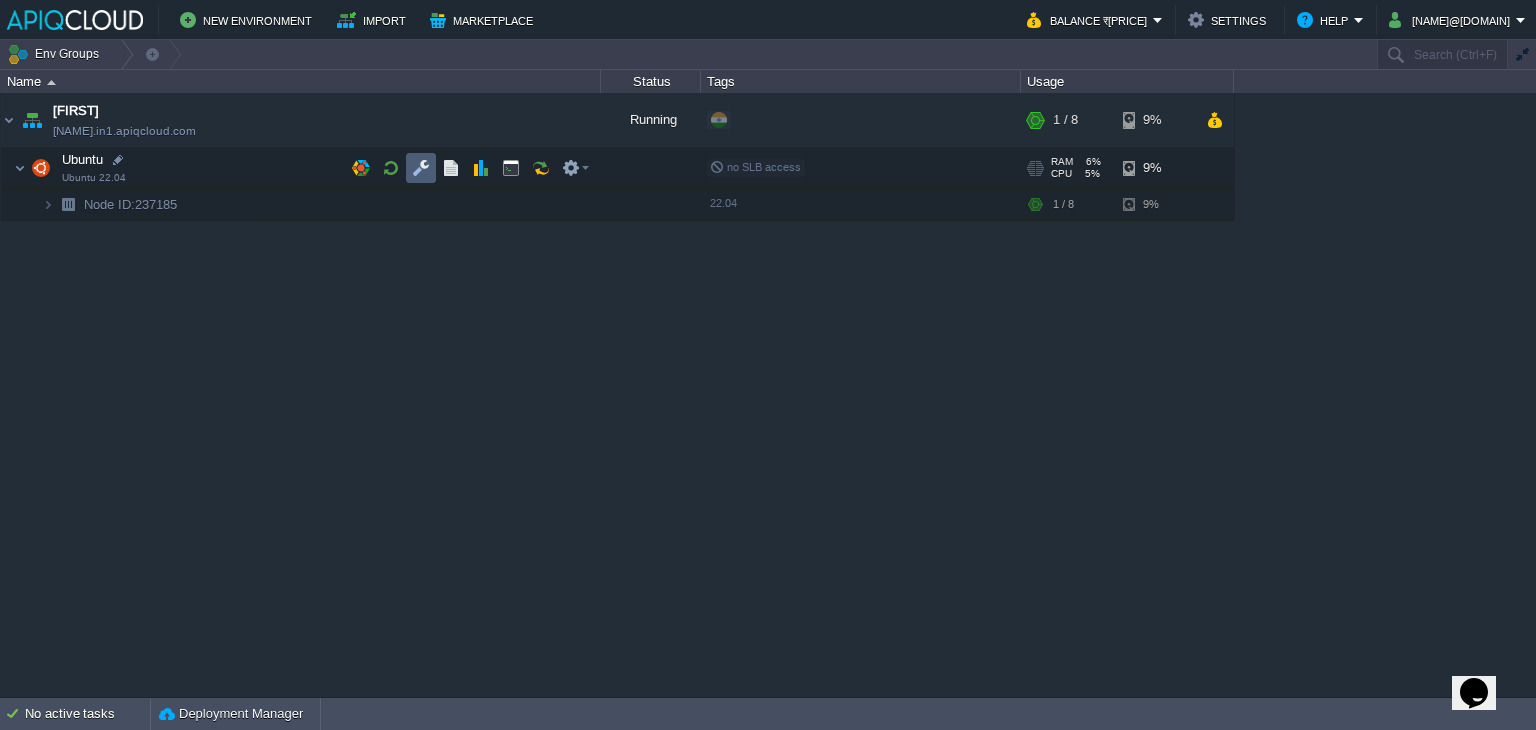 click at bounding box center [421, 168] 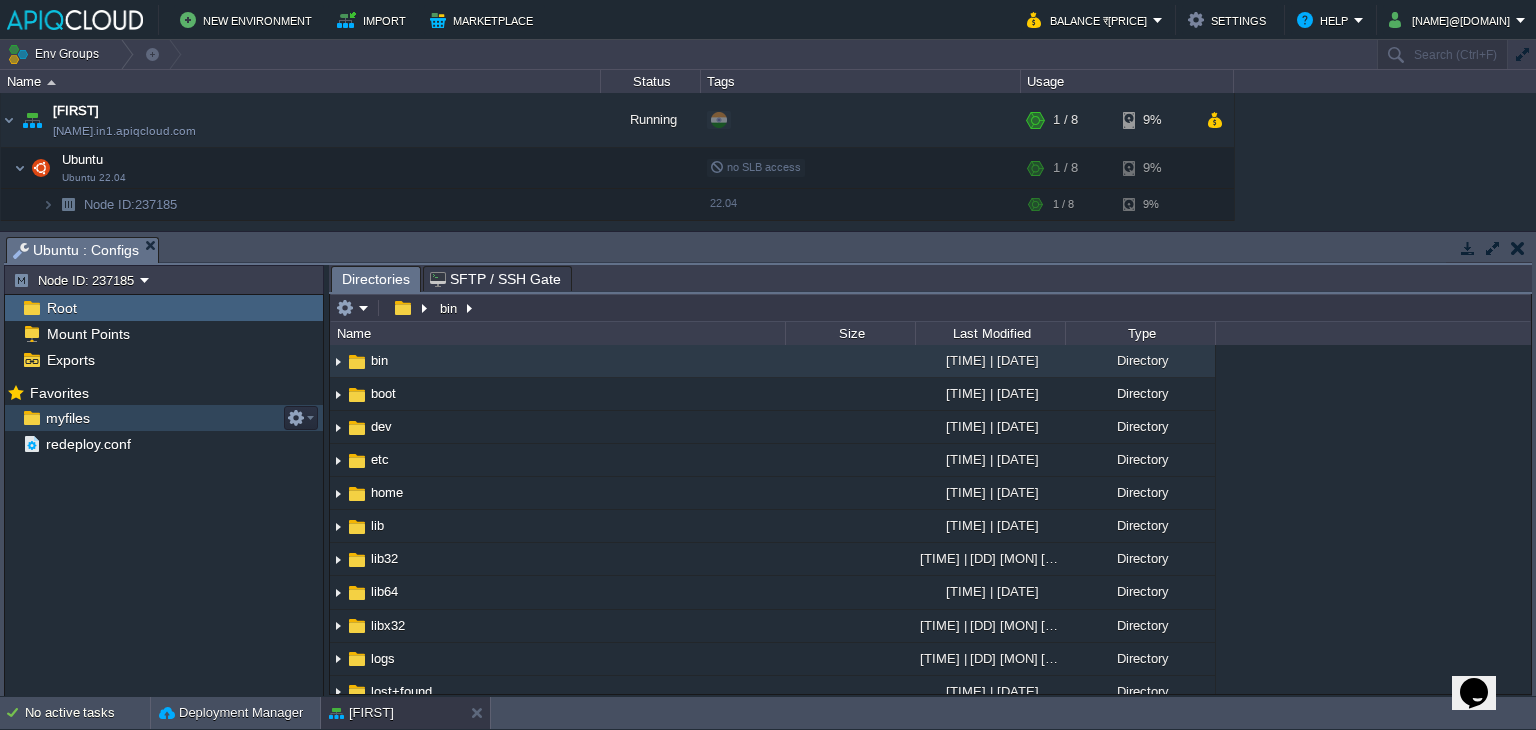 click on "myfiles" at bounding box center (67, 418) 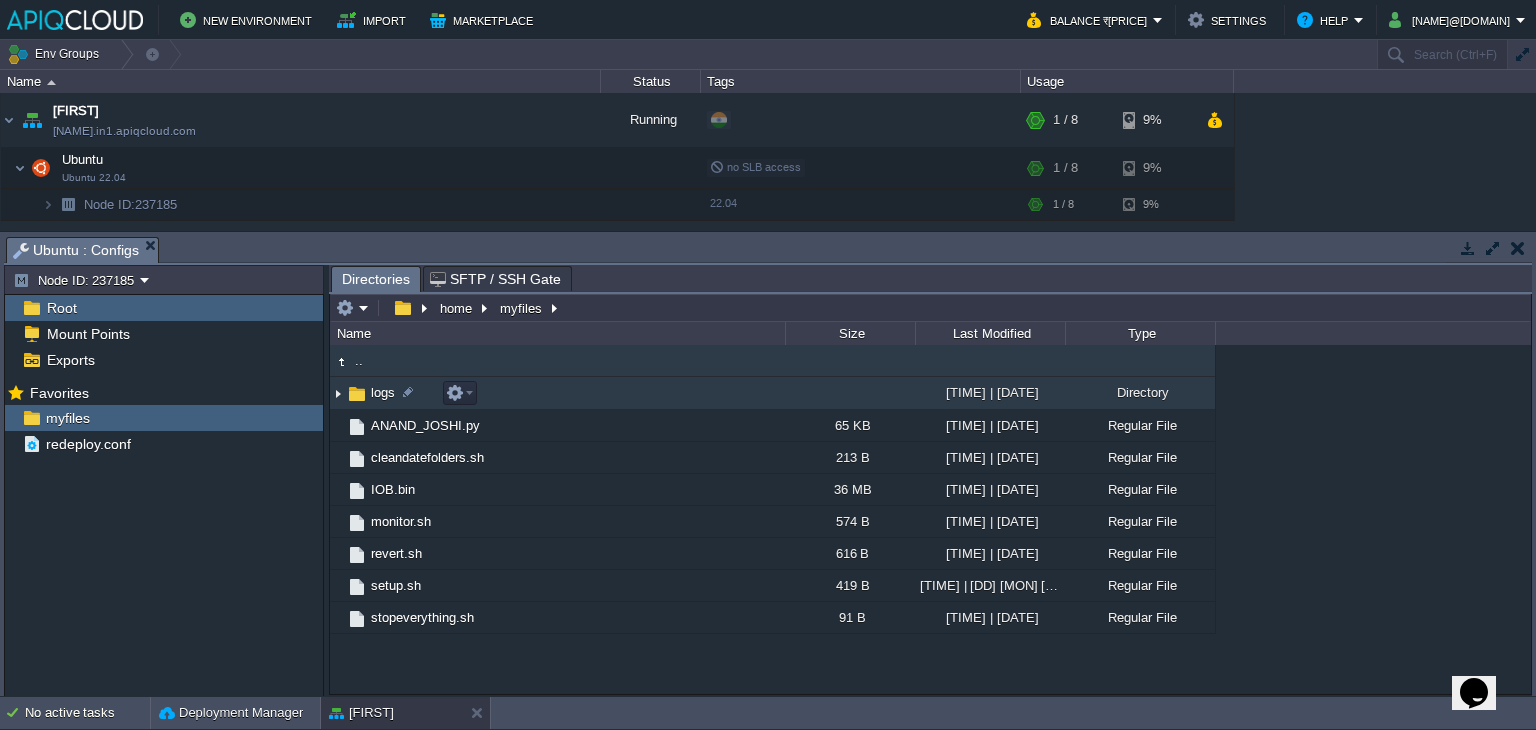 click at bounding box center [338, 393] 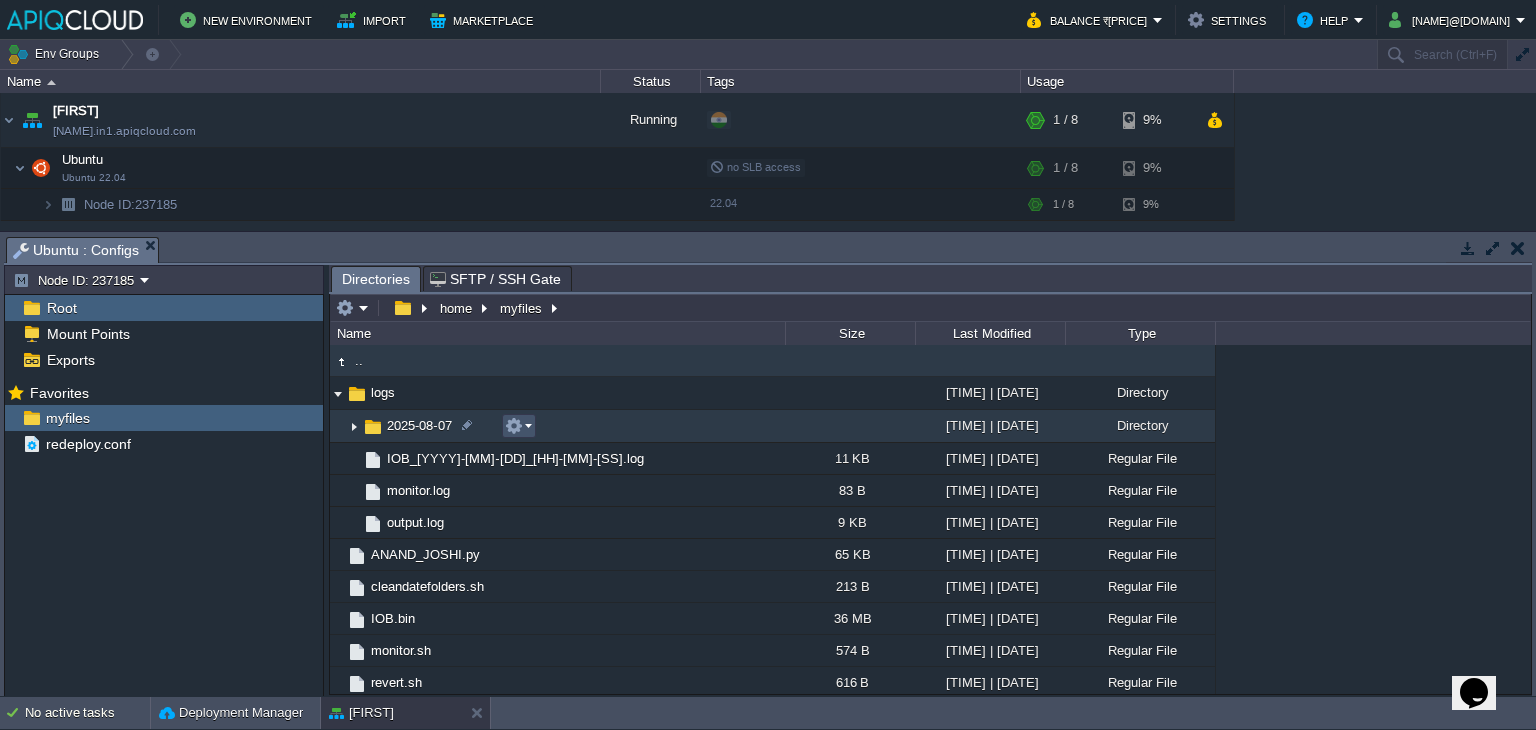 click at bounding box center [514, 426] 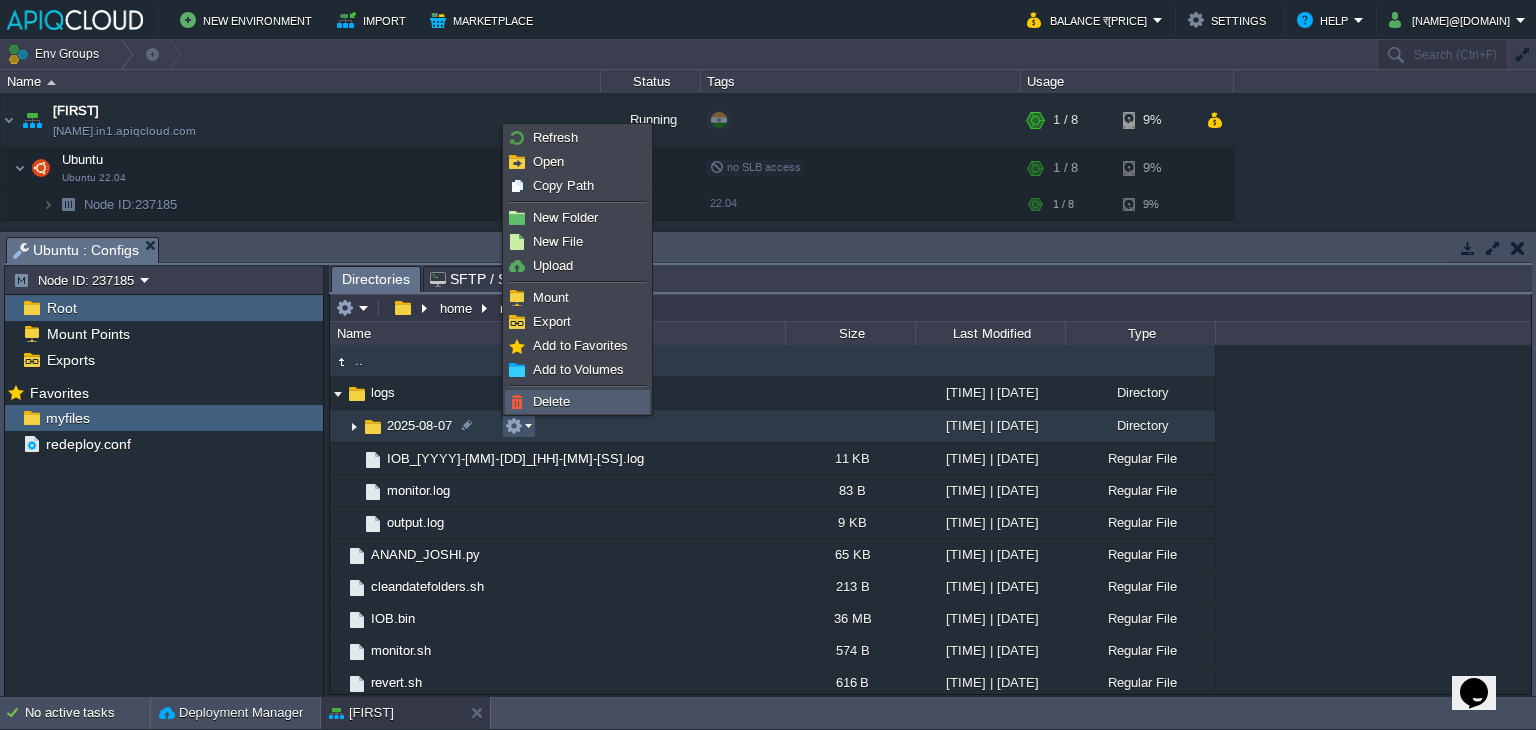click on "Delete" at bounding box center (551, 401) 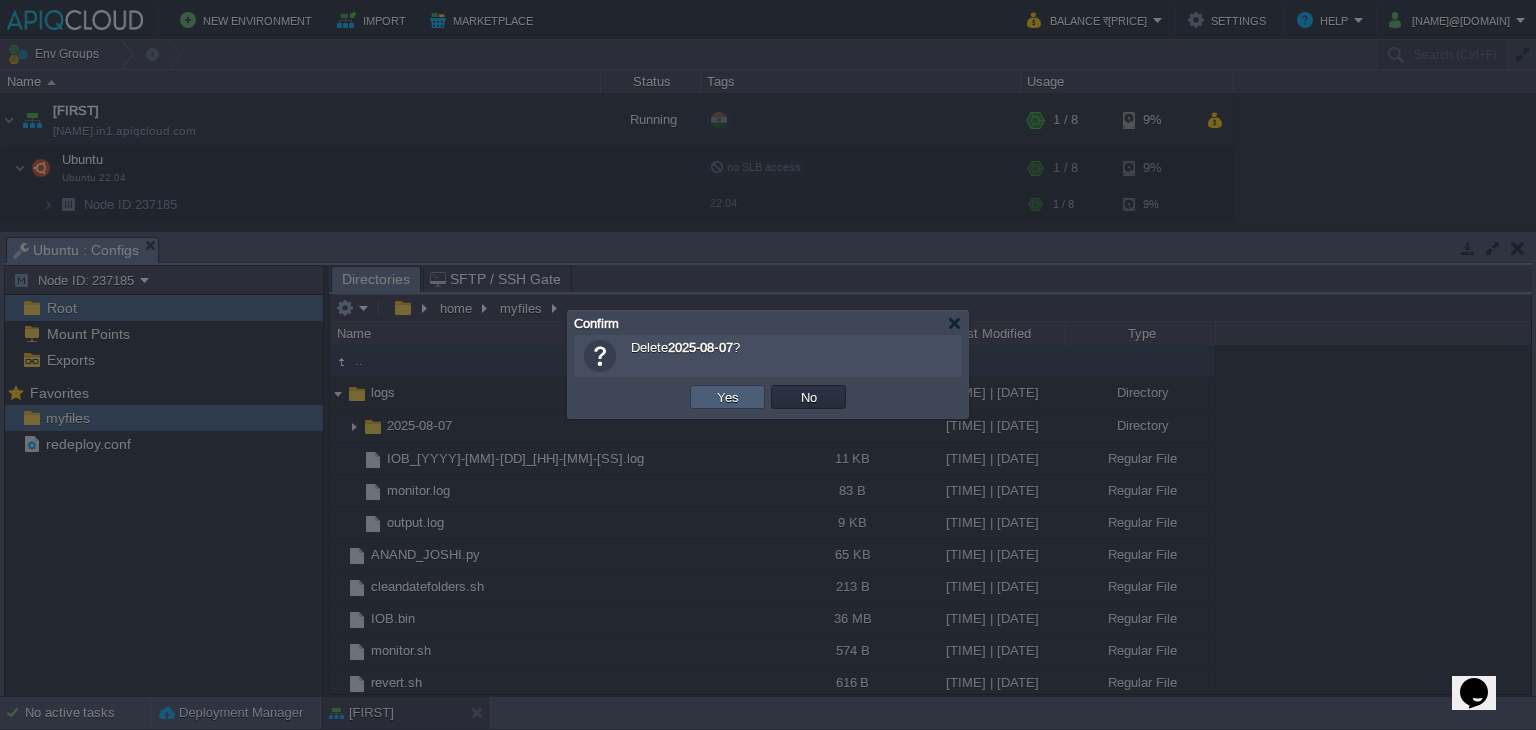 click on "Yes" at bounding box center (727, 397) 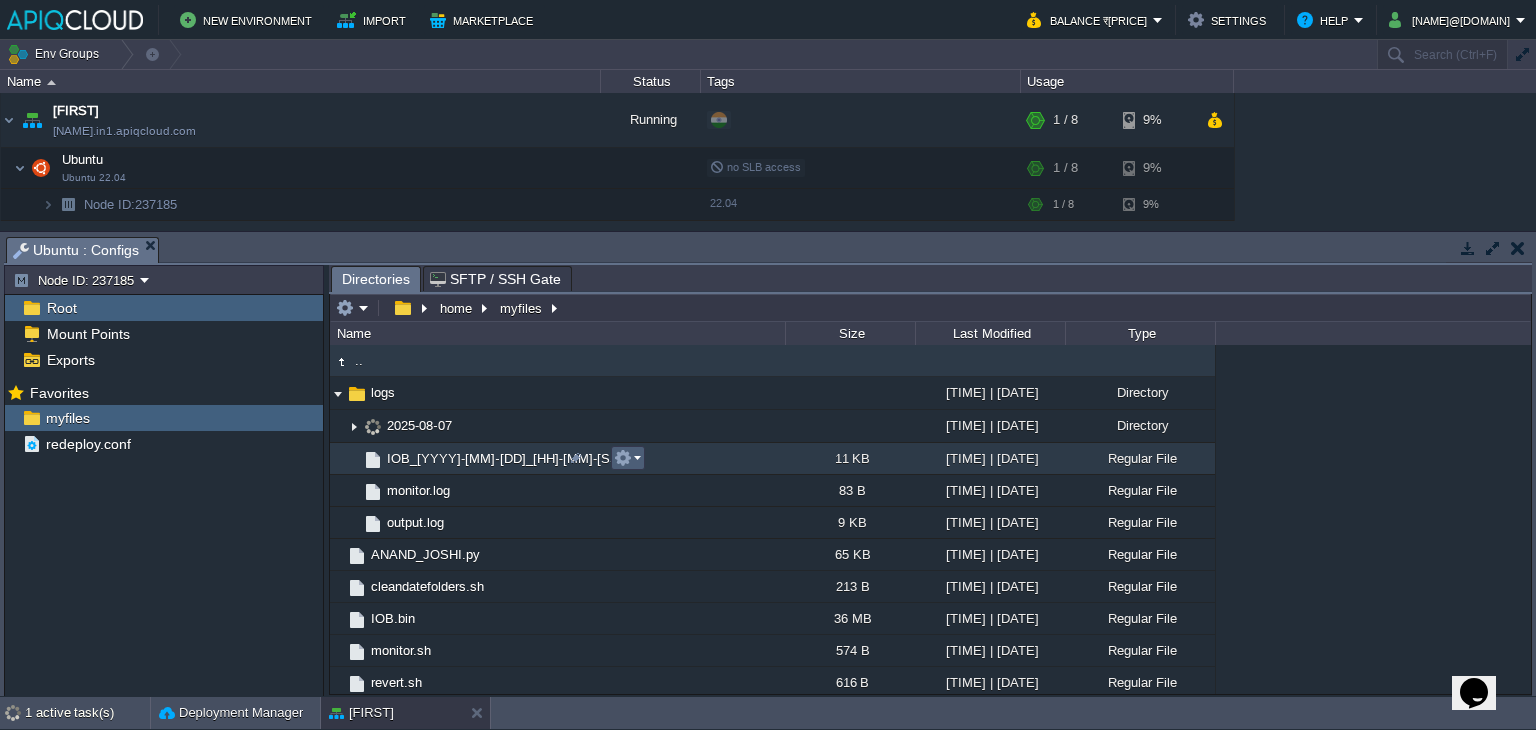 click at bounding box center [623, 458] 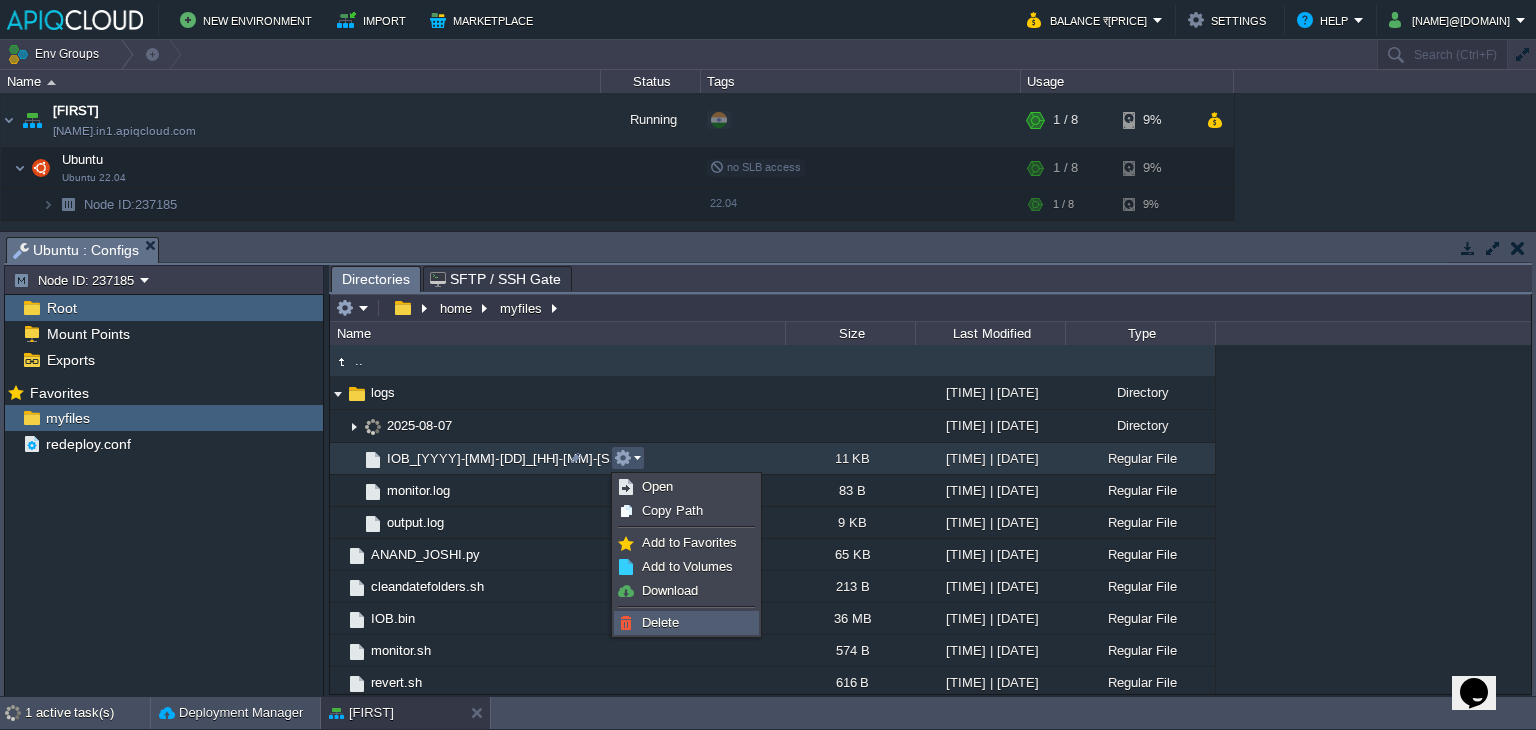 click on "Delete" at bounding box center [660, 622] 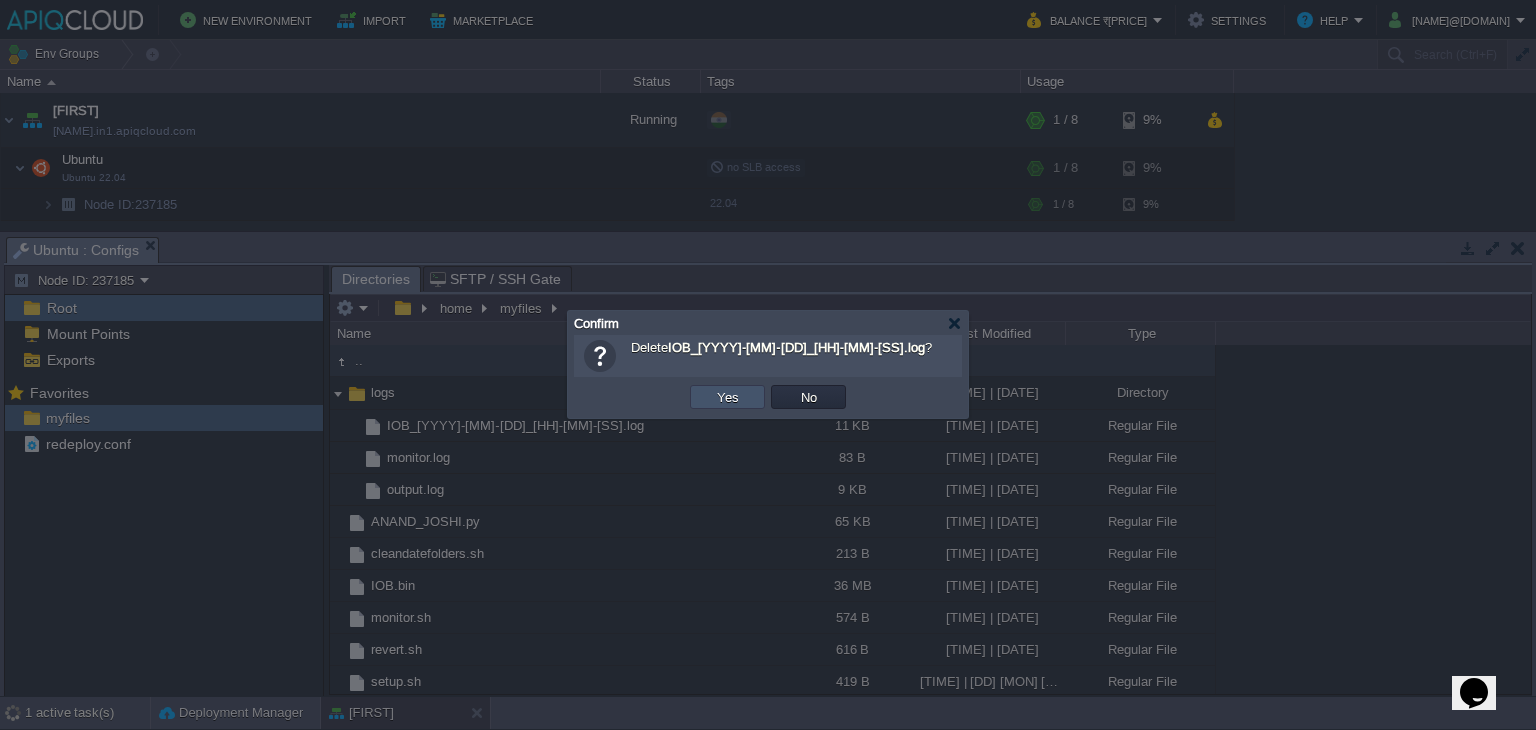click on "Yes" at bounding box center (728, 397) 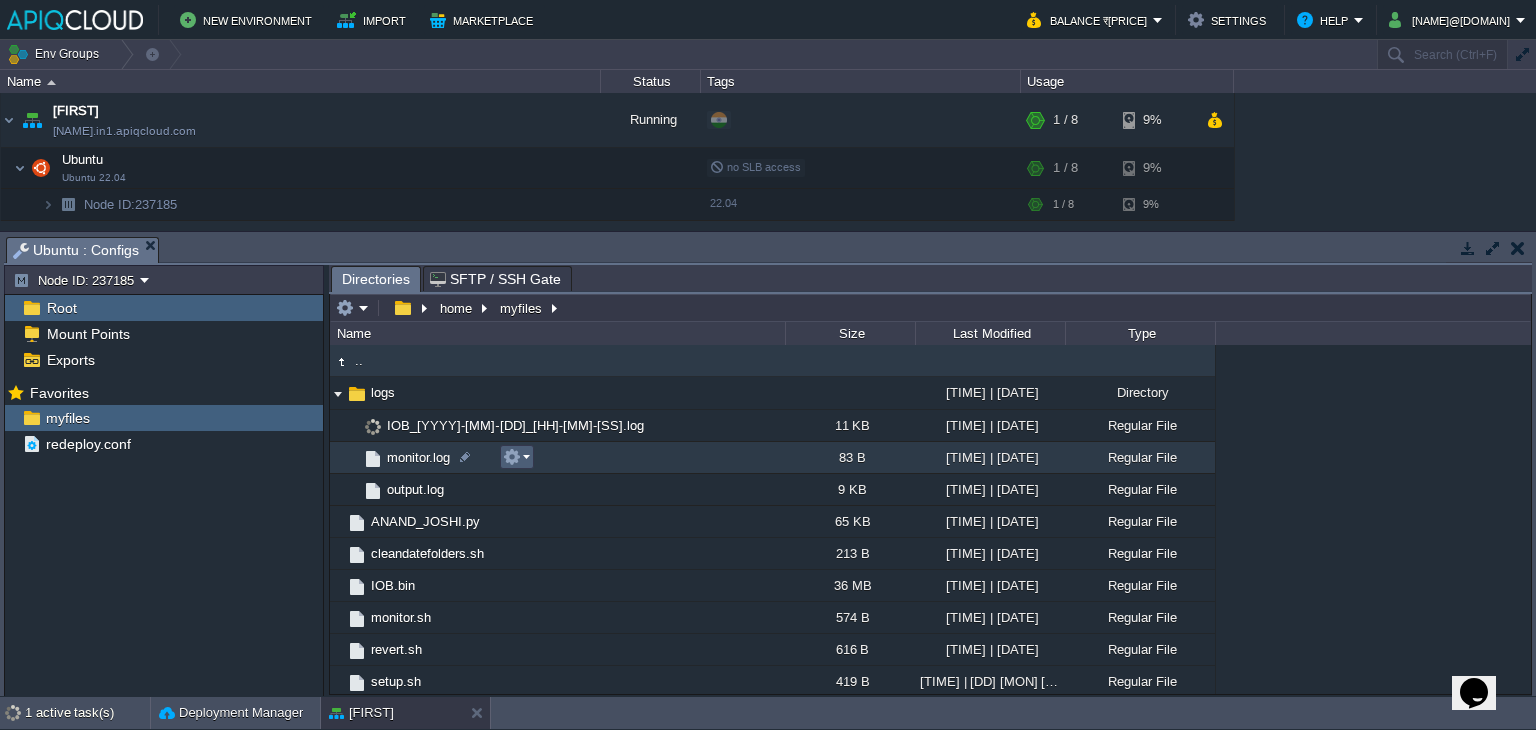 click at bounding box center [512, 457] 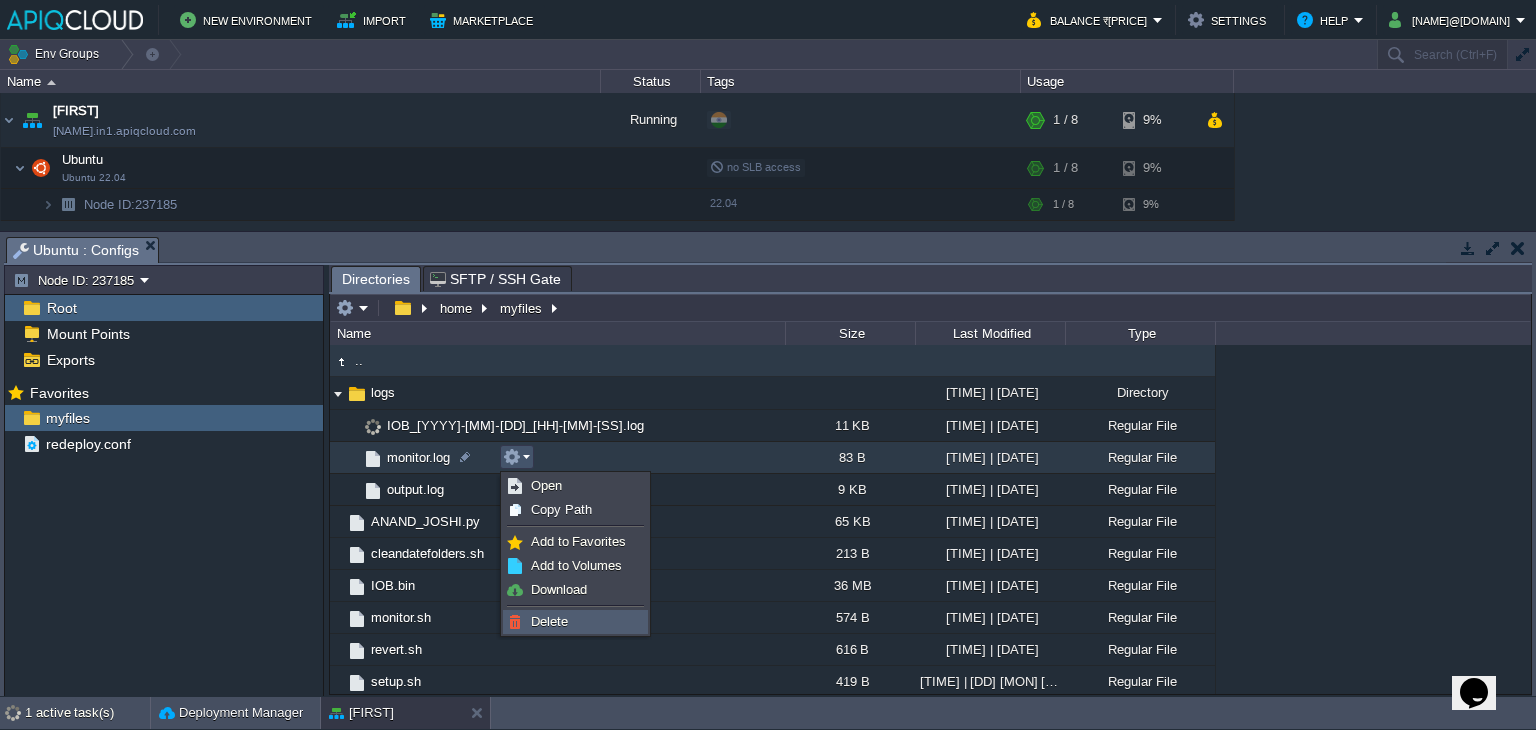click on "Delete" at bounding box center (549, 621) 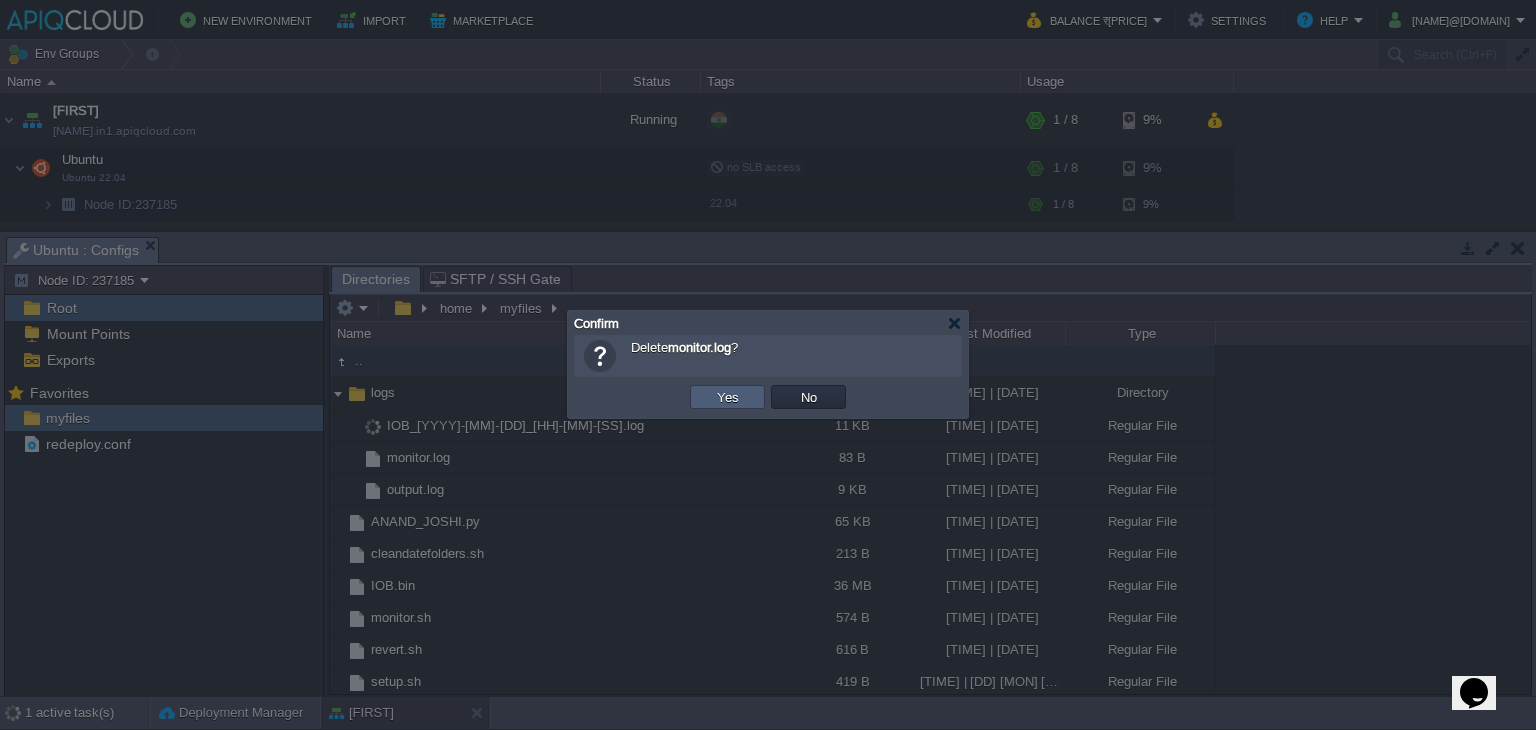 click on "Yes" at bounding box center [728, 397] 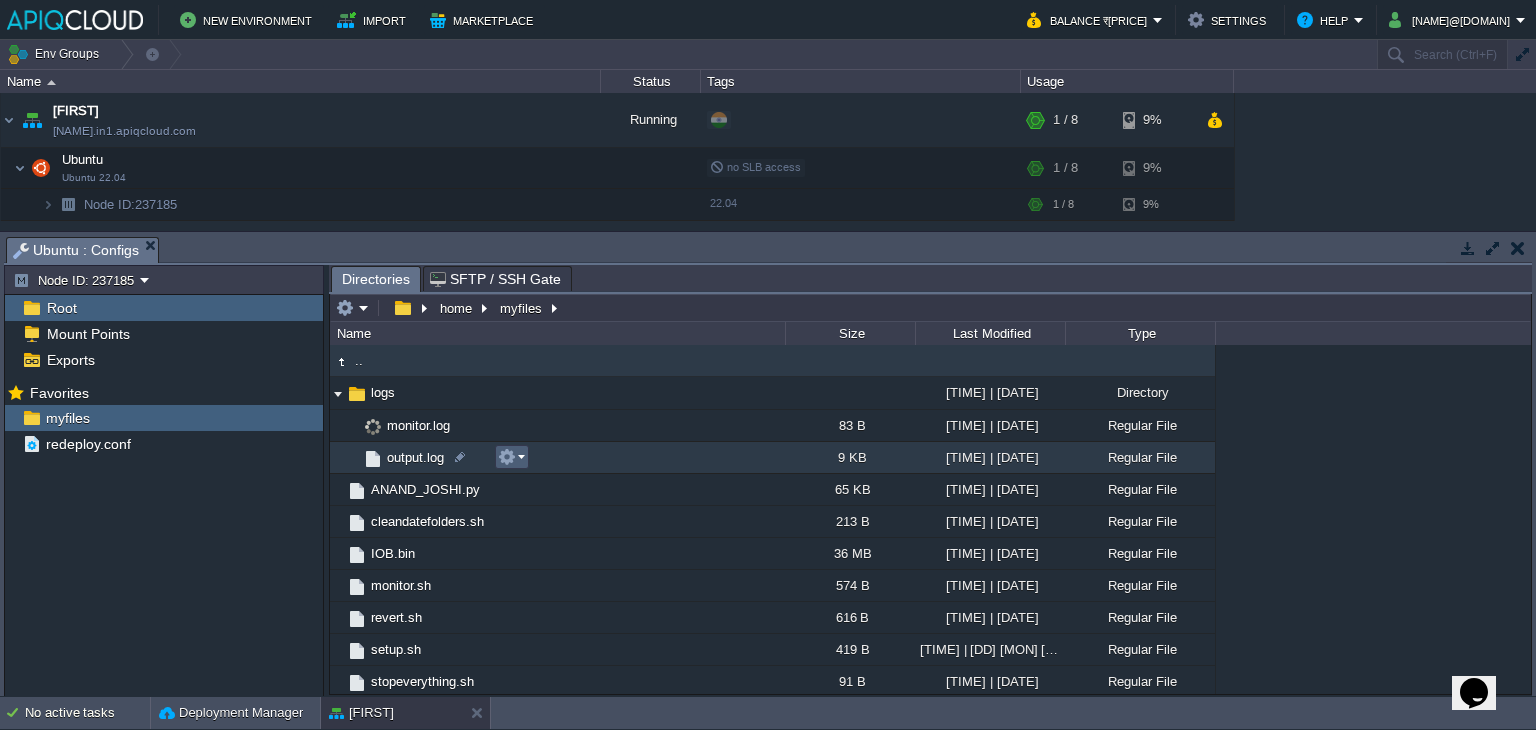 click at bounding box center [511, 457] 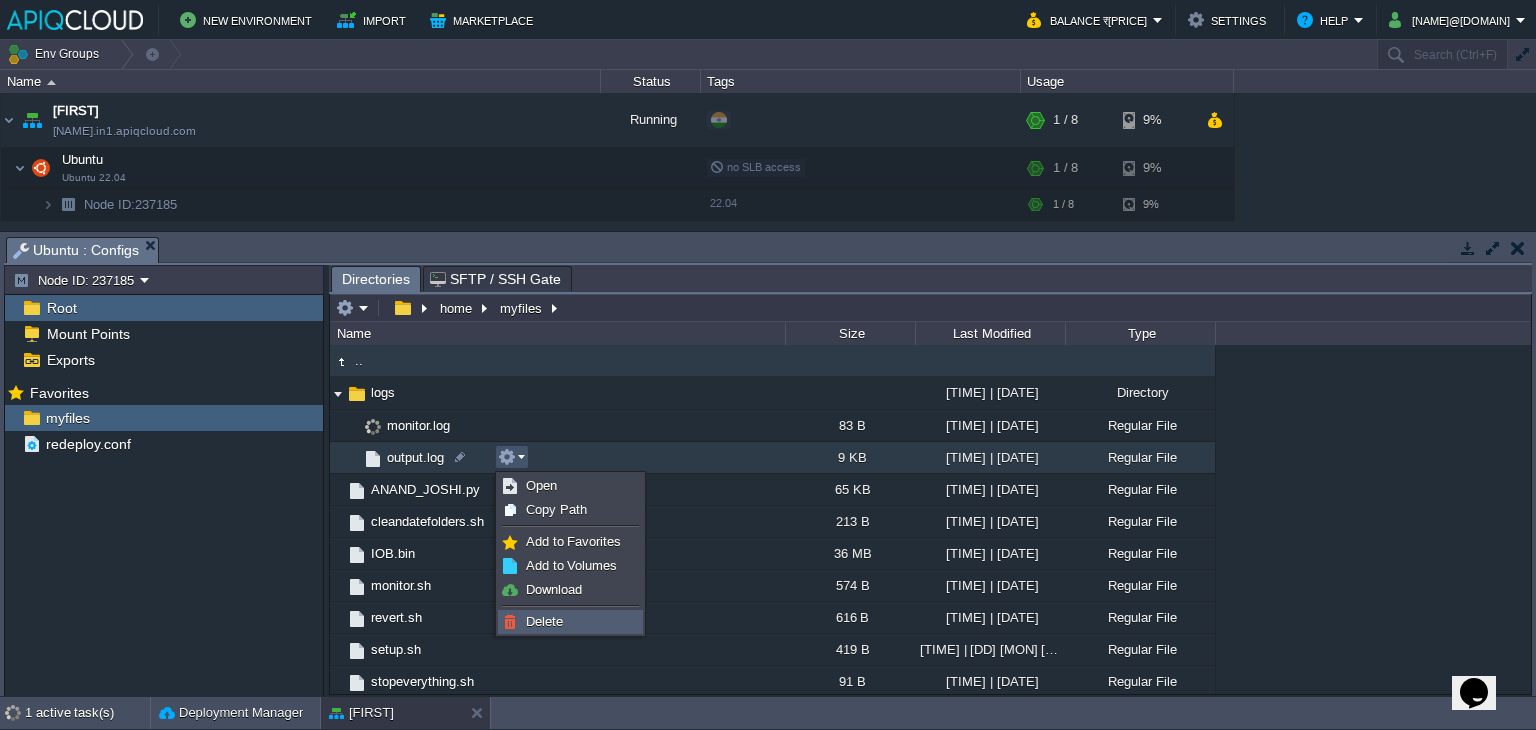 click on "Delete" at bounding box center [544, 621] 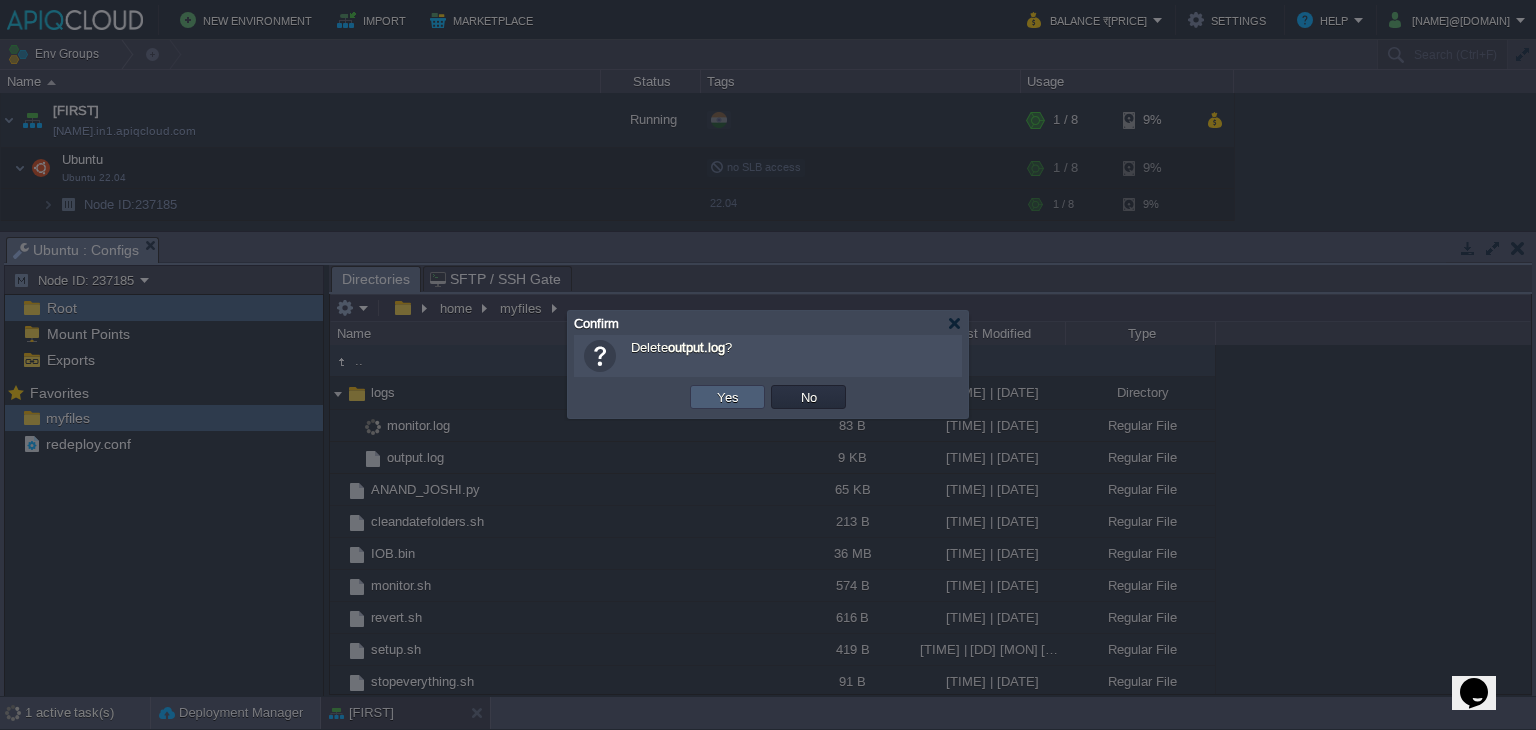 click on "Yes" at bounding box center [728, 397] 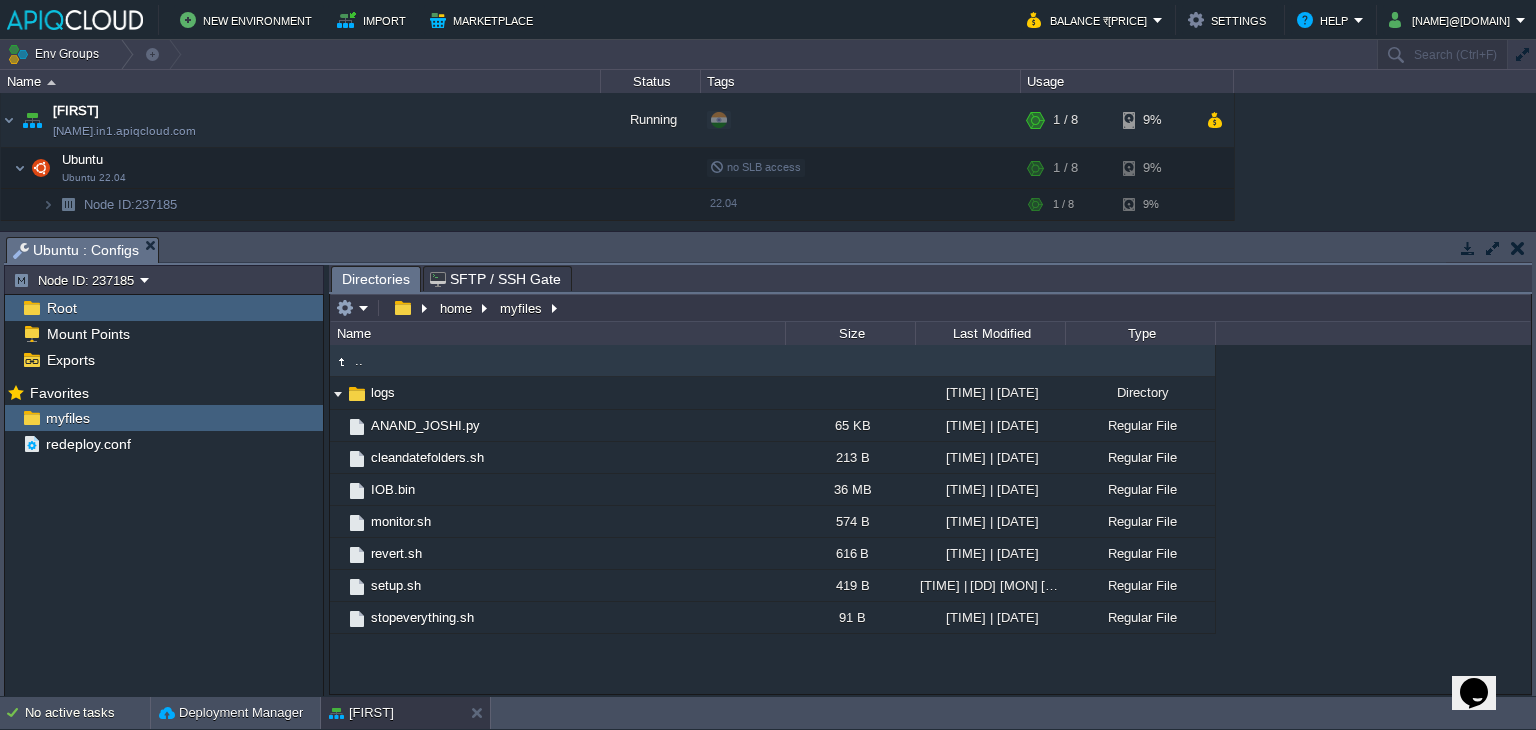 click on "Mark the most frequently used files and directories as Favorites to easily access them within this panel. Favorites myfiles redeploy.conf" at bounding box center [164, 540] 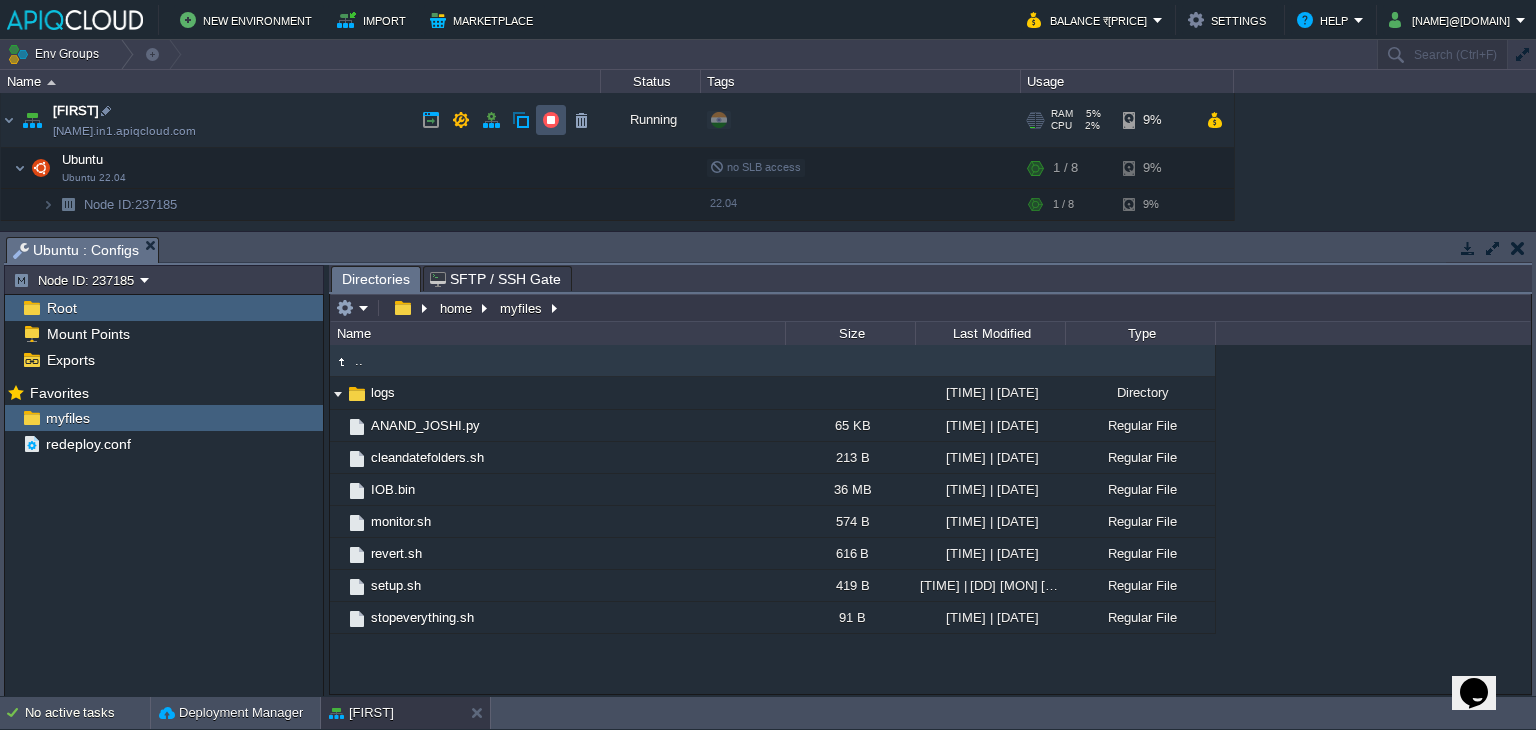 click at bounding box center [551, 120] 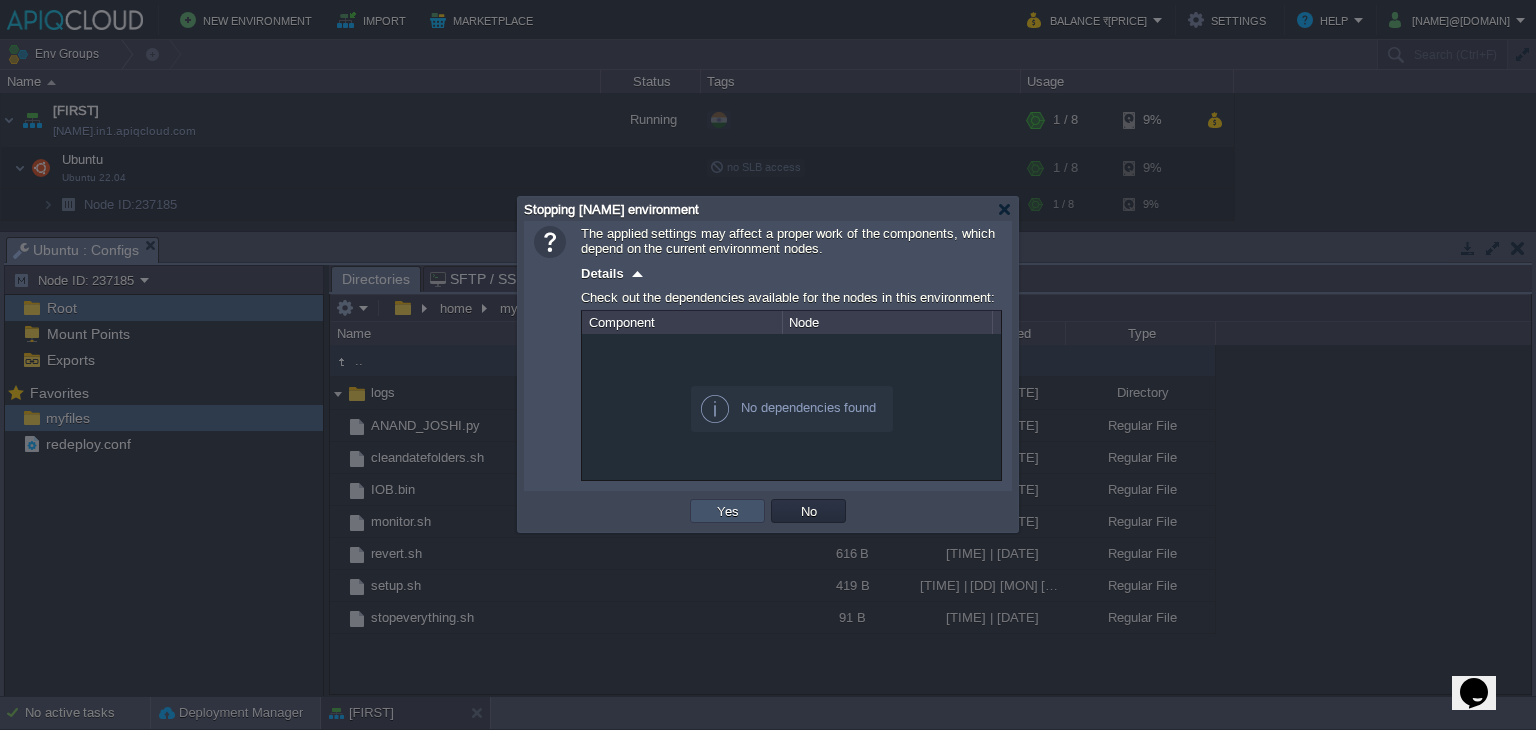 click on "Yes" at bounding box center (728, 511) 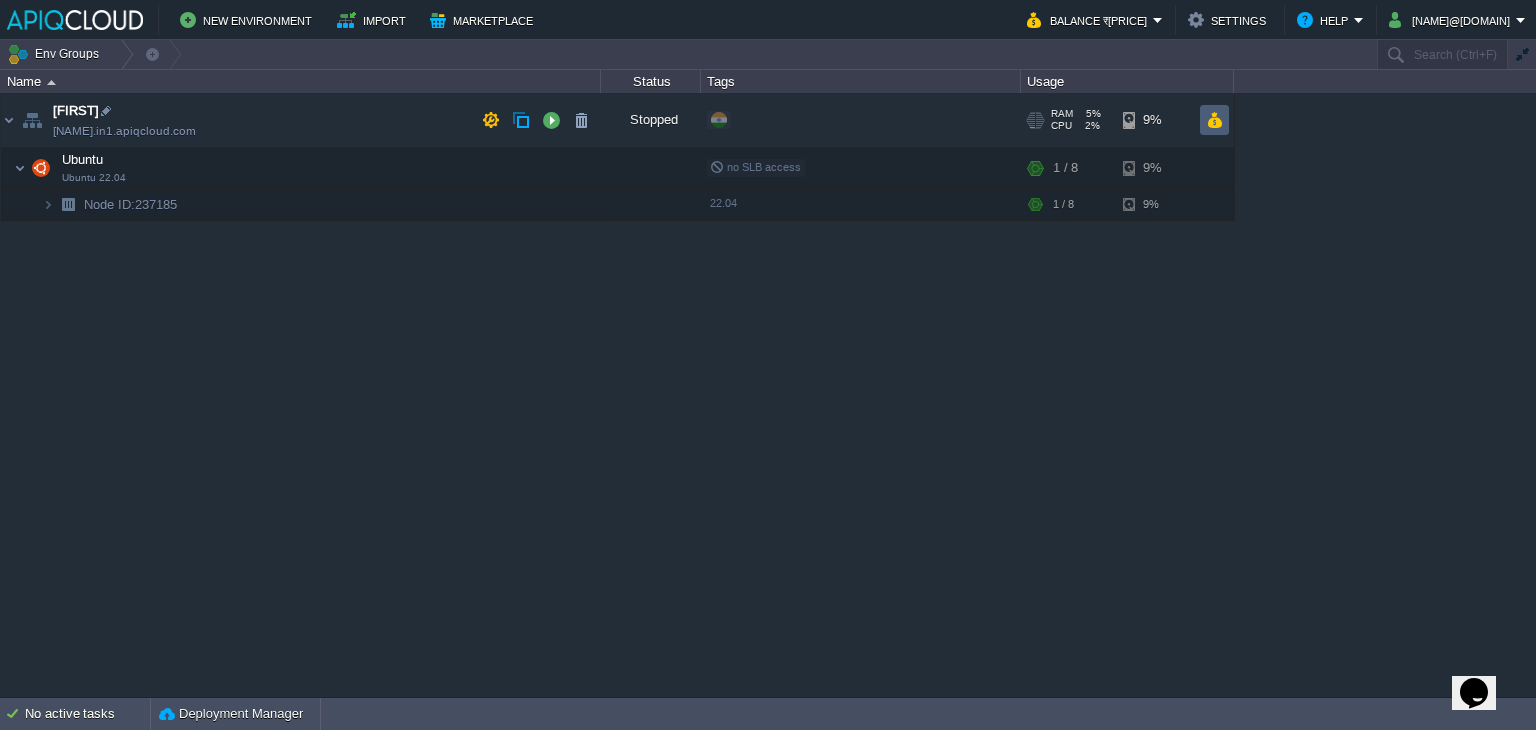 click at bounding box center [1214, 120] 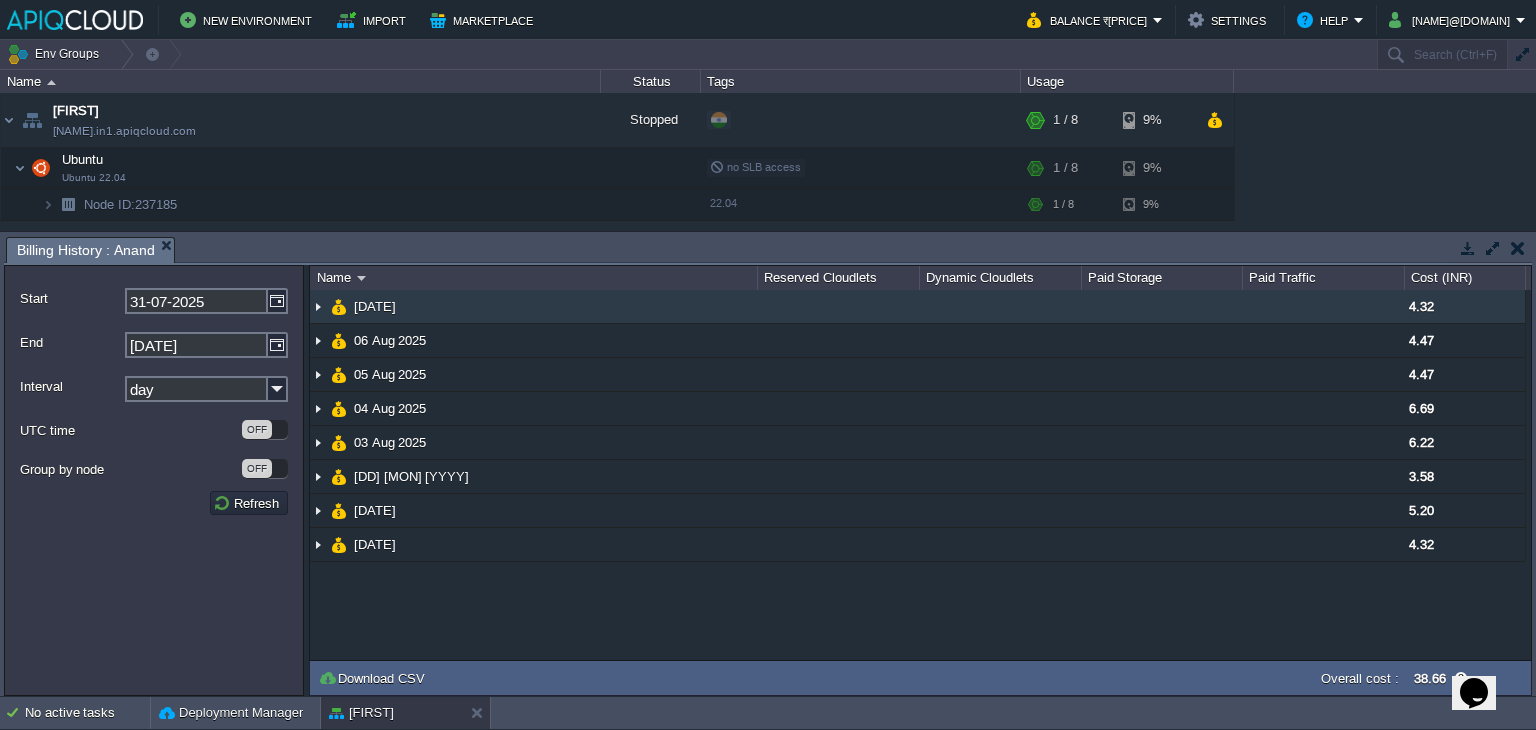 click at bounding box center [318, 306] 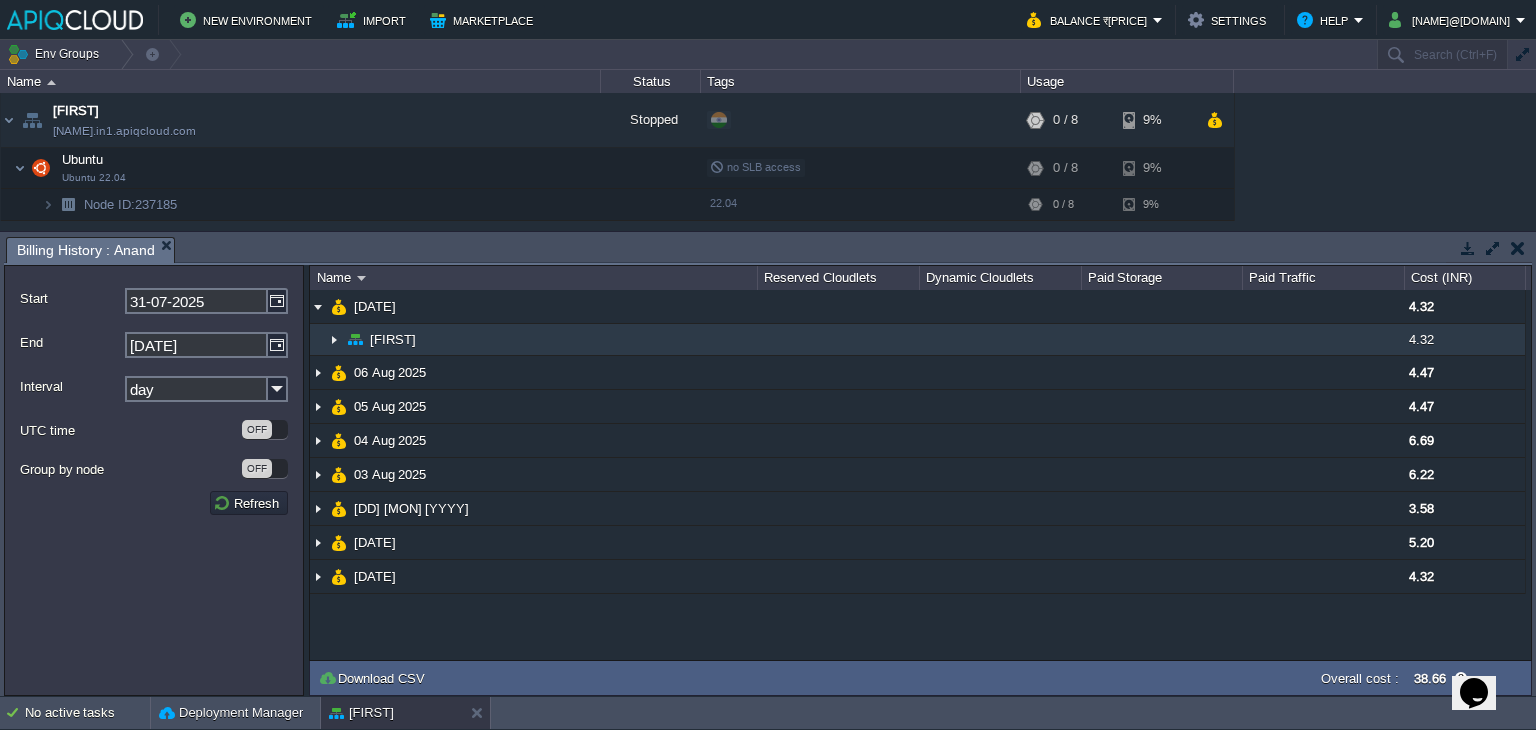 click at bounding box center (334, 339) 